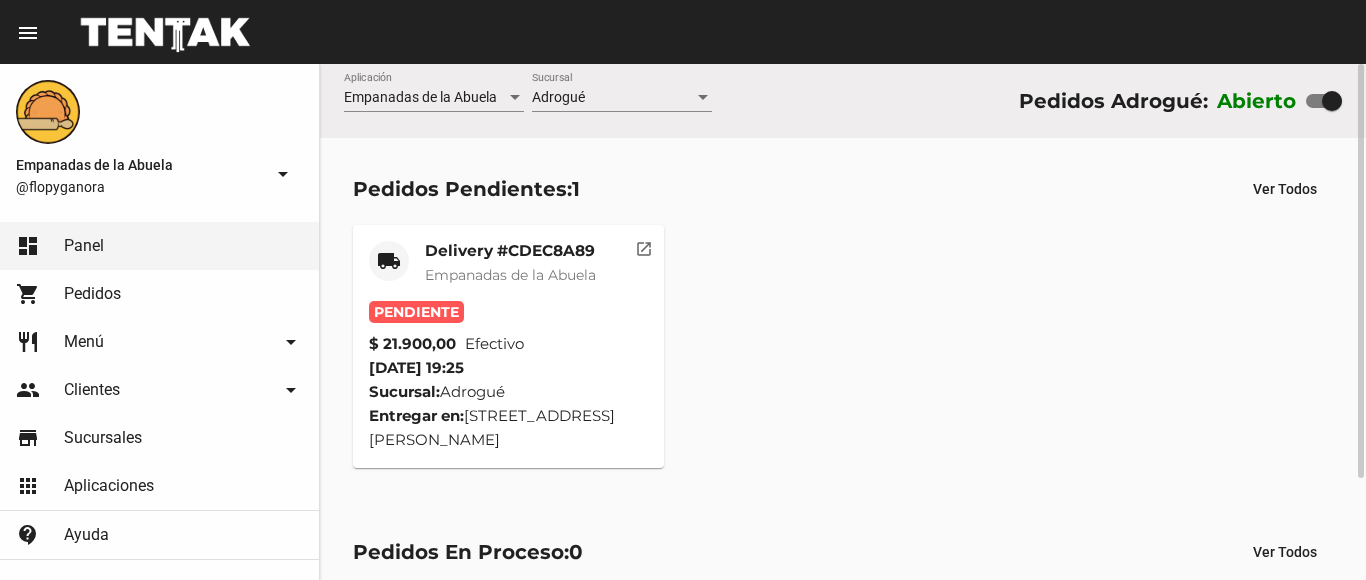 scroll, scrollTop: 0, scrollLeft: 0, axis: both 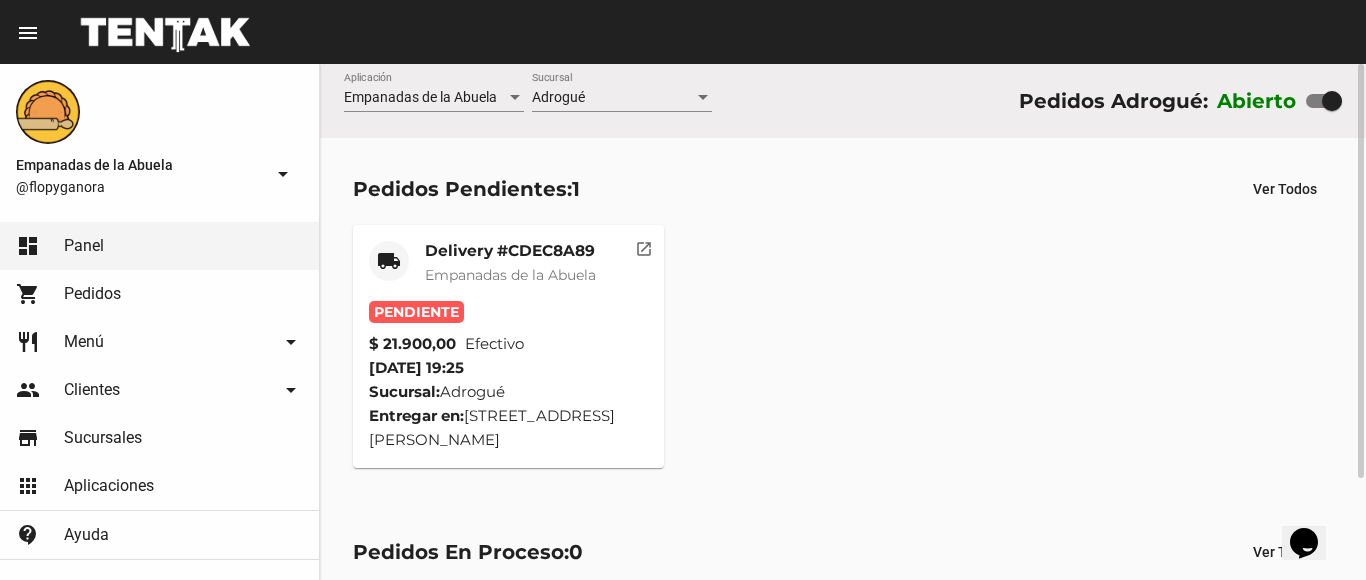 click on "Delivery #CDEC8A89" 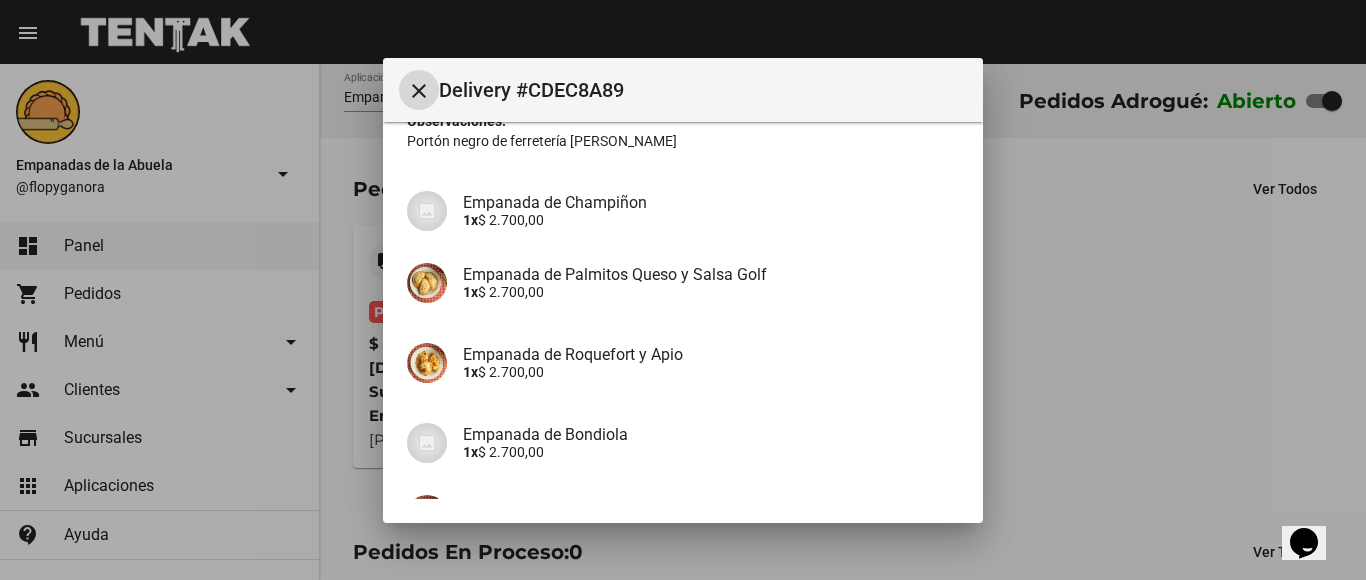 scroll, scrollTop: 500, scrollLeft: 0, axis: vertical 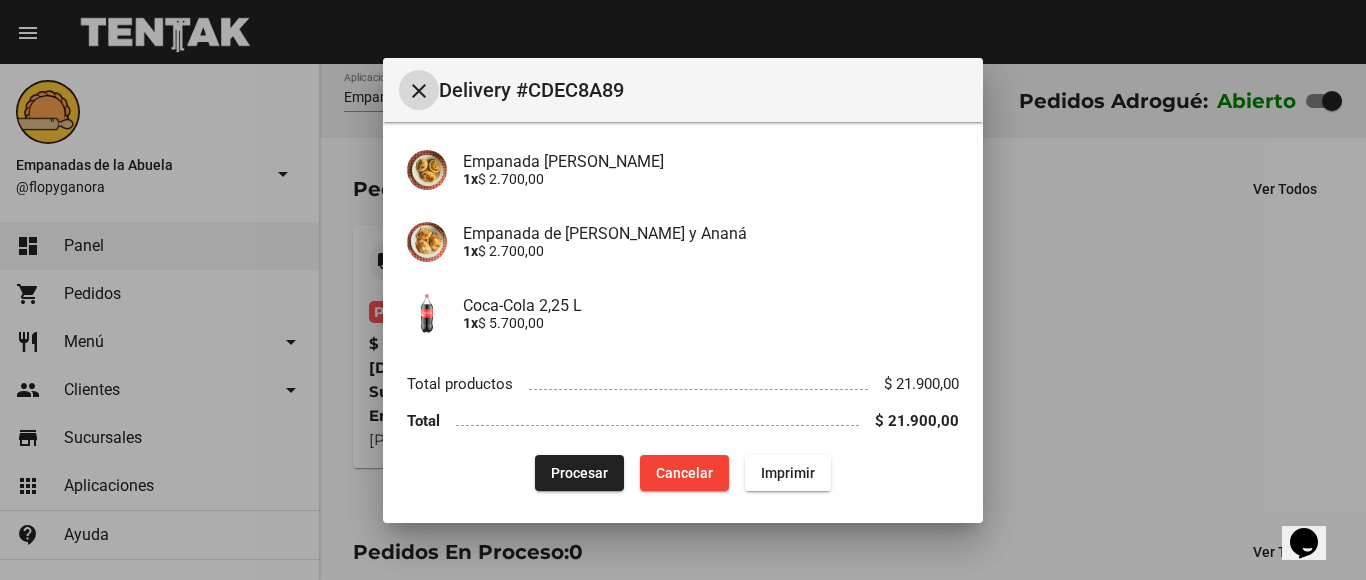 click on "Imprimir" 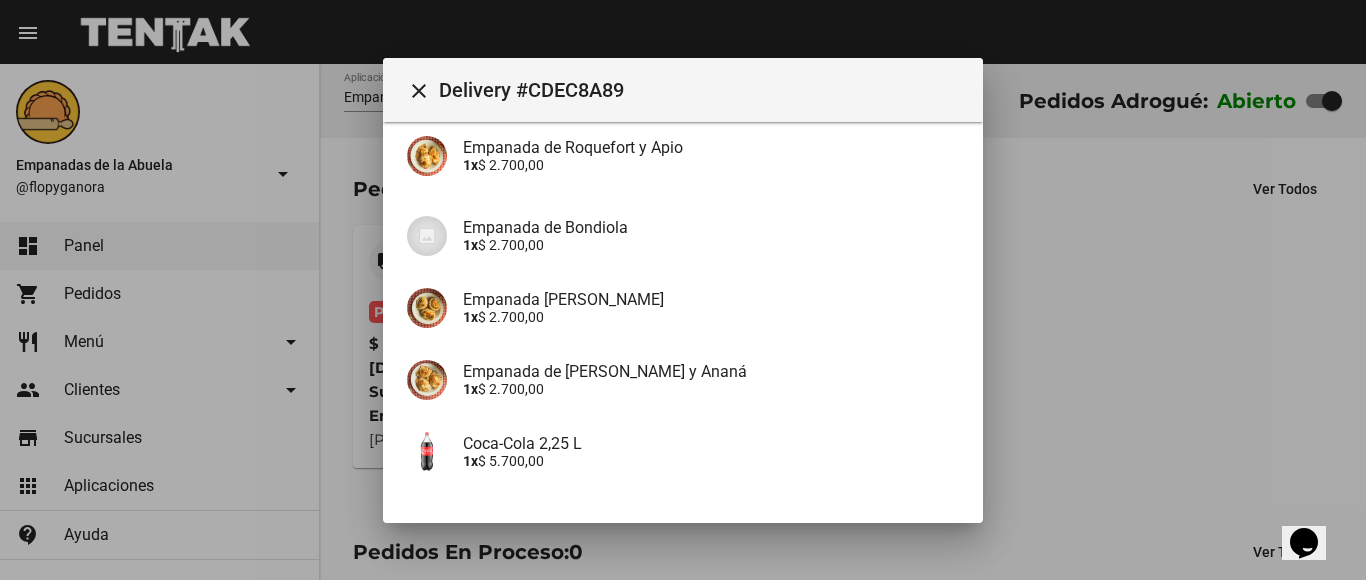 scroll, scrollTop: 508, scrollLeft: 0, axis: vertical 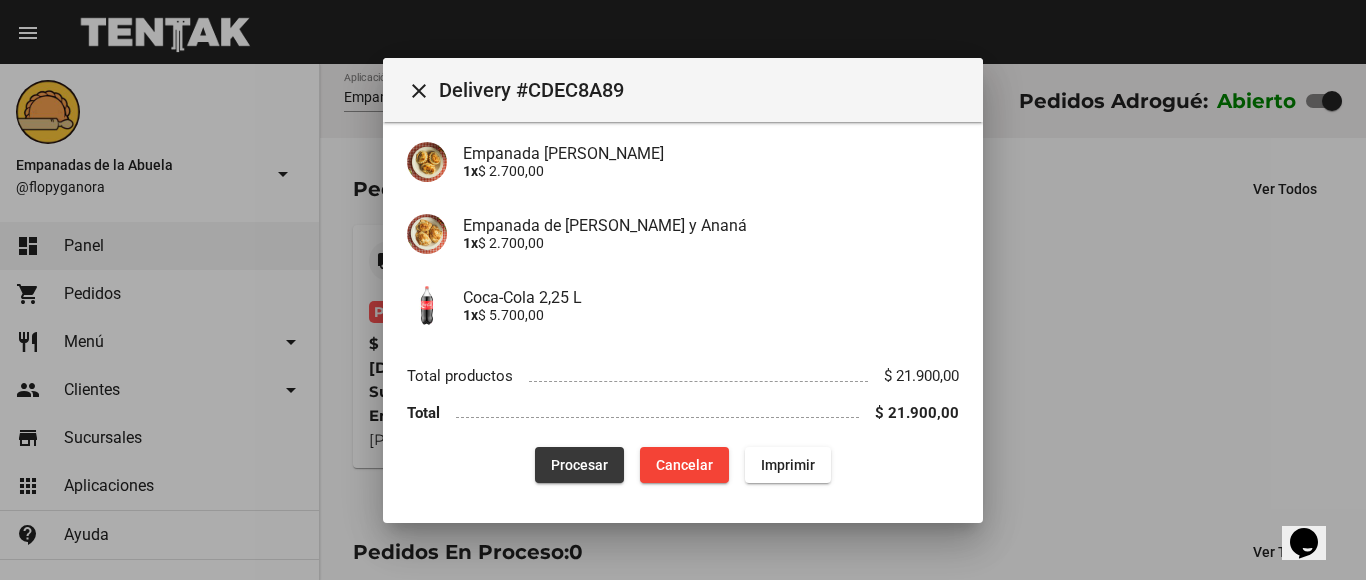 drag, startPoint x: 580, startPoint y: 449, endPoint x: 541, endPoint y: 512, distance: 74.094536 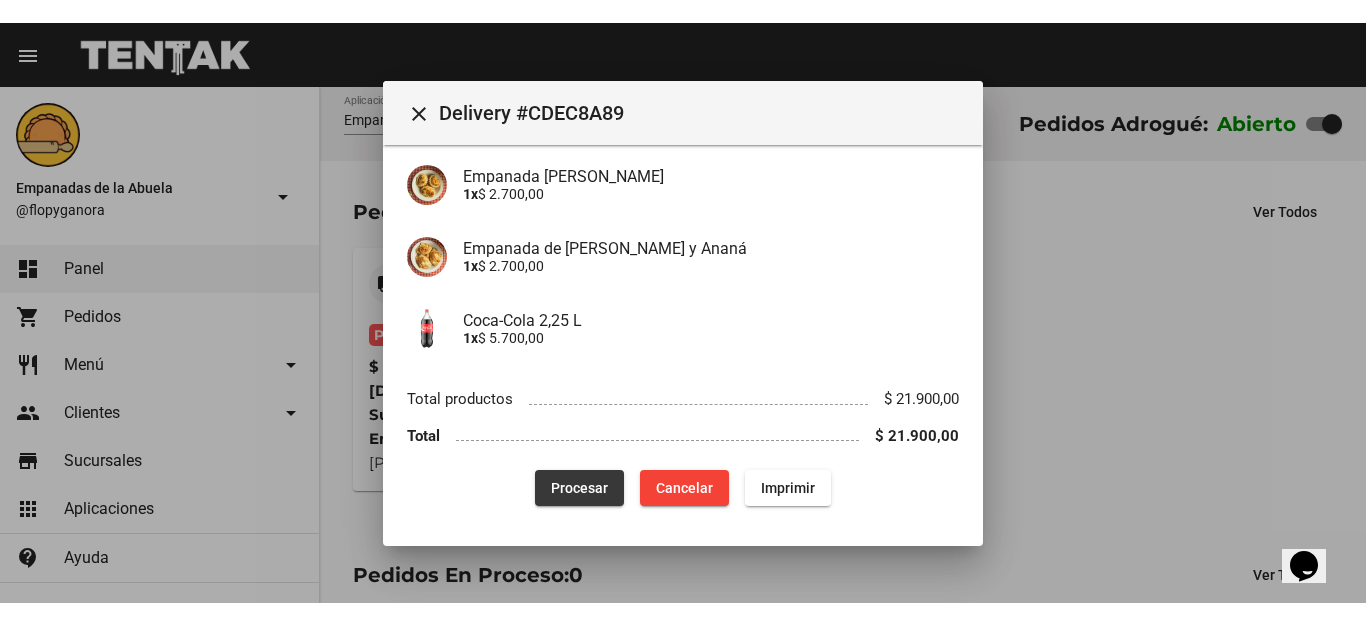 scroll, scrollTop: 0, scrollLeft: 0, axis: both 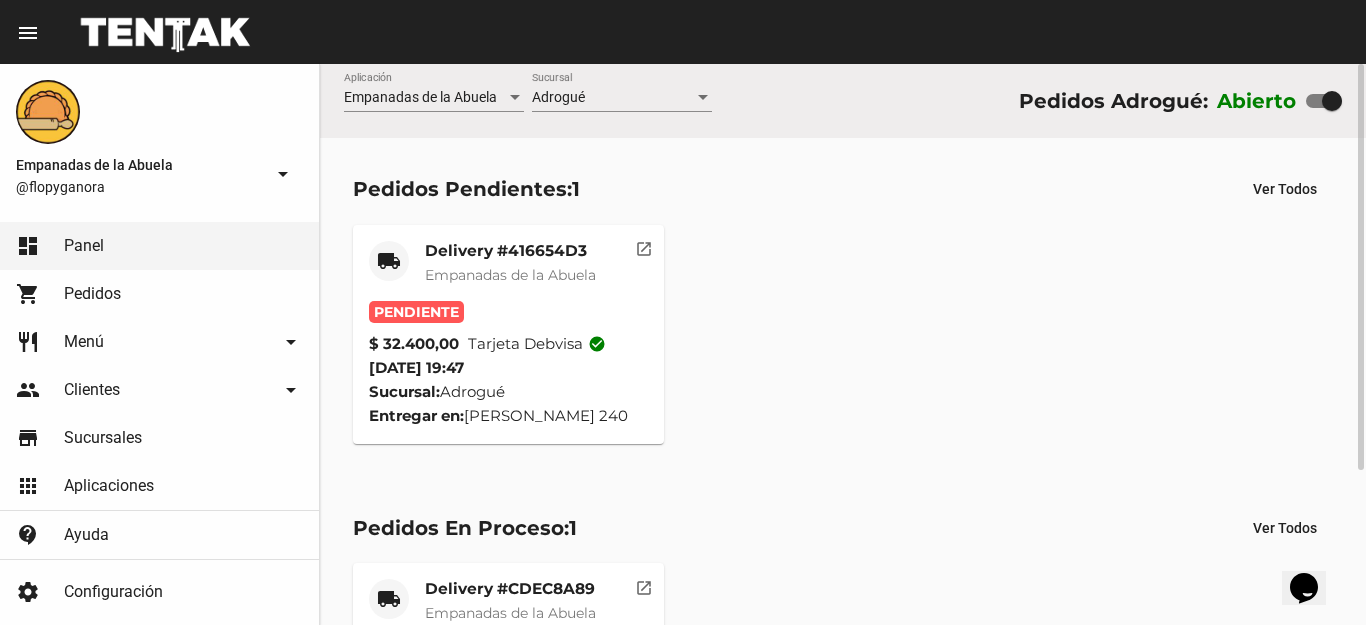 click on "Adrogué" at bounding box center (613, 98) 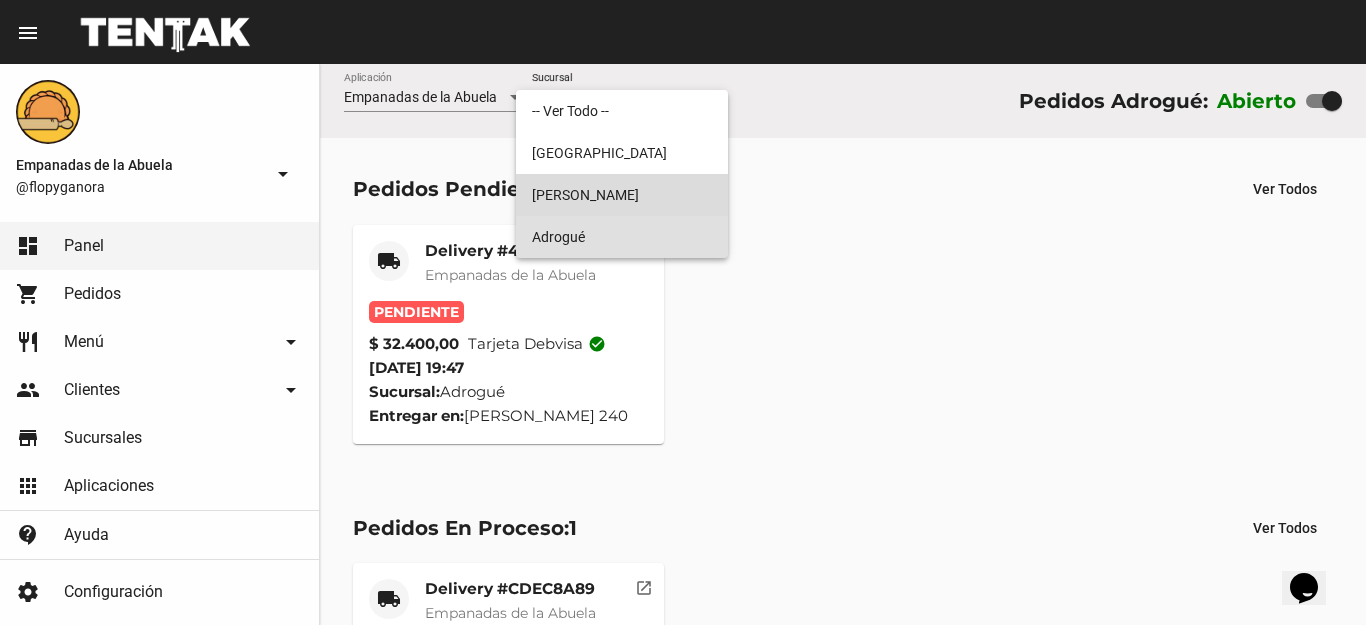click on "Lomas de Zamora" at bounding box center (622, 195) 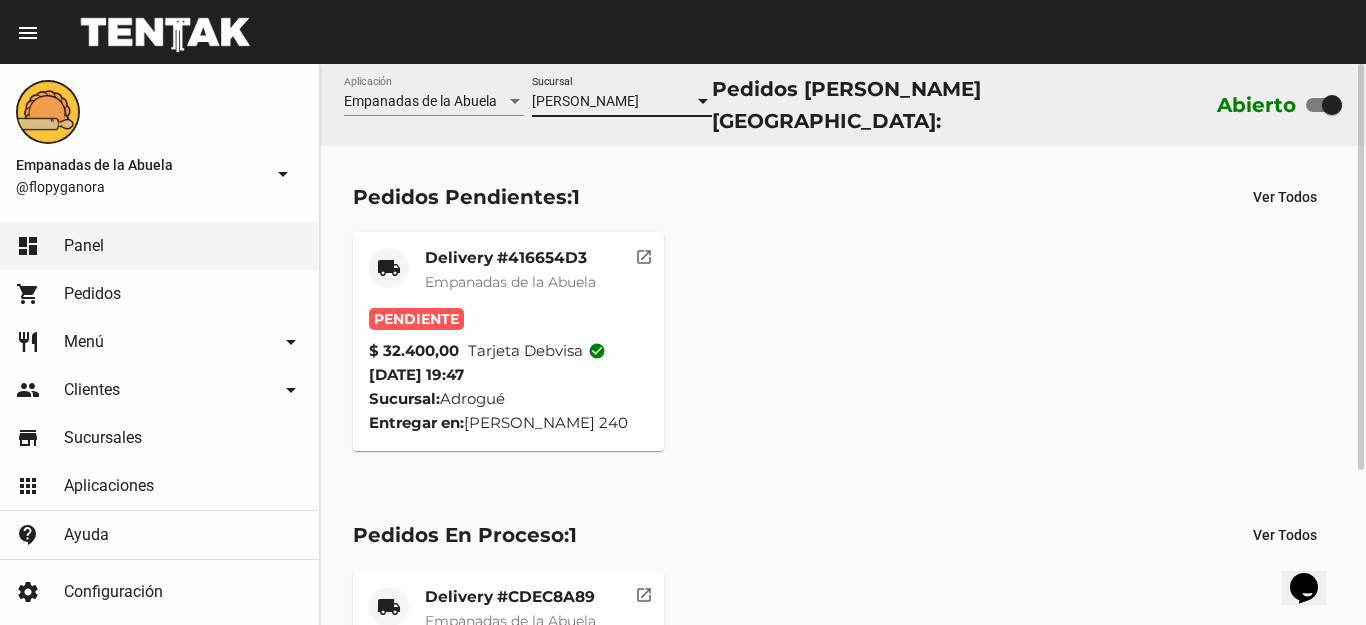 click on "Lomas de Zamora" at bounding box center [585, 101] 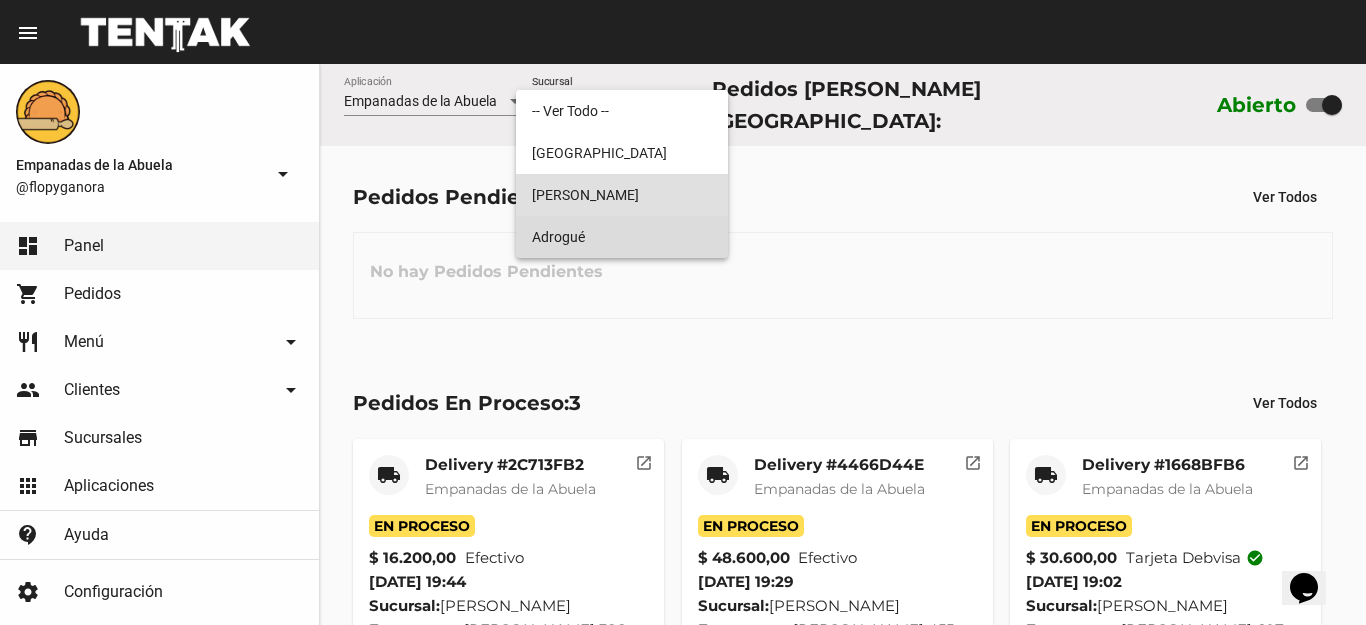 click on "Adrogué" at bounding box center (622, 237) 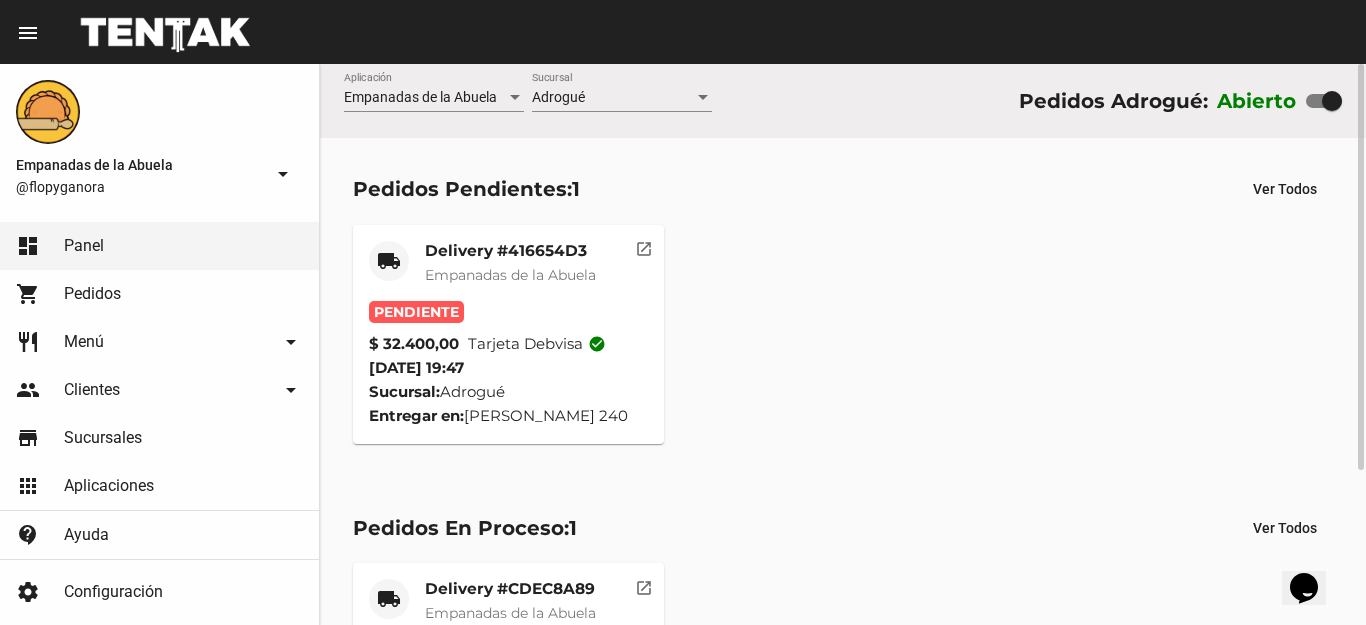 click on "Delivery #416654D3" 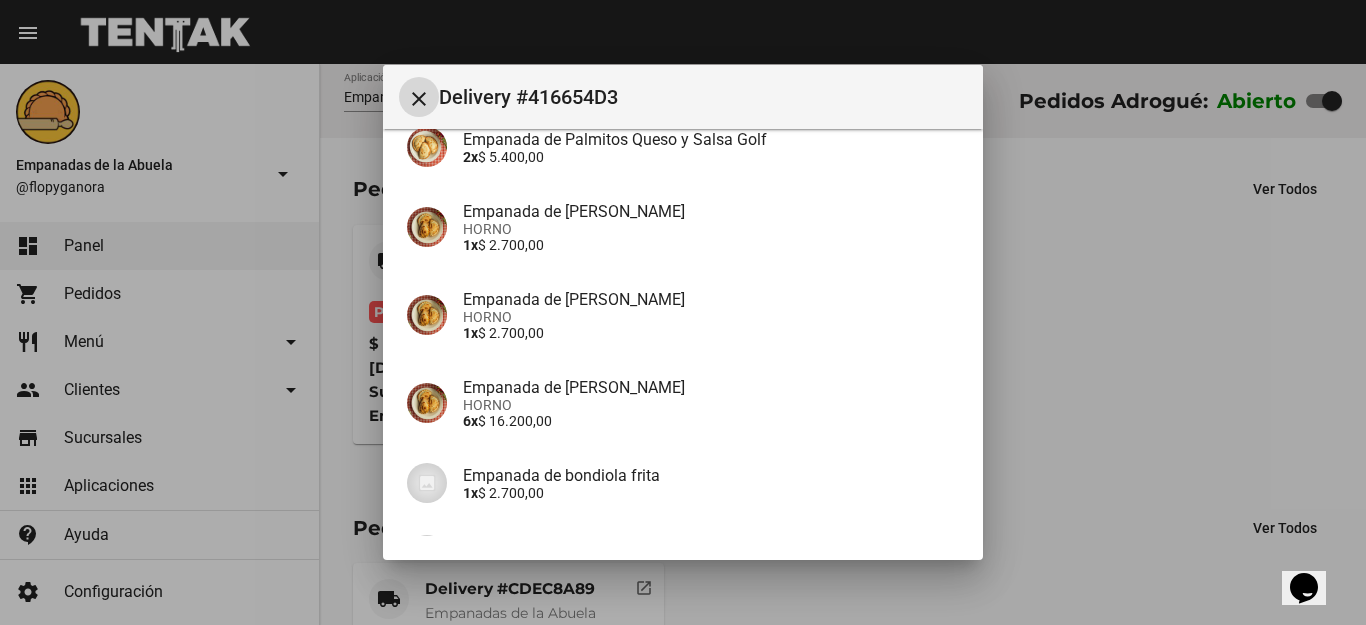 scroll, scrollTop: 399, scrollLeft: 0, axis: vertical 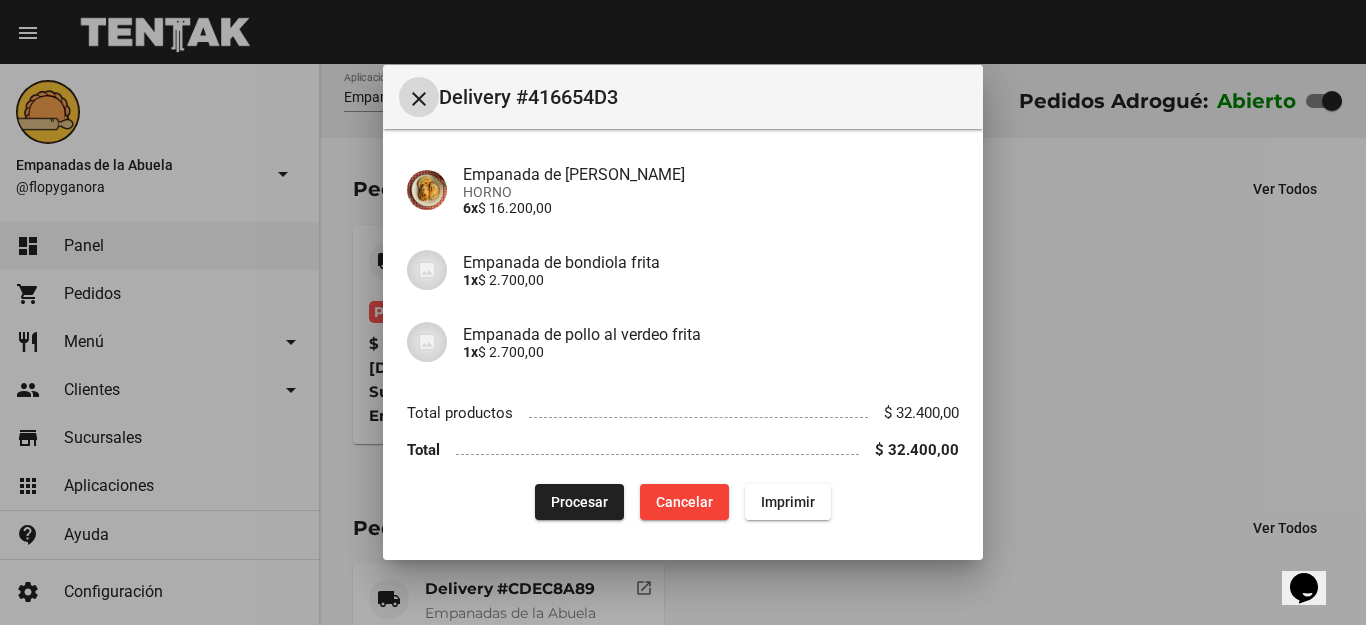 click on "Imprimir" 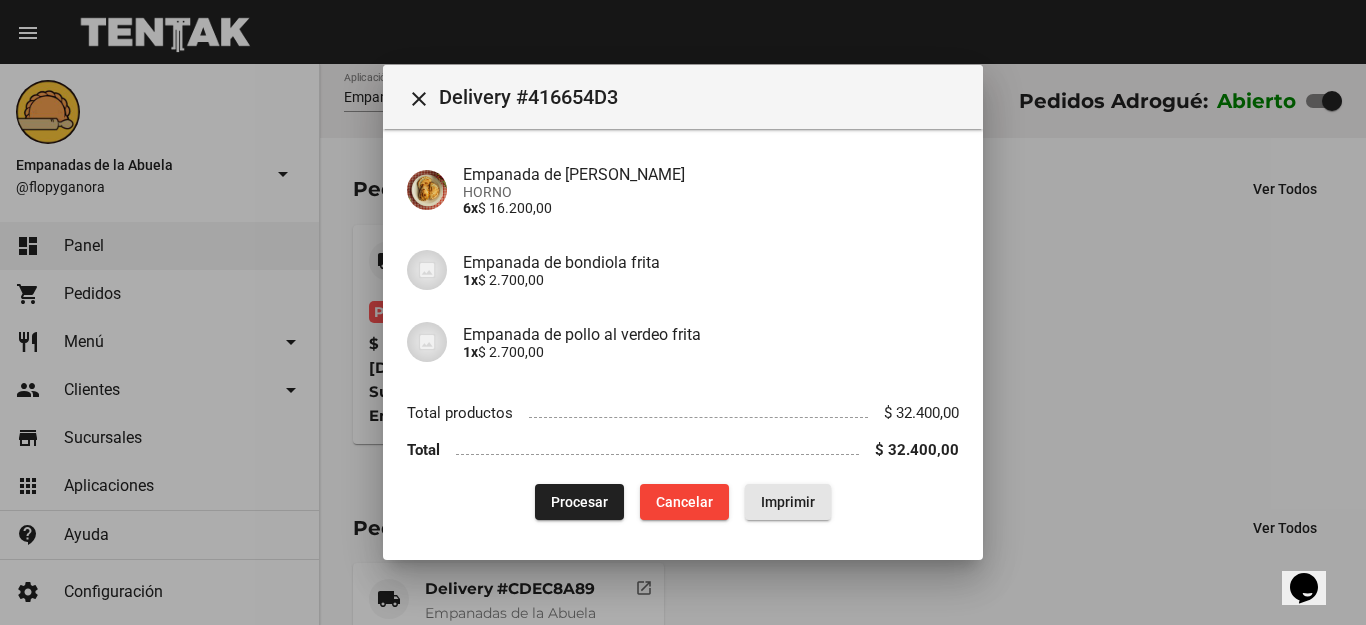 scroll, scrollTop: 237, scrollLeft: 0, axis: vertical 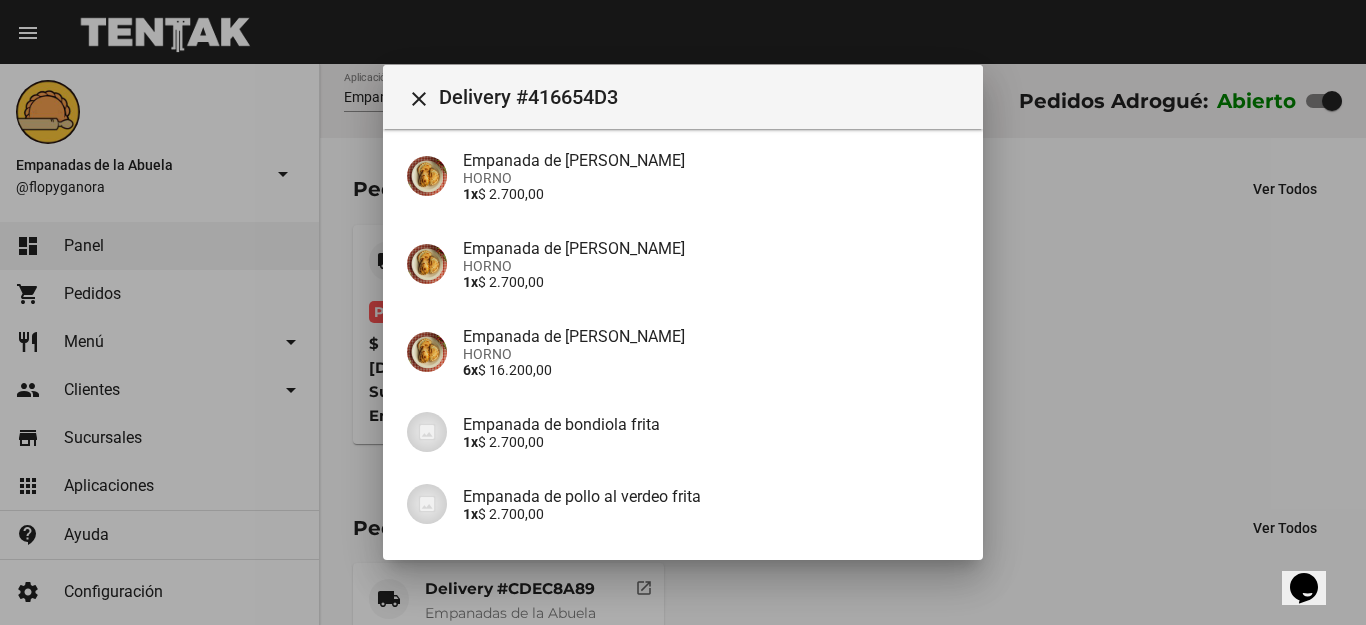 type 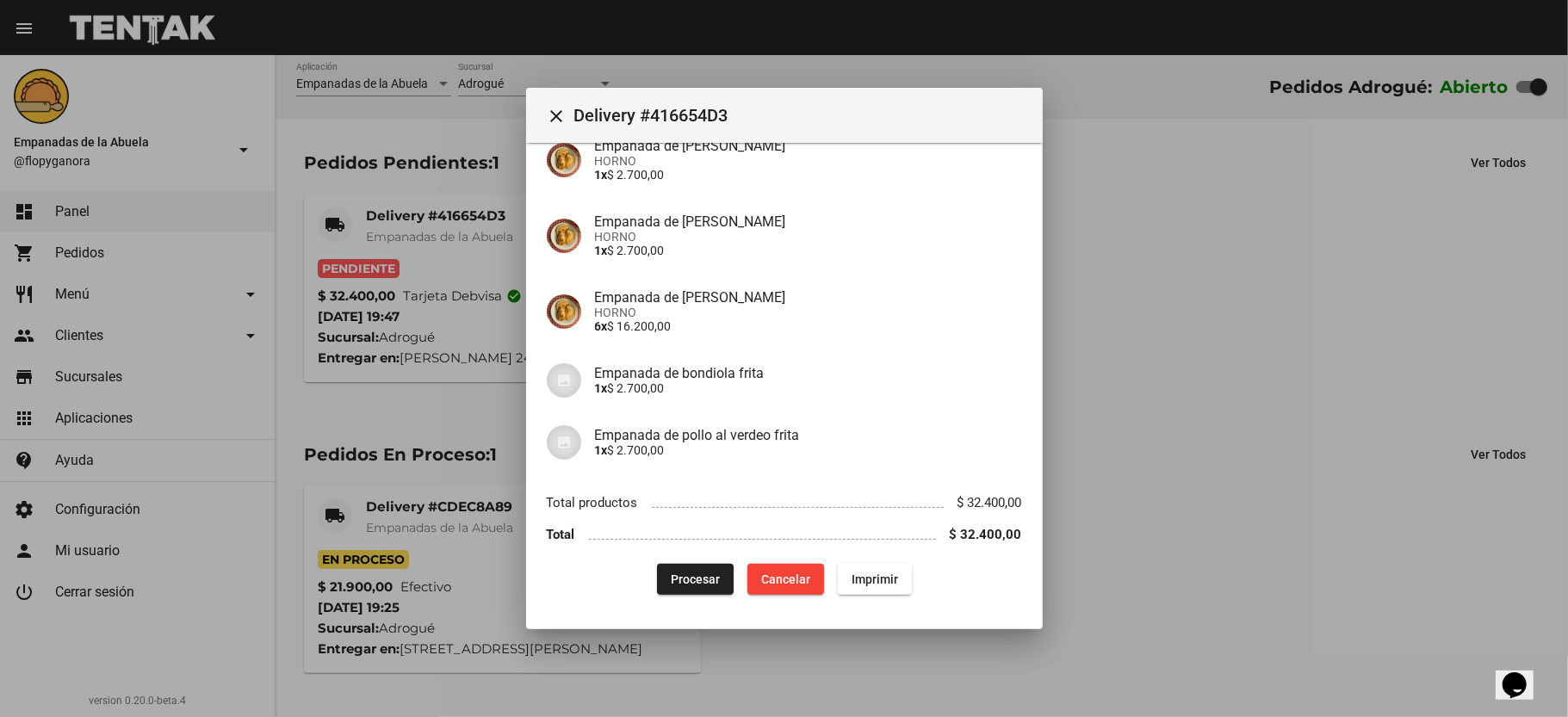 scroll, scrollTop: 227, scrollLeft: 0, axis: vertical 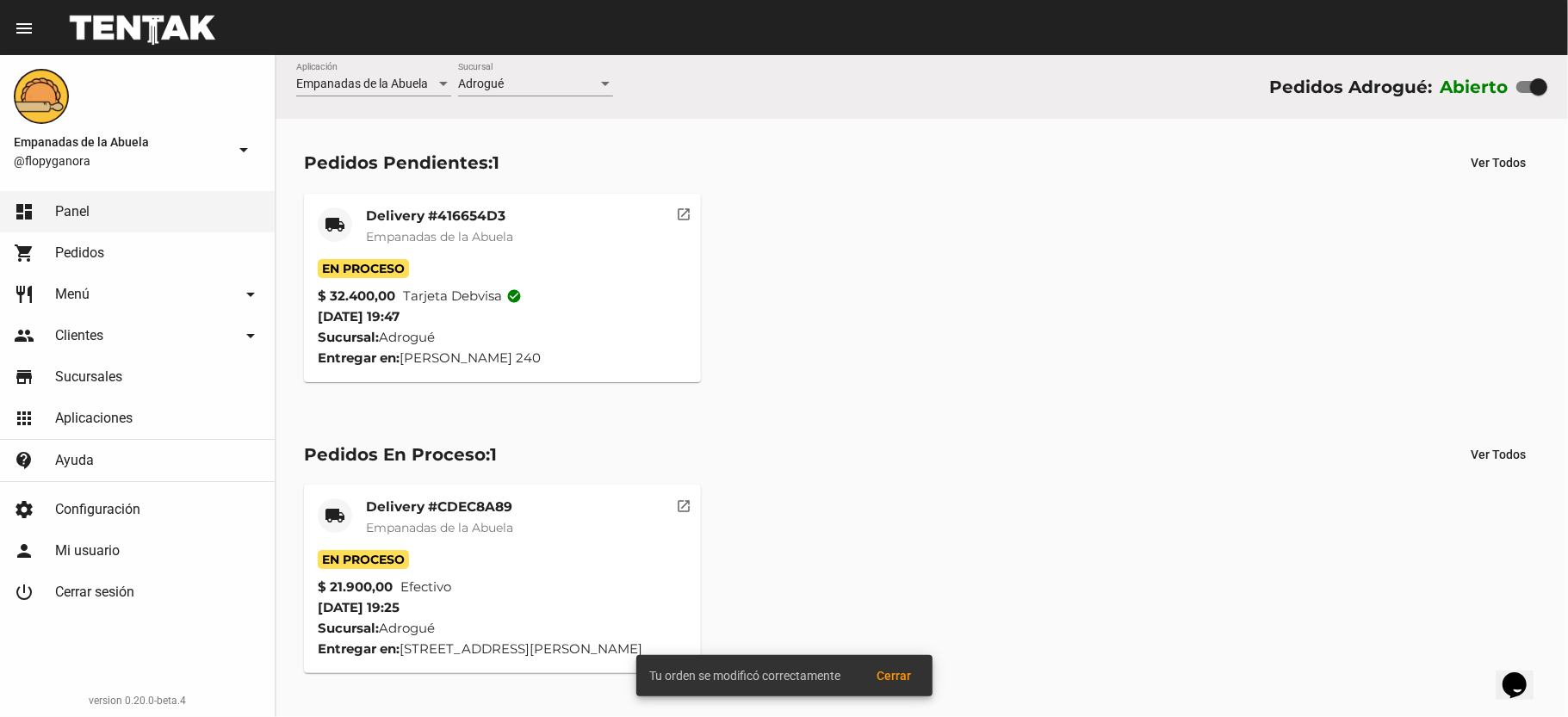 click on "Entregar en:  Martín Rodríguez 240" 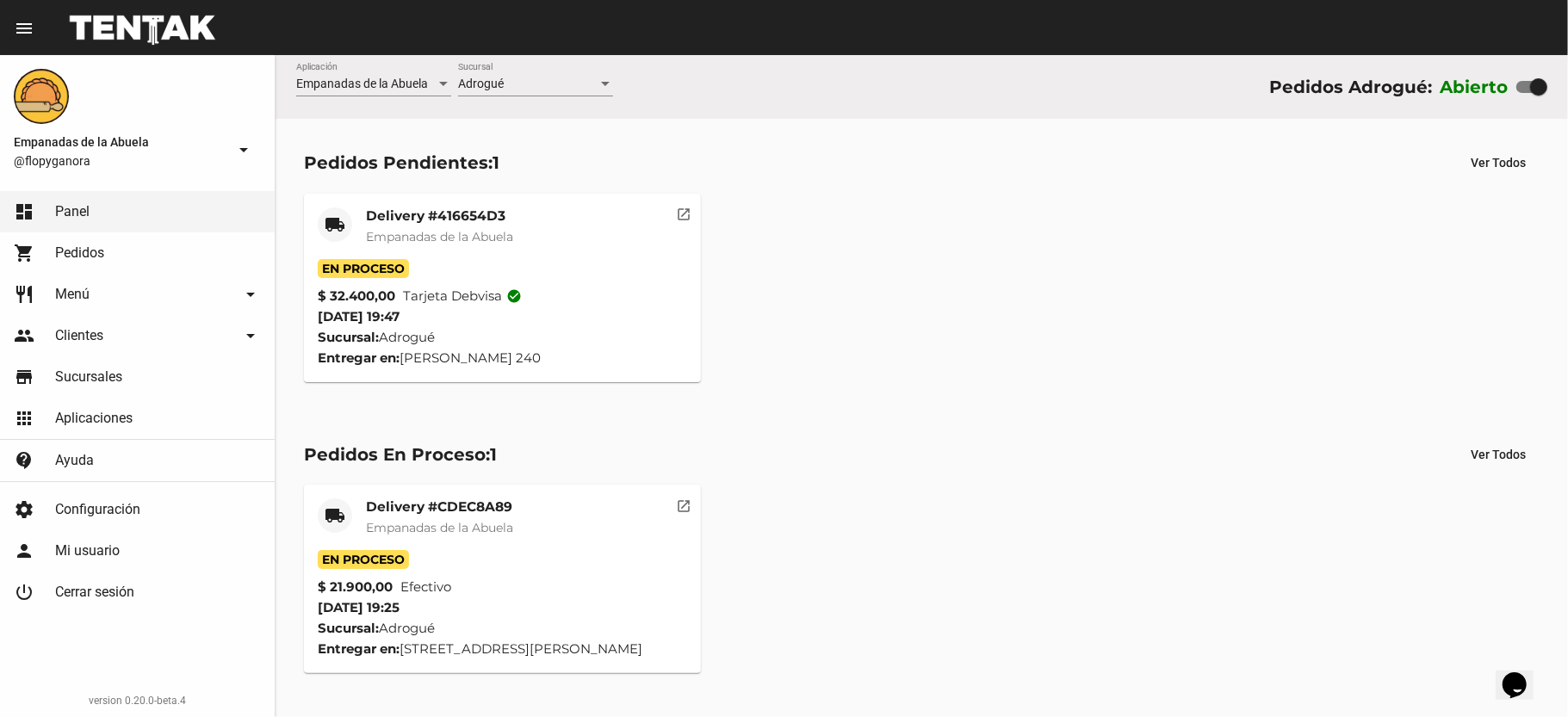 click on "Sucursal:  Adrogué" 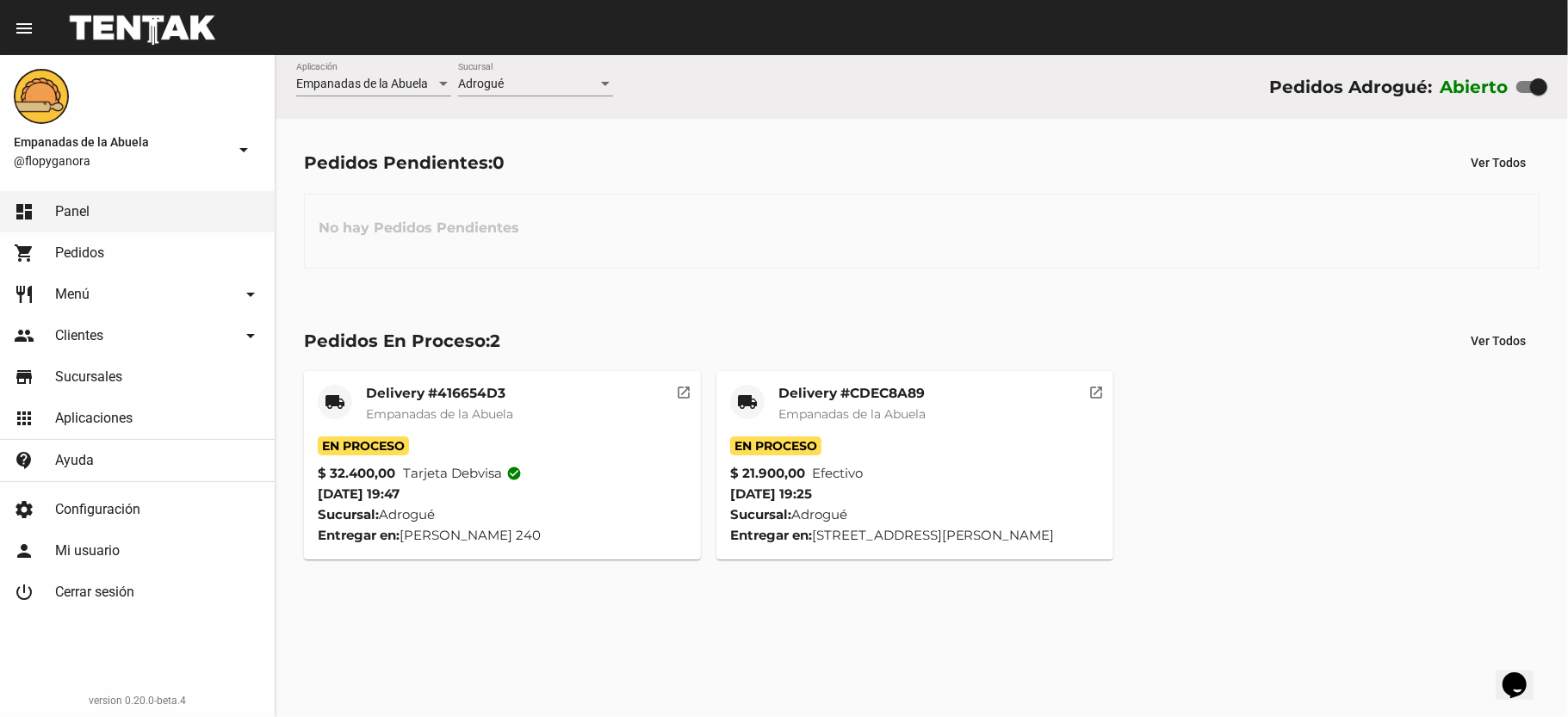 click on "Delivery #CDEC8A89" 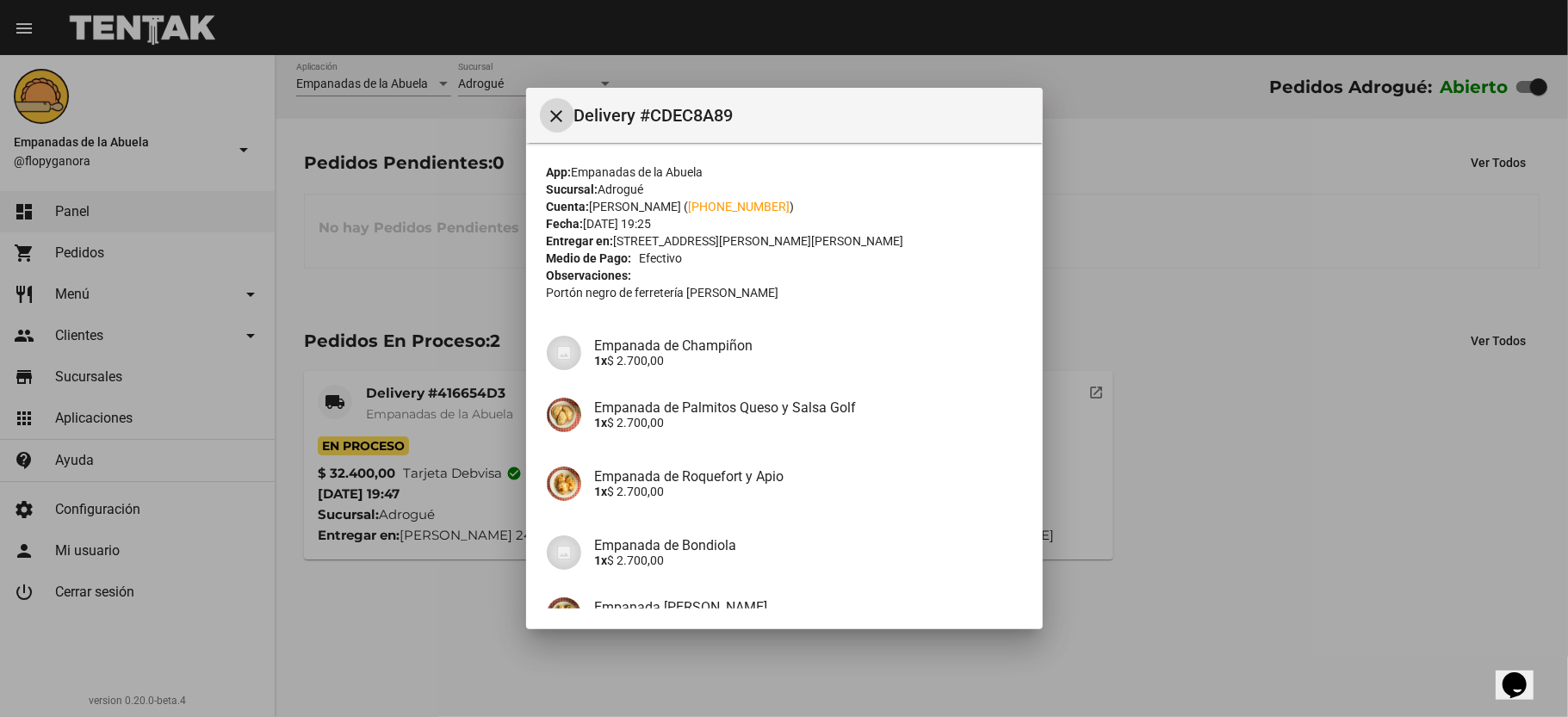 scroll, scrollTop: 296, scrollLeft: 0, axis: vertical 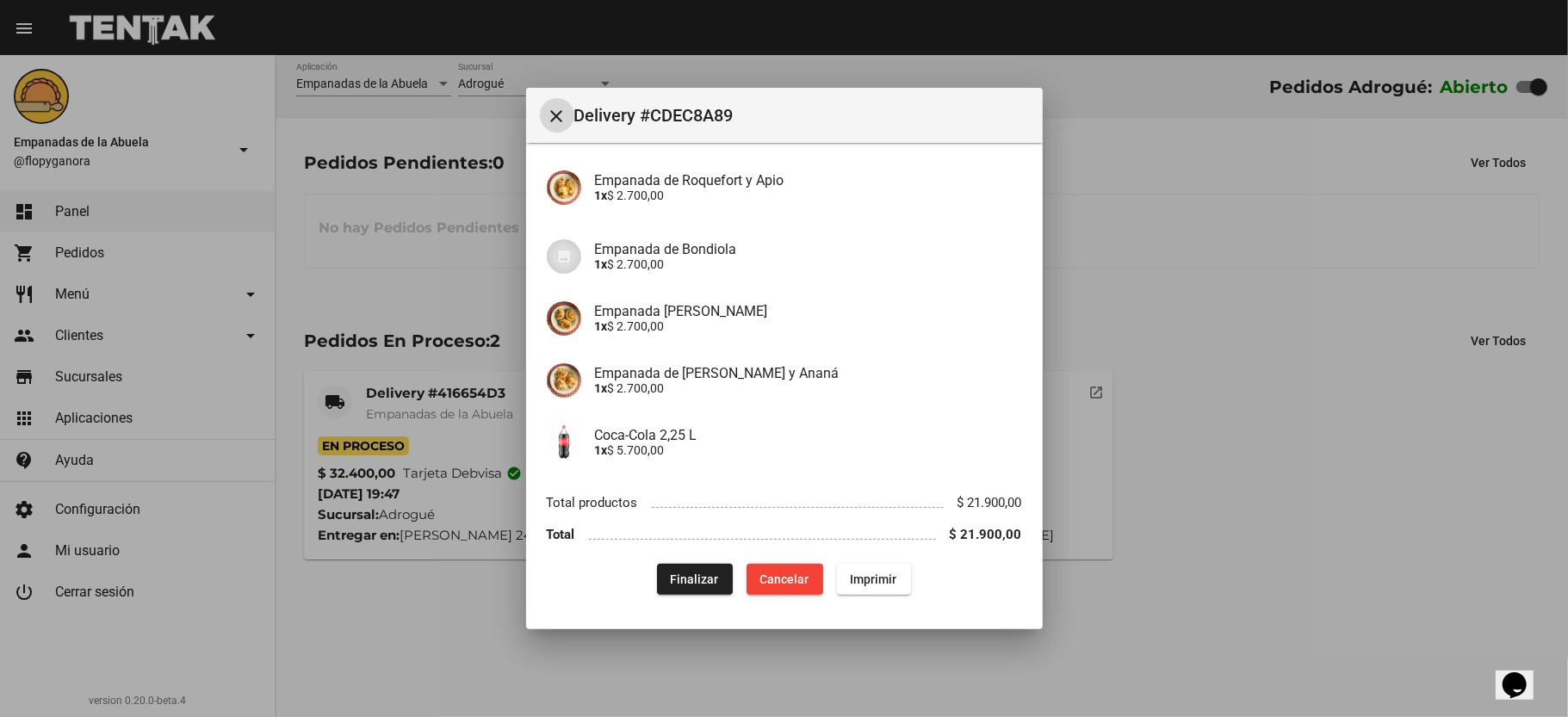 click on "close Delivery #CDEC8A89" at bounding box center (784, 115) 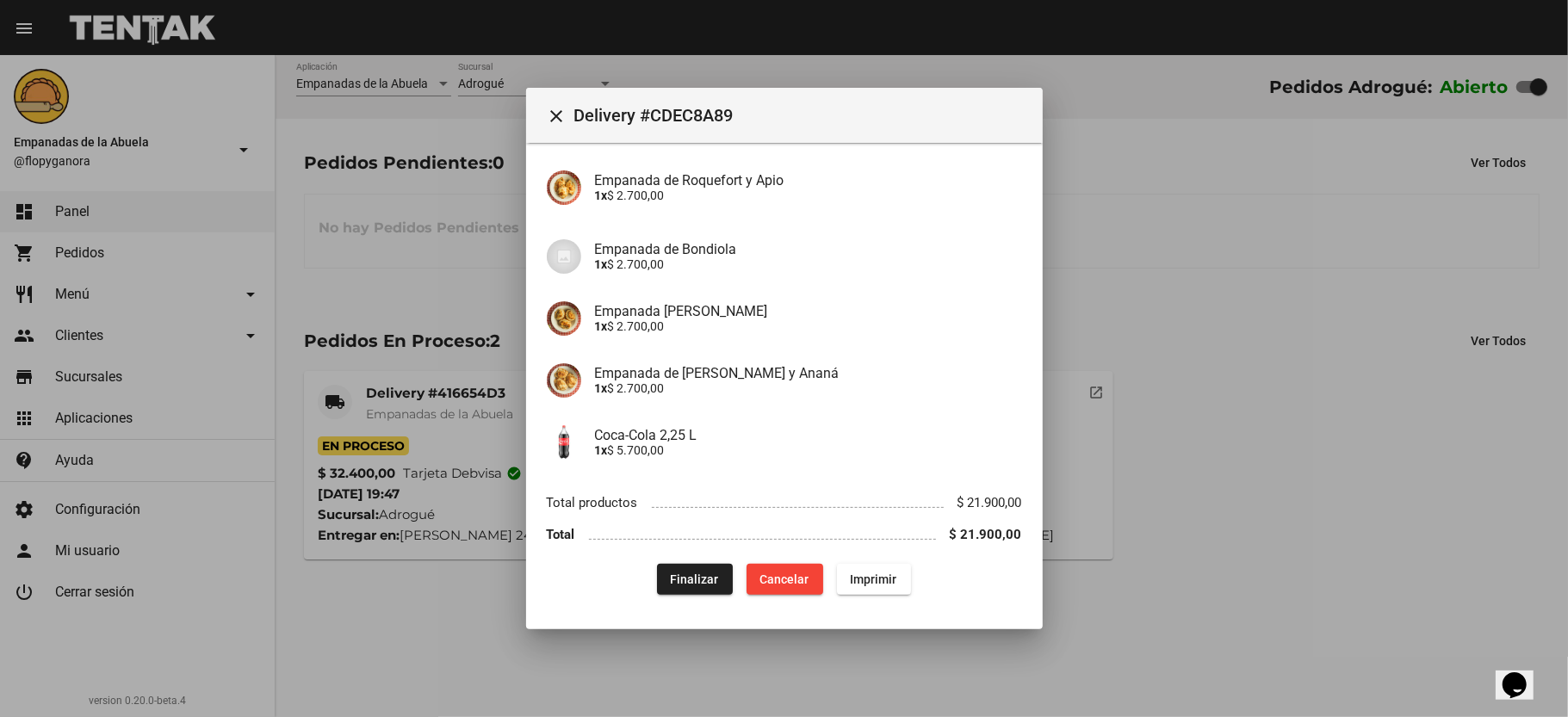 click on "close" at bounding box center [557, 115] 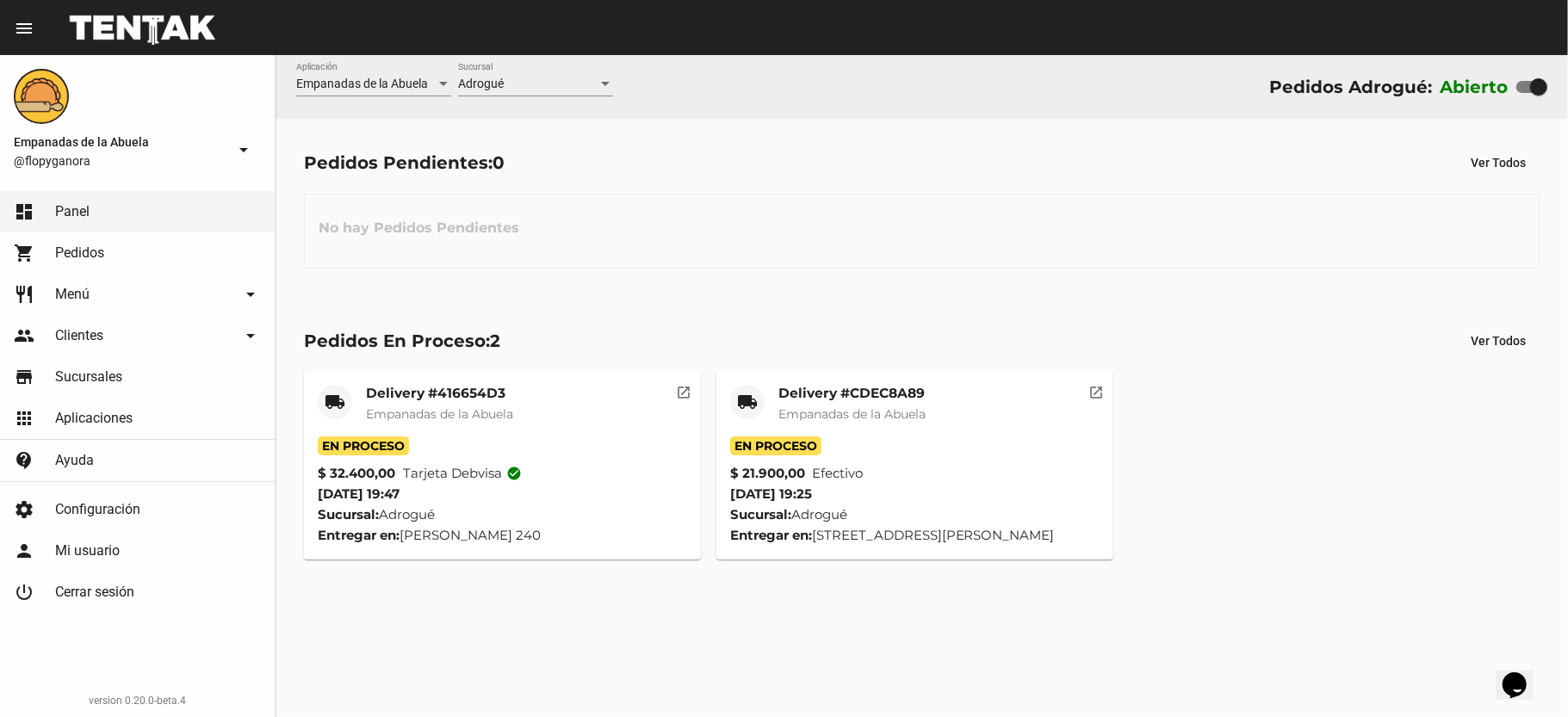 click on "Delivery #416654D3" 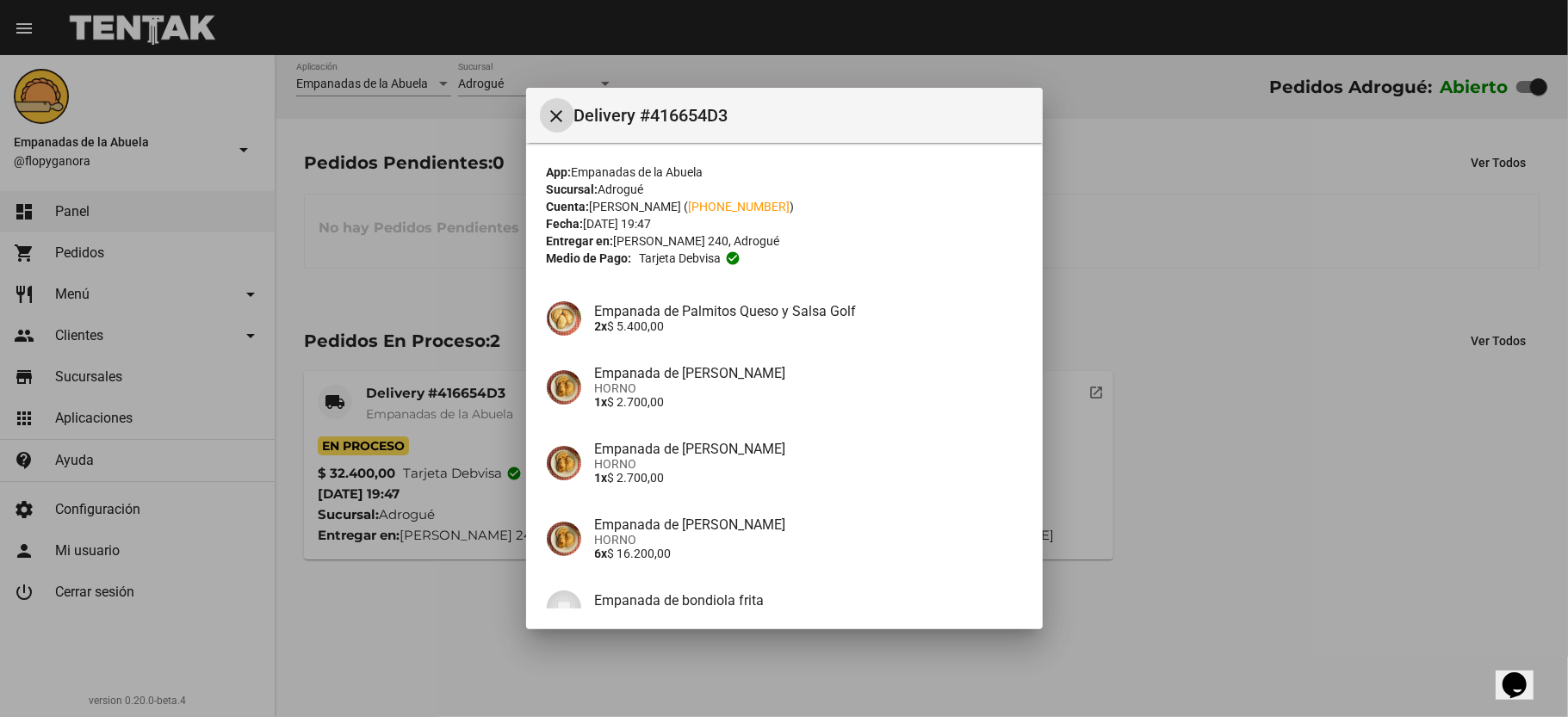 scroll, scrollTop: 227, scrollLeft: 0, axis: vertical 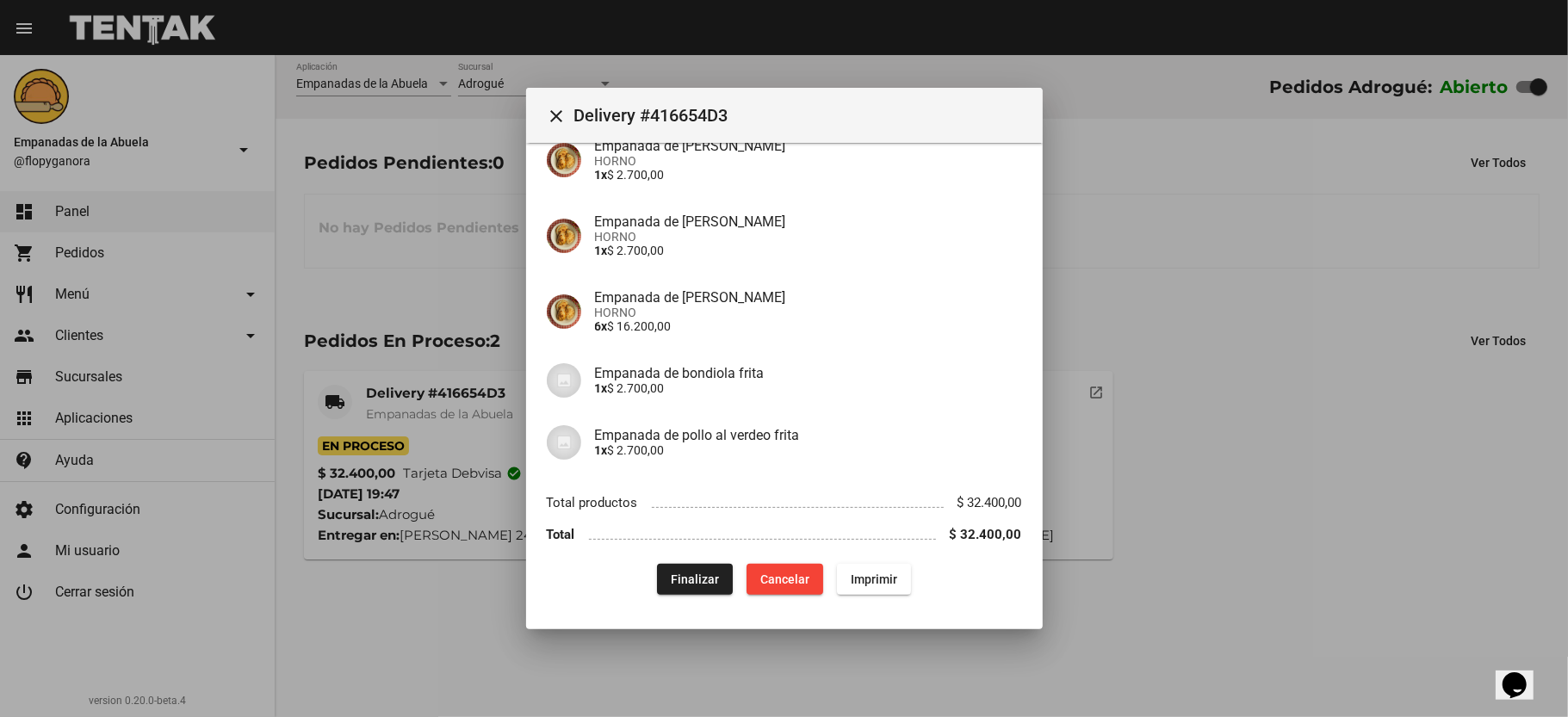 click on "1x  $ 2.700,00" 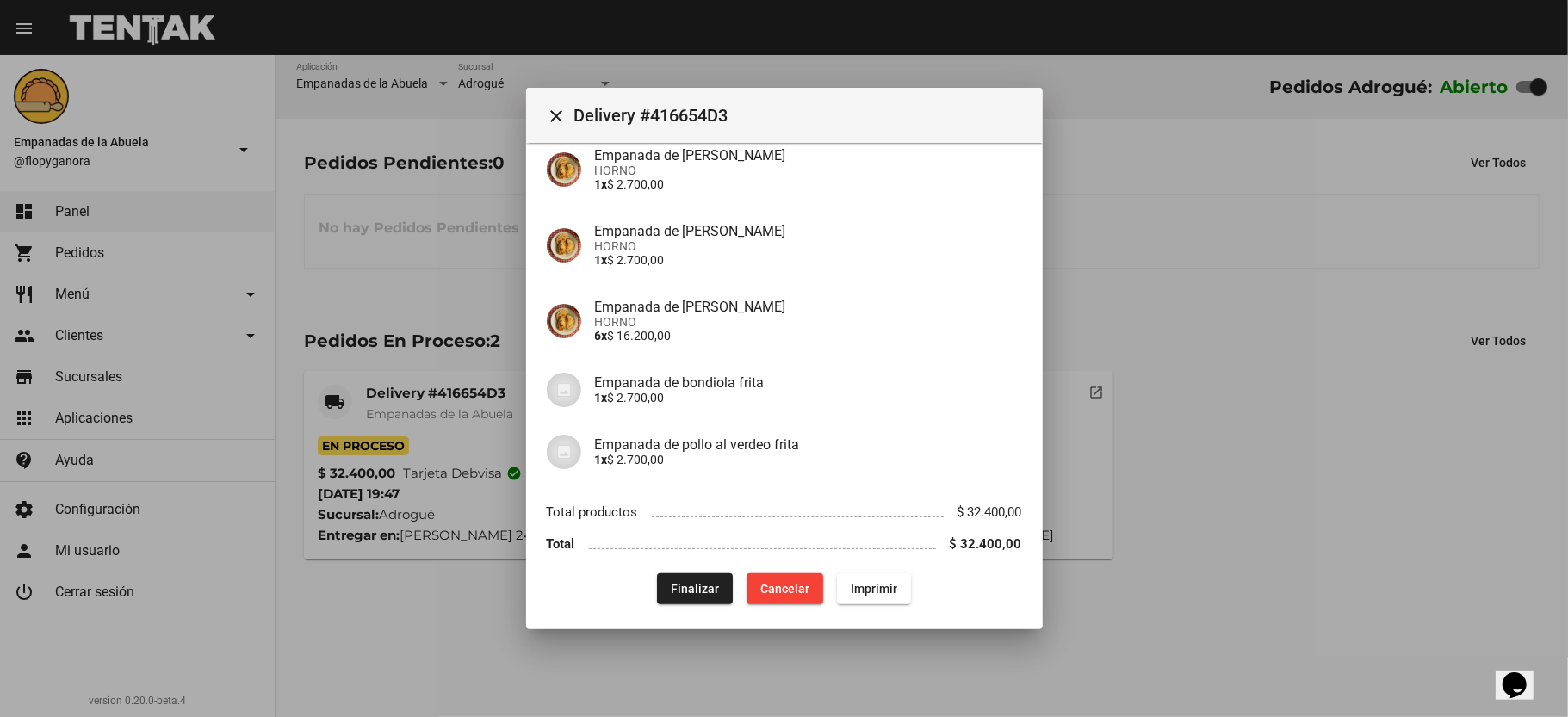 scroll, scrollTop: 227, scrollLeft: 0, axis: vertical 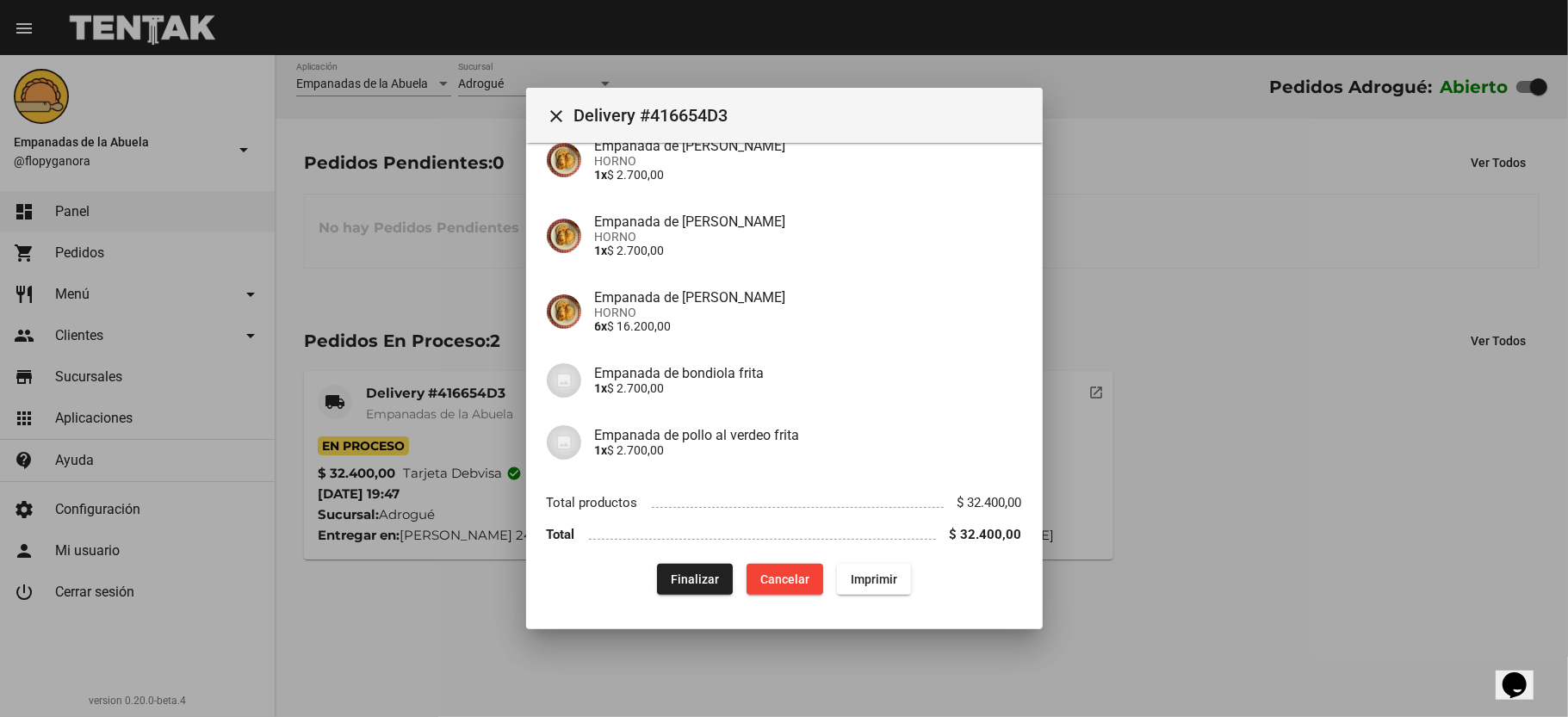 click 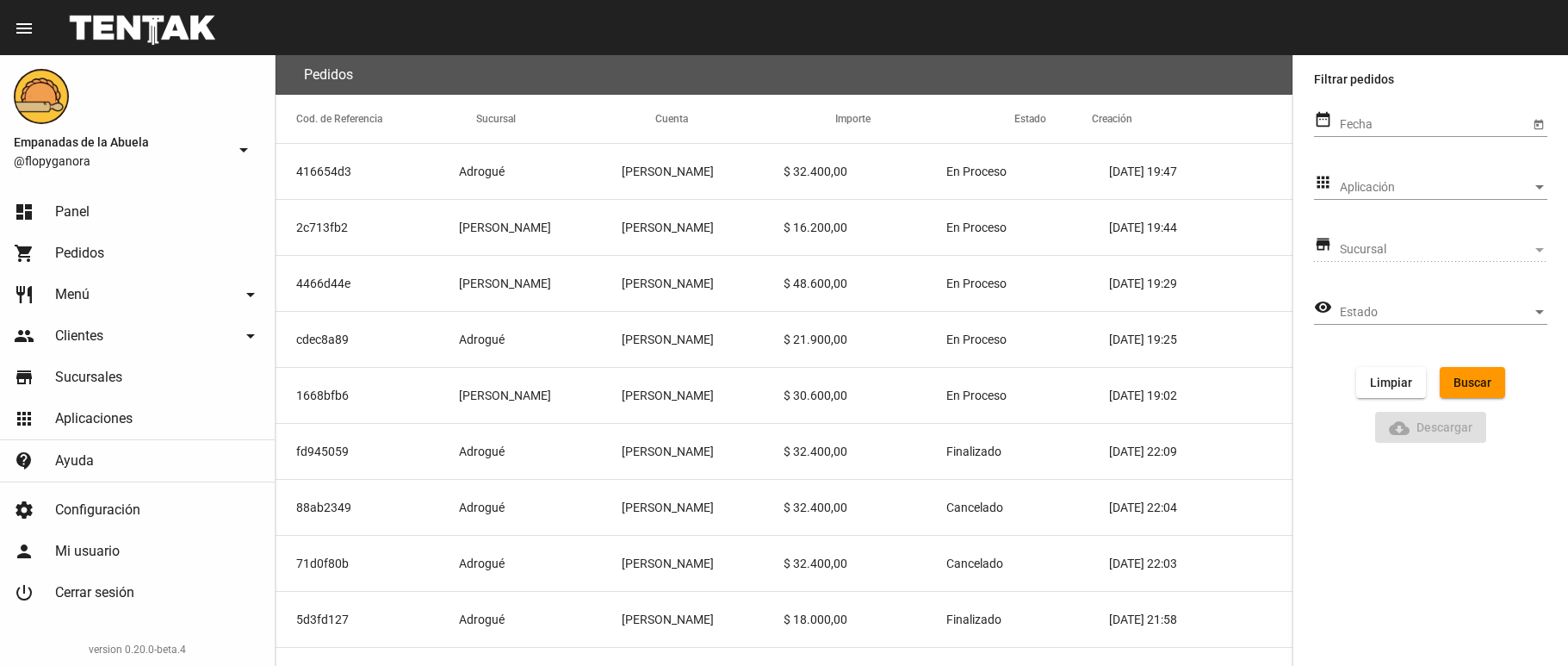 scroll, scrollTop: 0, scrollLeft: 0, axis: both 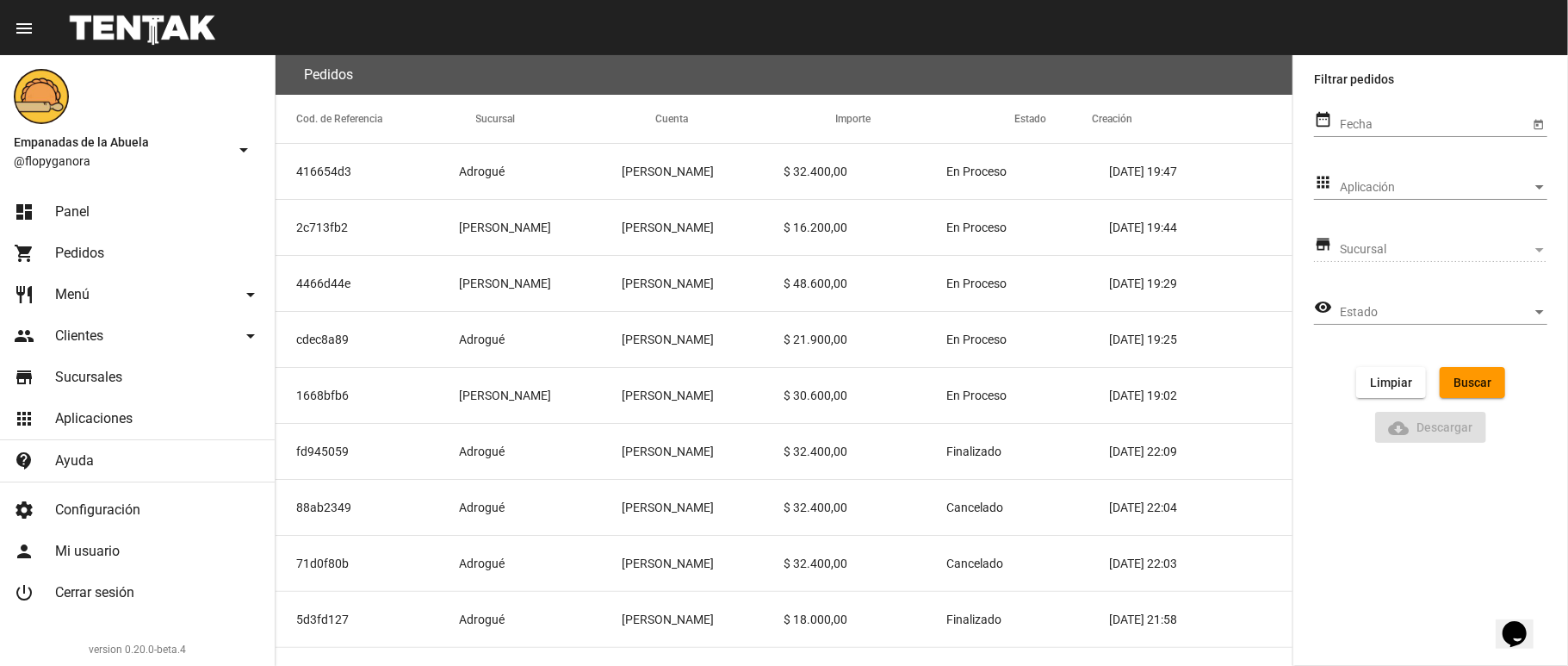 click on "dashboard Panel" 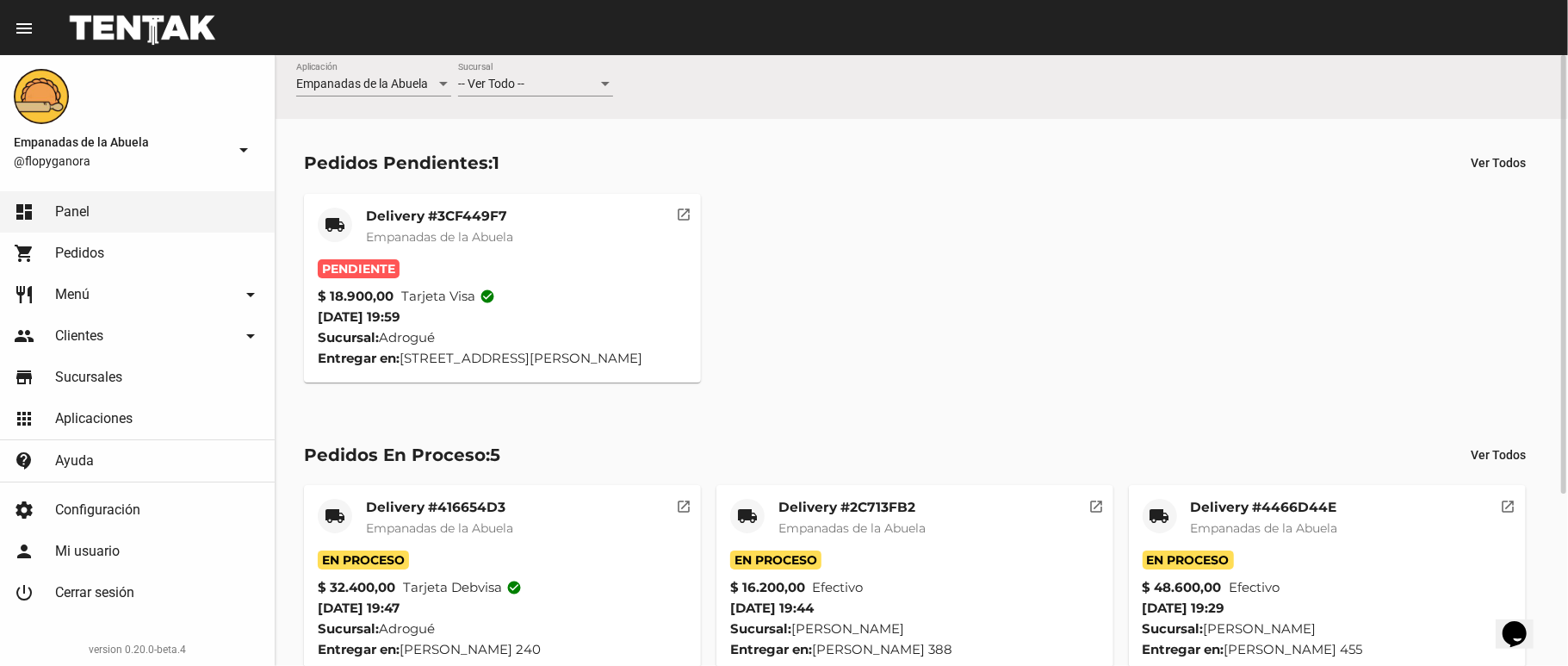click on "local_shipping Delivery #3CF449F7 Empanadas de la Abuela Pendiente $ 18.900,00 Tarjeta visa check_circle 8/7/25 19:59 Sucursal:  Adrogué  Entregar en:  Avenida Amenedo 1258   open_in_new" 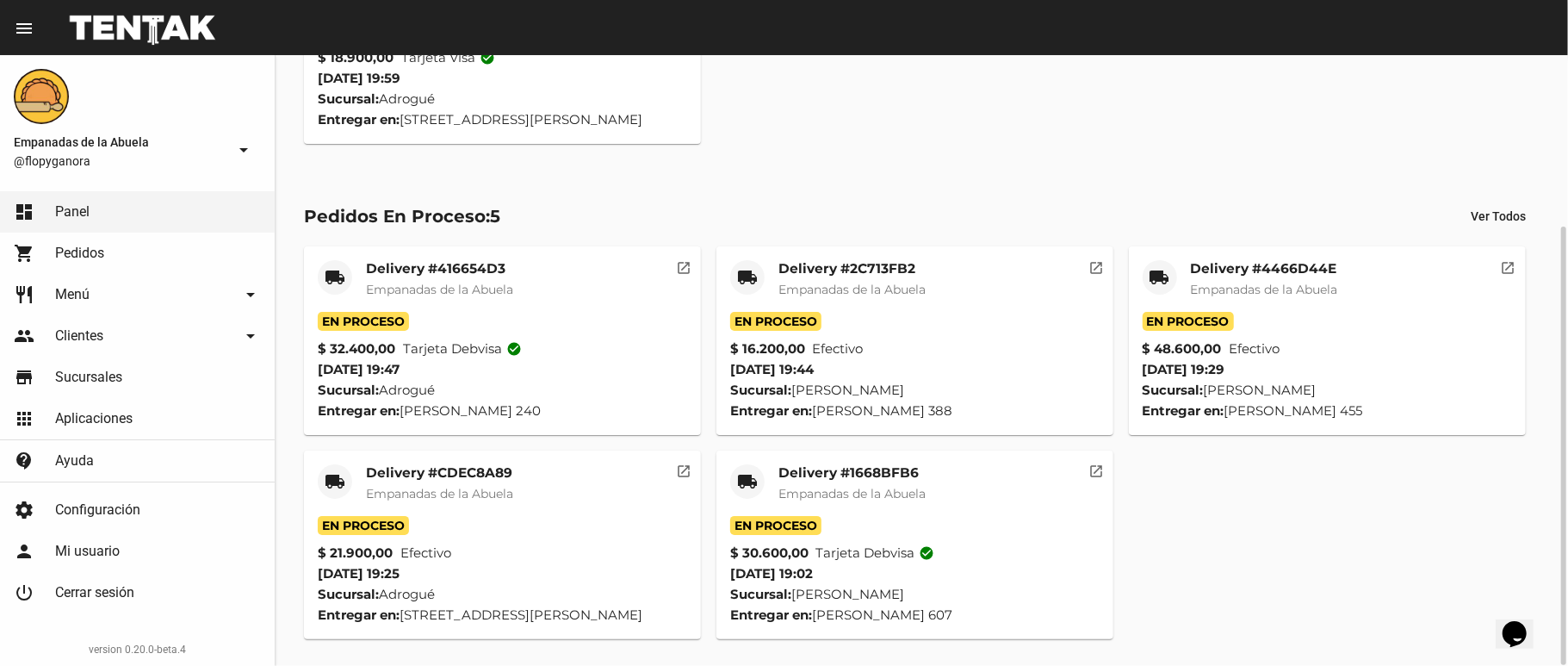 scroll, scrollTop: 0, scrollLeft: 0, axis: both 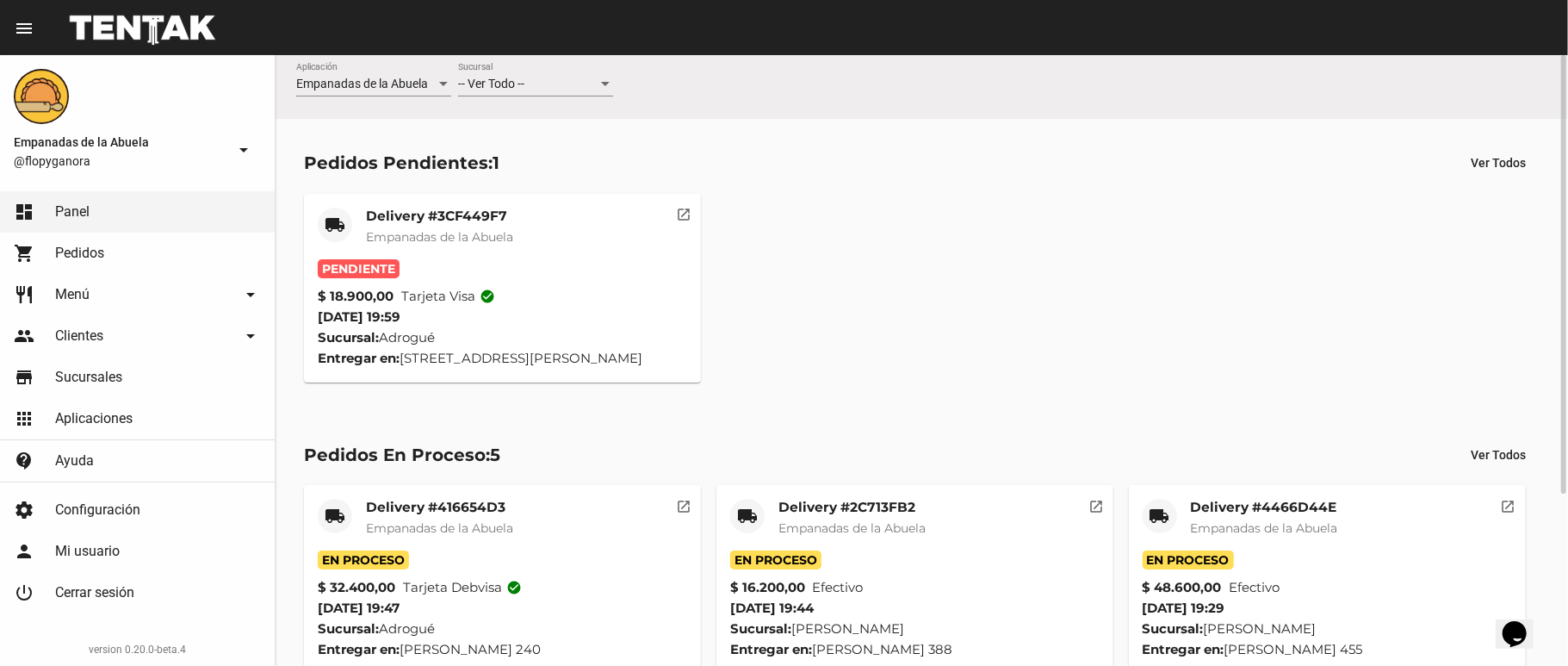 click on "Empanadas de la Abuela" 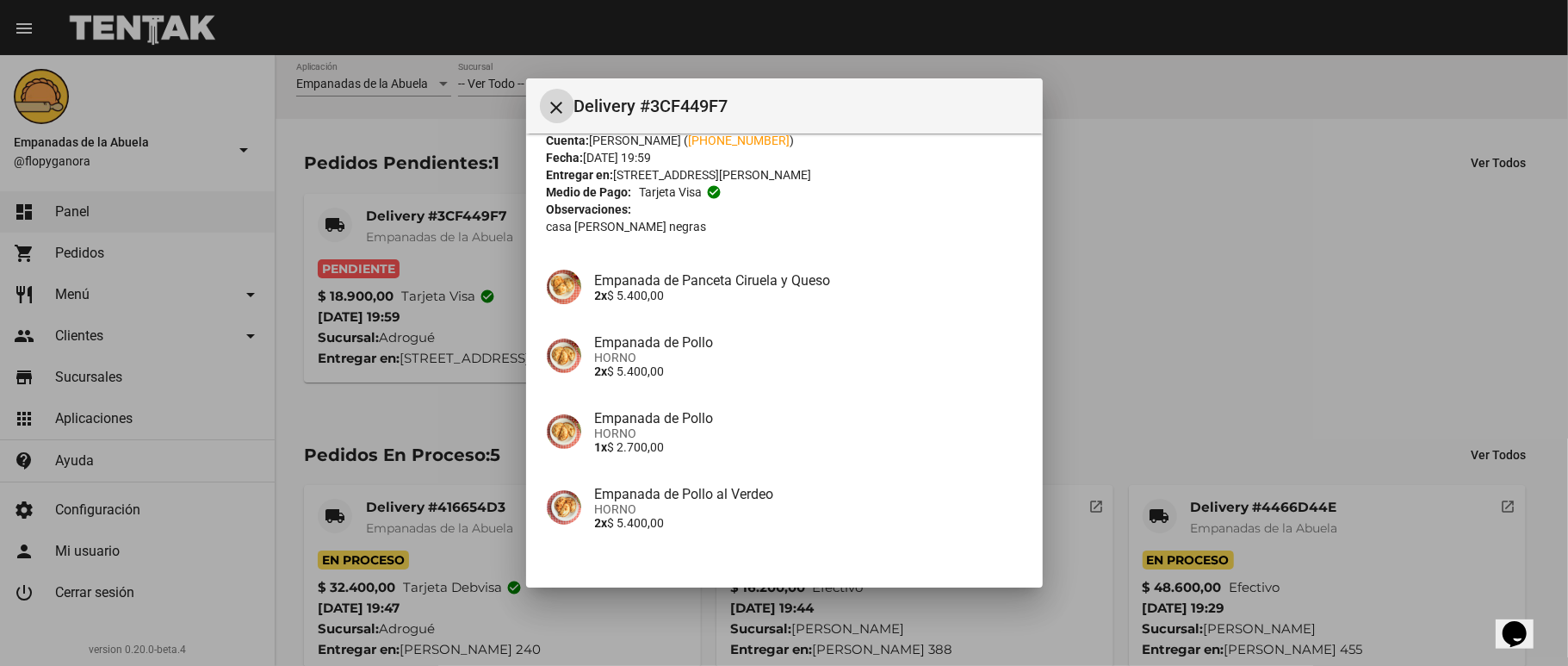 scroll, scrollTop: 171, scrollLeft: 0, axis: vertical 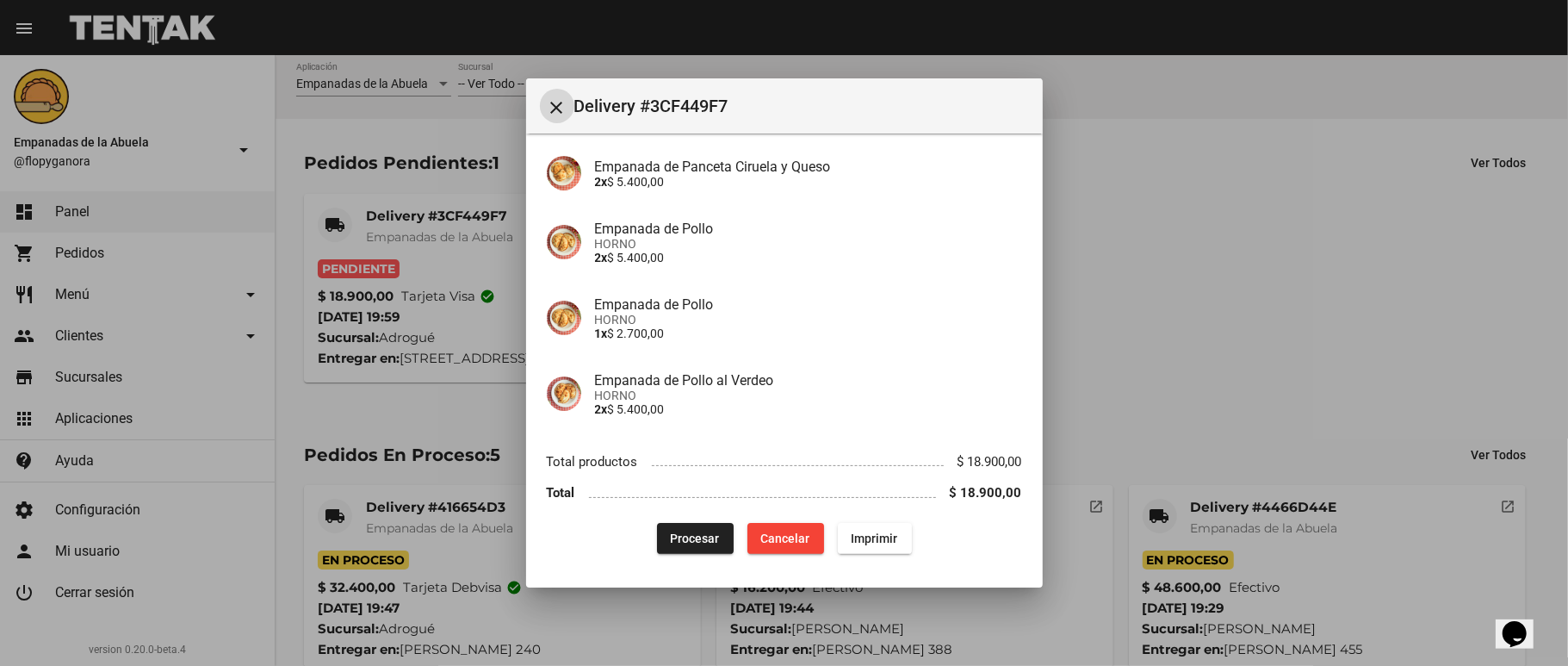 click on "Imprimir" 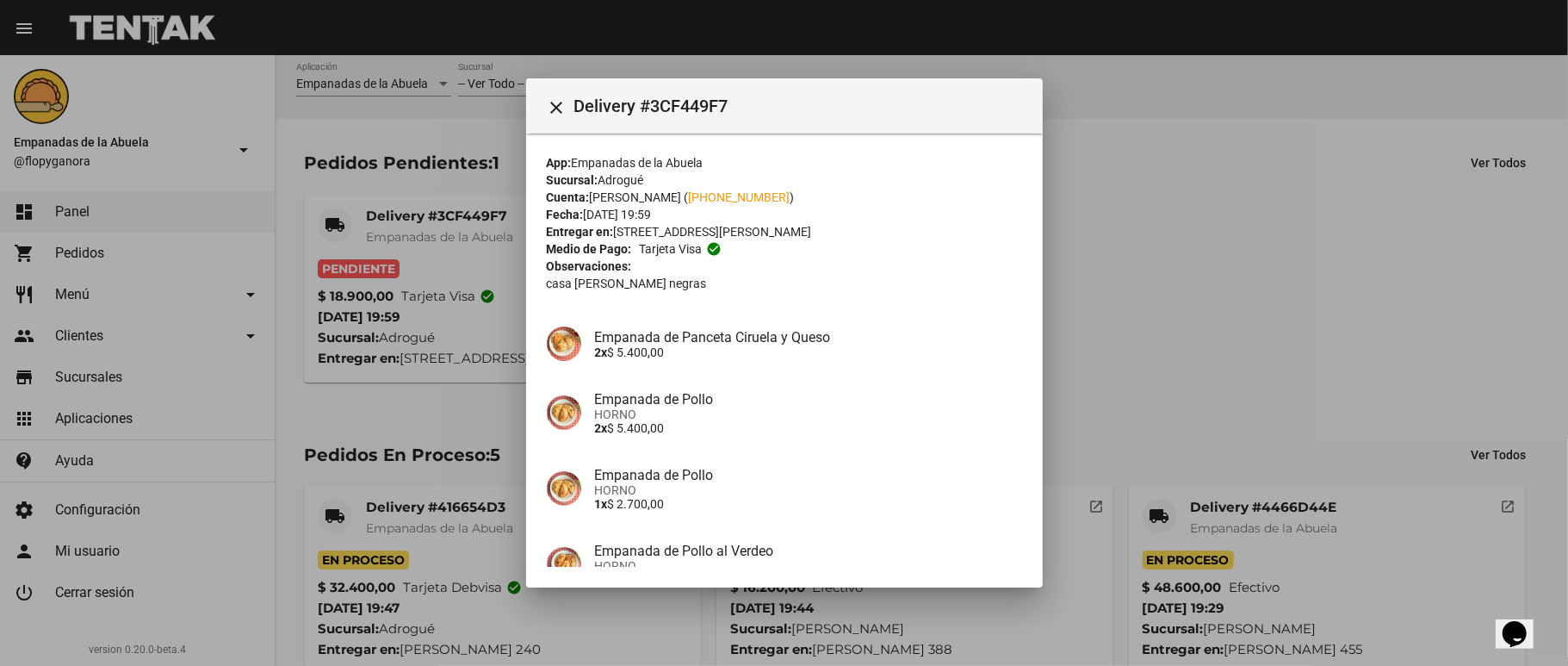 scroll, scrollTop: 171, scrollLeft: 0, axis: vertical 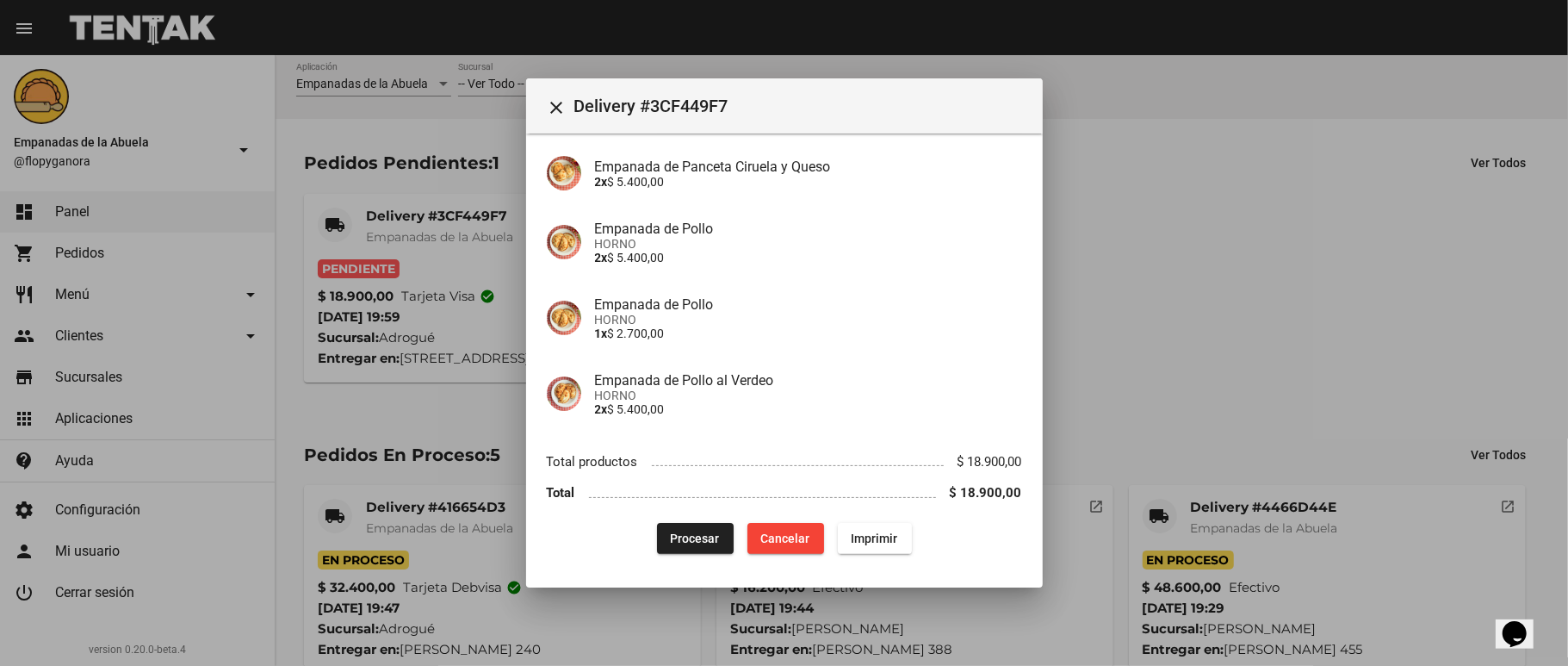 drag, startPoint x: 679, startPoint y: 538, endPoint x: 661, endPoint y: 528, distance: 20.59126 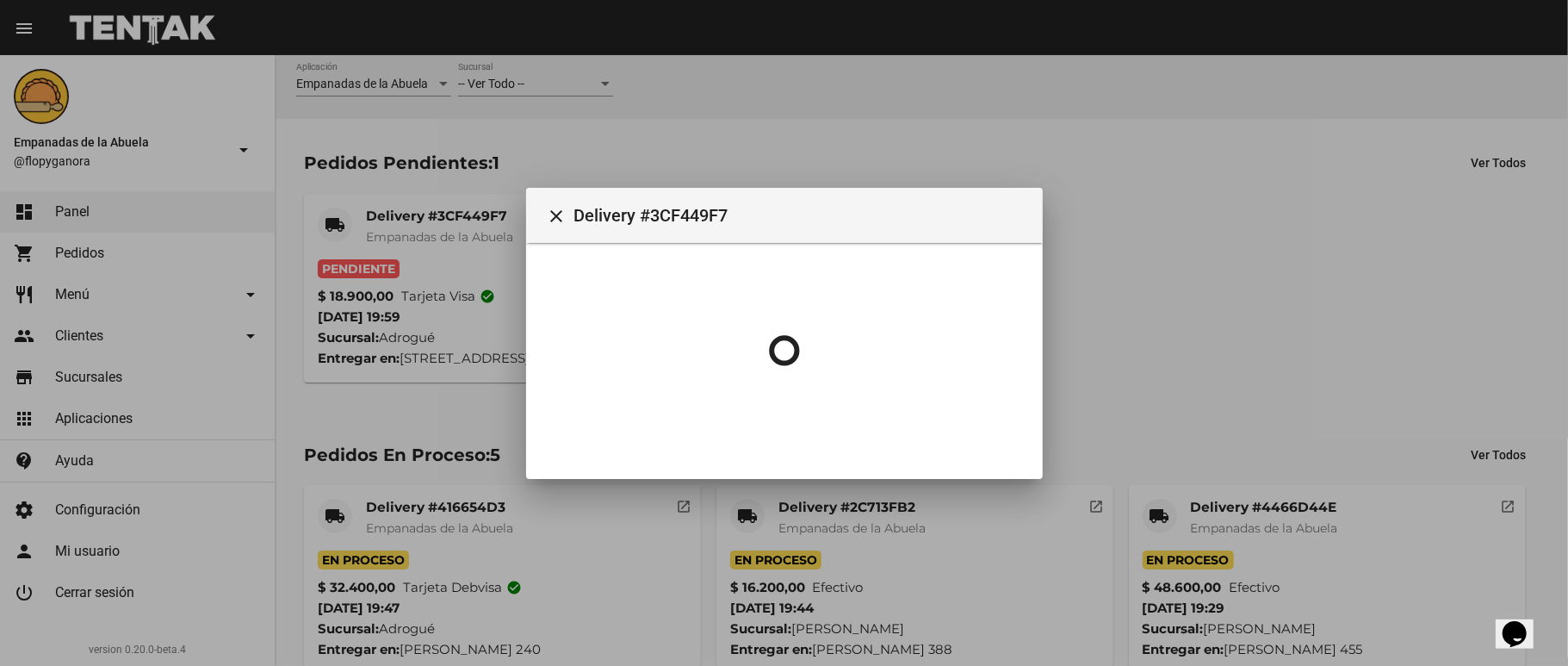 scroll, scrollTop: 0, scrollLeft: 0, axis: both 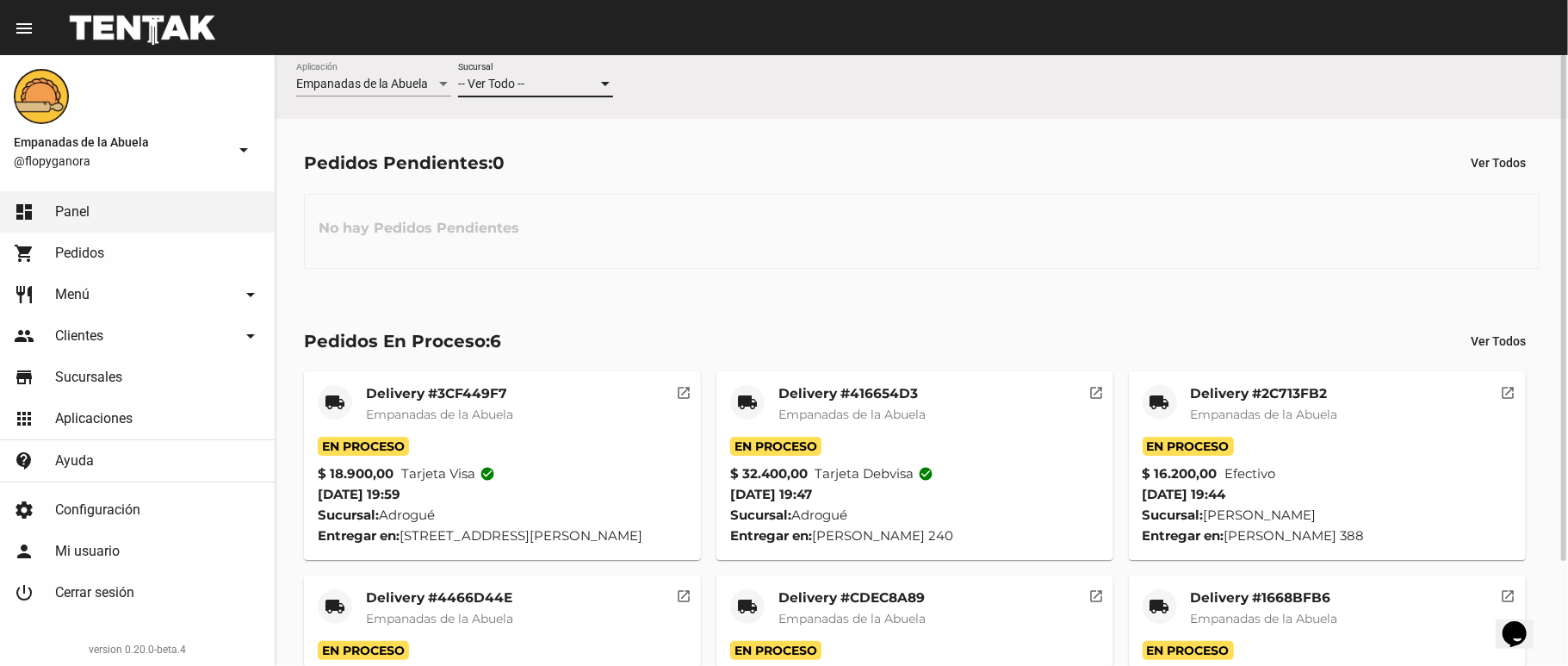 click on "-- Ver Todo --" at bounding box center [528, 84] 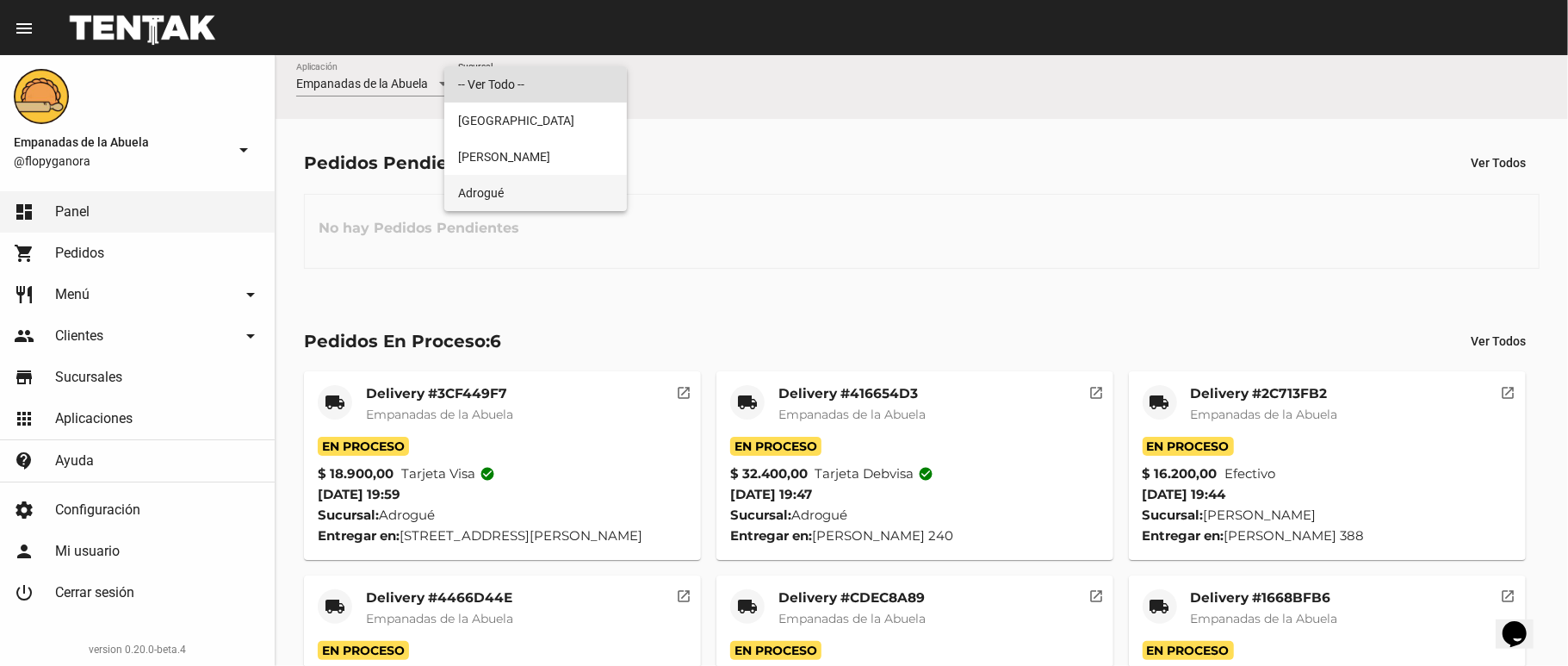 click on "Adrogué" at bounding box center (536, 193) 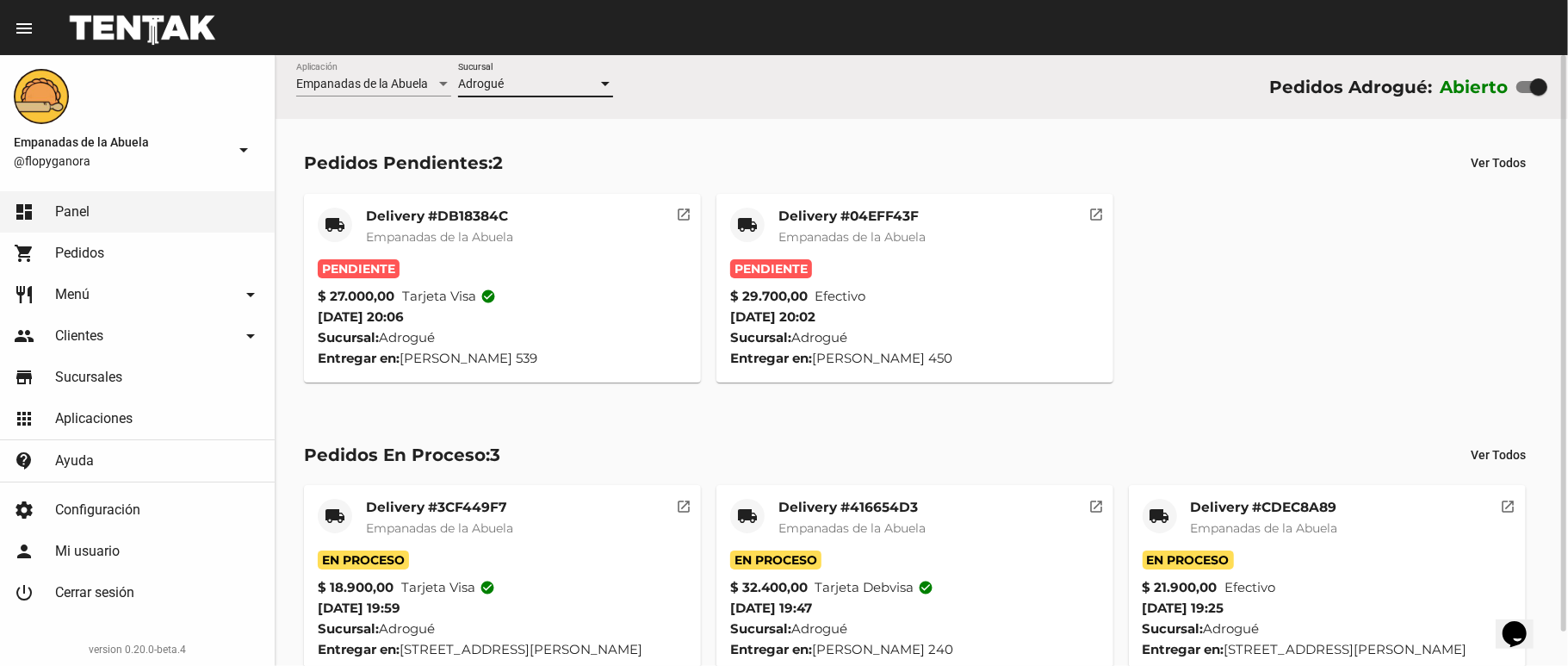 click on "Delivery #04EFF43F" 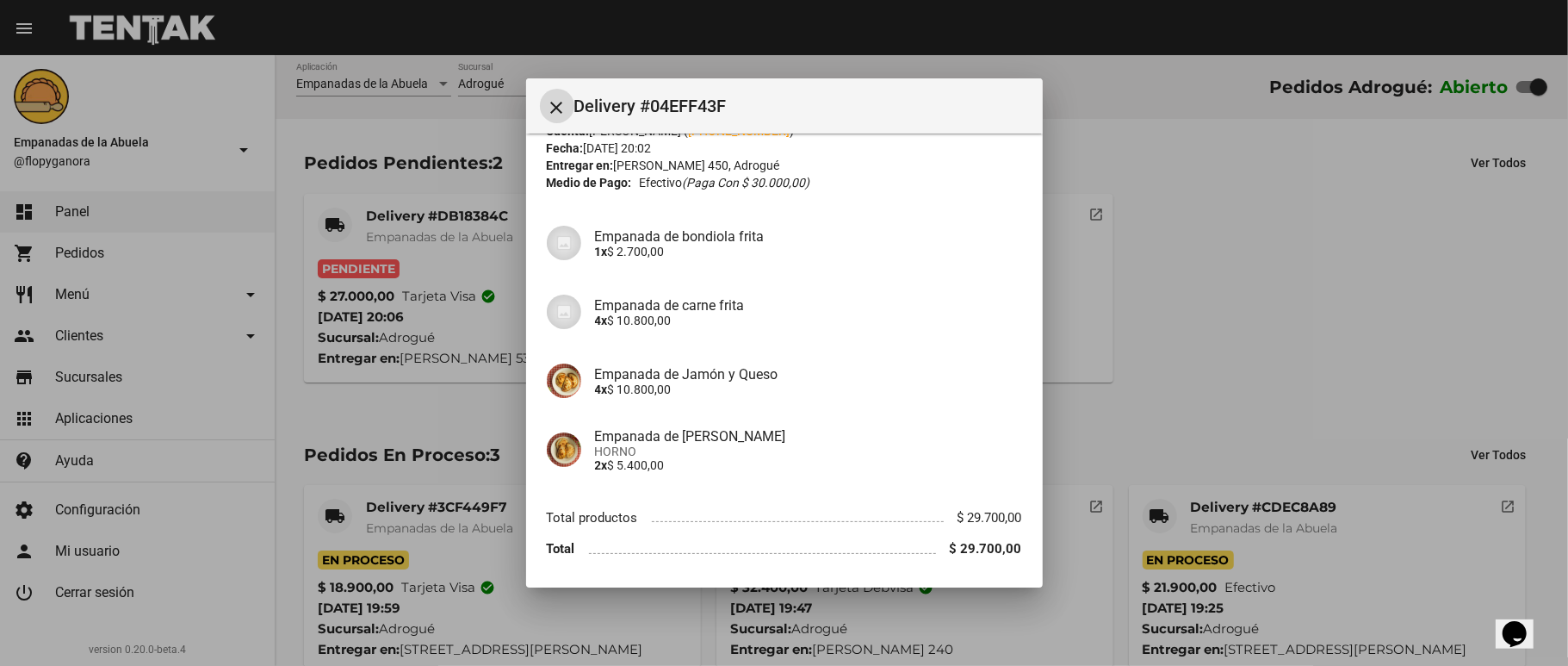 scroll, scrollTop: 122, scrollLeft: 0, axis: vertical 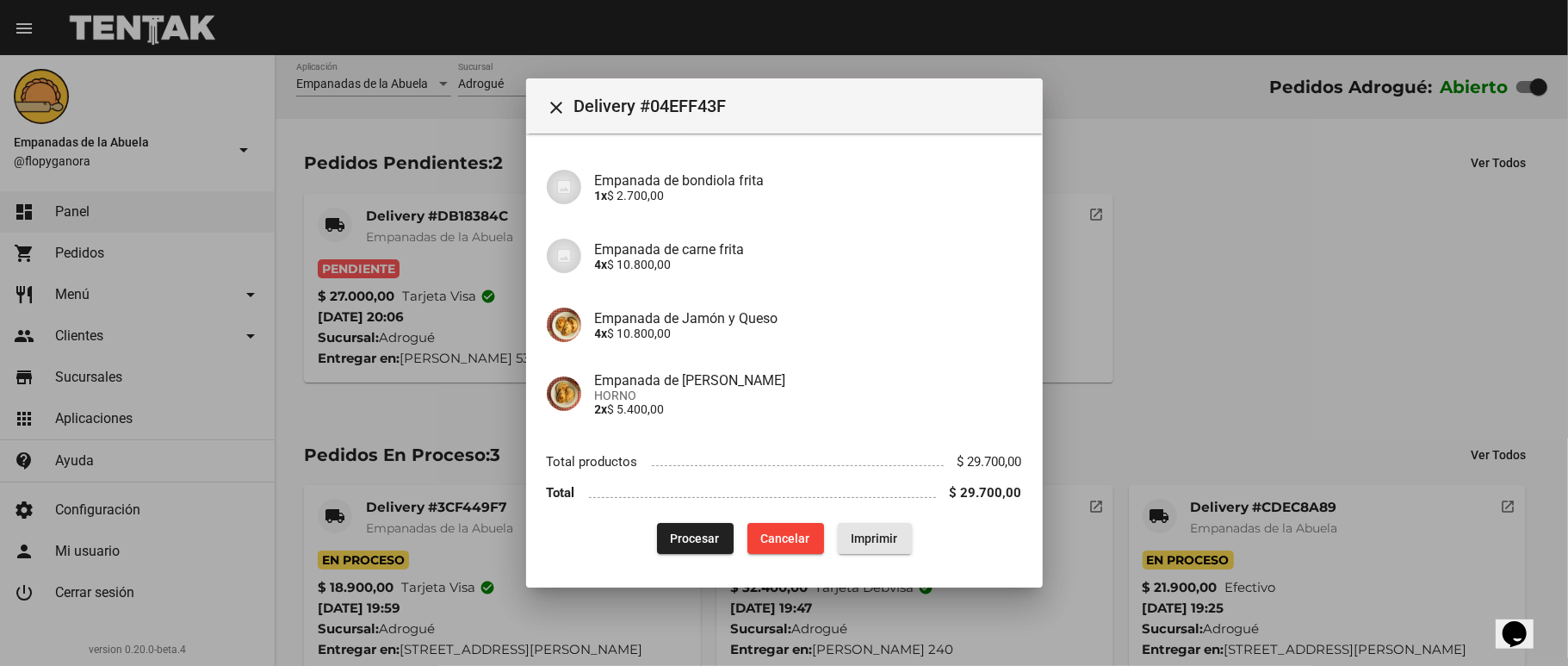 drag, startPoint x: 899, startPoint y: 552, endPoint x: 491, endPoint y: 180, distance: 552.1304 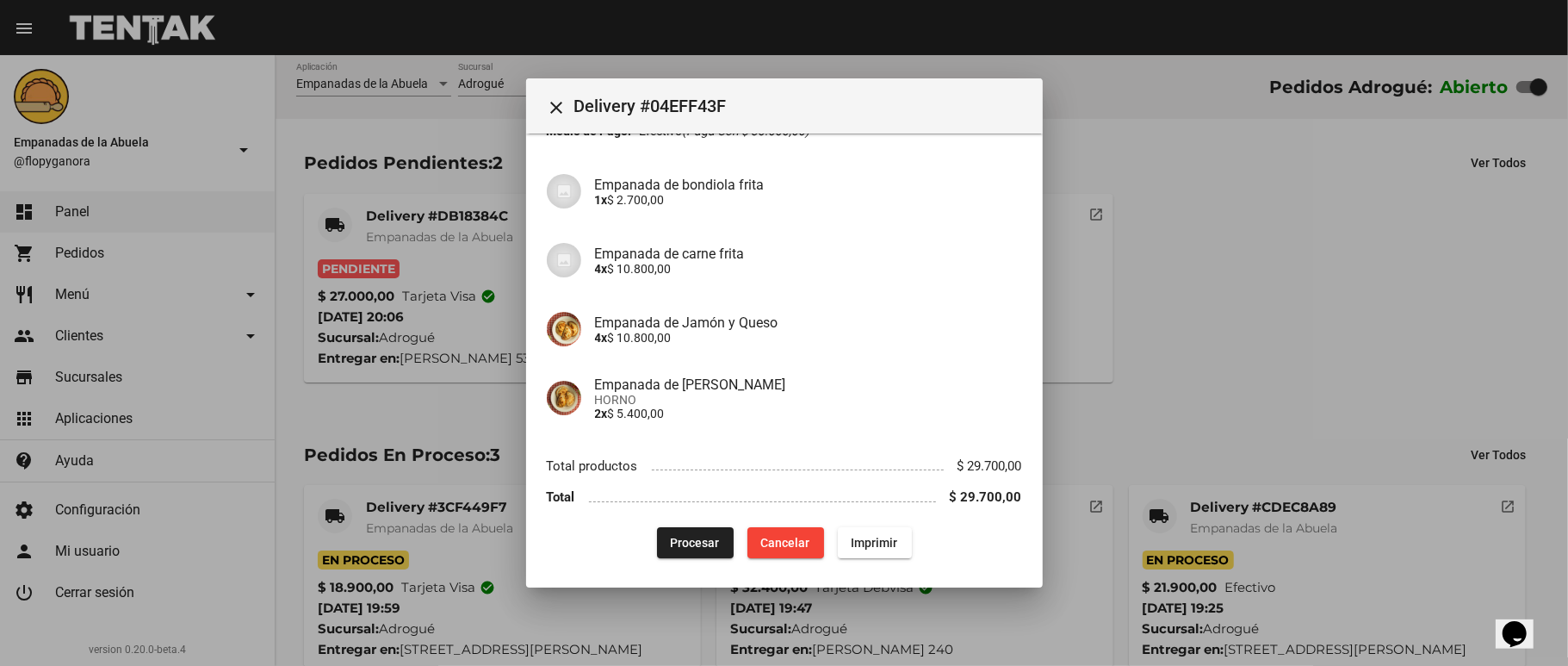 scroll, scrollTop: 122, scrollLeft: 0, axis: vertical 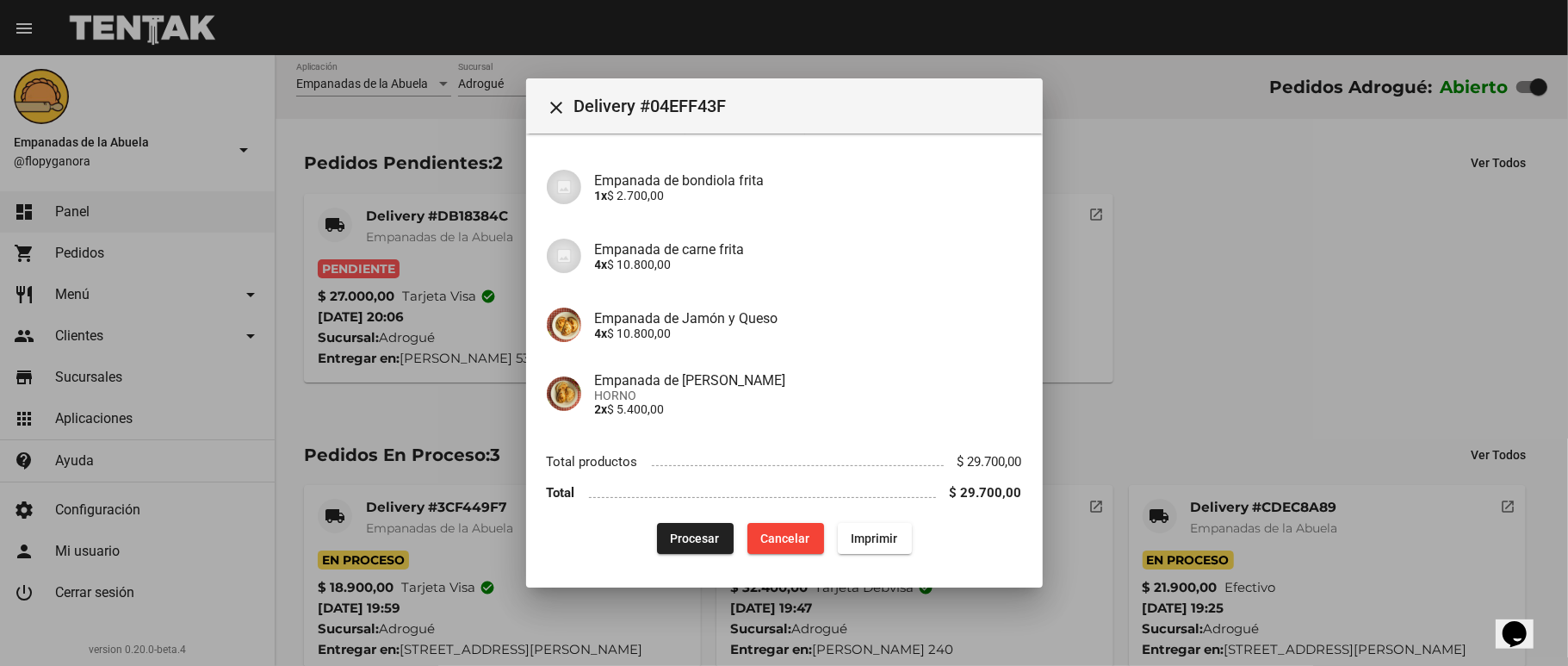 click on "Procesar" 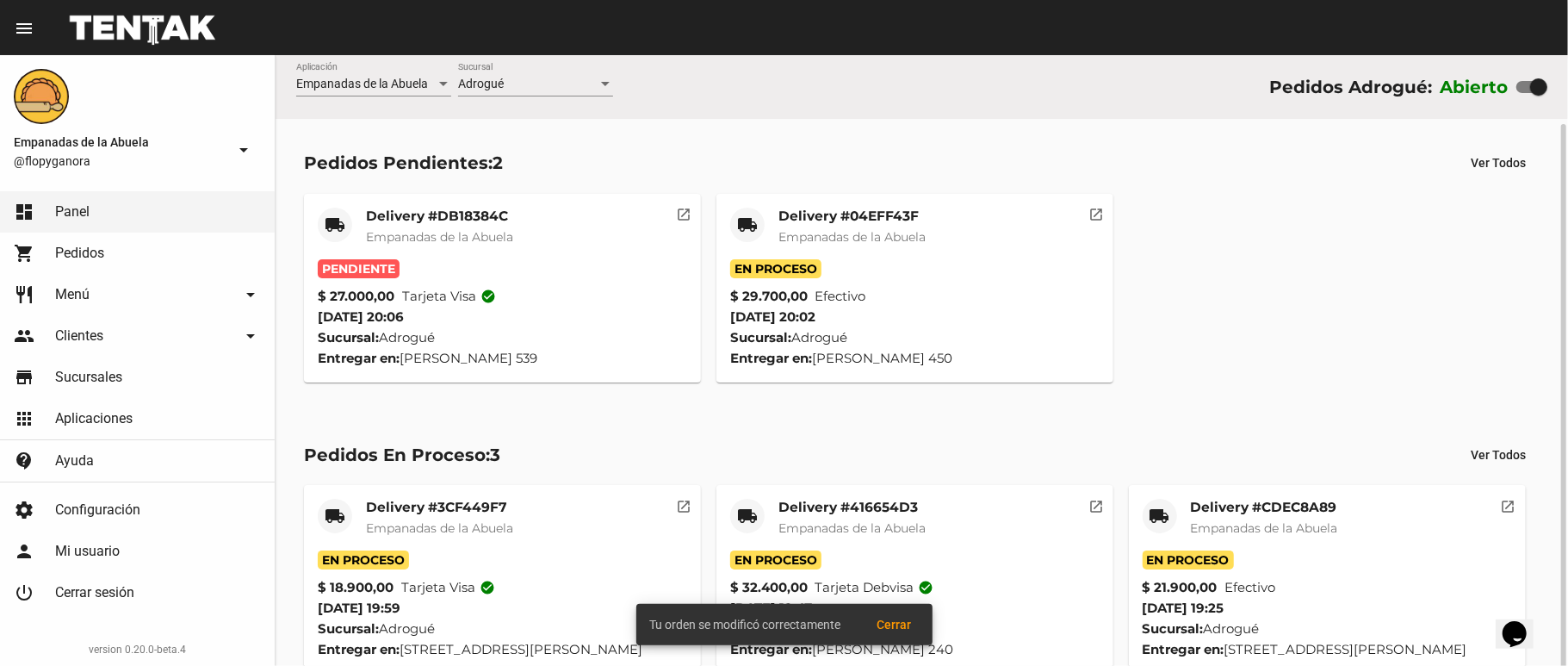 scroll, scrollTop: 35, scrollLeft: 0, axis: vertical 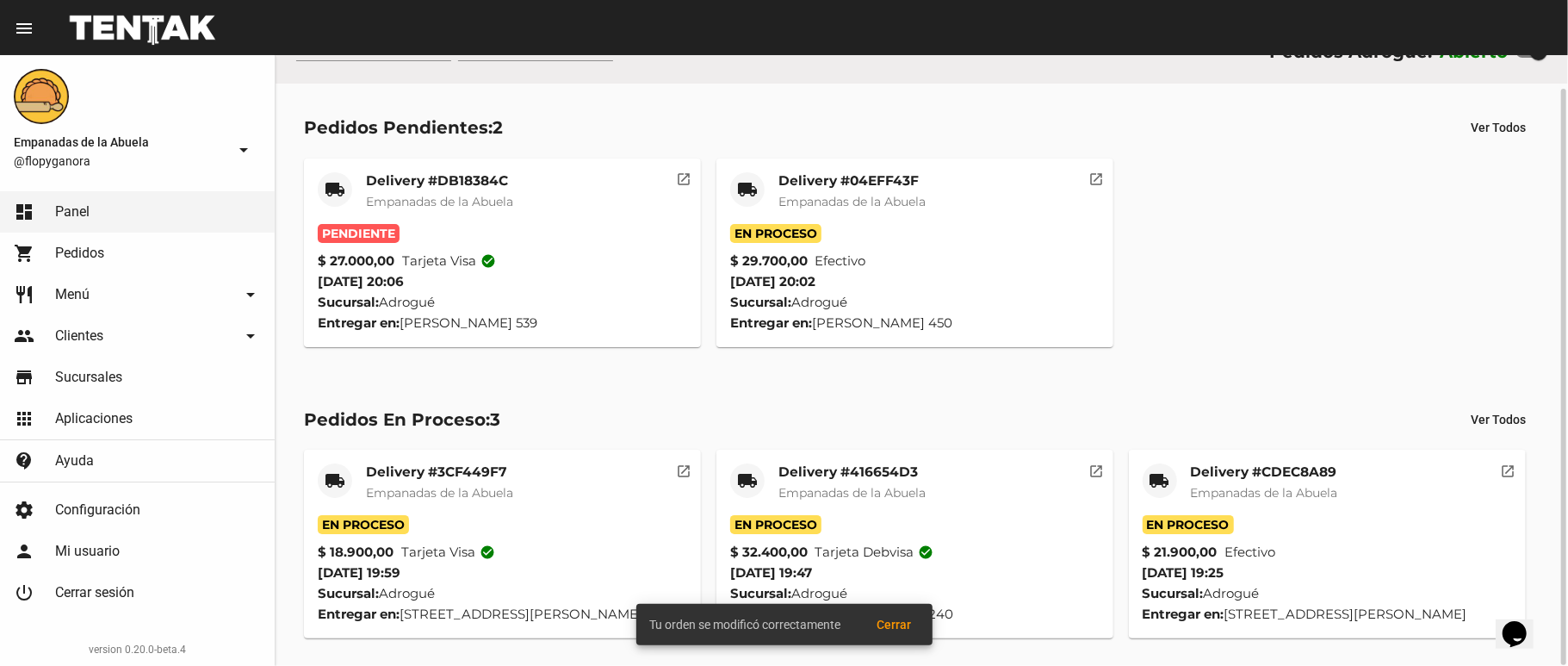 click on "Delivery #DB18384C Empanadas de la Abuela" 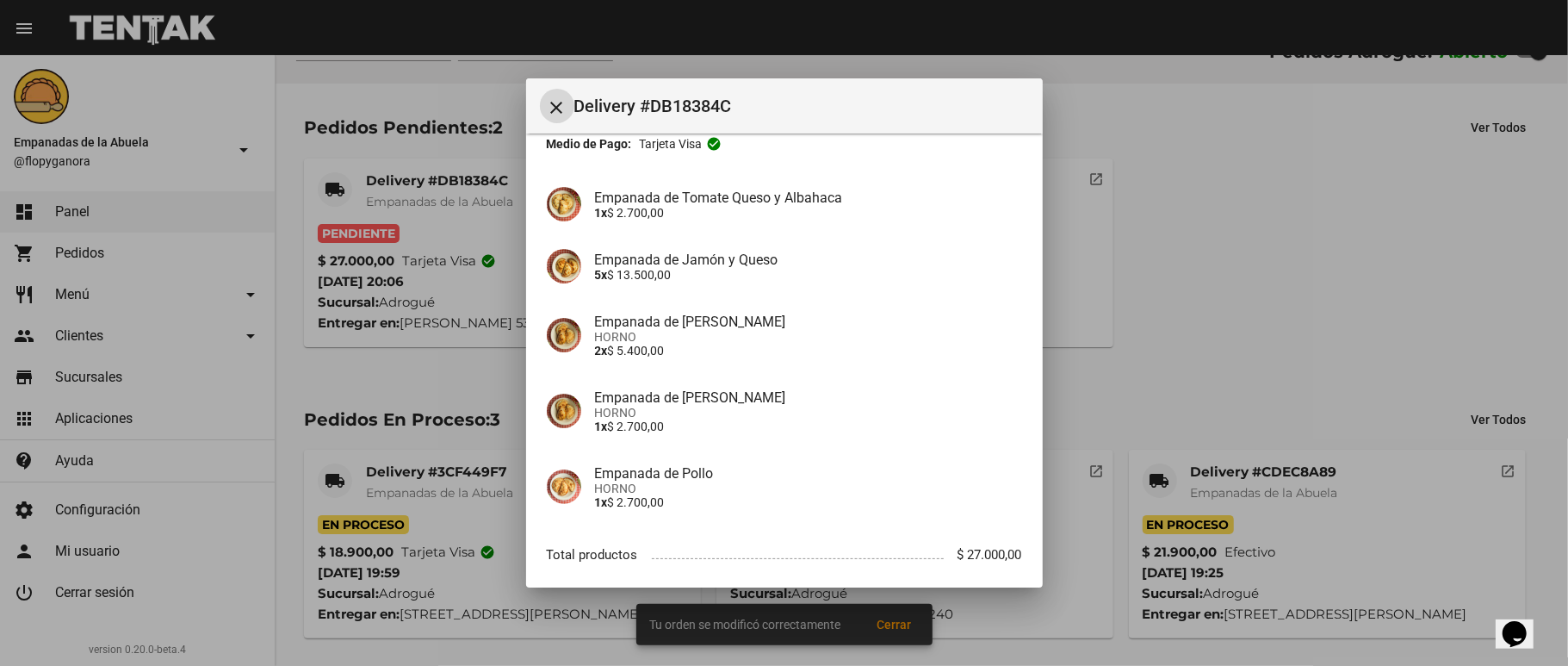 scroll, scrollTop: 198, scrollLeft: 0, axis: vertical 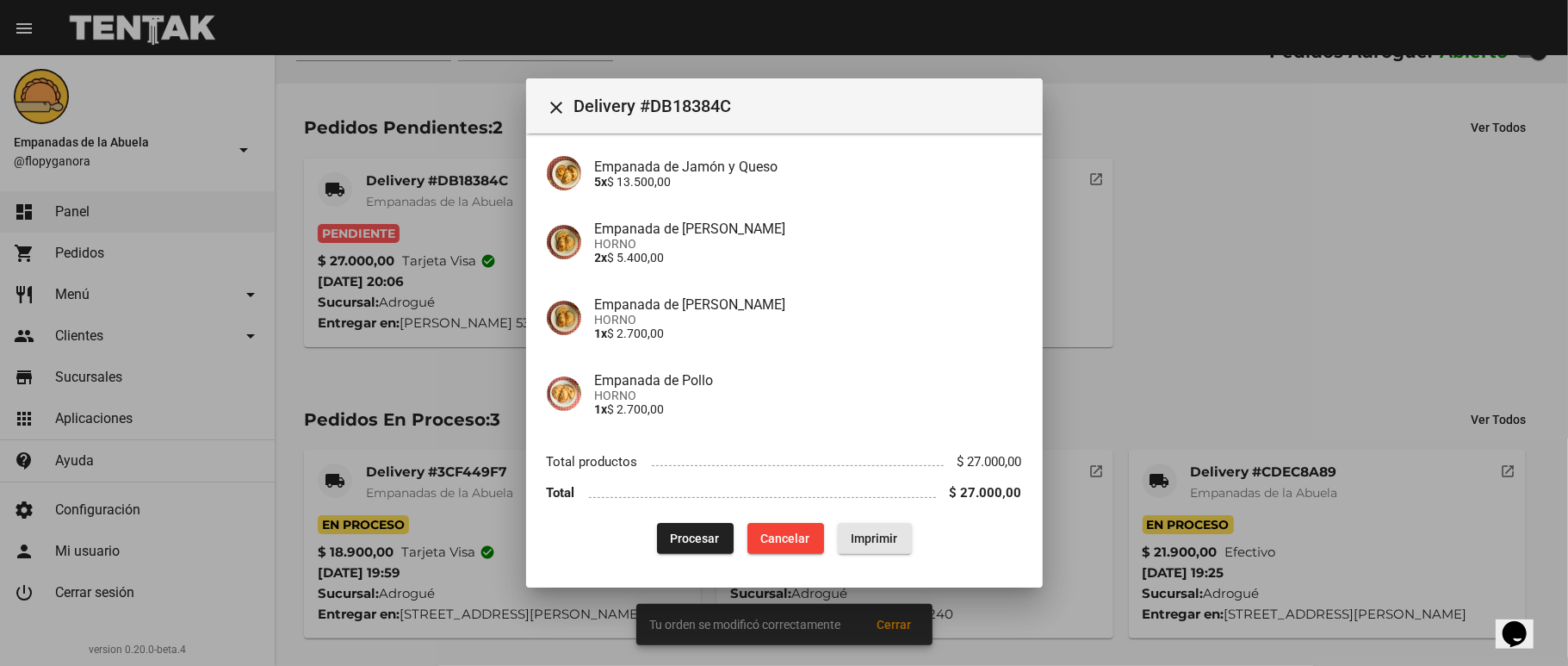 click on "Imprimir" 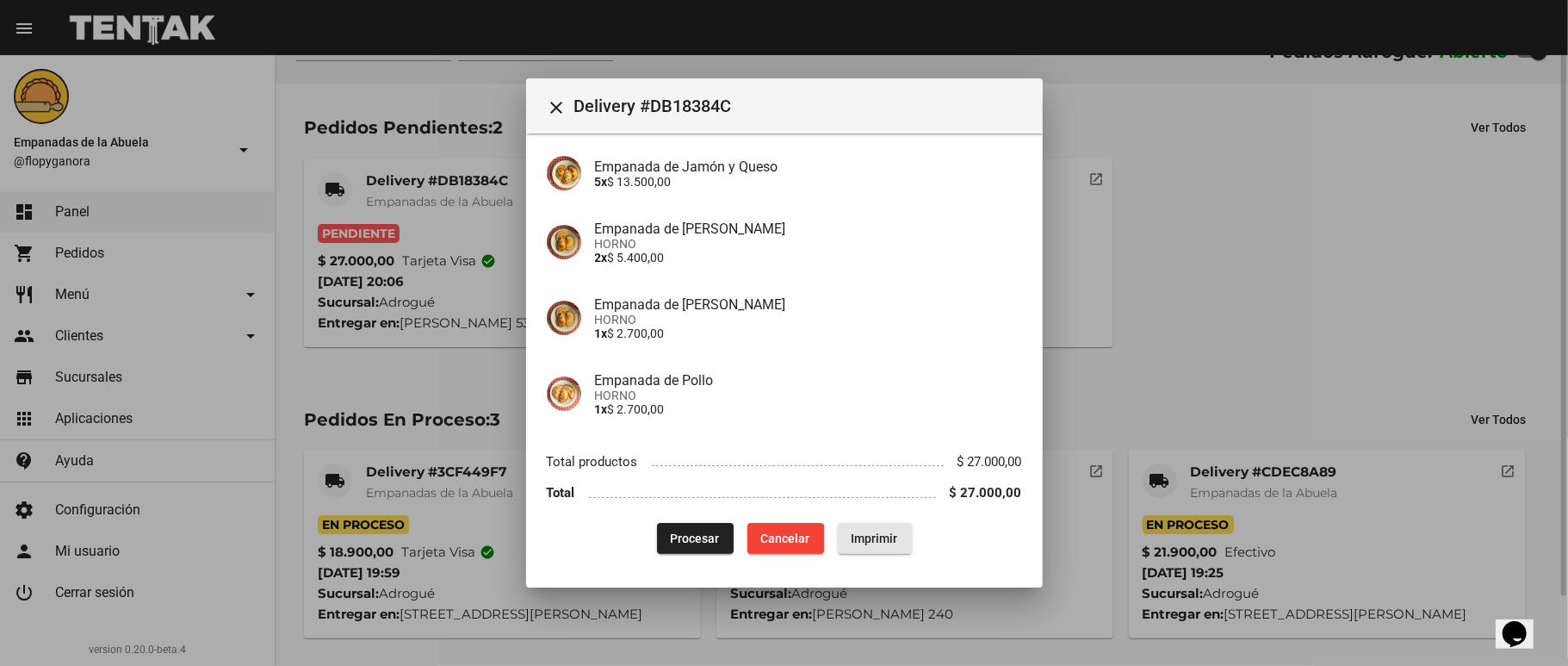 scroll, scrollTop: 0, scrollLeft: 0, axis: both 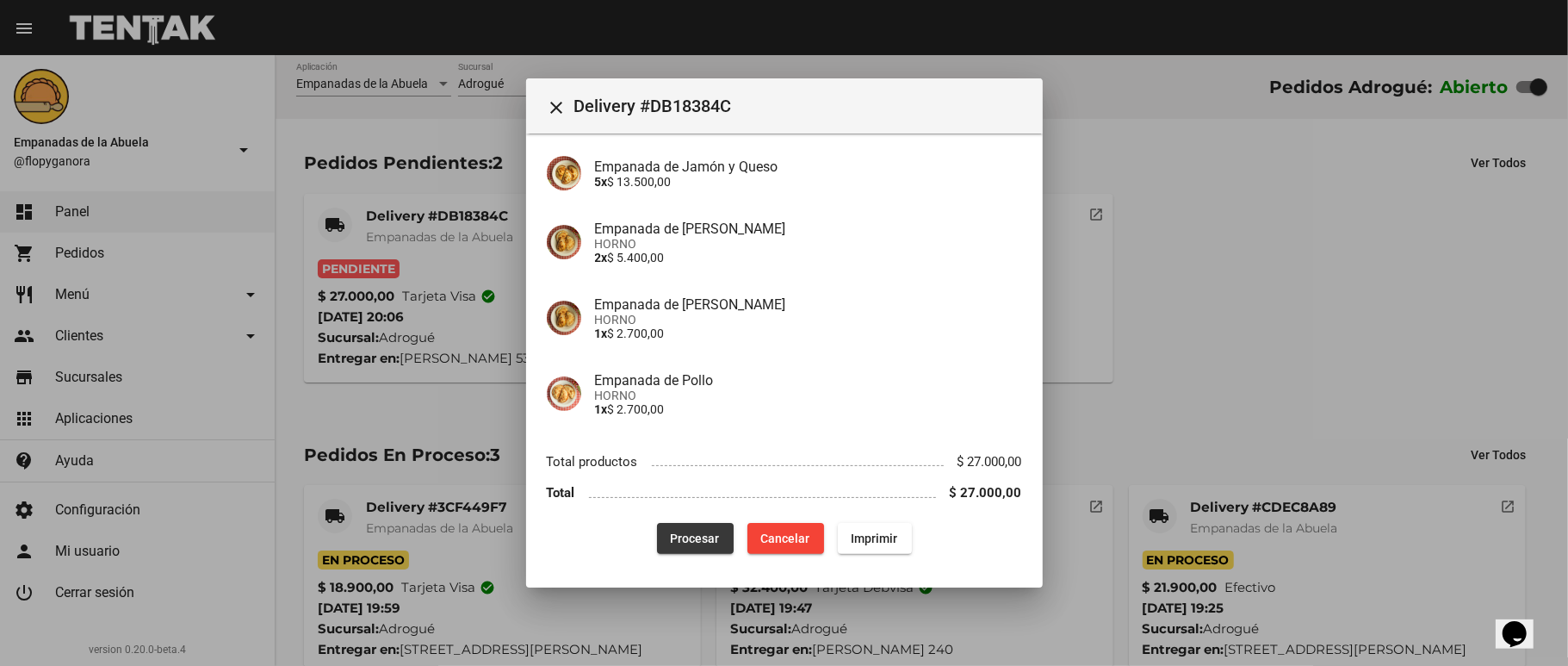 drag, startPoint x: 692, startPoint y: 531, endPoint x: 677, endPoint y: 532, distance: 15.033296 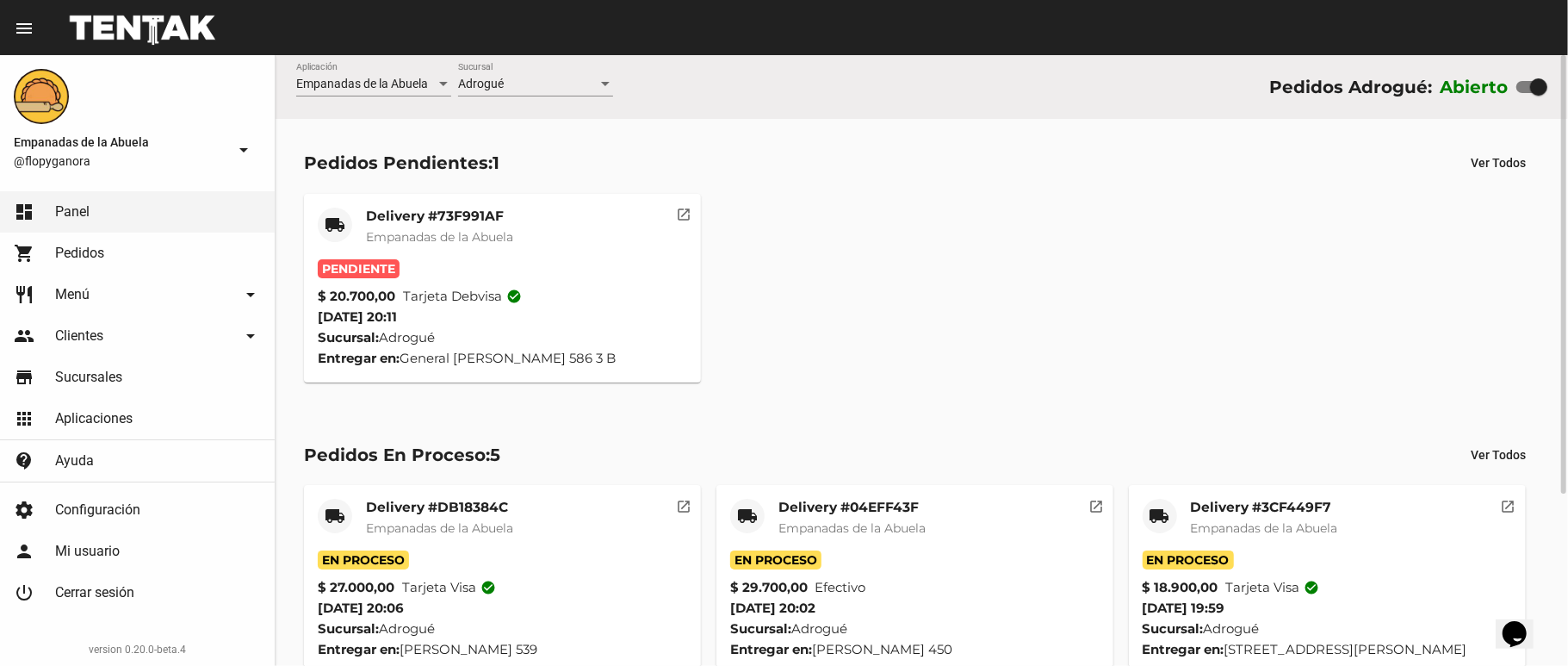 click on "local_shipping Delivery #73F991AF Empanadas de la Abuela Pendiente $ 20.700,00 Tarjeta debvisa check_circle 8/7/25 20:11 Sucursal:  Adrogué  Entregar en:  General Roca 586 3 B  open_in_new" 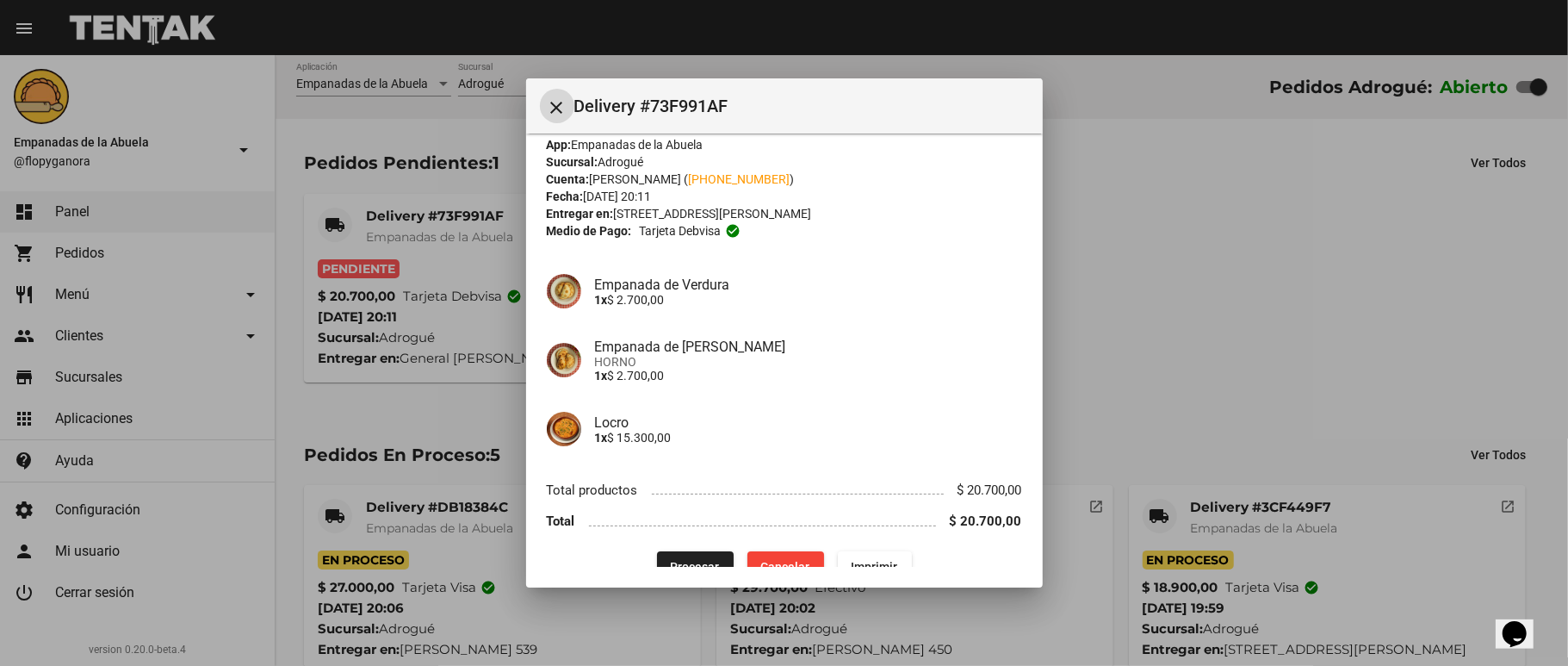 scroll, scrollTop: 47, scrollLeft: 0, axis: vertical 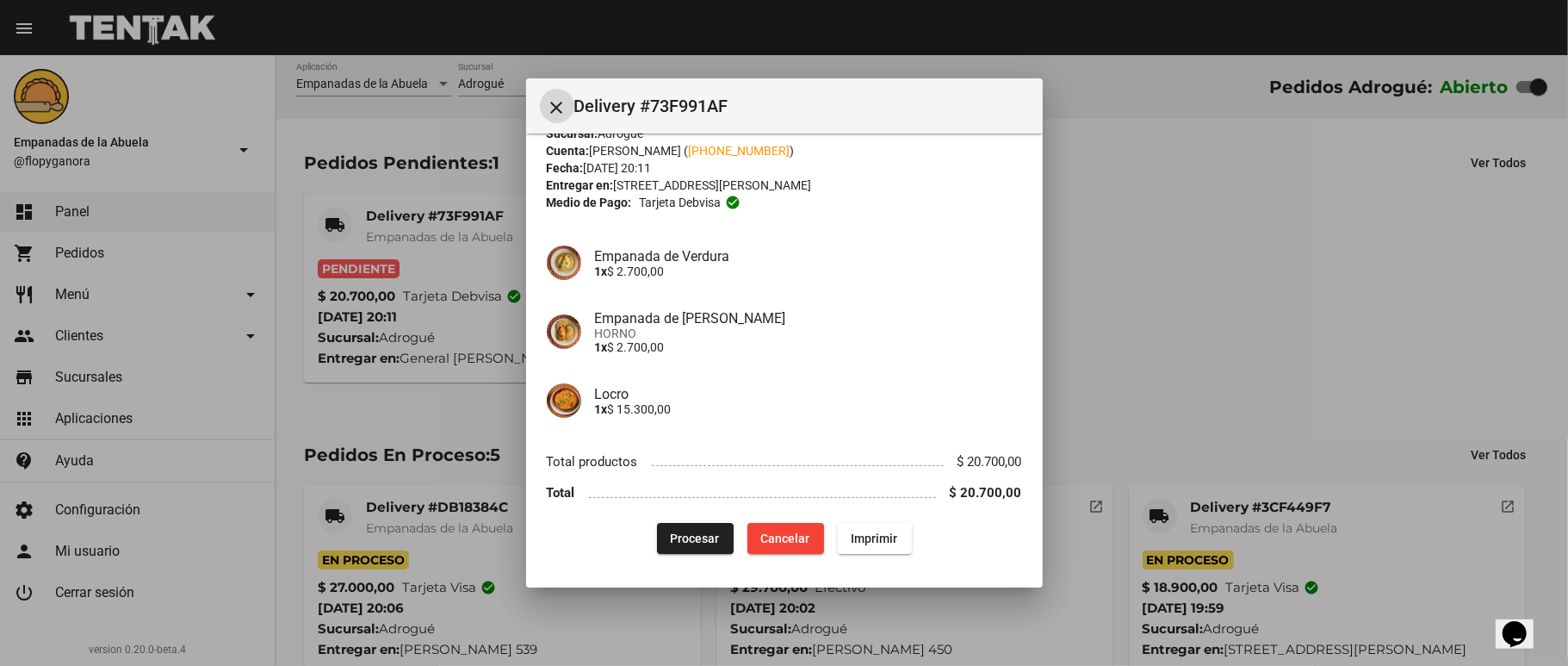 drag, startPoint x: 873, startPoint y: 525, endPoint x: 1187, endPoint y: 573, distance: 317.6476 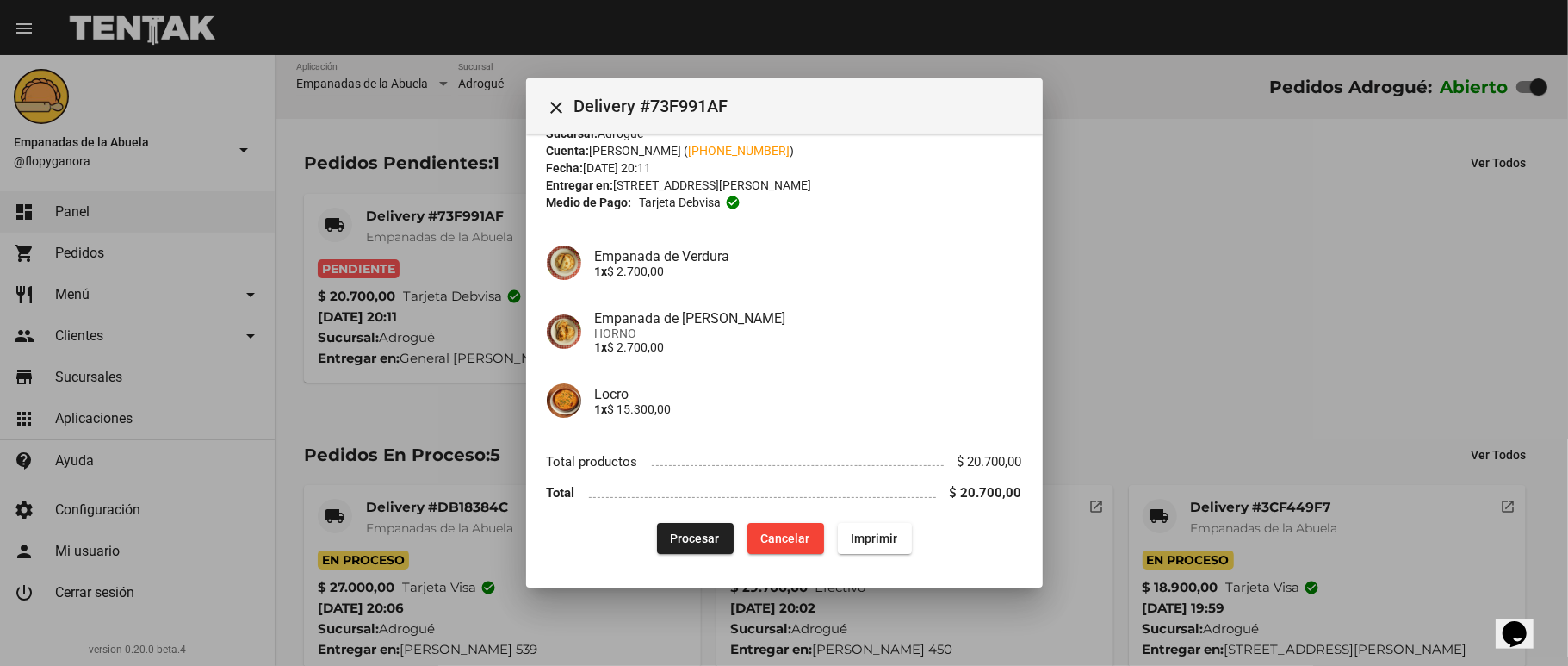 scroll, scrollTop: 47, scrollLeft: 0, axis: vertical 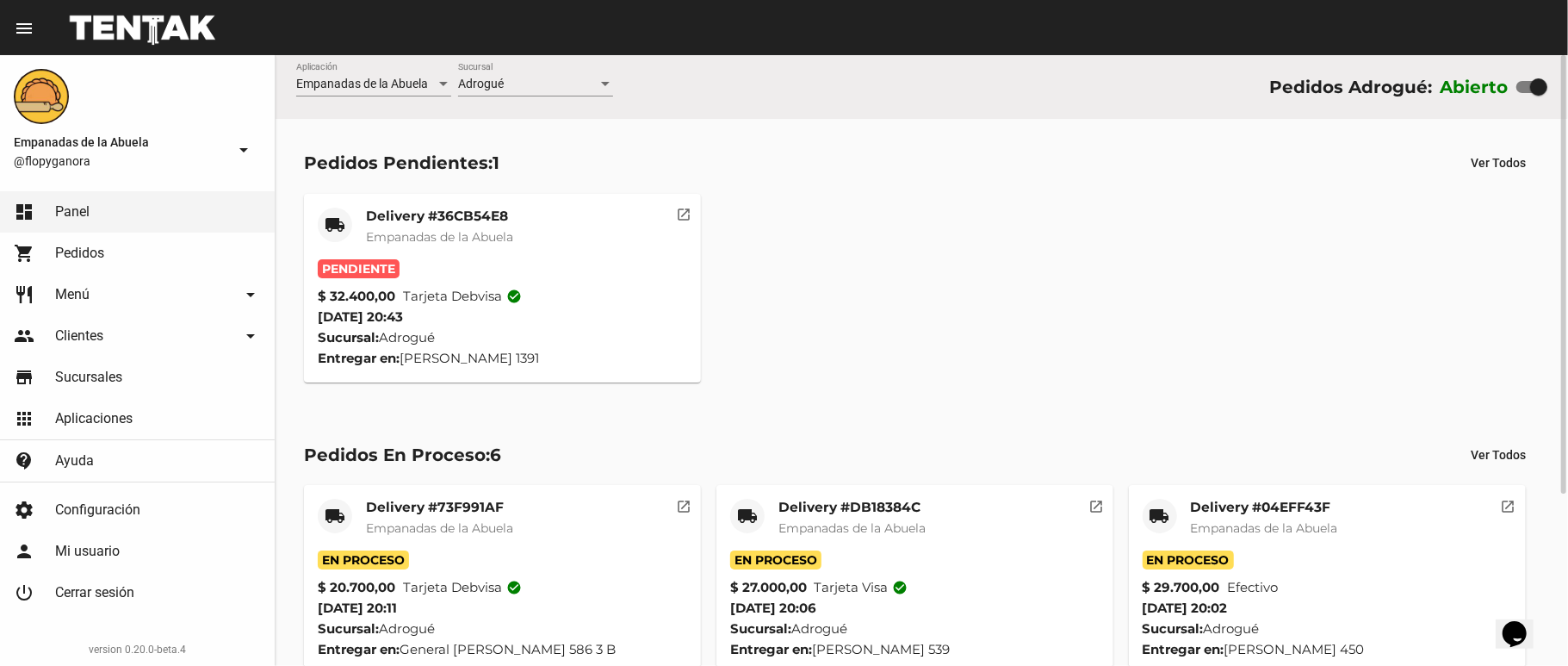 click on "Delivery #36CB54E8" 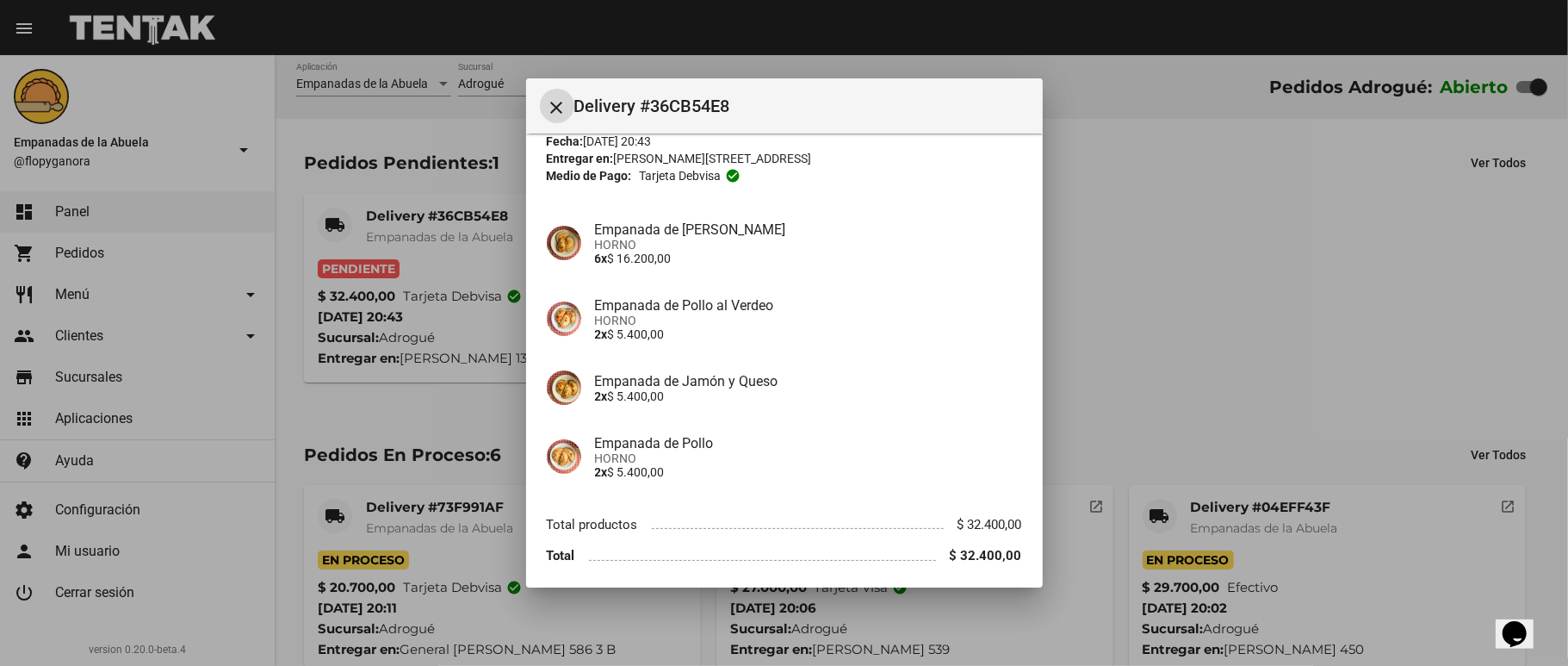scroll, scrollTop: 136, scrollLeft: 0, axis: vertical 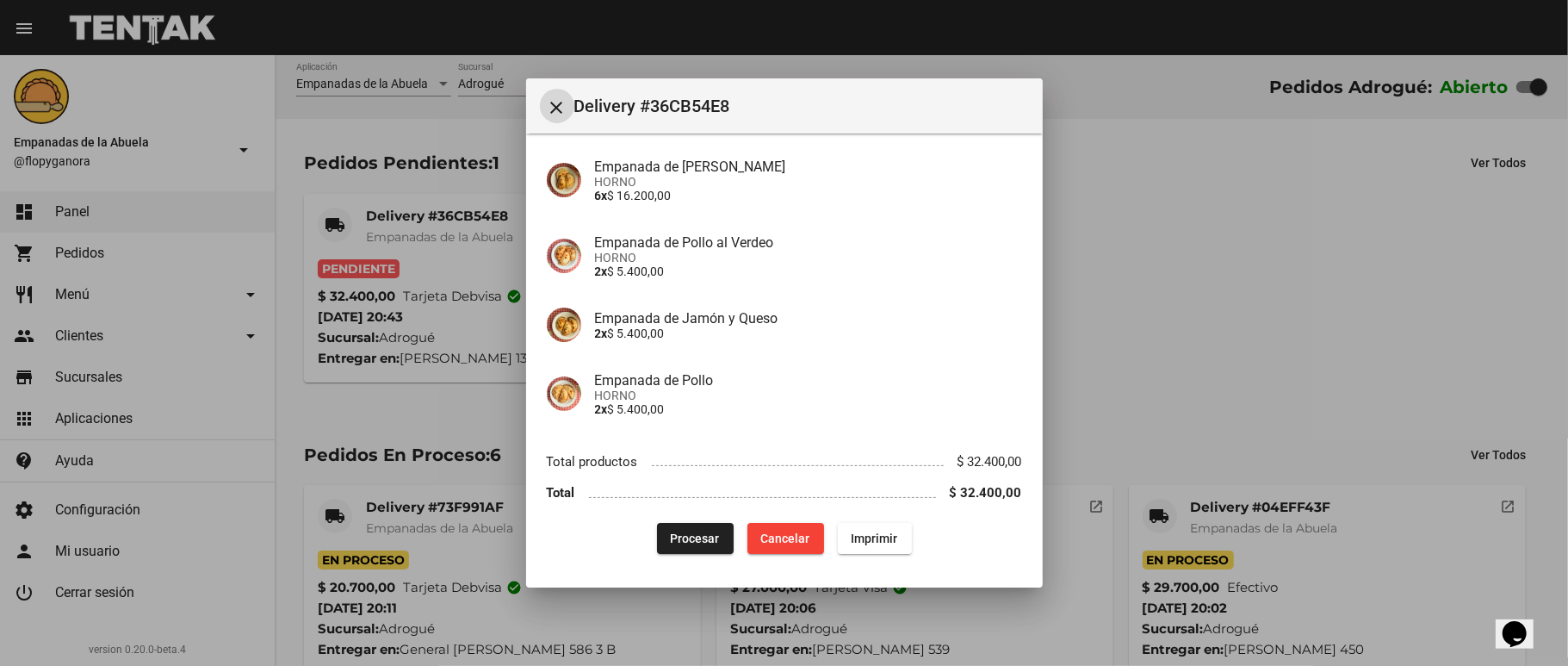 click on "Imprimir" 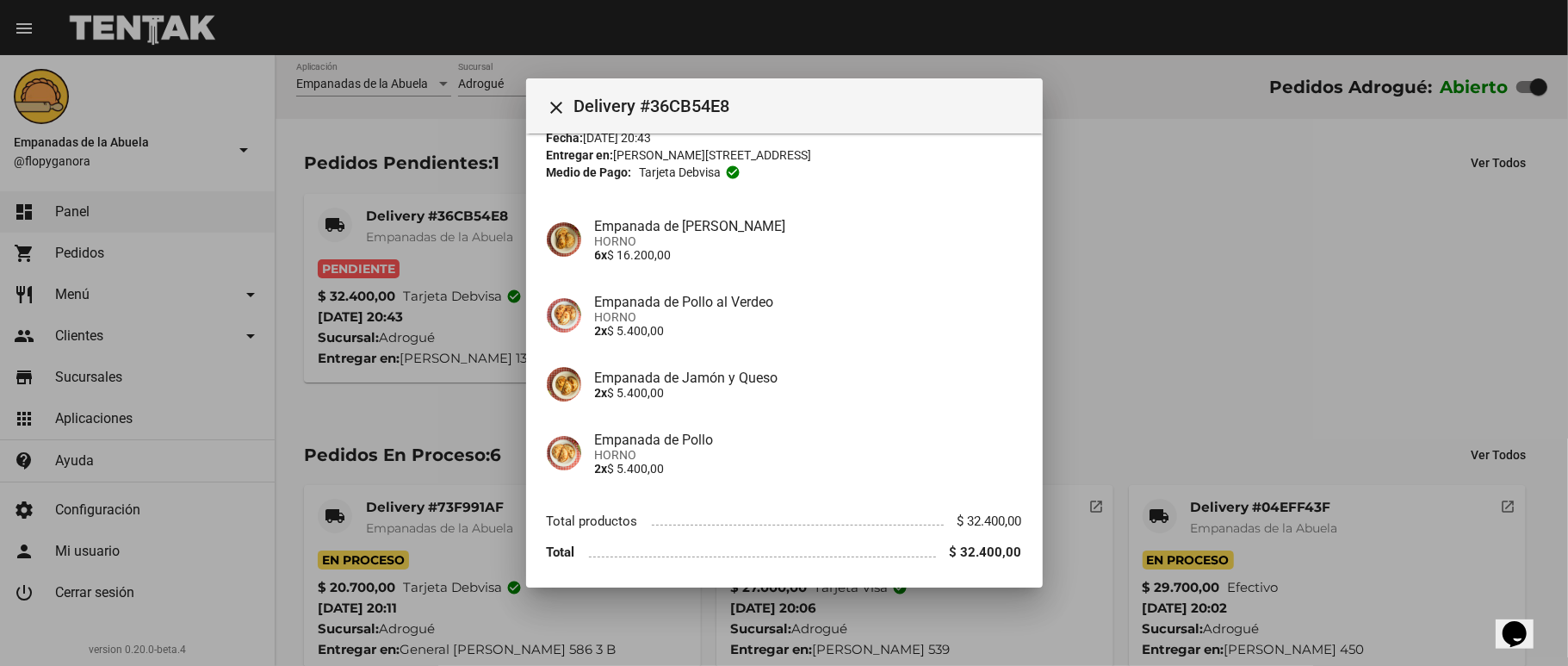 scroll, scrollTop: 136, scrollLeft: 0, axis: vertical 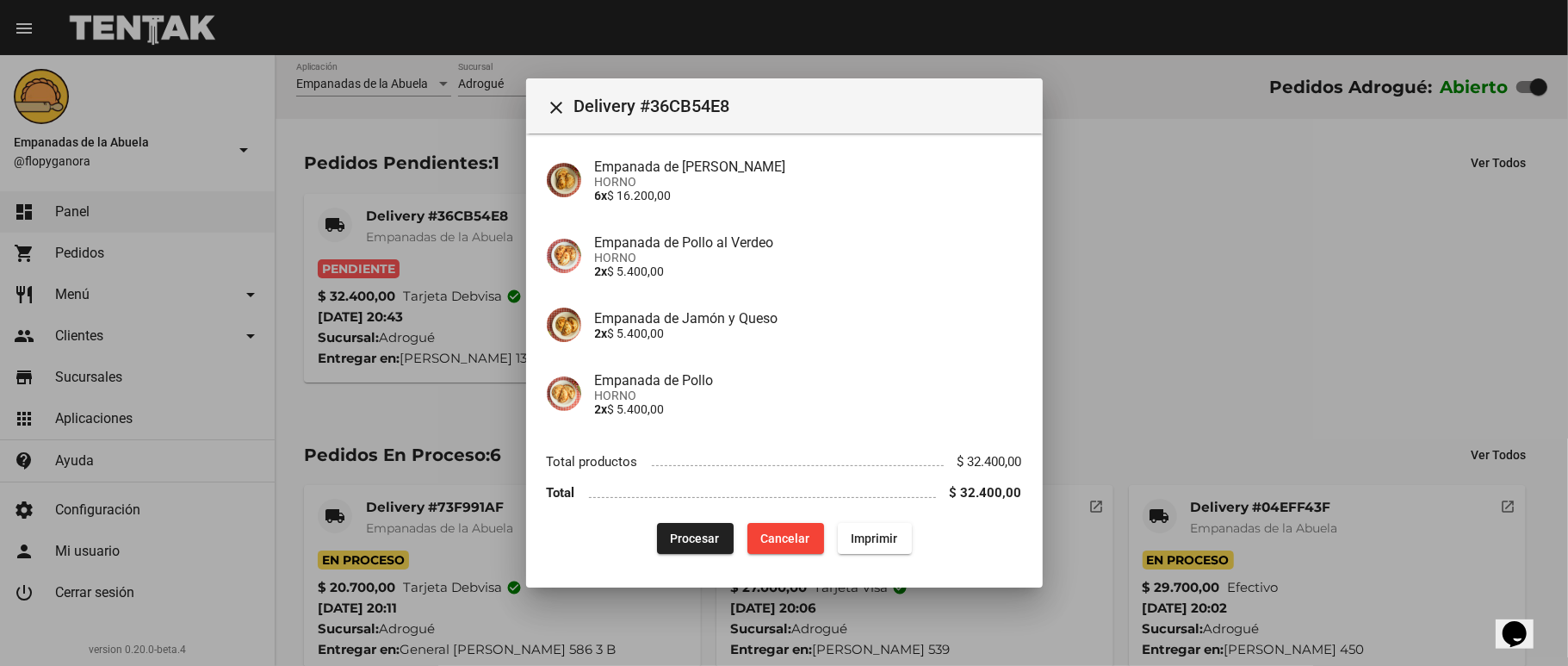 drag, startPoint x: 668, startPoint y: 510, endPoint x: 683, endPoint y: 538, distance: 31.76476 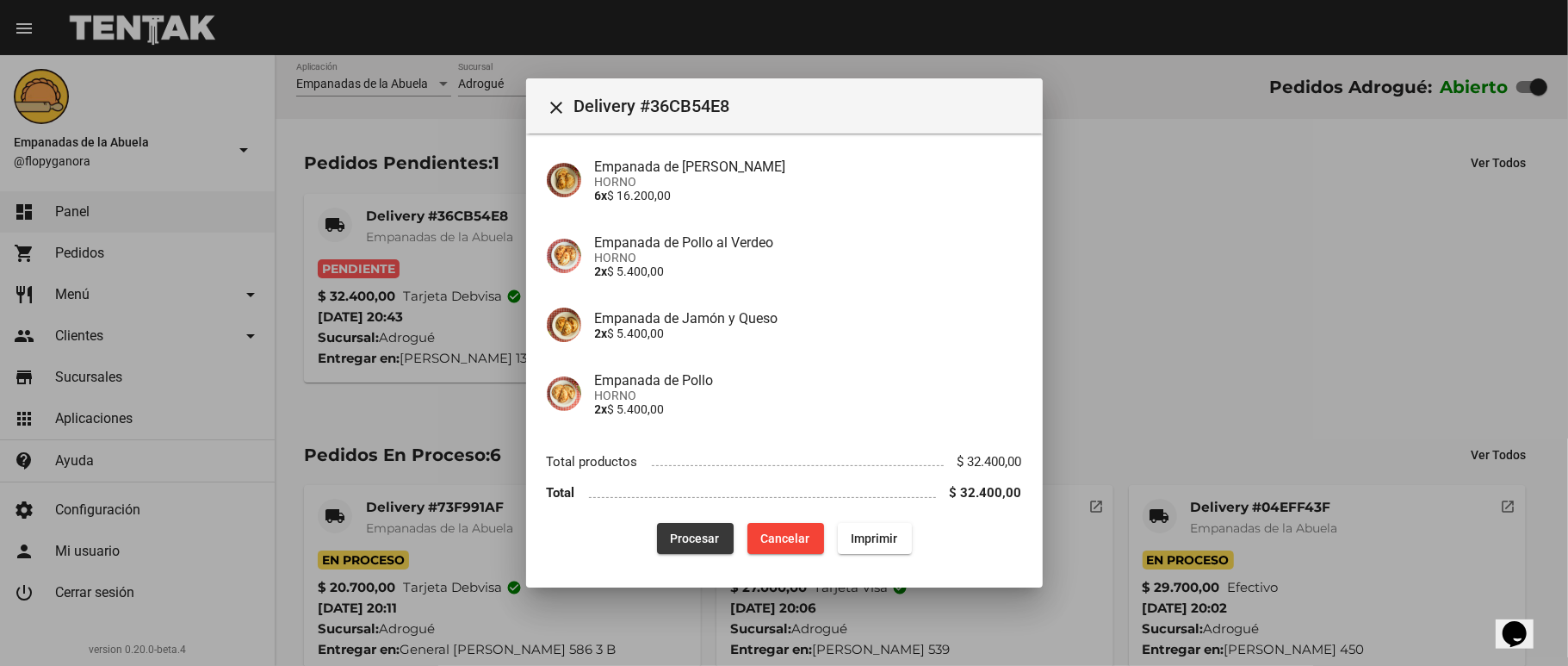 click on "Procesar" 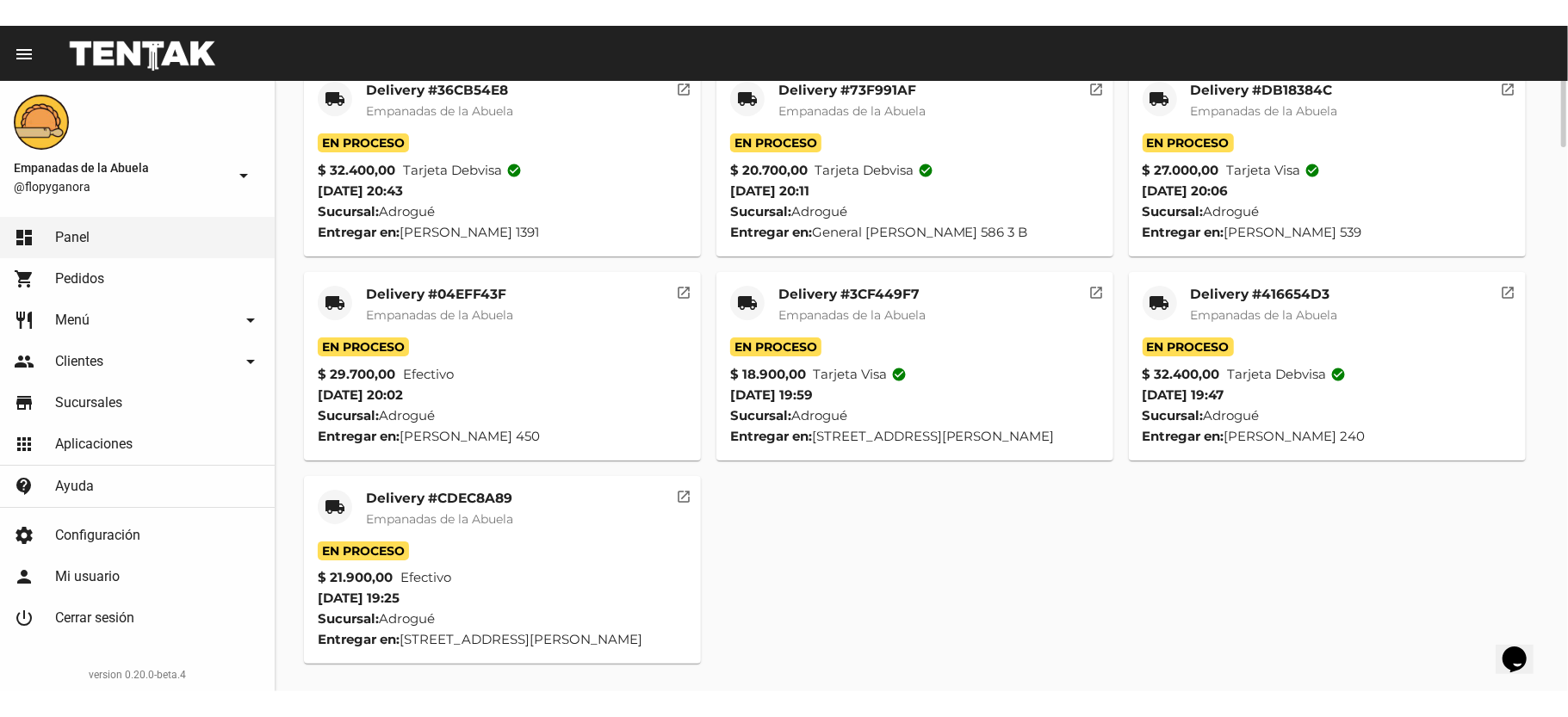scroll, scrollTop: 0, scrollLeft: 0, axis: both 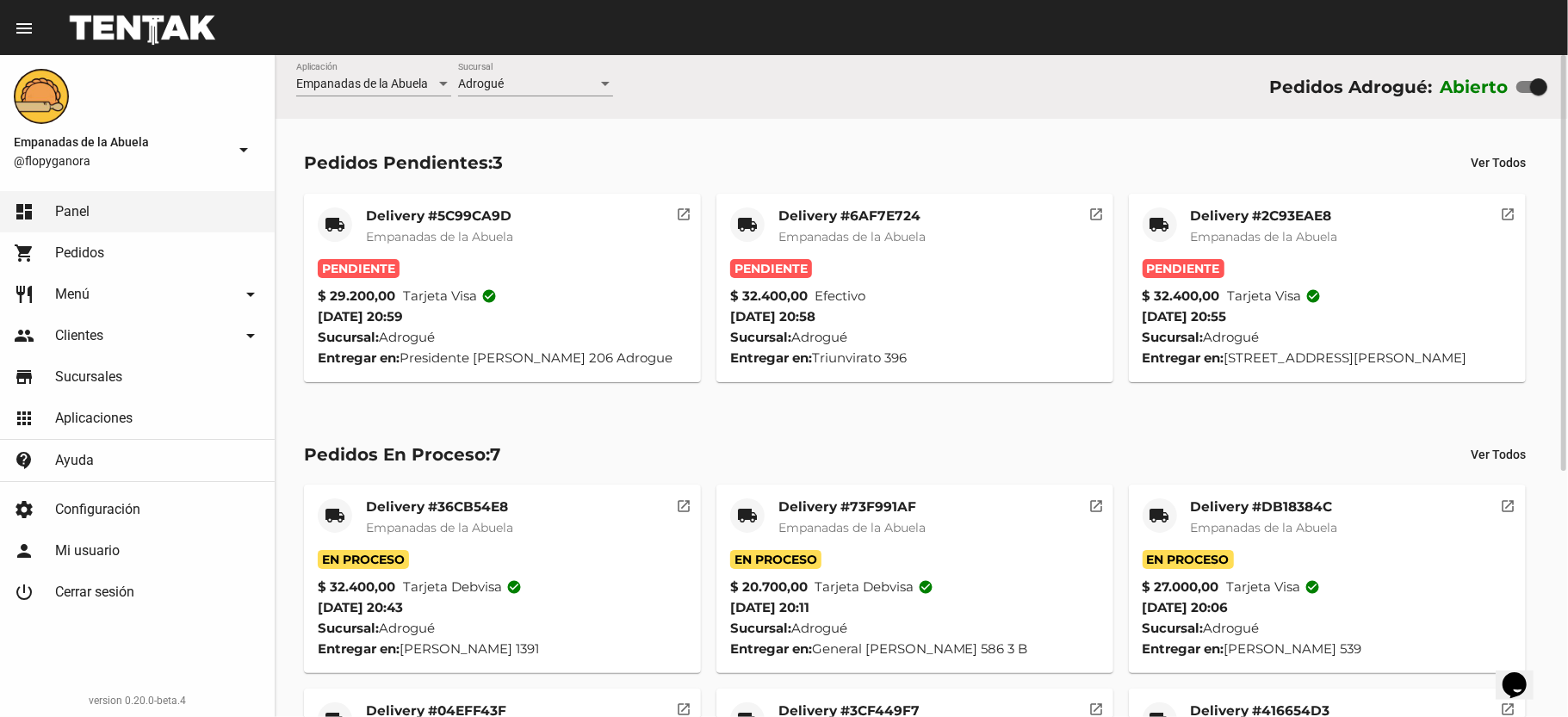click on "Adrogué" at bounding box center (480, 83) 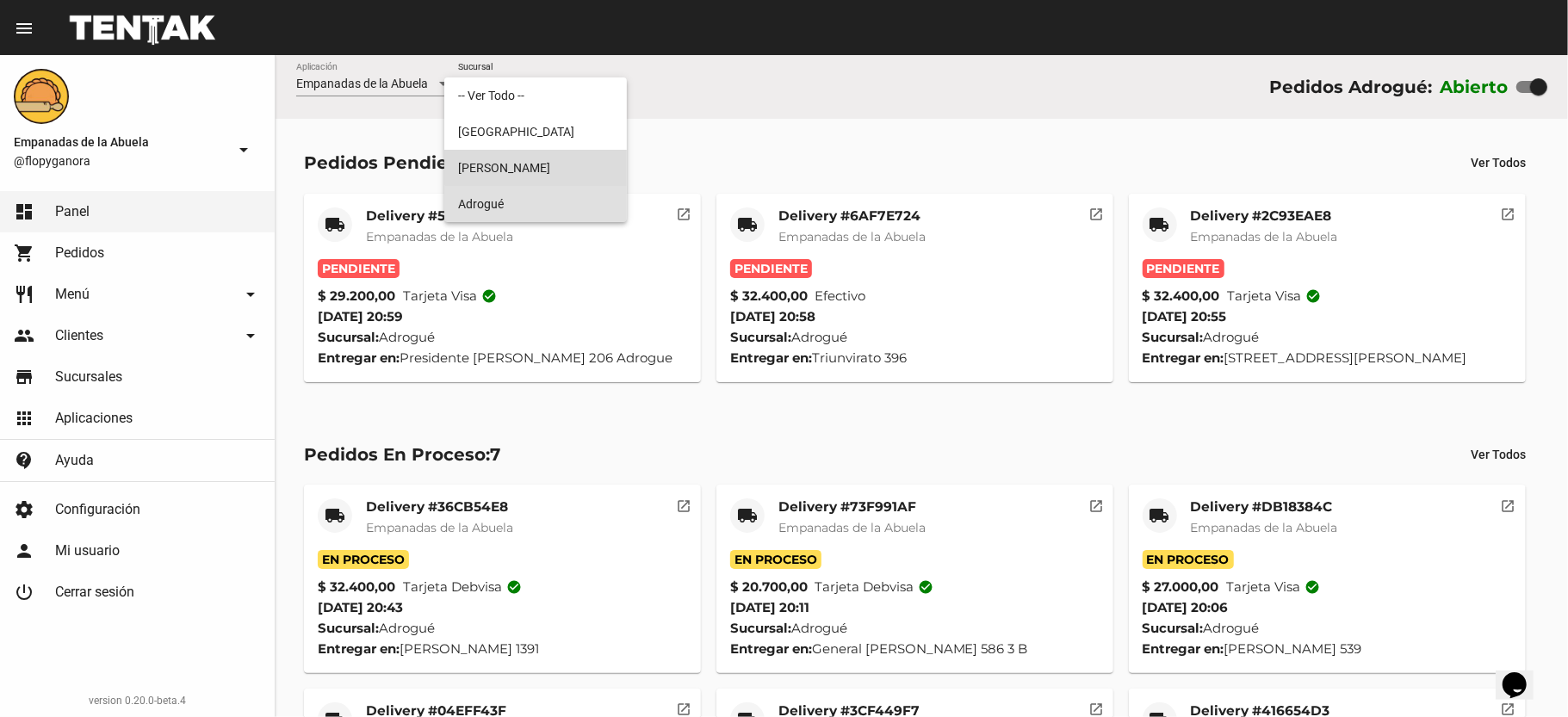 click on "Lomas de Zamora" at bounding box center (536, 168) 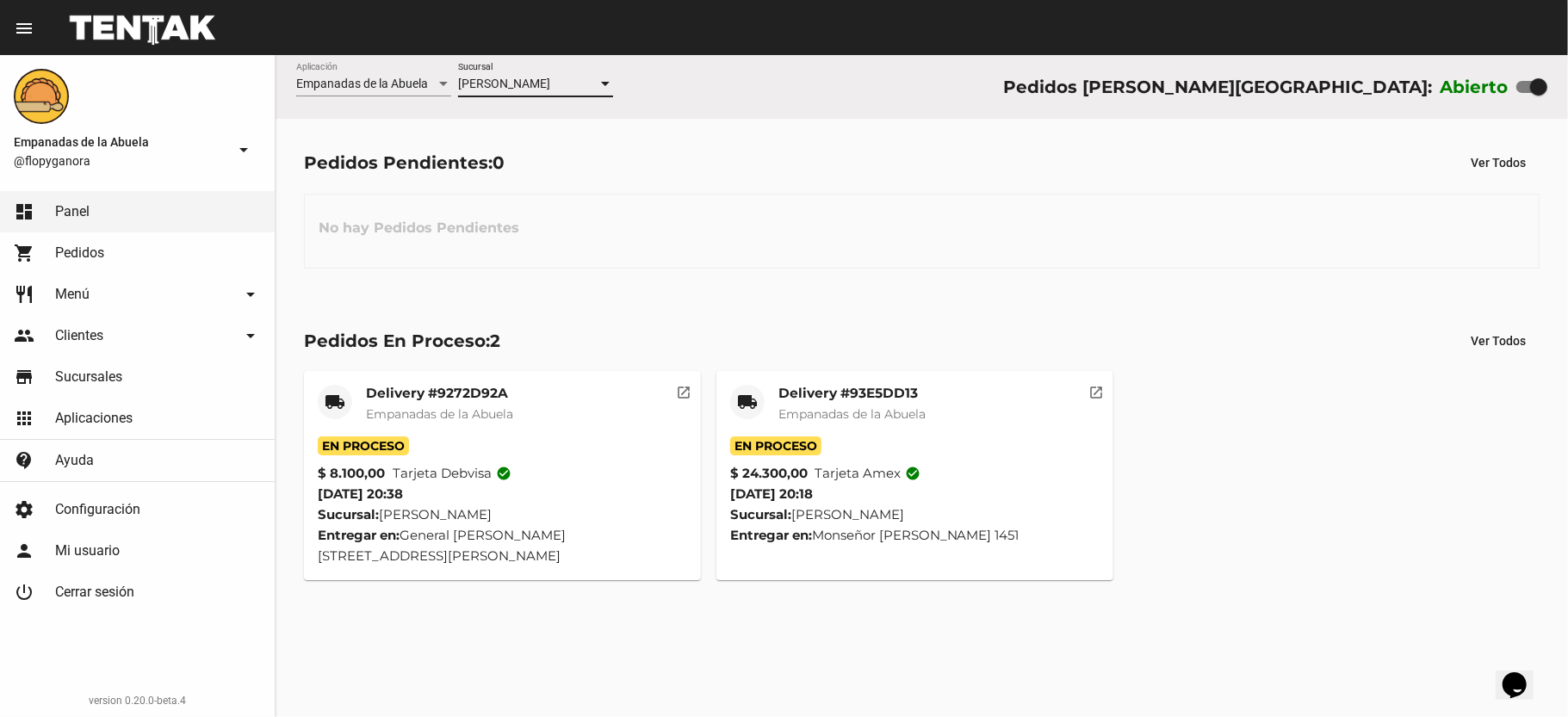 click on "Lomas de Zamora" at bounding box center [504, 83] 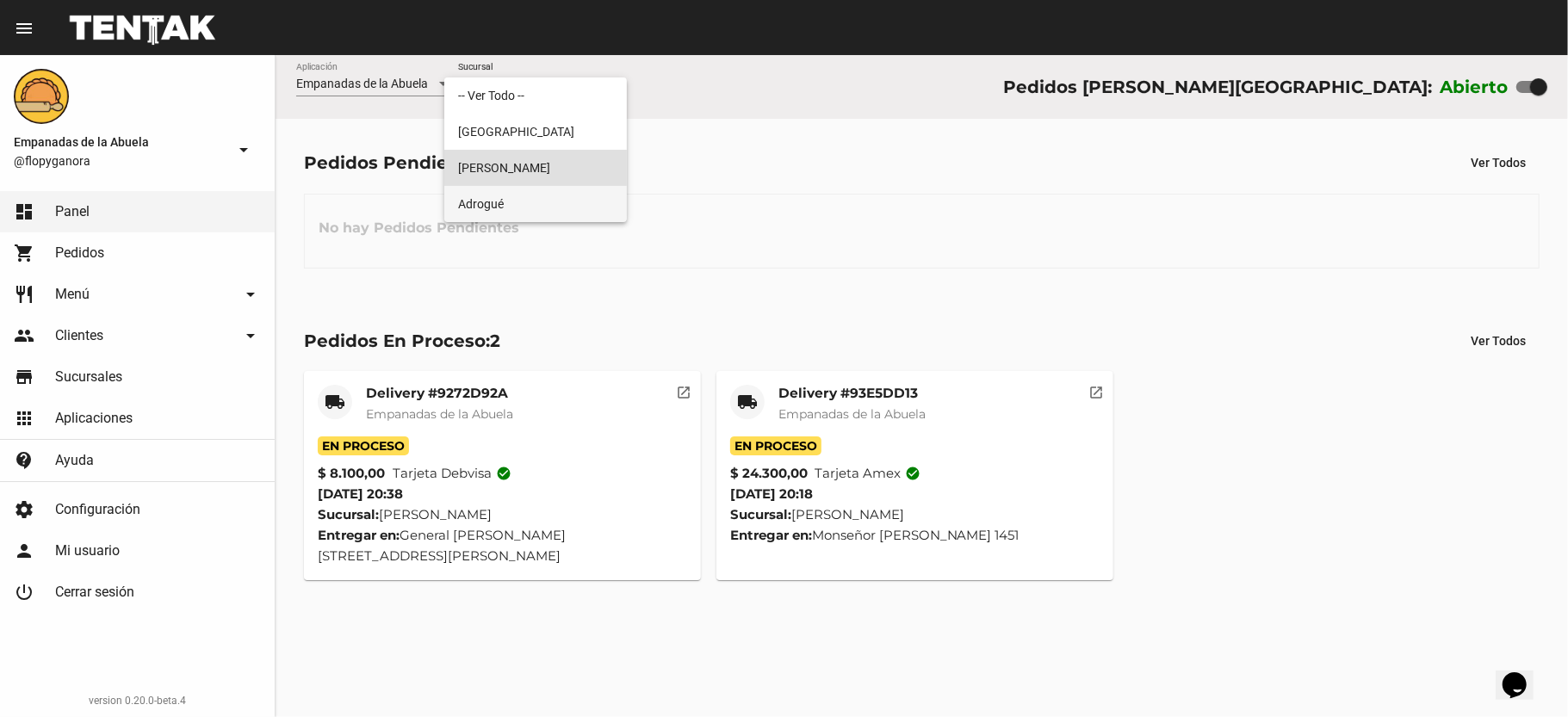 click on "Adrogué" at bounding box center (536, 204) 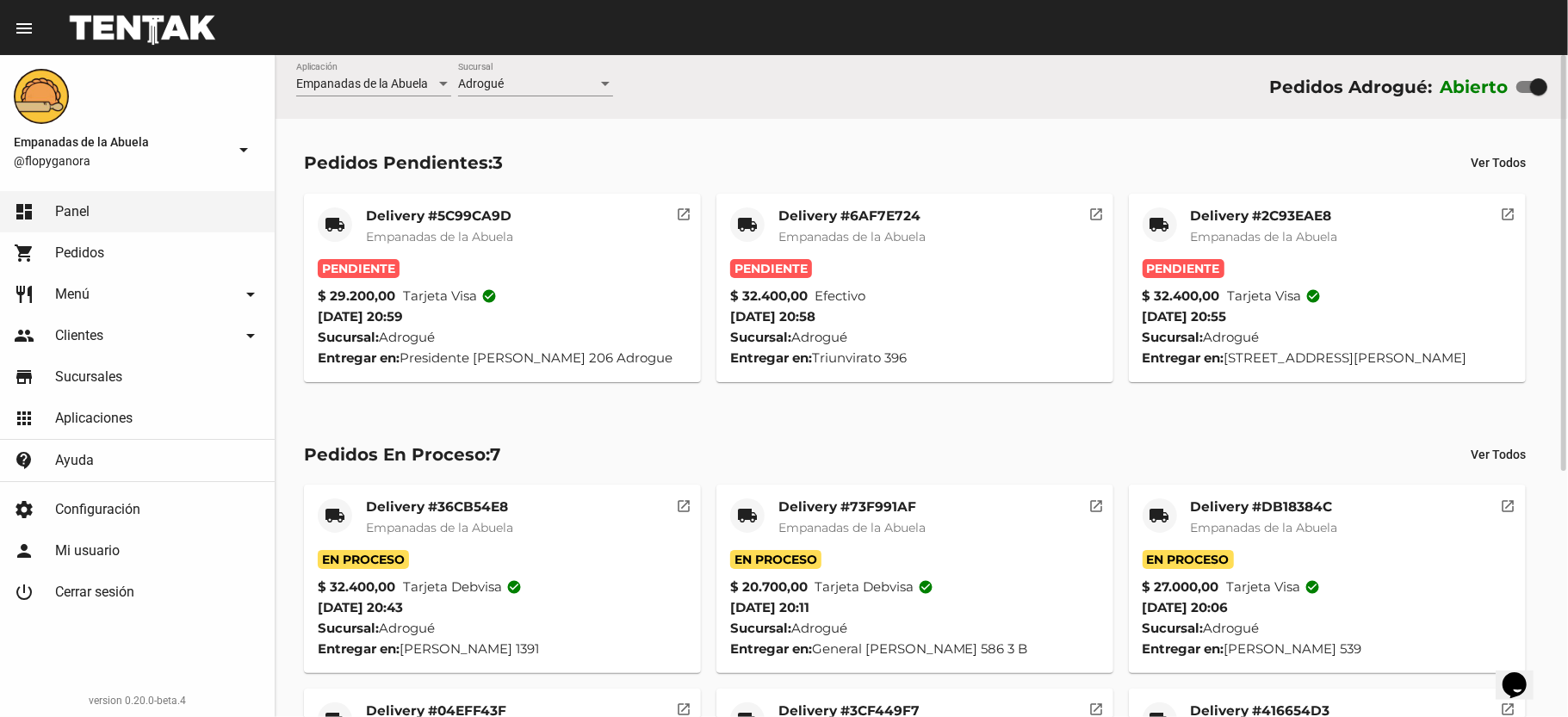 click on "Delivery #5C99CA9D" 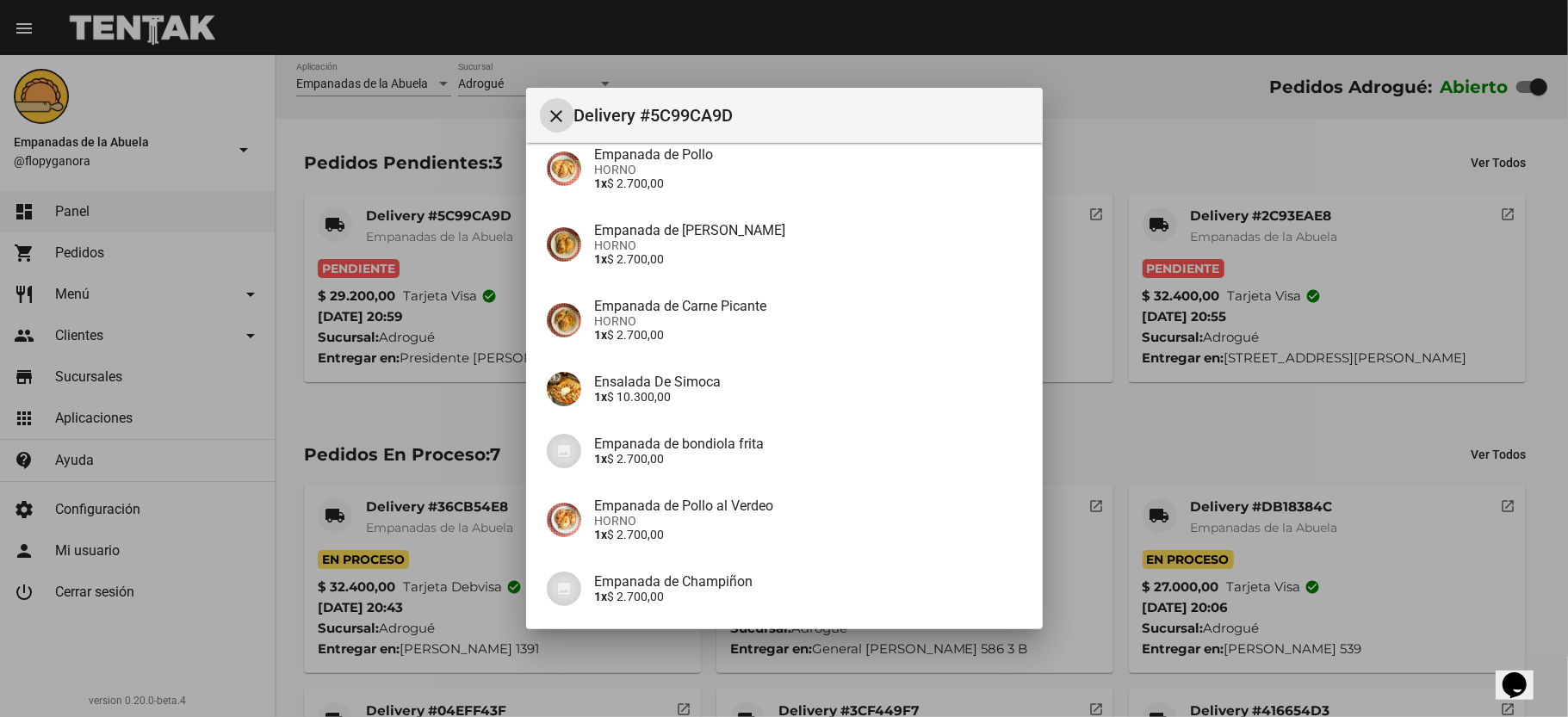 scroll, scrollTop: 365, scrollLeft: 0, axis: vertical 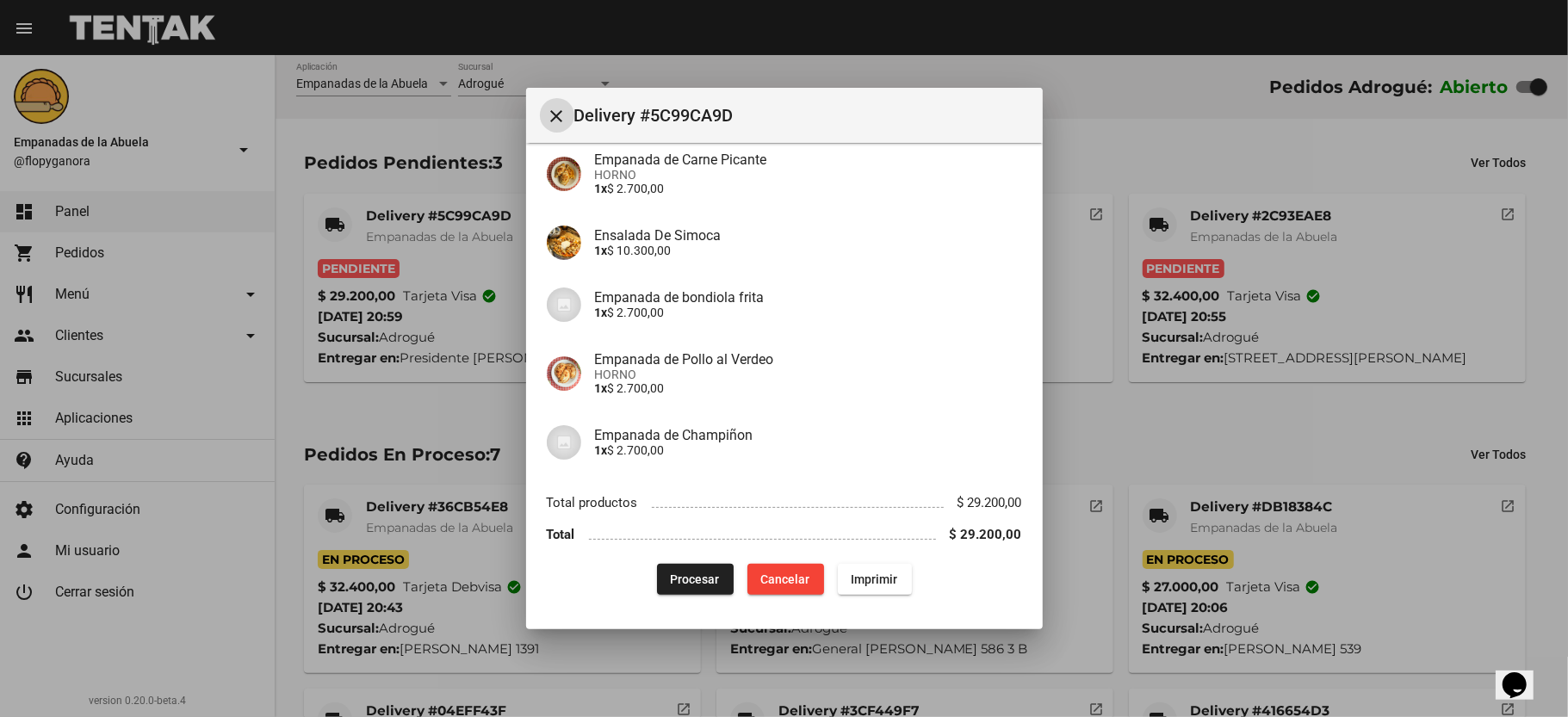 click on "Imprimir" 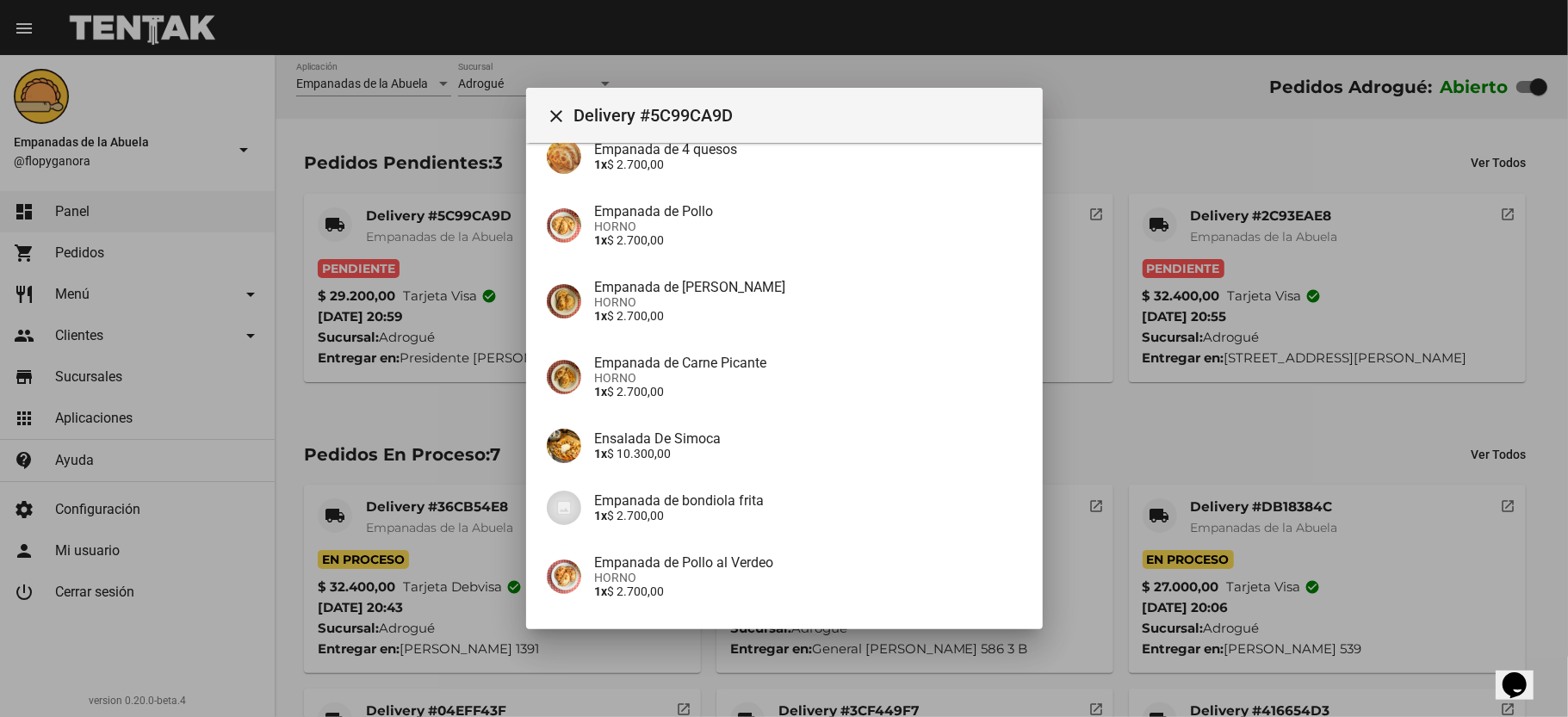 scroll, scrollTop: 365, scrollLeft: 0, axis: vertical 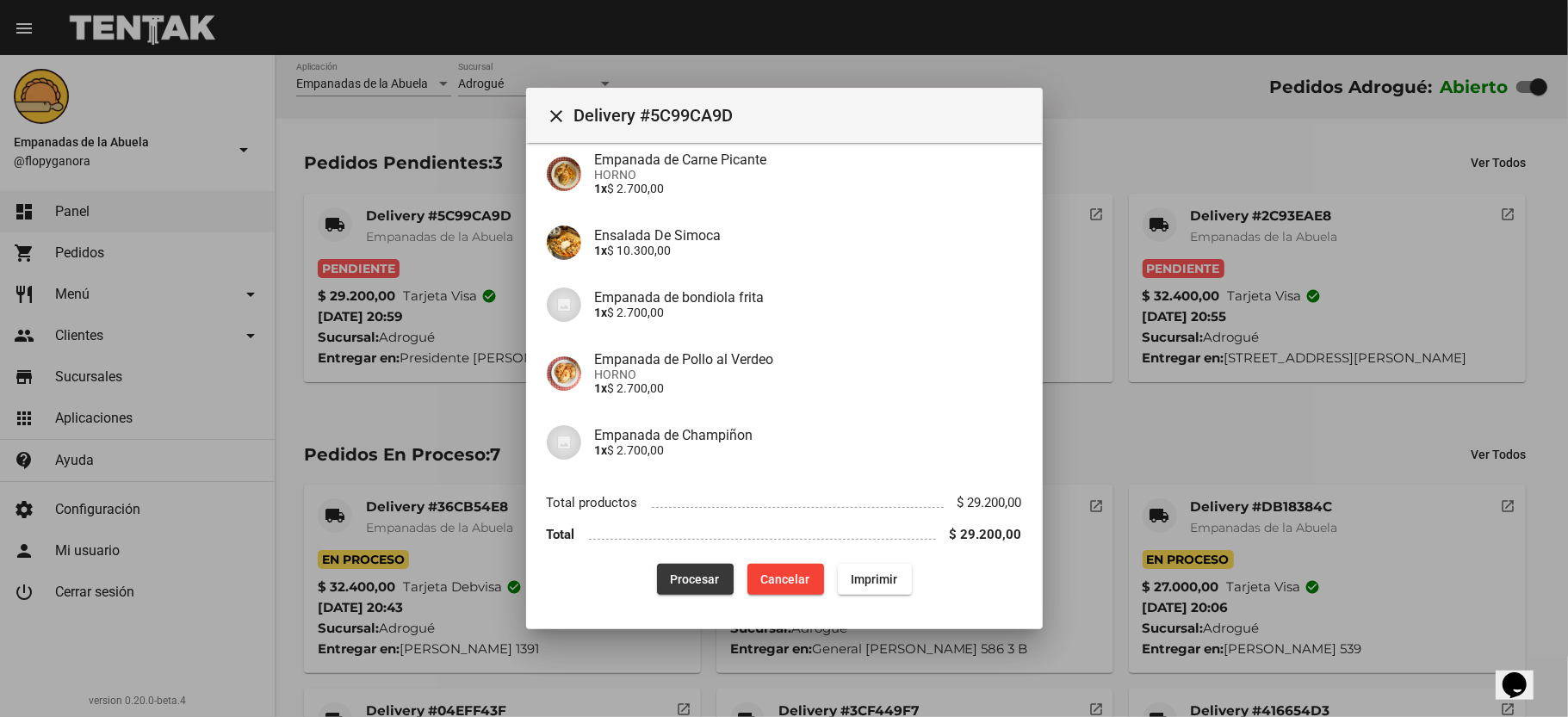 click on "Procesar" 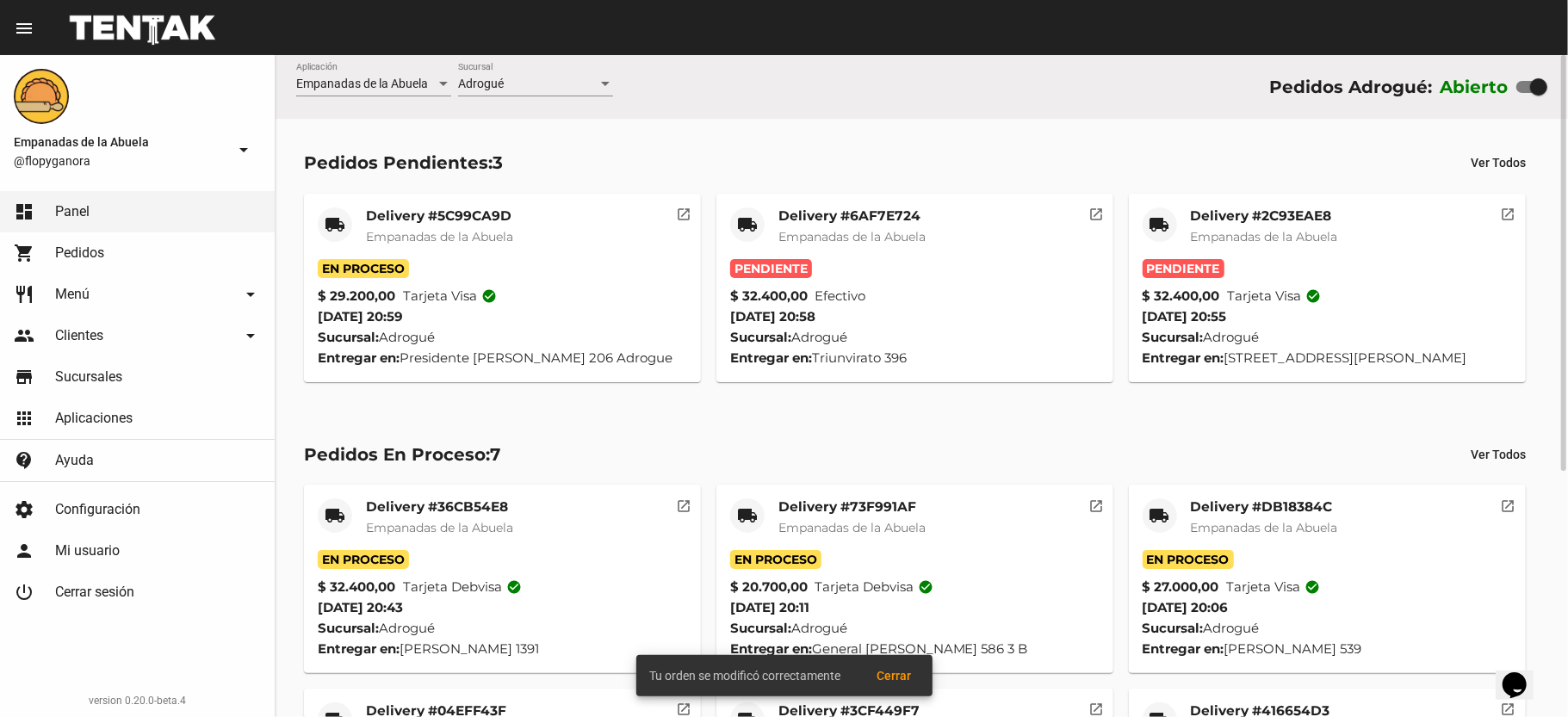 click on "Delivery #6AF7E724" 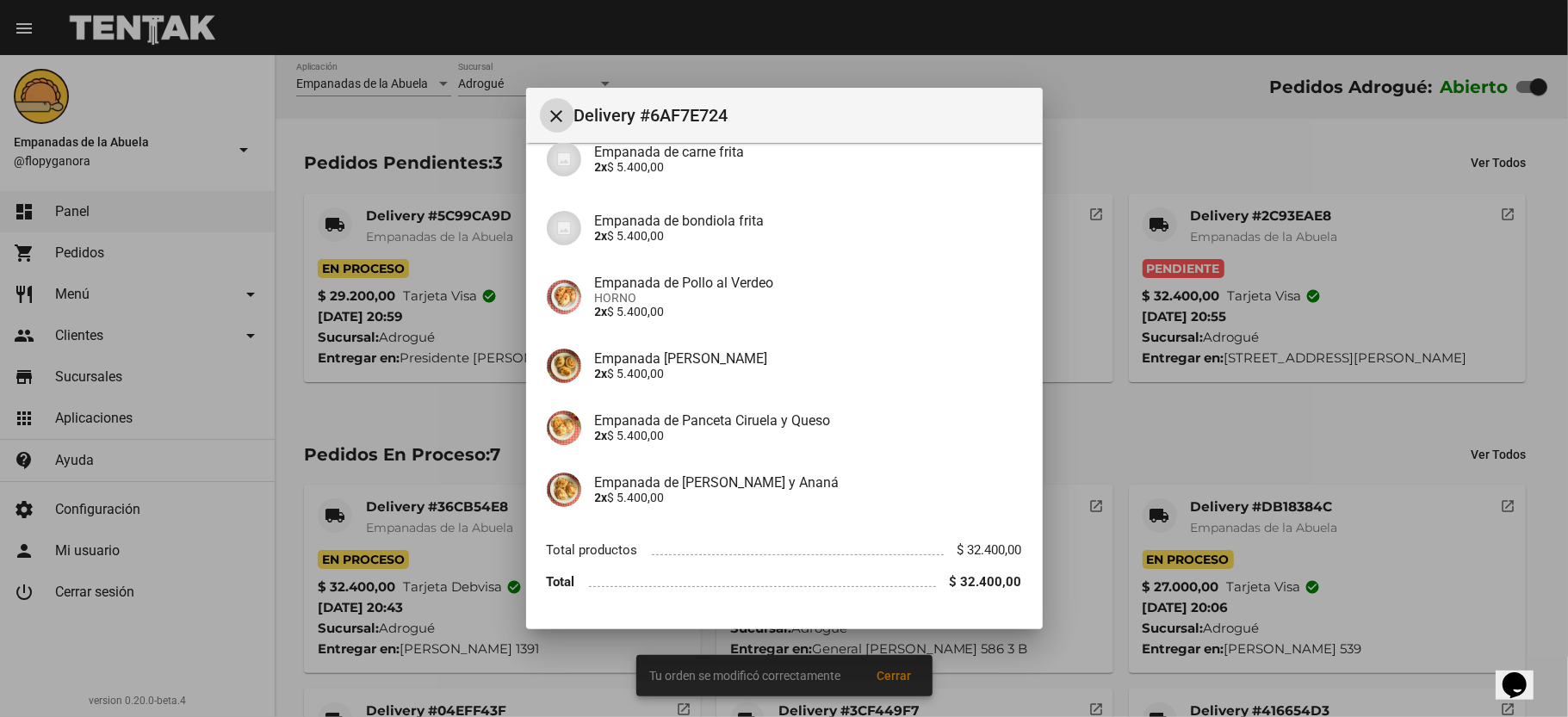 scroll, scrollTop: 213, scrollLeft: 0, axis: vertical 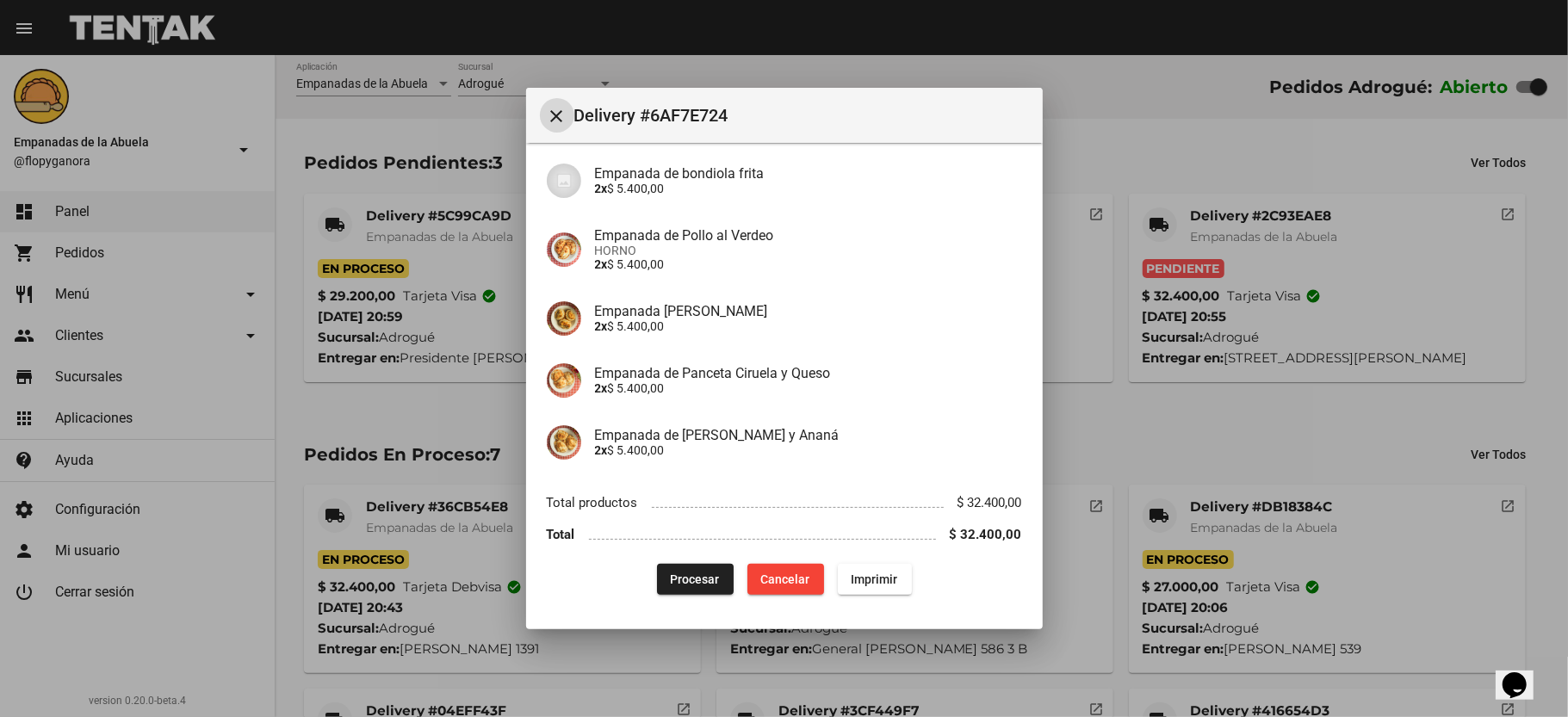 drag, startPoint x: 870, startPoint y: 576, endPoint x: 751, endPoint y: 542, distance: 123.76187 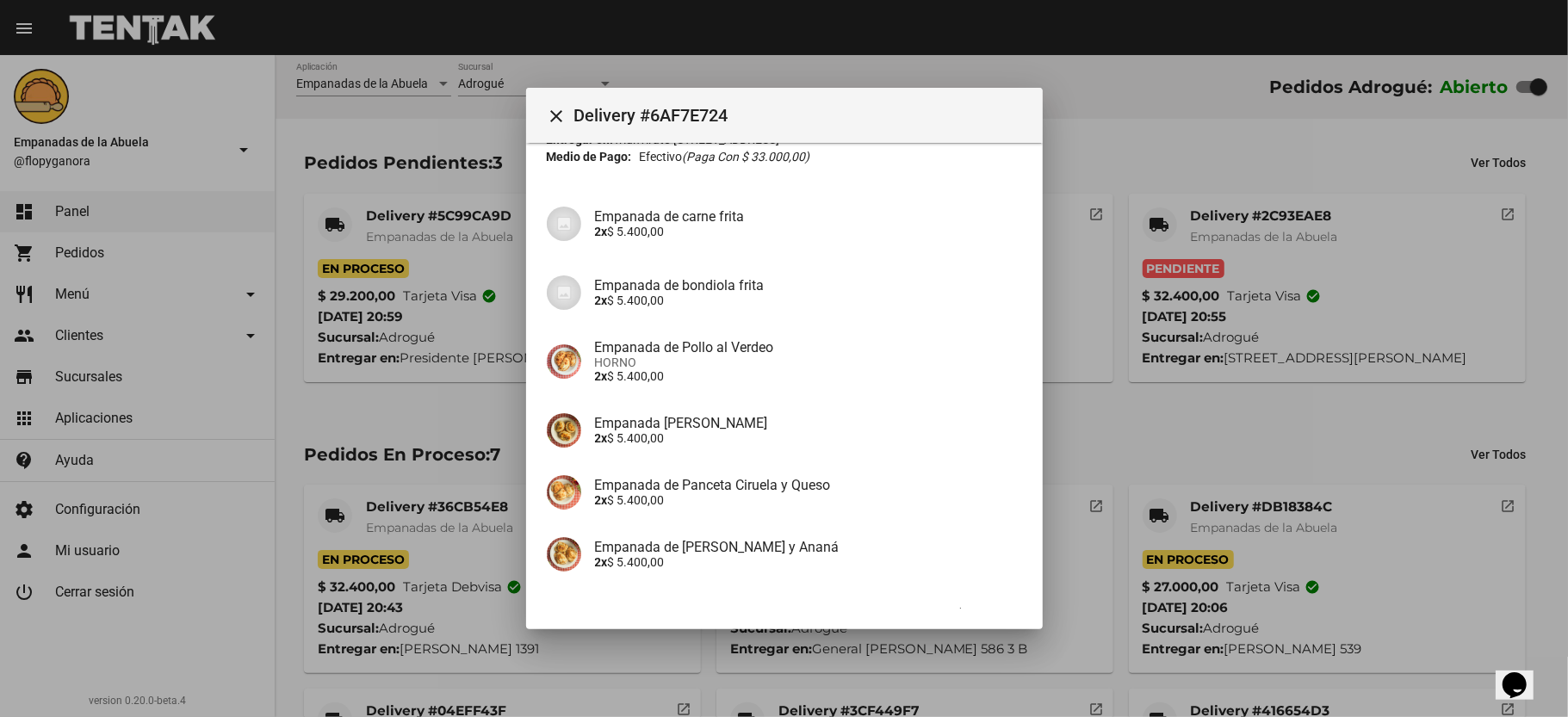 scroll, scrollTop: 213, scrollLeft: 0, axis: vertical 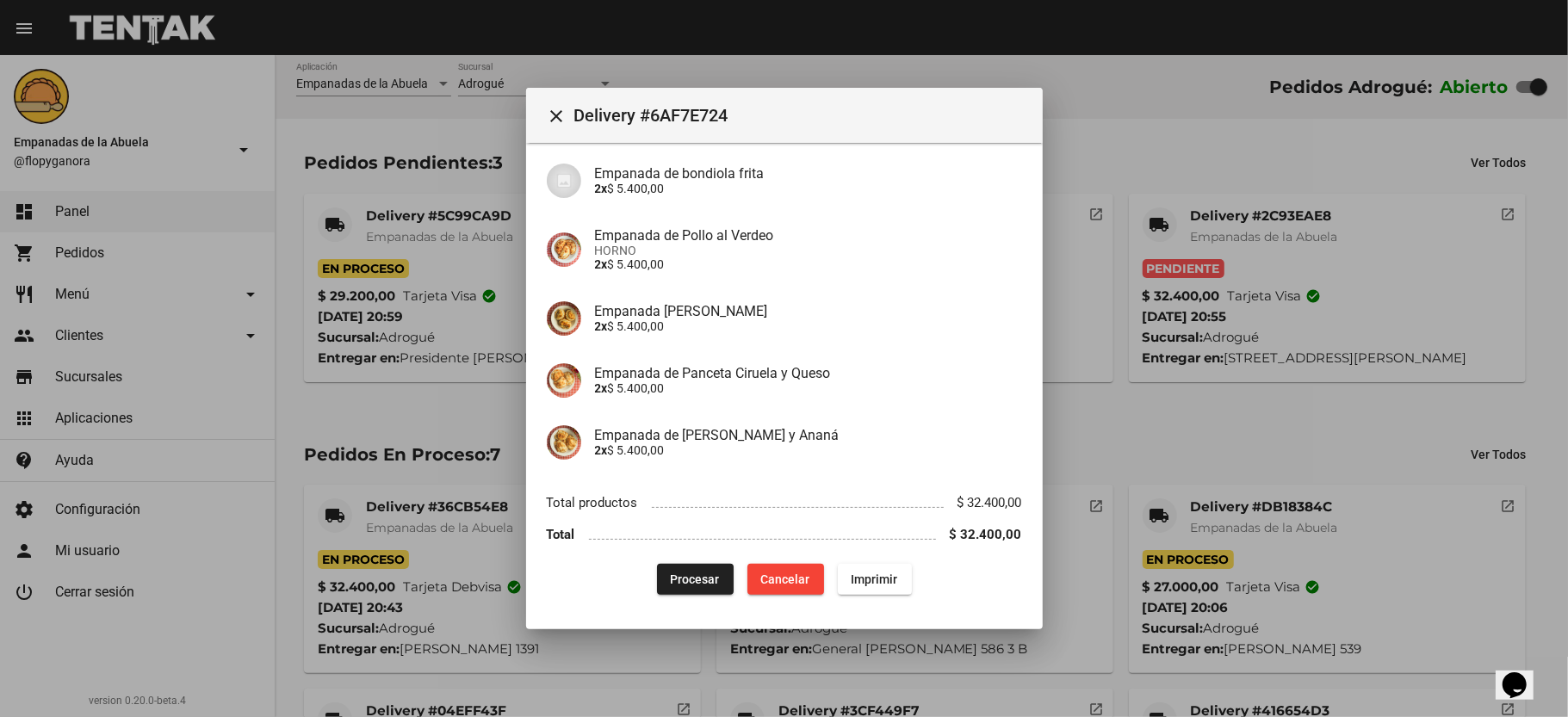 click on "Procesar" 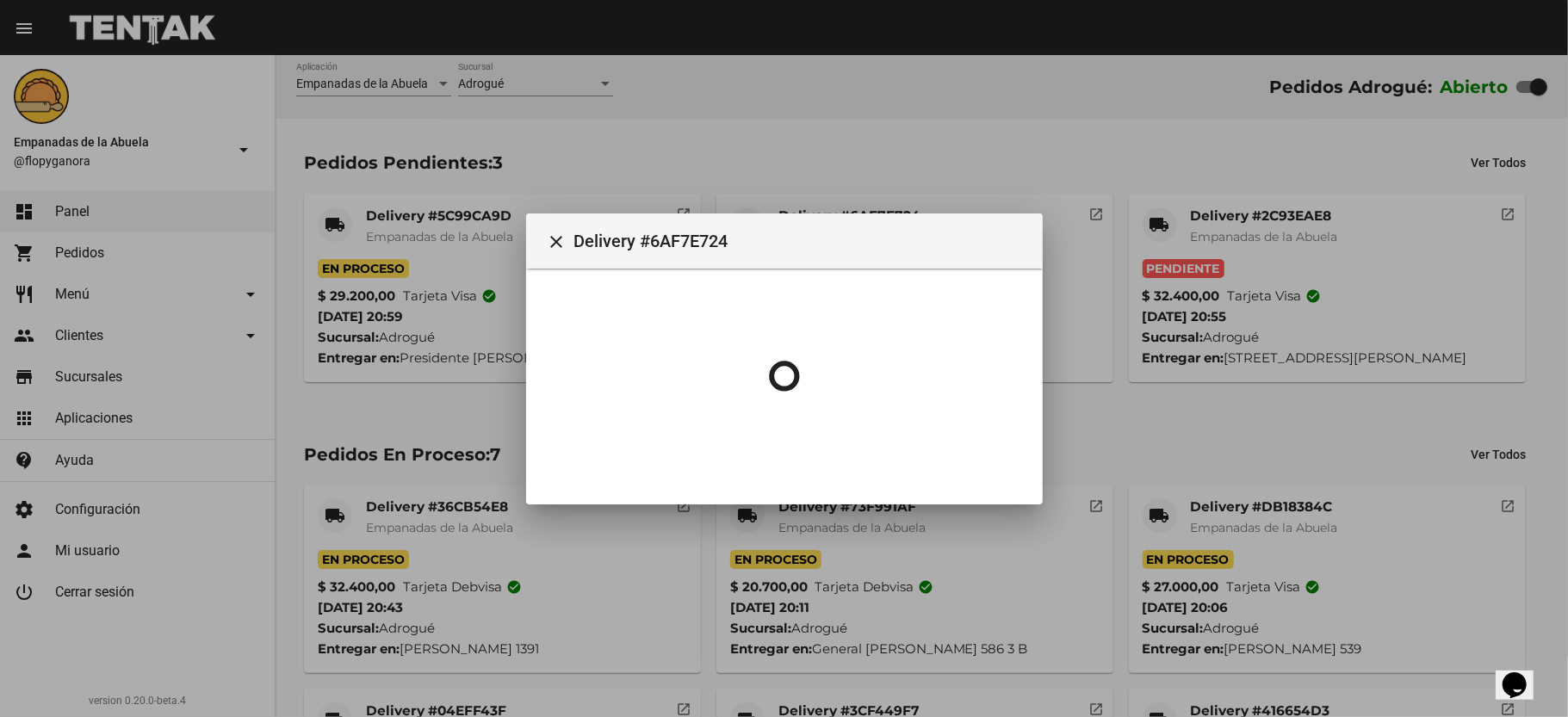 scroll, scrollTop: 0, scrollLeft: 0, axis: both 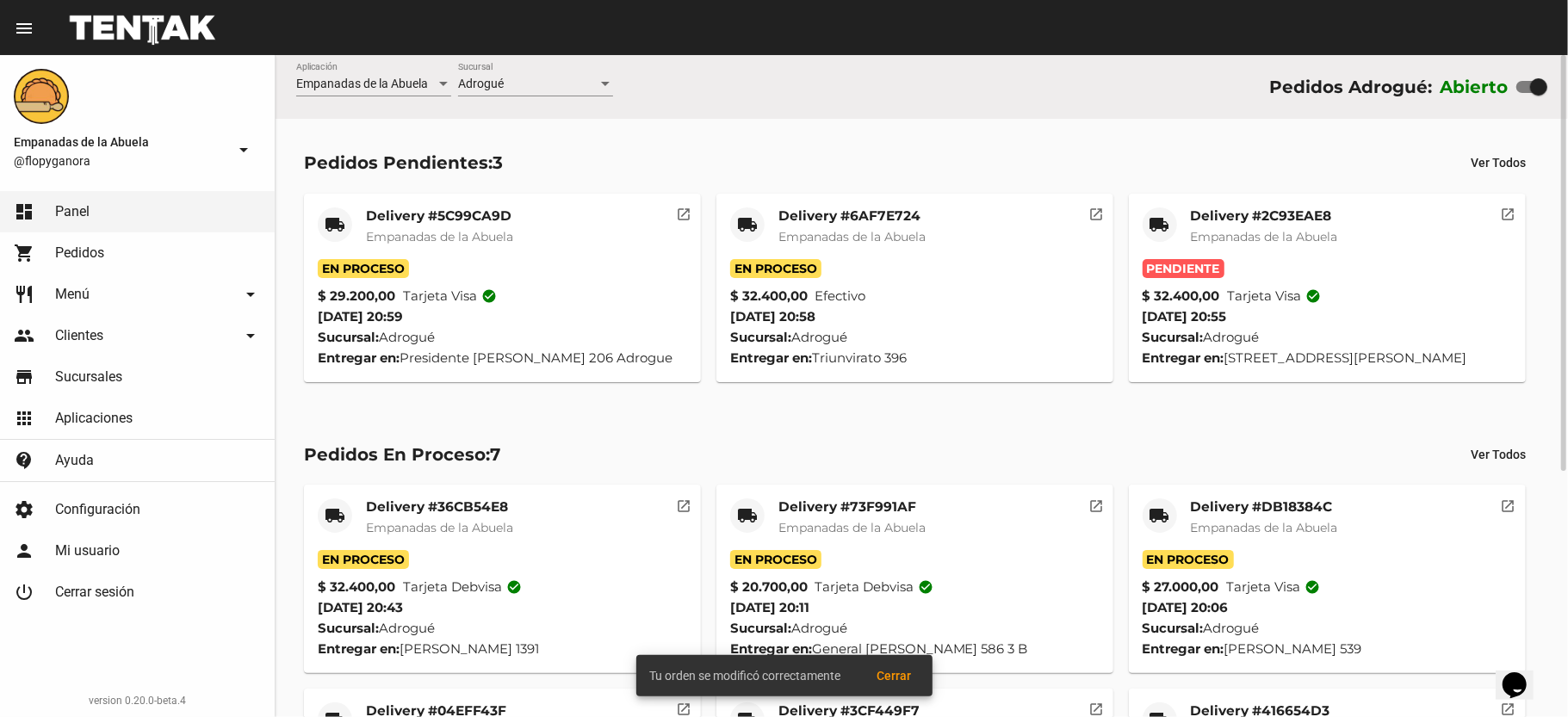 click on "Delivery #2C93EAE8" 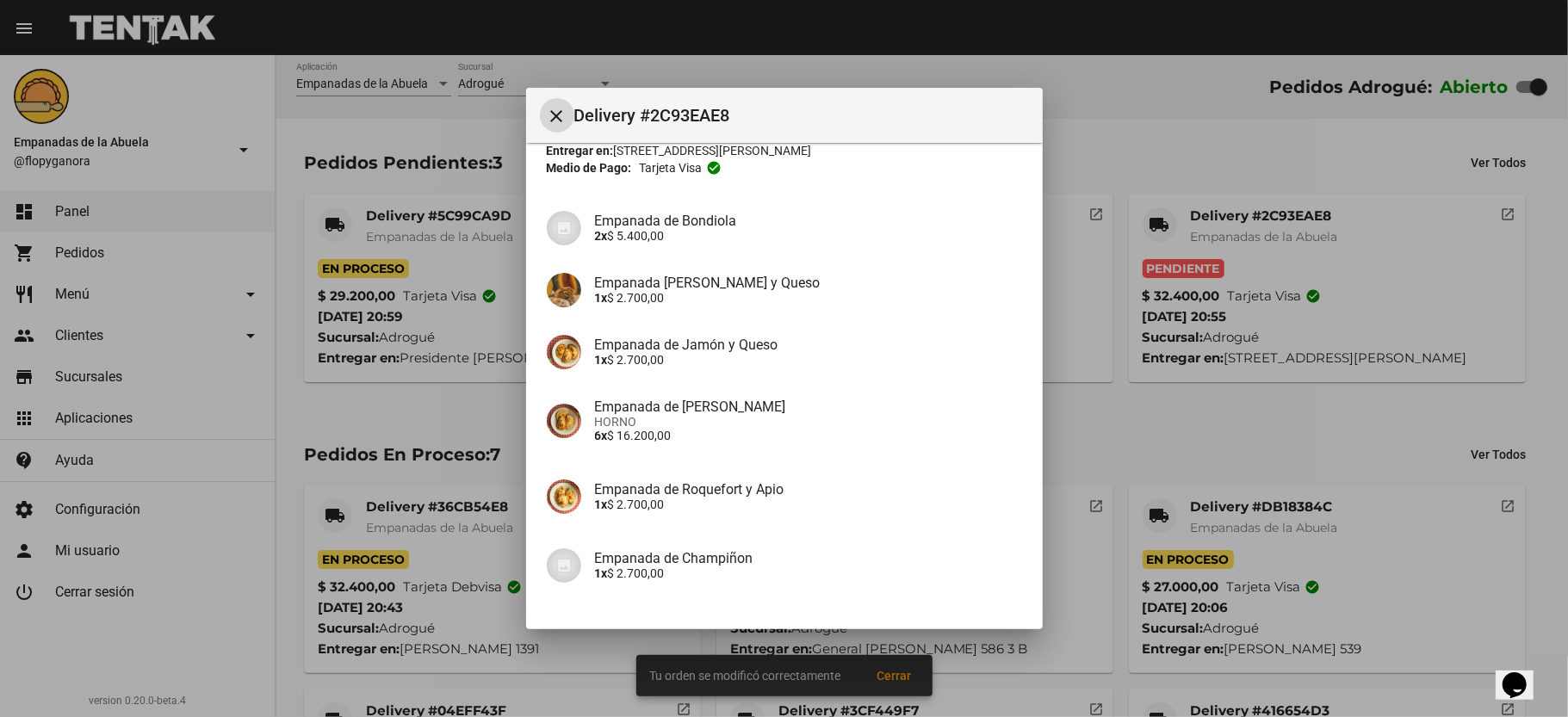 scroll, scrollTop: 213, scrollLeft: 0, axis: vertical 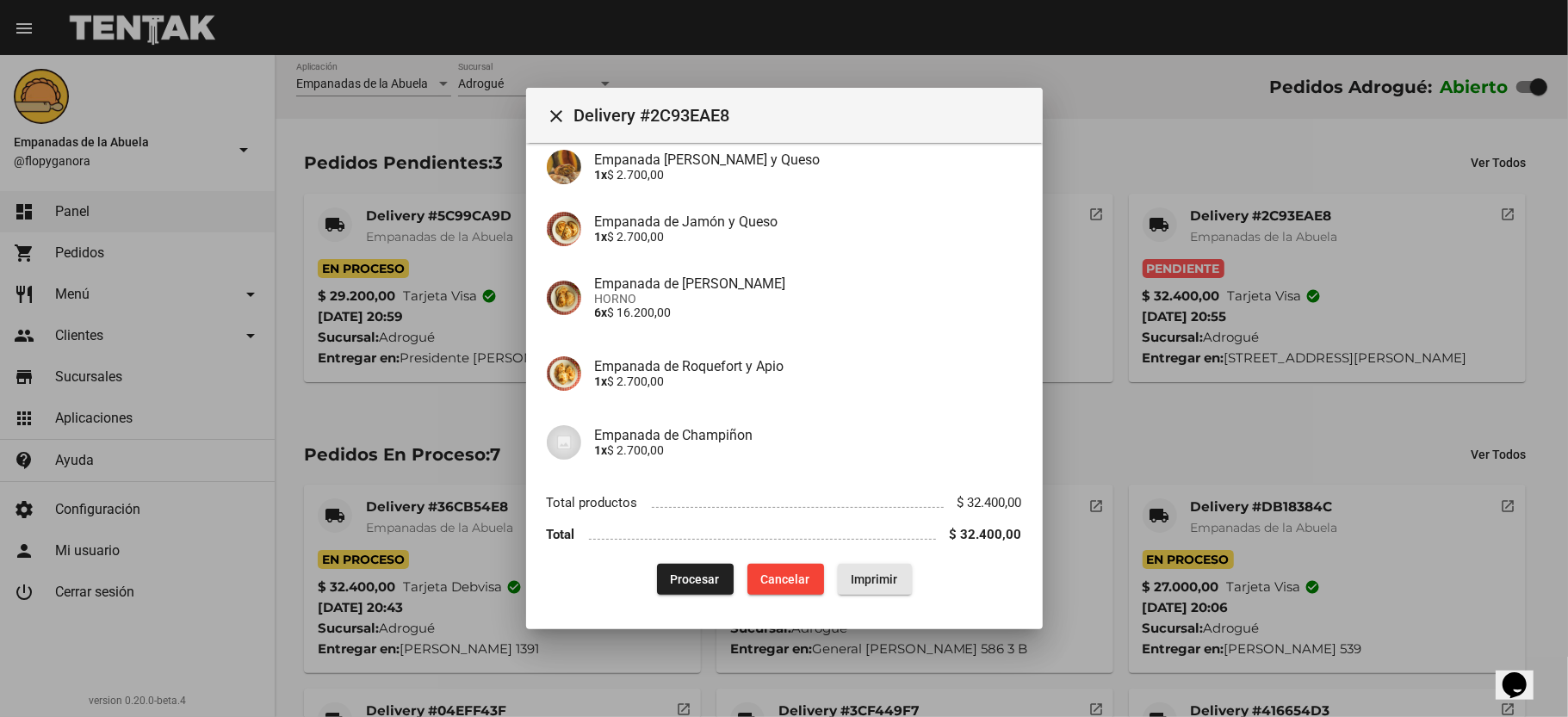 click on "Imprimir" 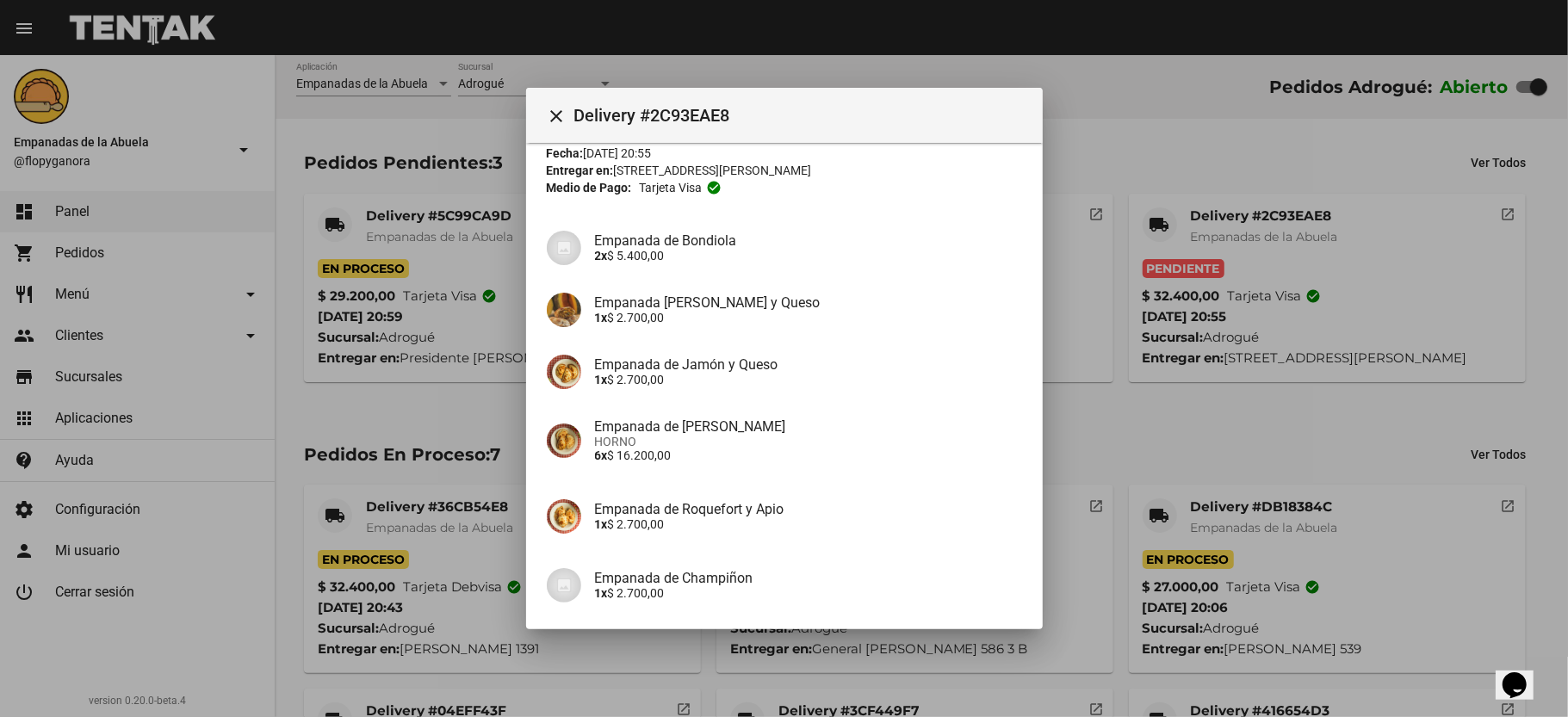 scroll, scrollTop: 213, scrollLeft: 0, axis: vertical 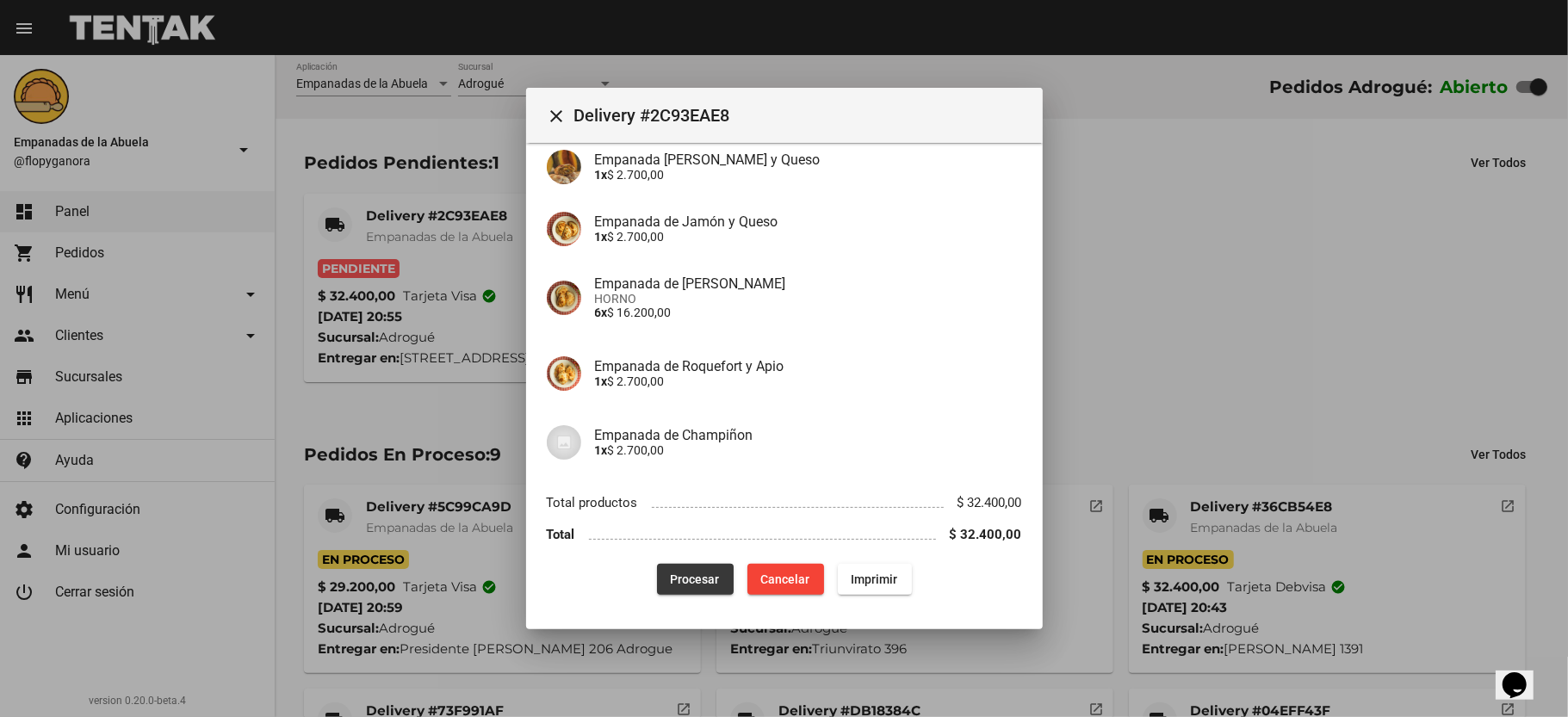click on "Procesar" 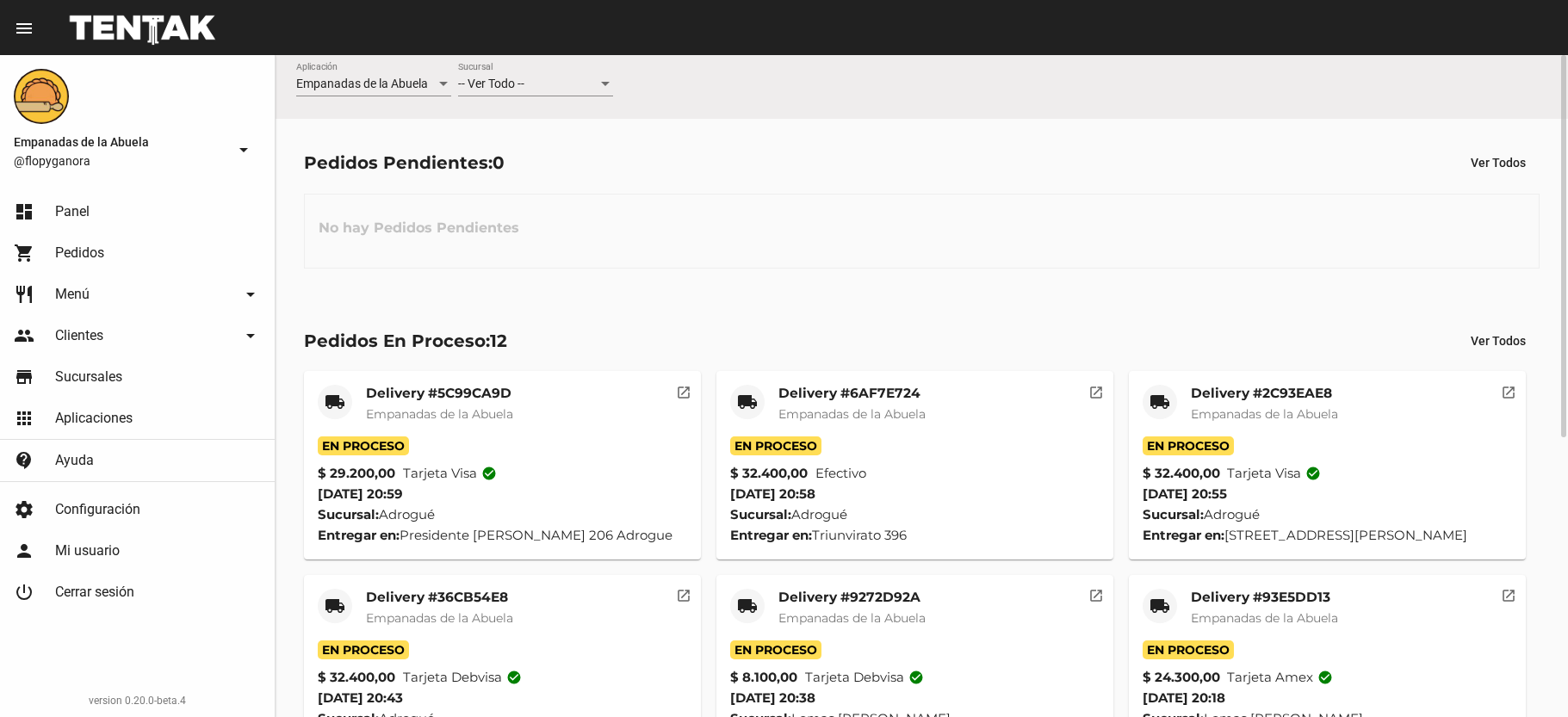scroll, scrollTop: 0, scrollLeft: 0, axis: both 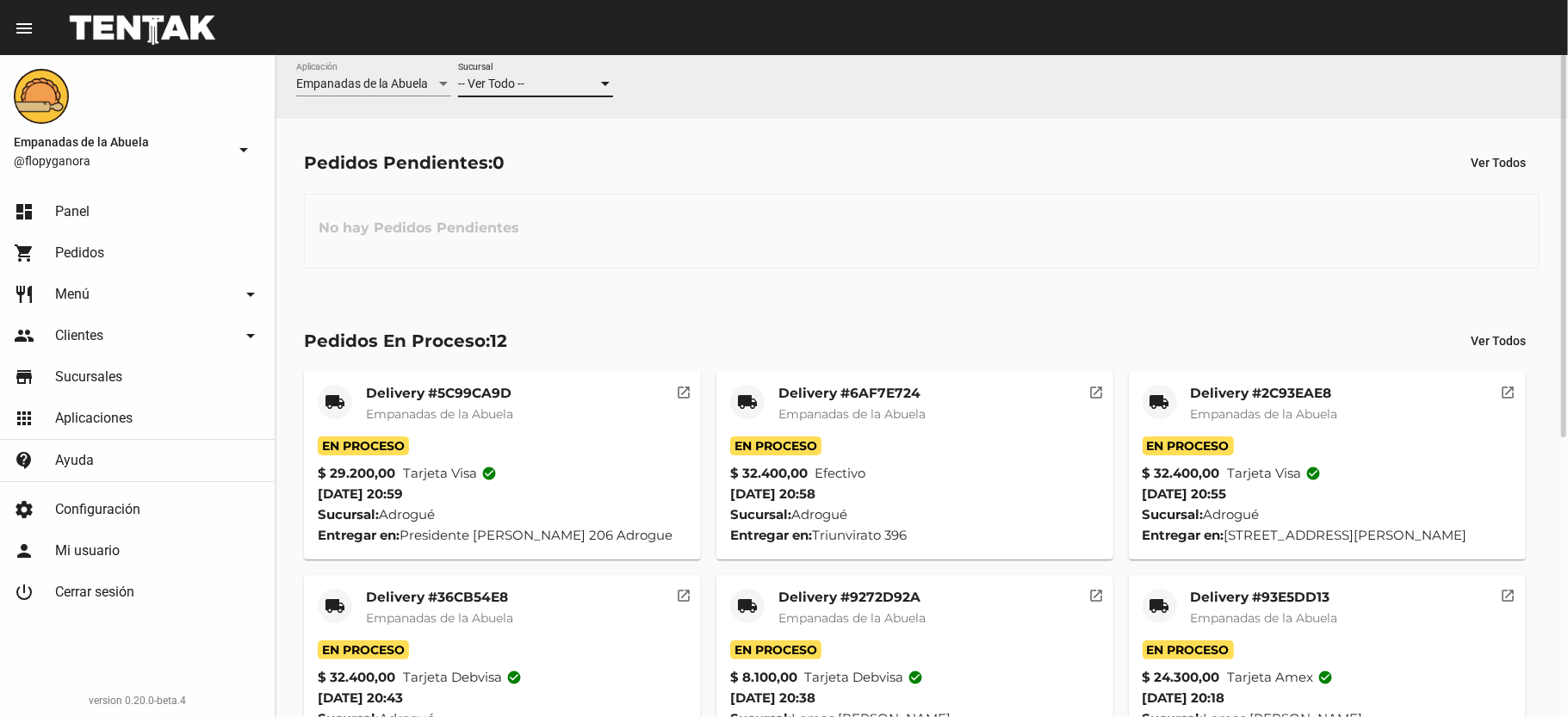 click on "-- Ver Todo --" at bounding box center (528, 84) 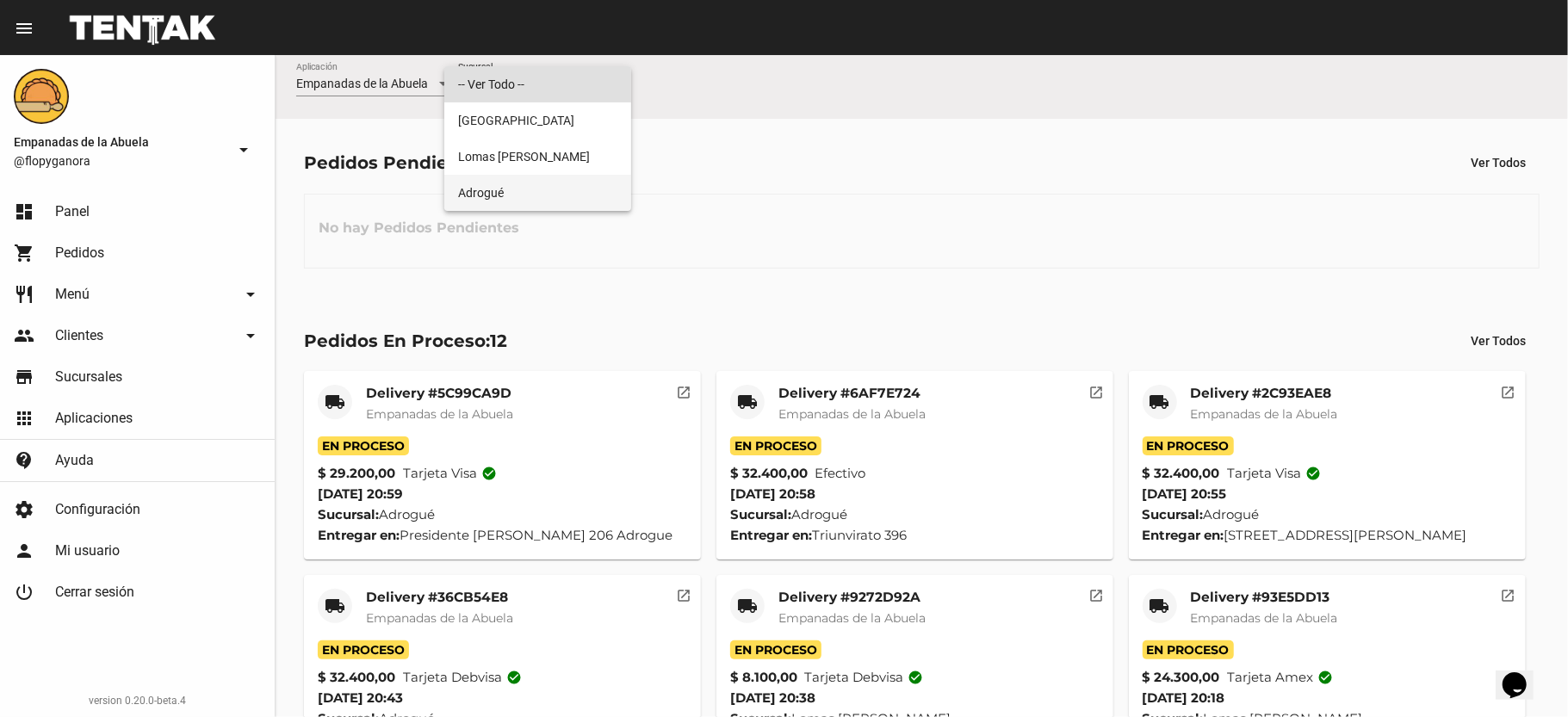 scroll, scrollTop: 0, scrollLeft: 0, axis: both 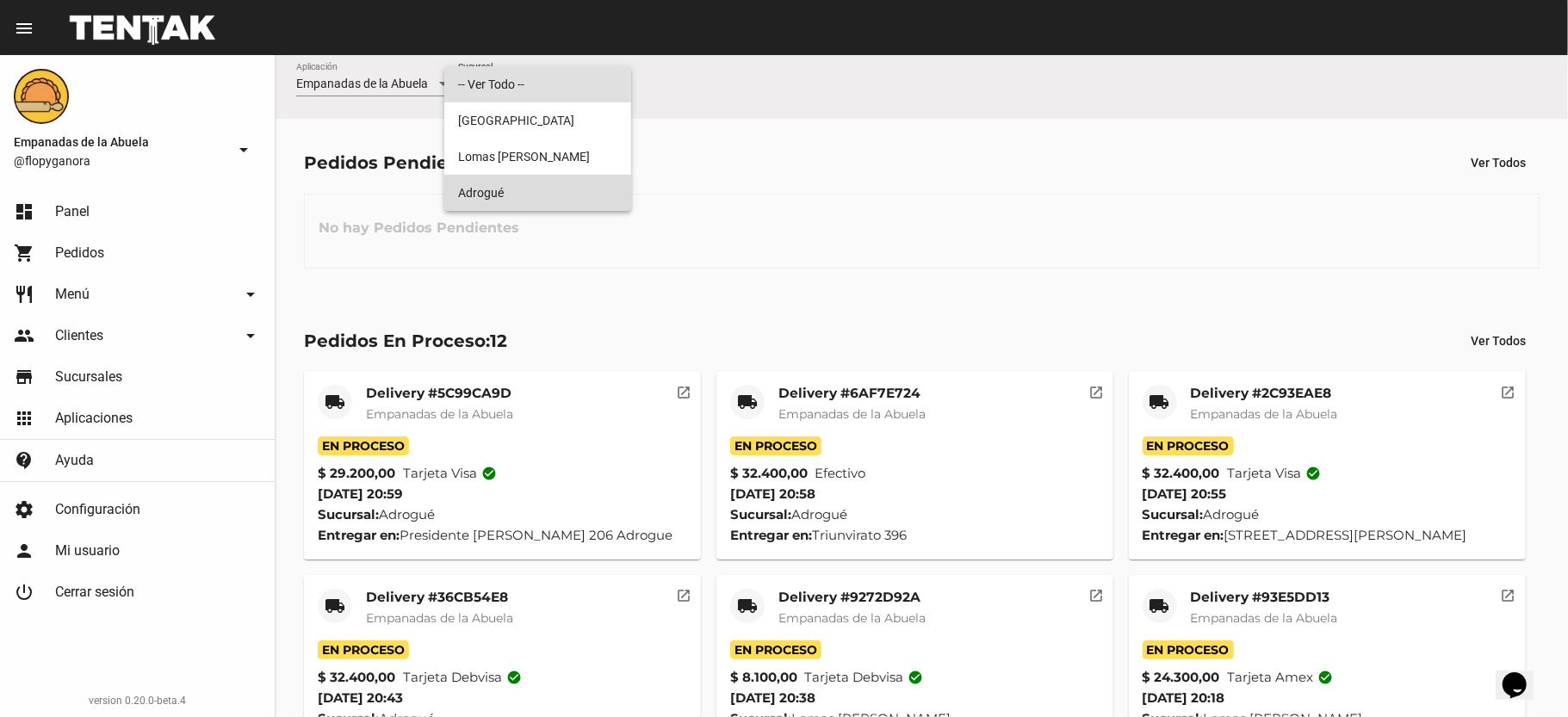 click on "Adrogué" at bounding box center (537, 193) 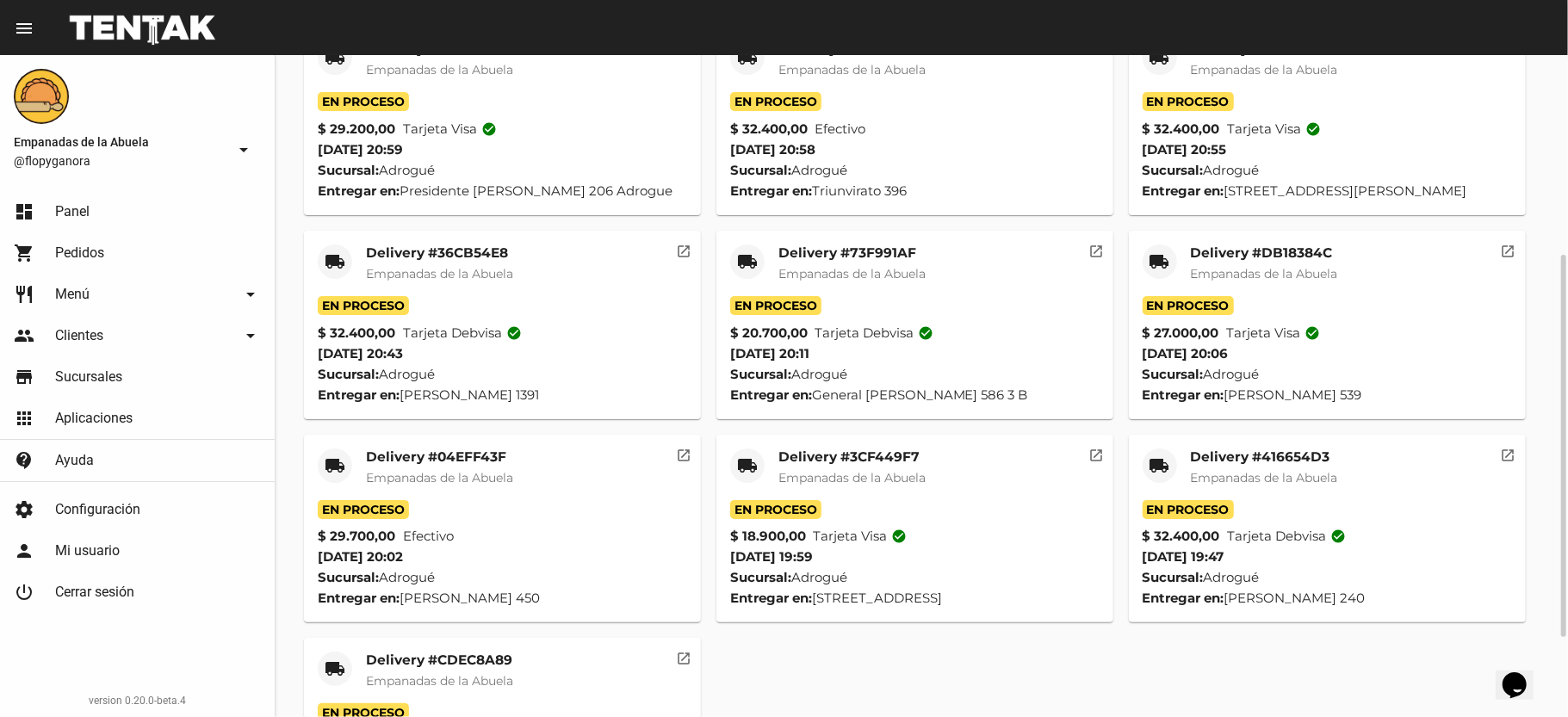 scroll, scrollTop: 482, scrollLeft: 0, axis: vertical 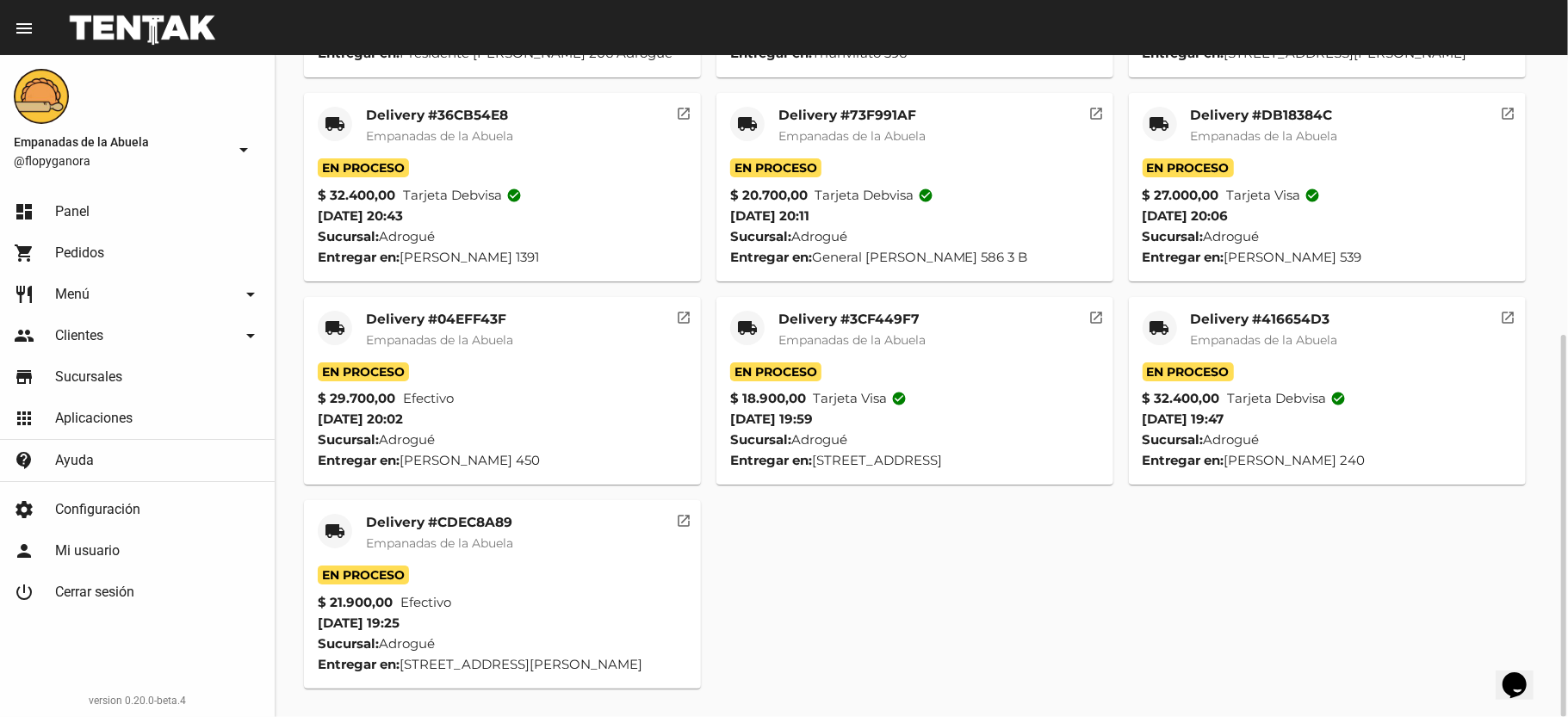click on "Delivery #416654D3" 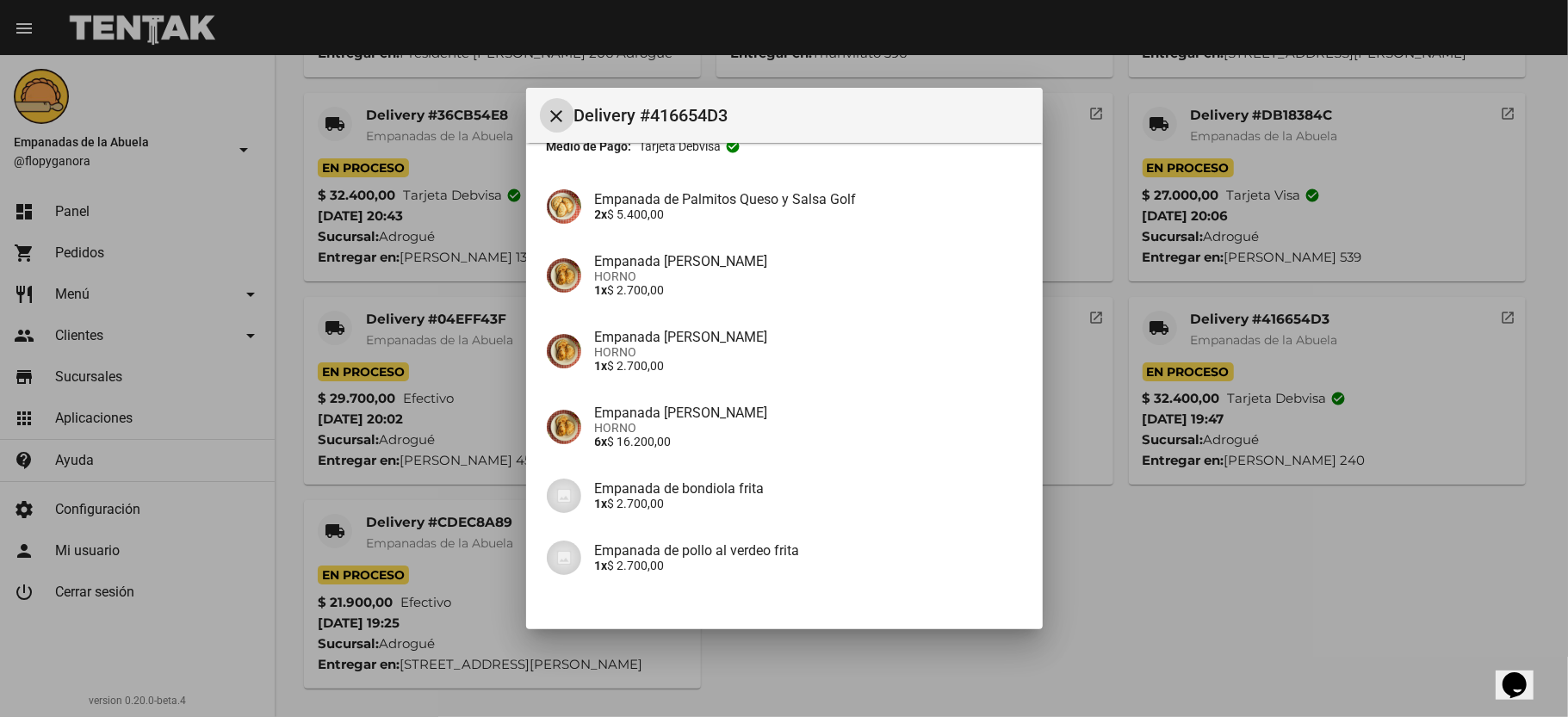 scroll, scrollTop: 0, scrollLeft: 0, axis: both 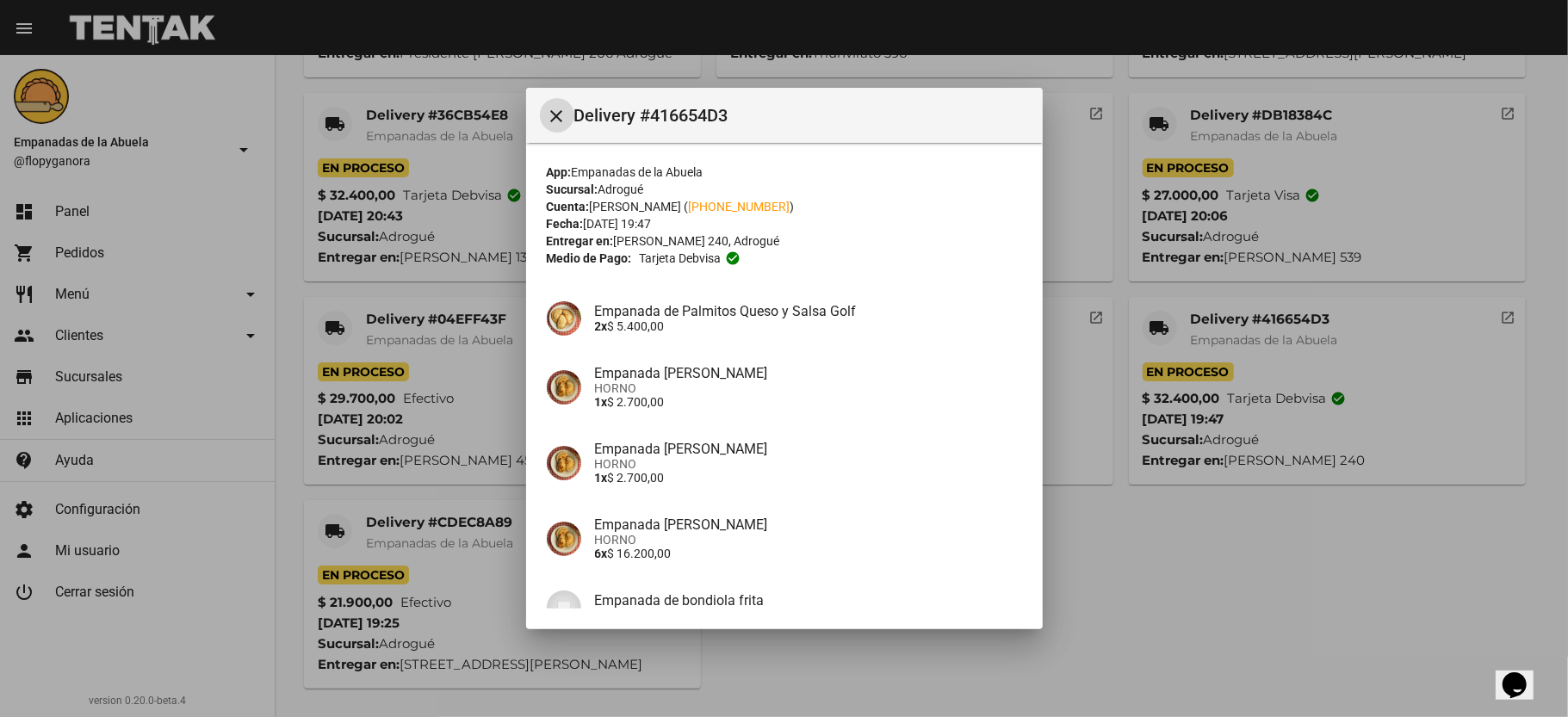 click at bounding box center (784, 358) 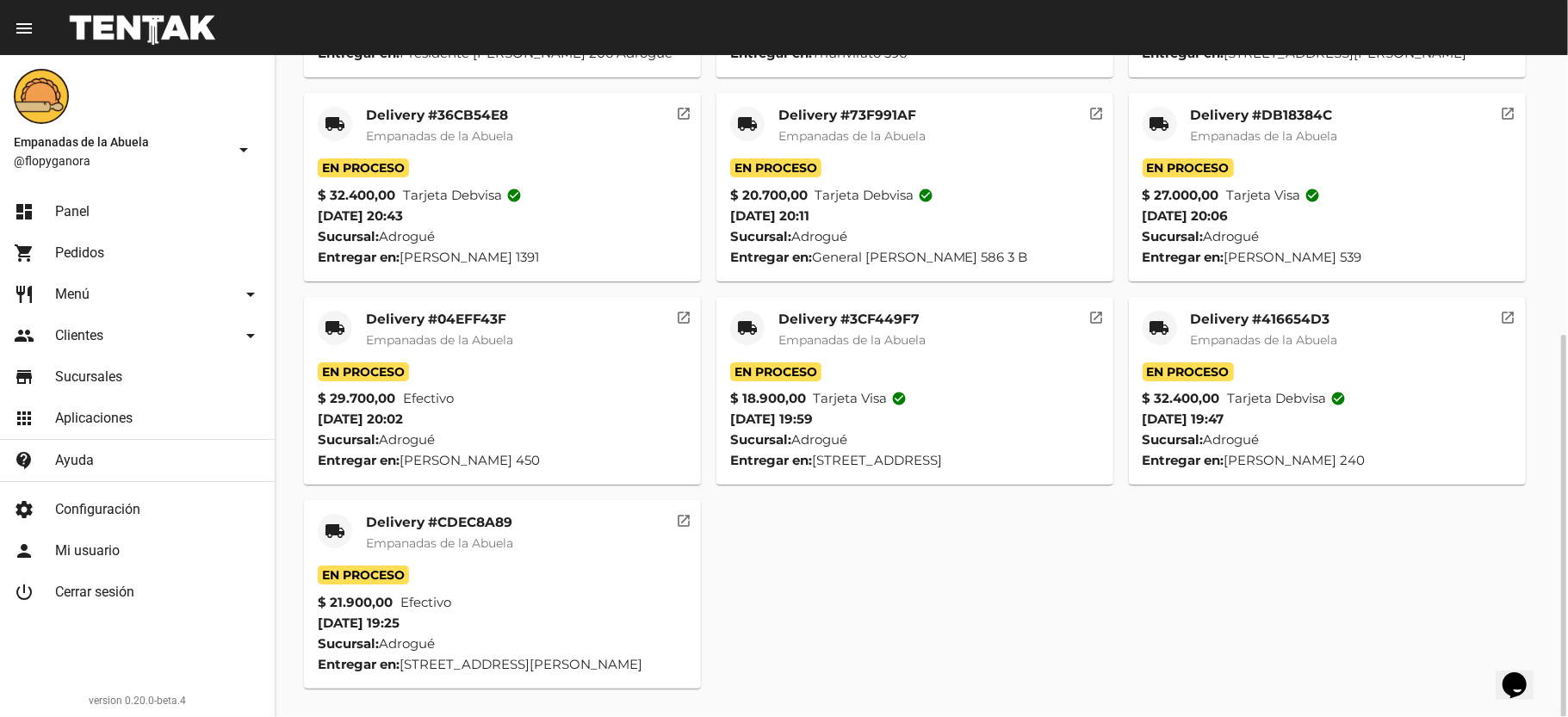 click on "Delivery #416654D3" 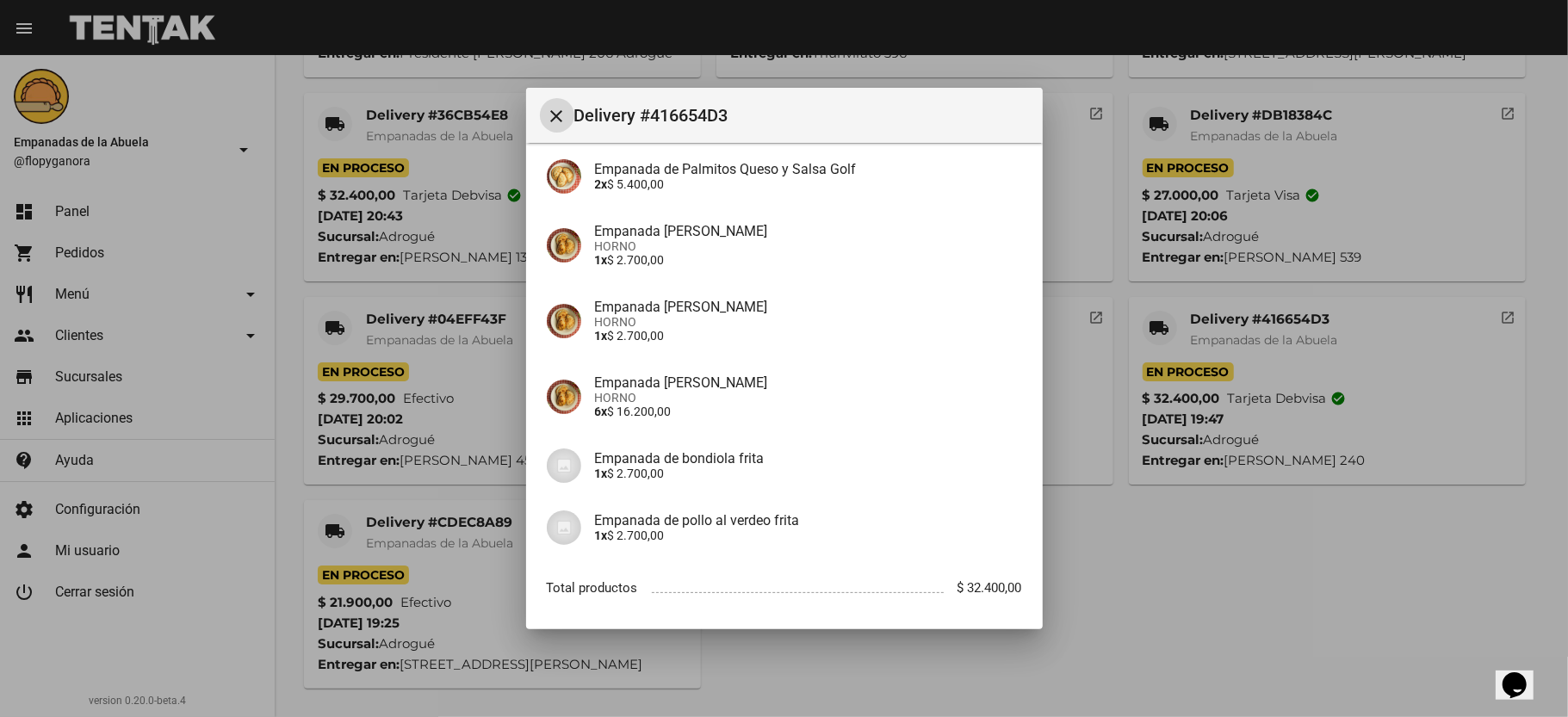 scroll, scrollTop: 227, scrollLeft: 0, axis: vertical 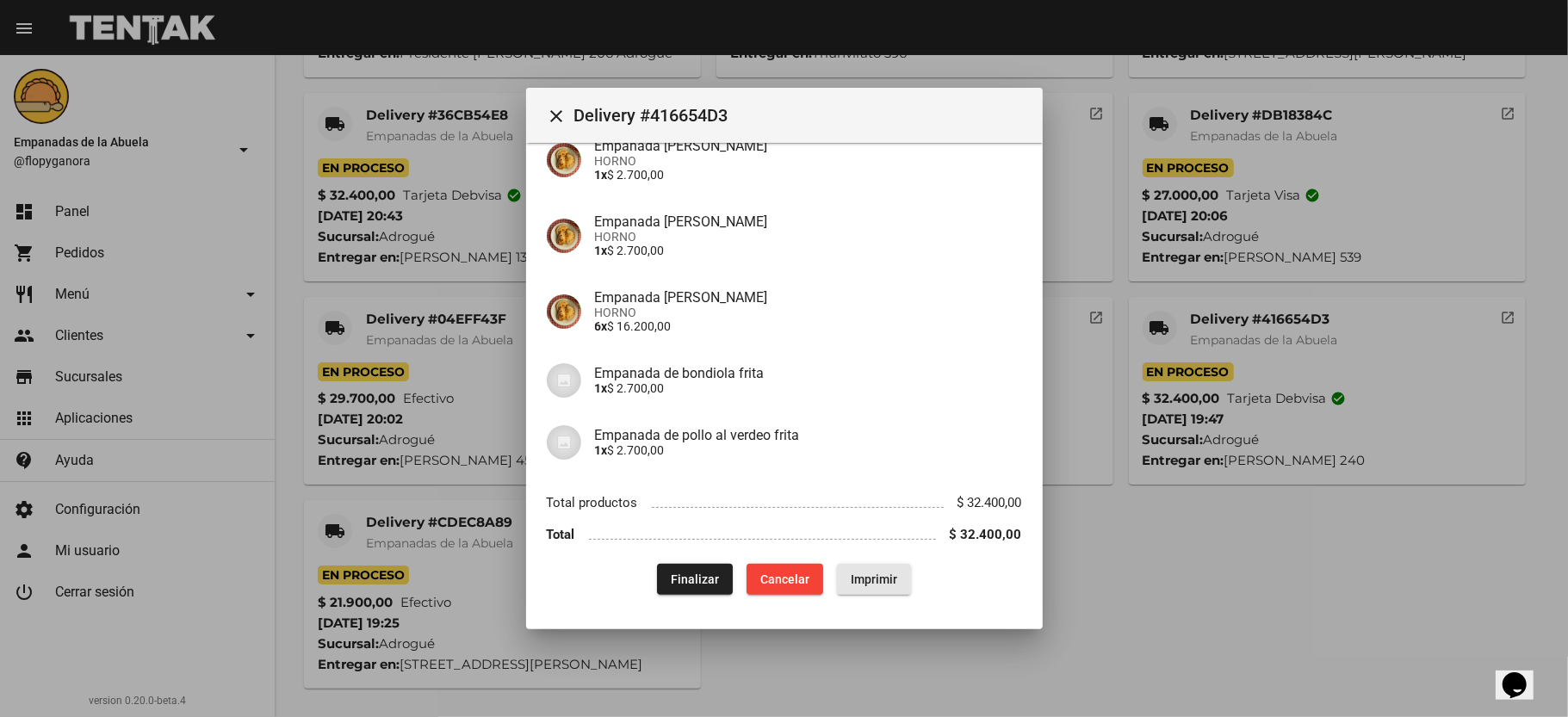 click on "Imprimir" 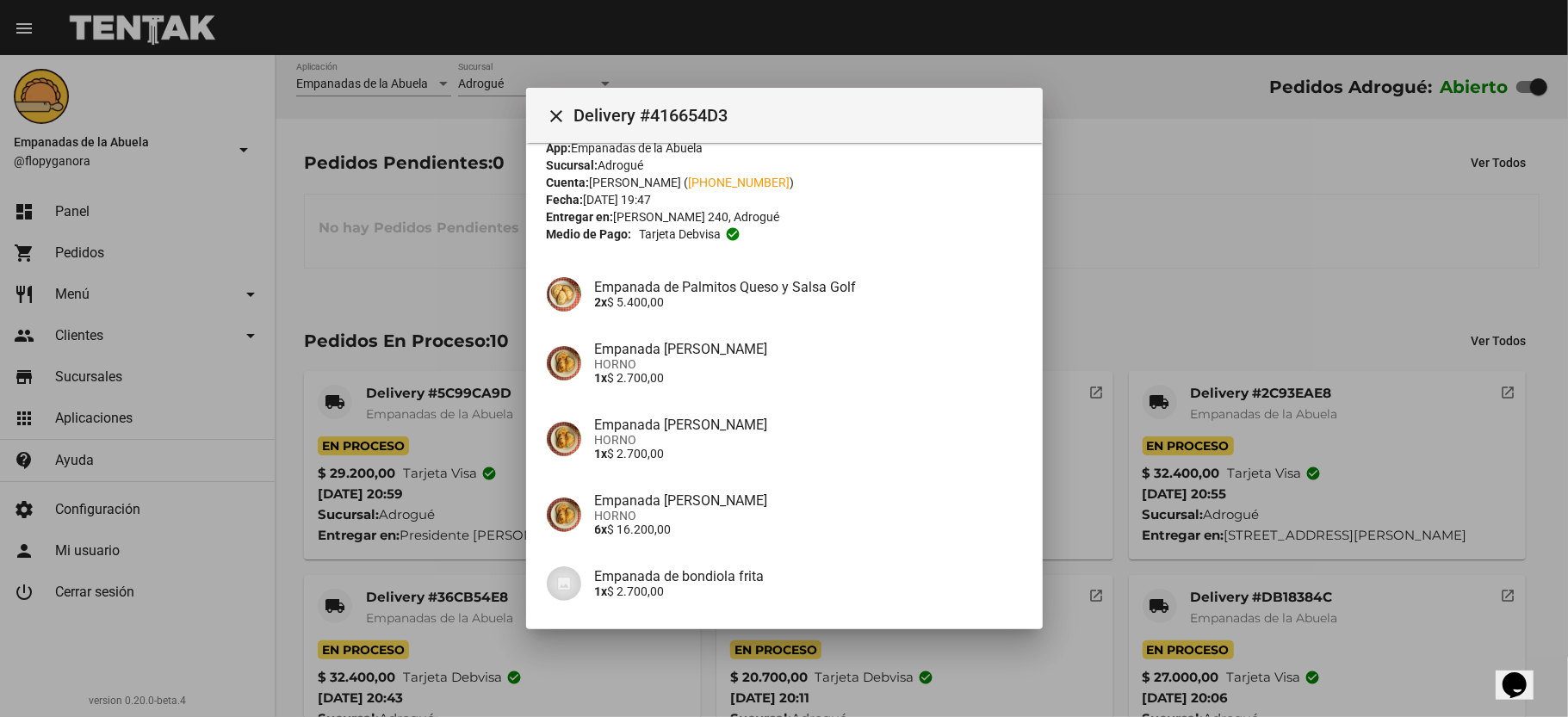 drag, startPoint x: 153, startPoint y: 197, endPoint x: 174, endPoint y: 208, distance: 23.706539 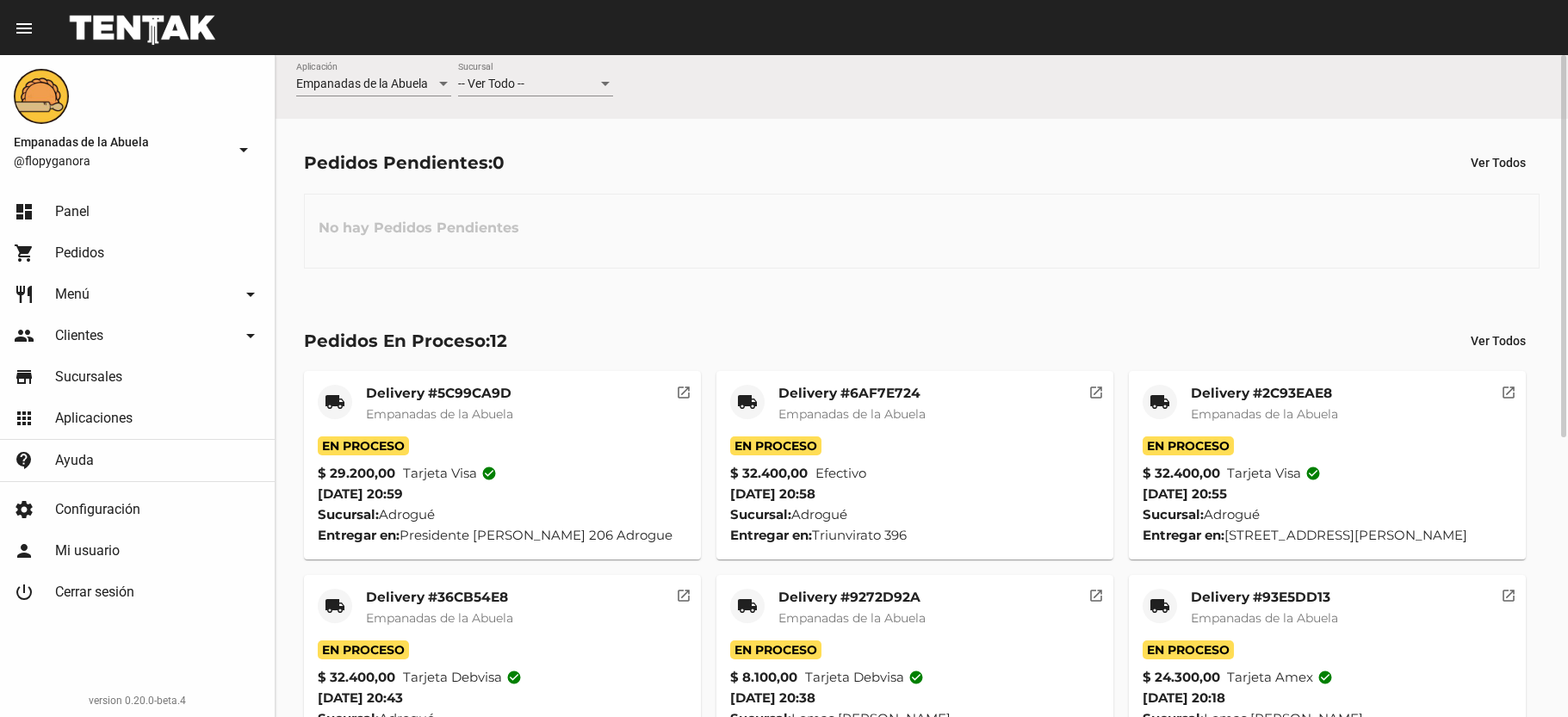 scroll, scrollTop: 0, scrollLeft: 0, axis: both 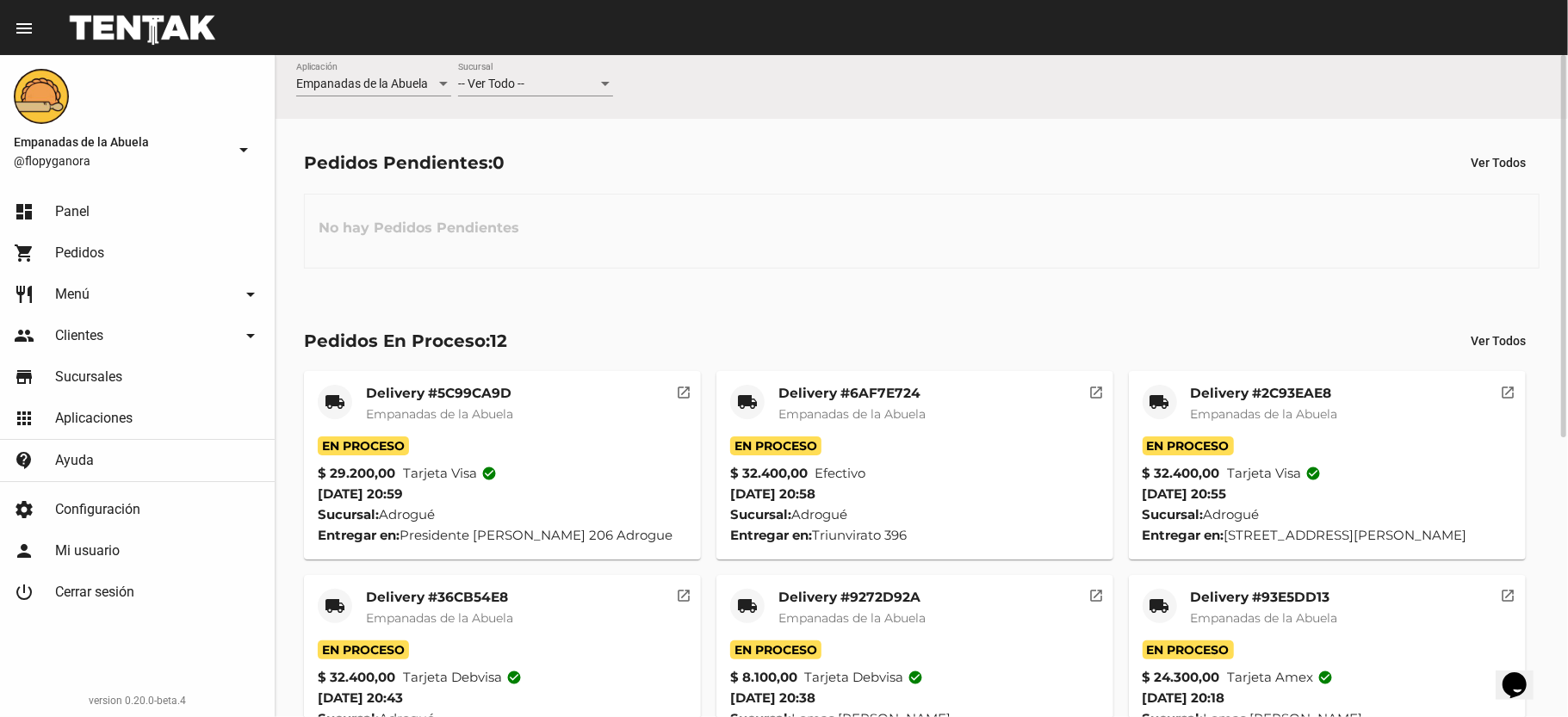 click on "-- Ver Todo --" at bounding box center (491, 83) 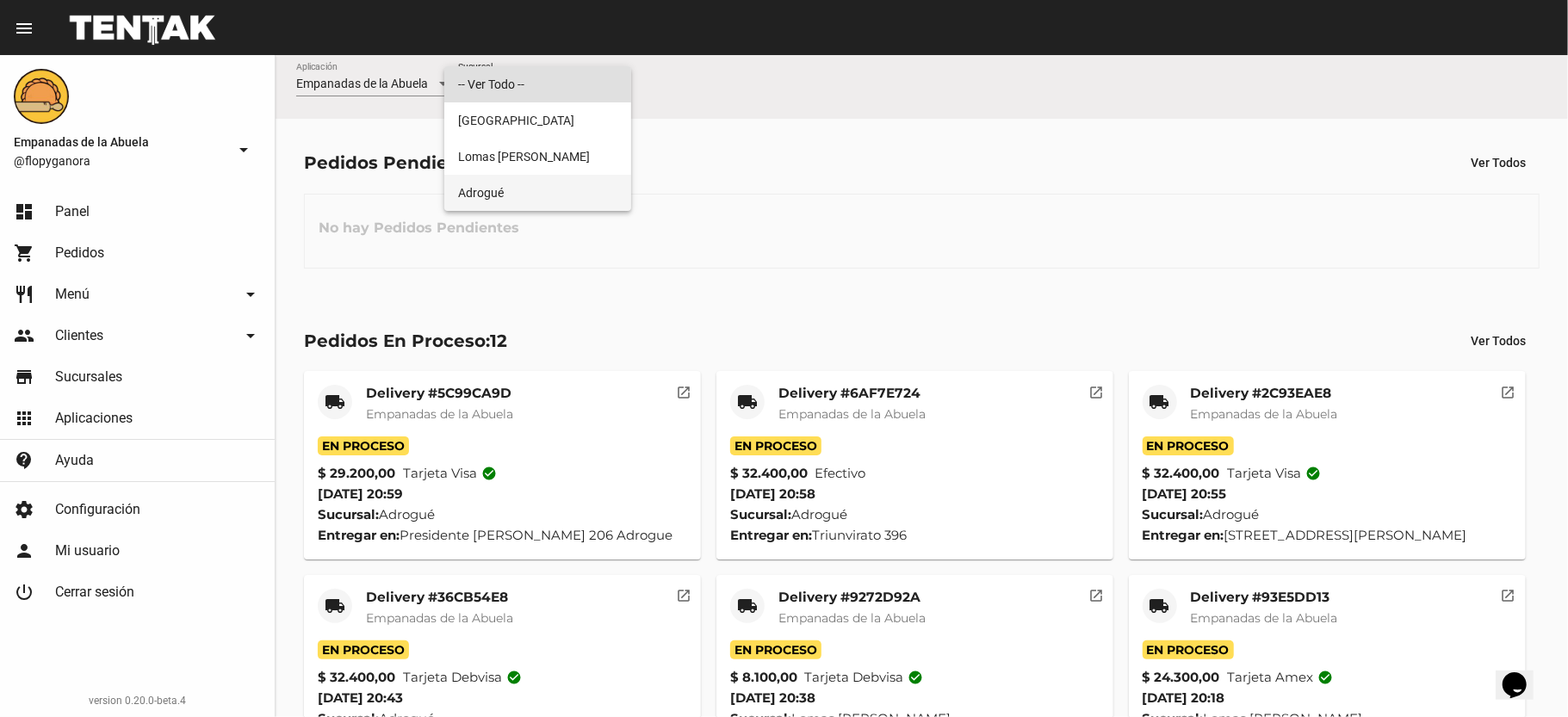 click on "Adrogué" at bounding box center [537, 193] 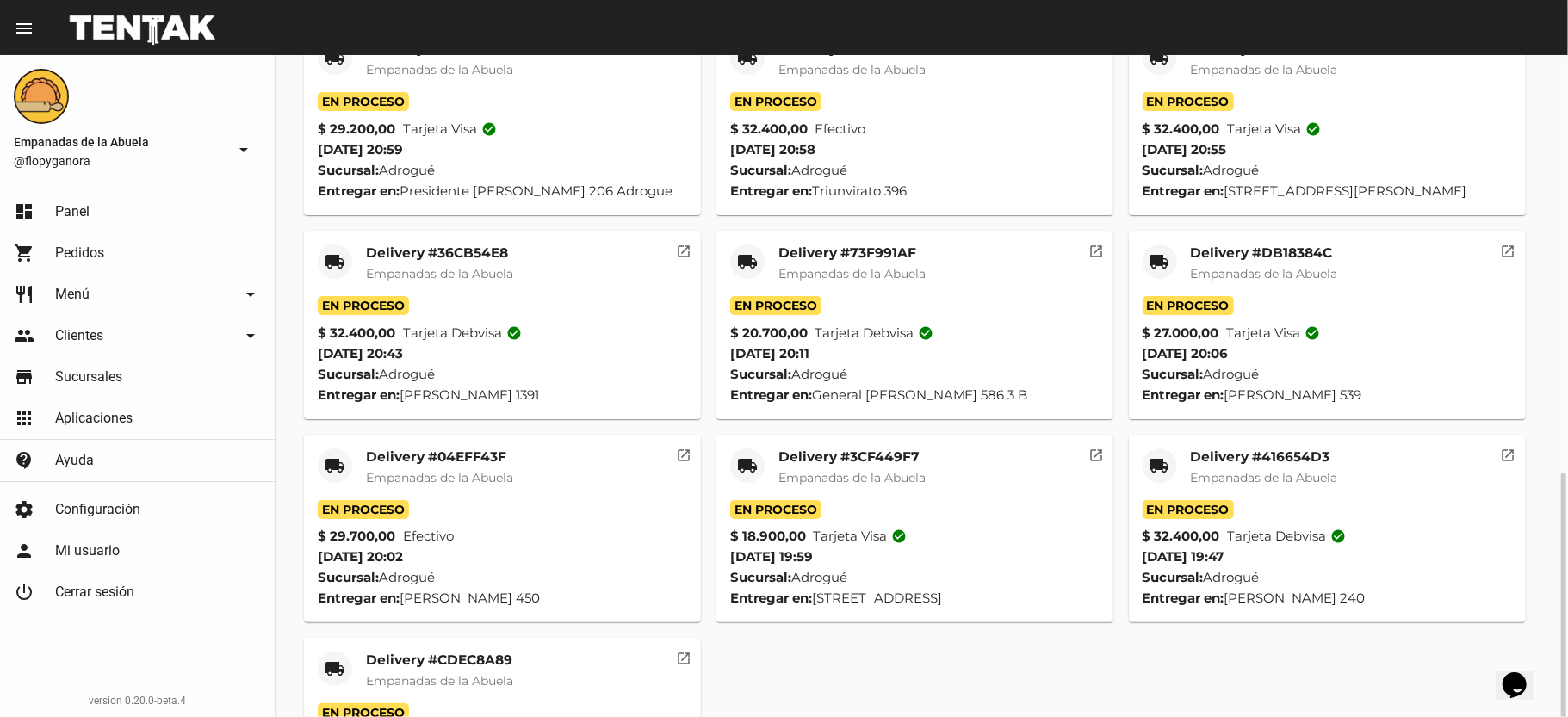 scroll, scrollTop: 482, scrollLeft: 0, axis: vertical 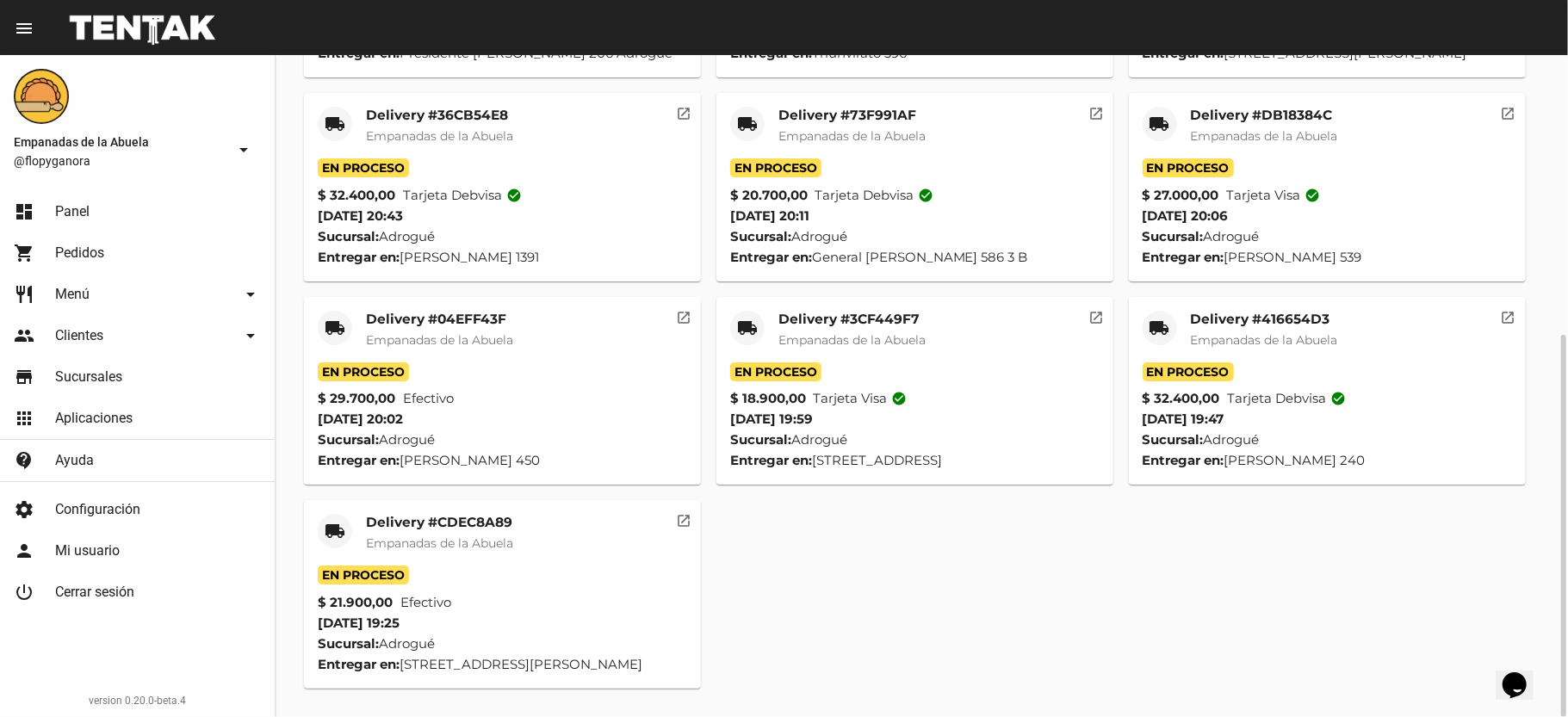 click on "Delivery #04EFF43F" 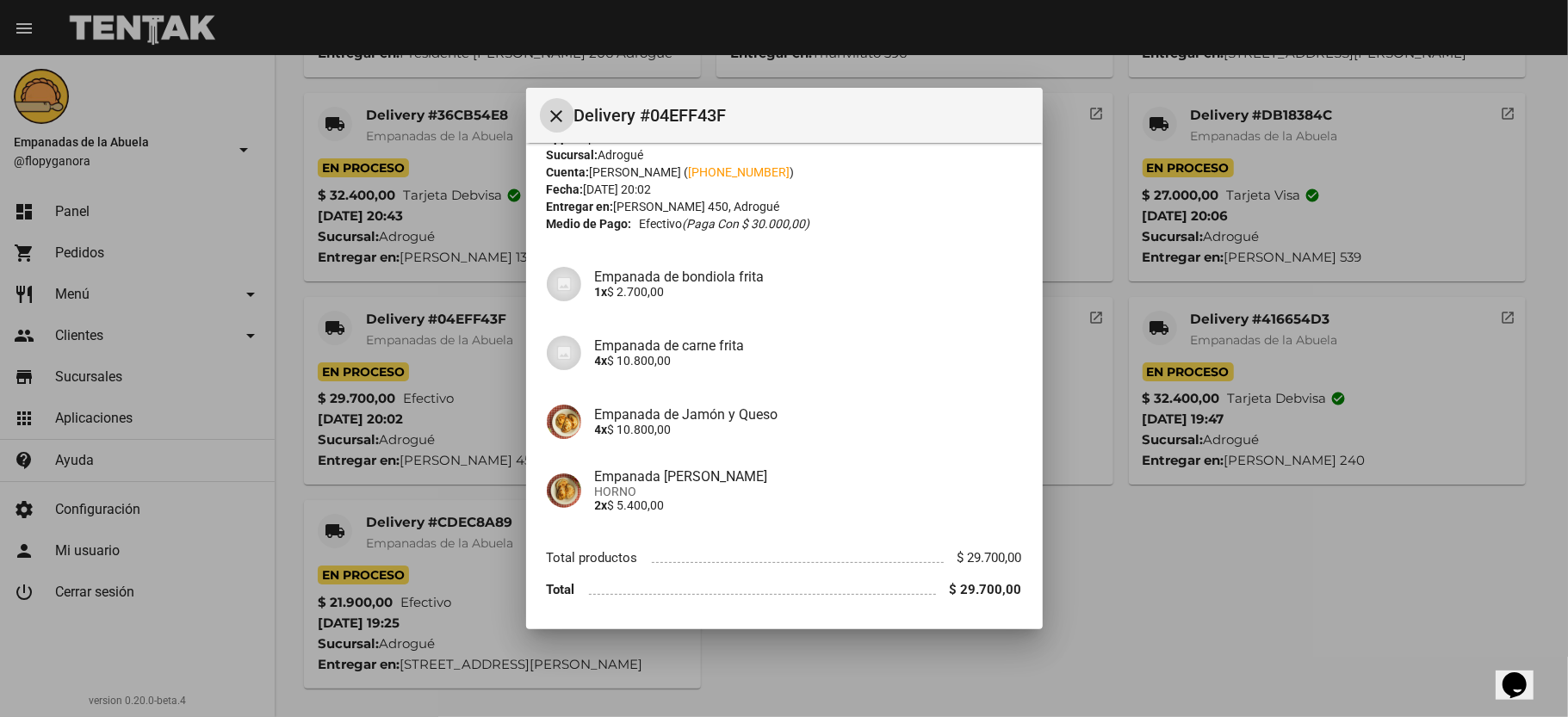 scroll, scrollTop: 90, scrollLeft: 0, axis: vertical 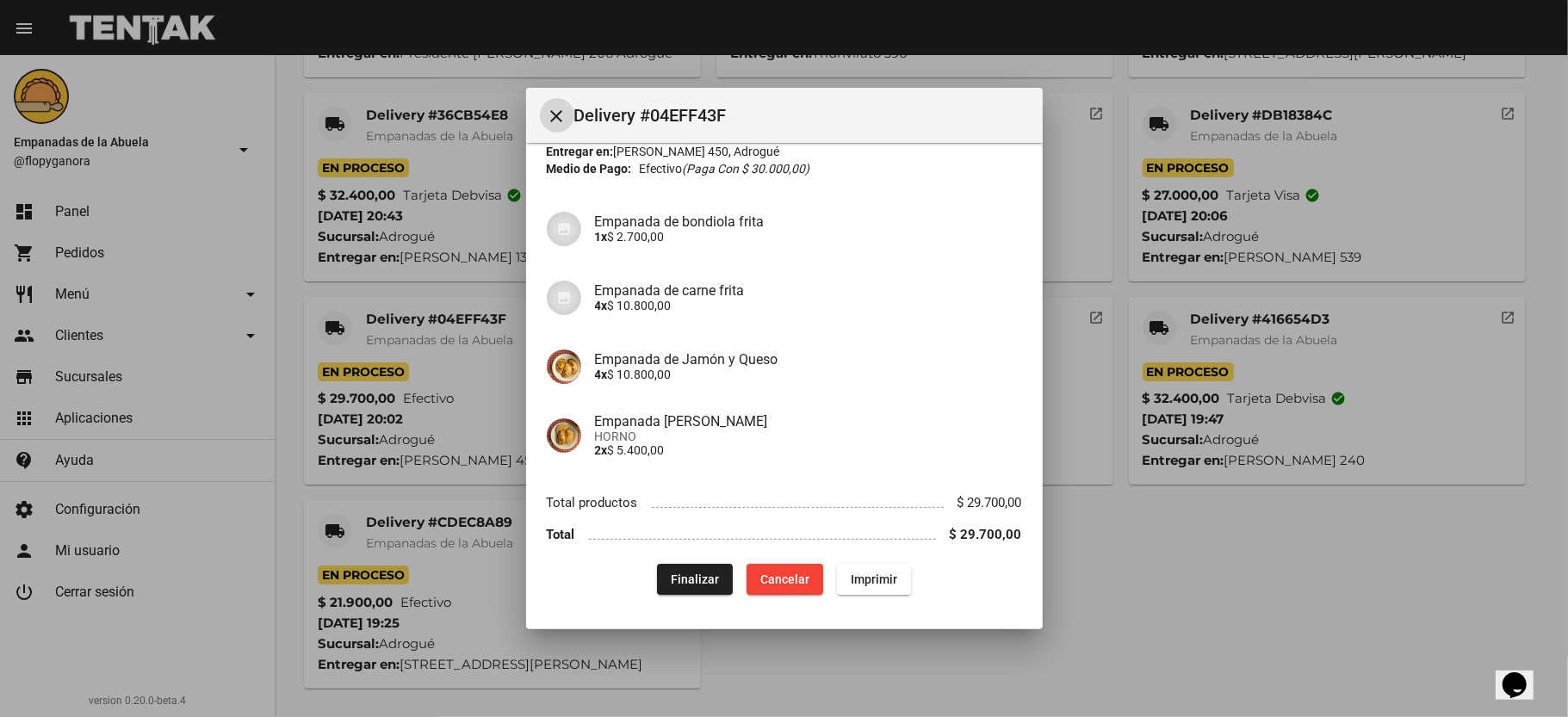 click on "Finalizar" 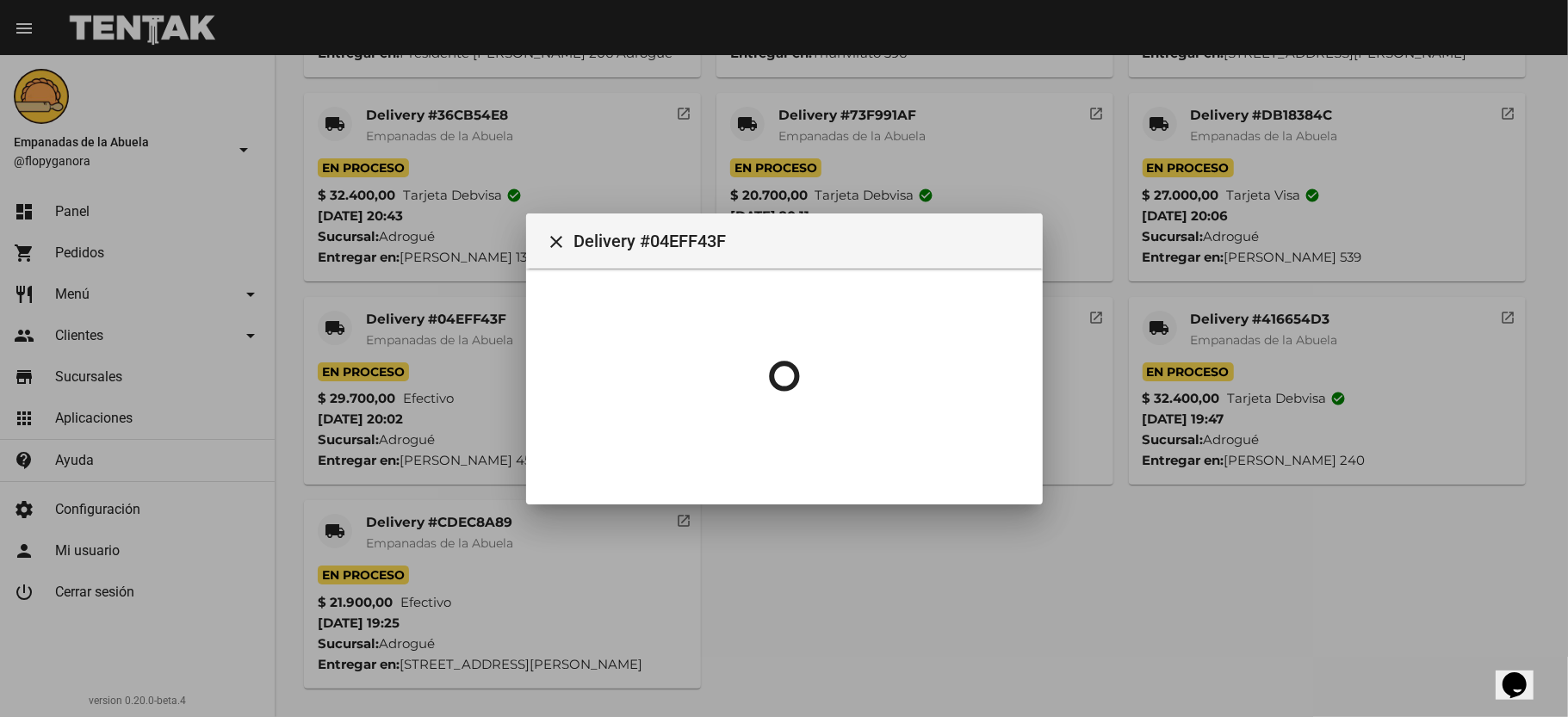 scroll, scrollTop: 0, scrollLeft: 0, axis: both 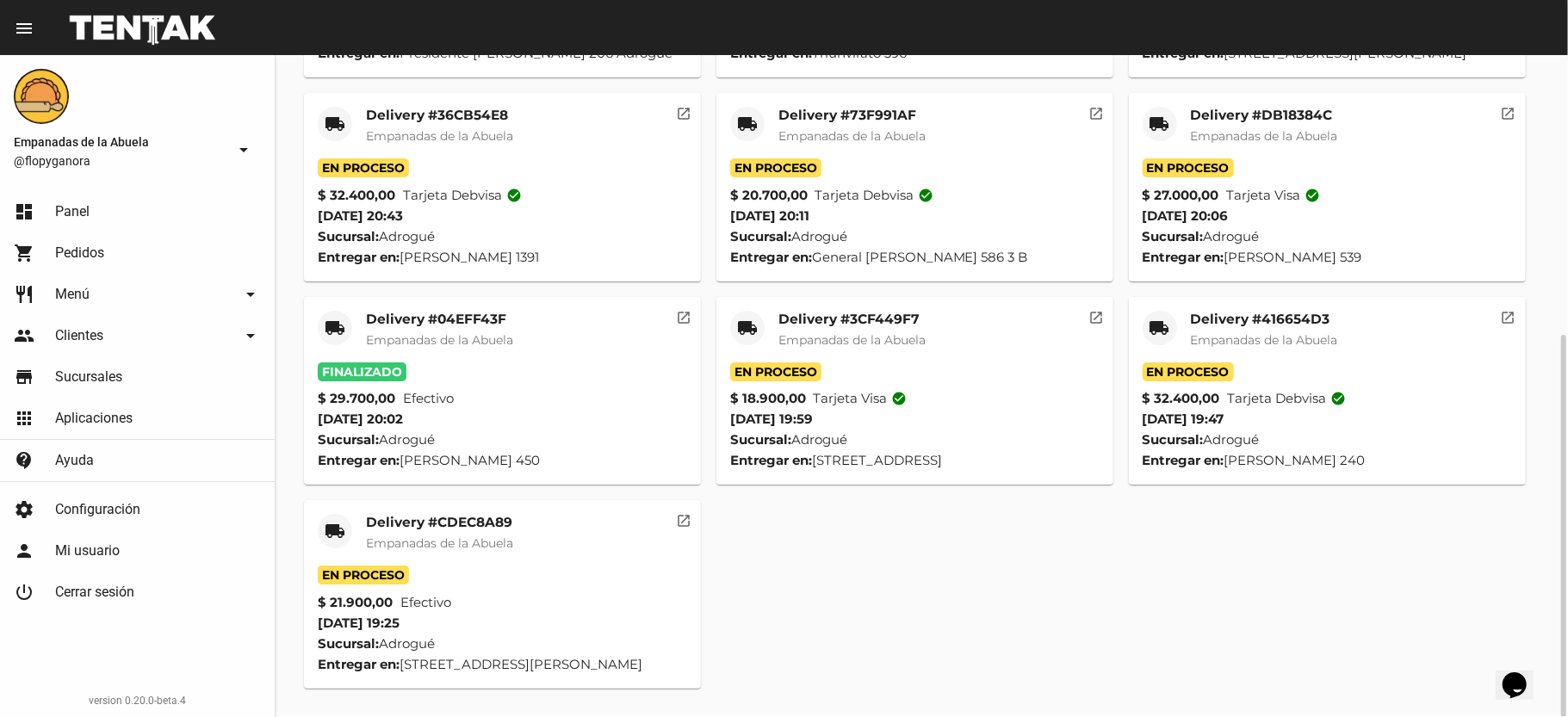 click on "Delivery #DB18384C" 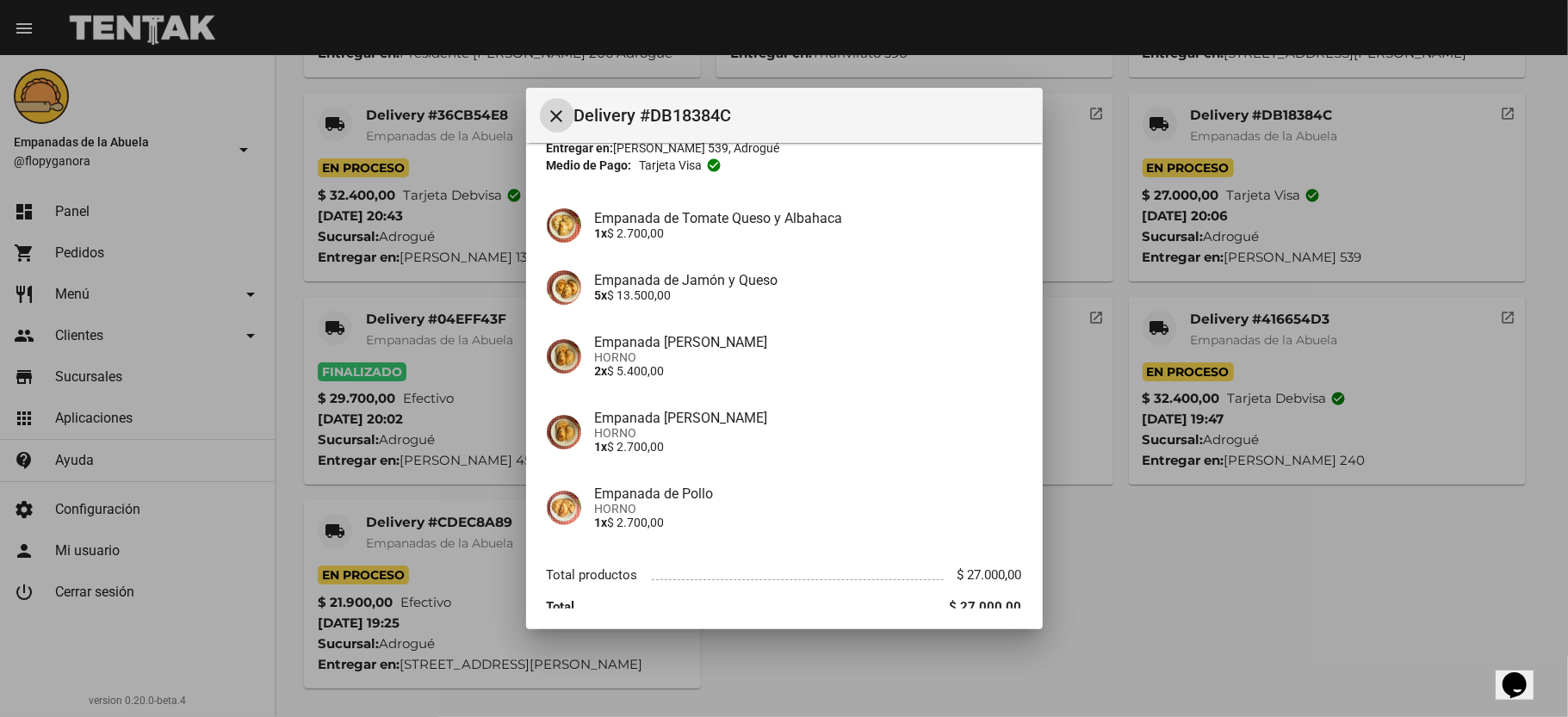 scroll, scrollTop: 165, scrollLeft: 0, axis: vertical 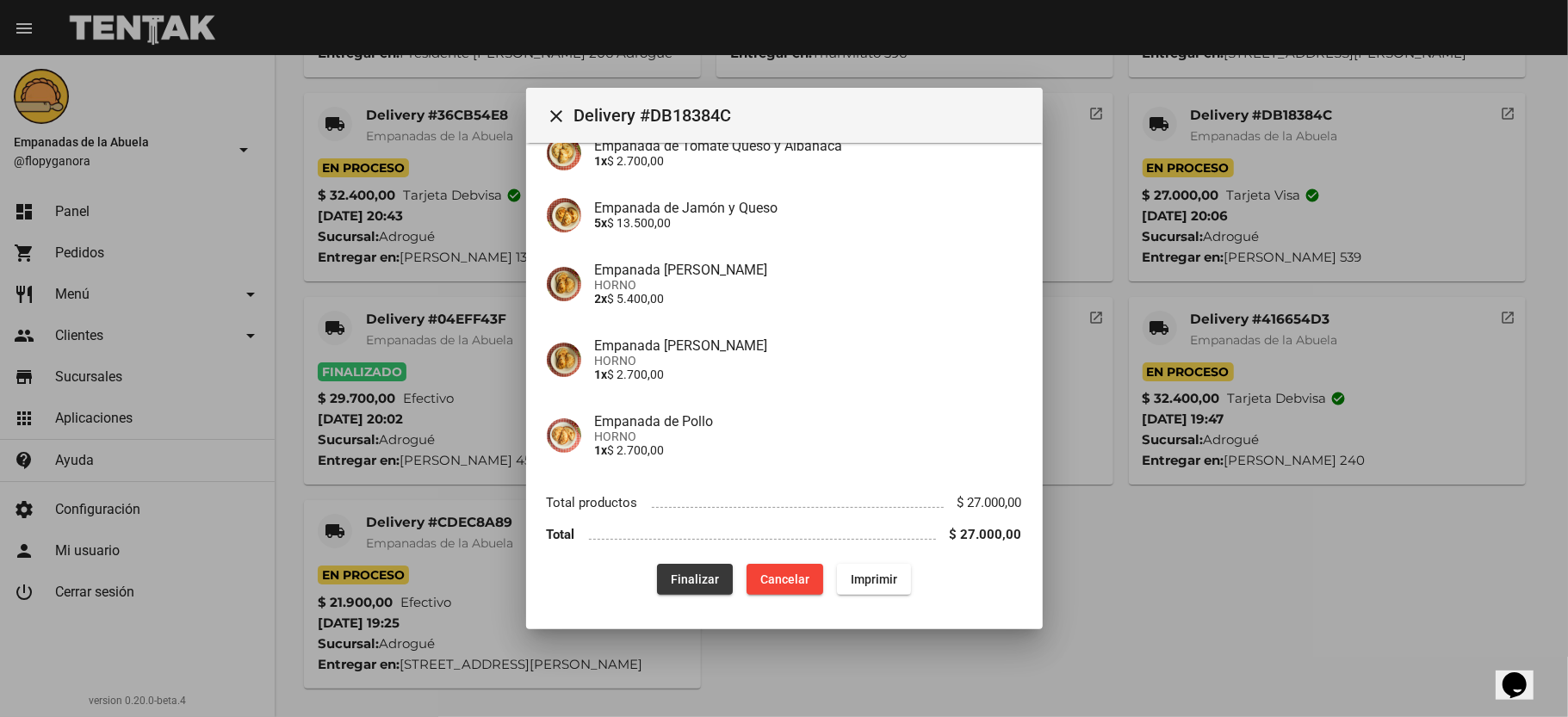 click on "Finalizar" 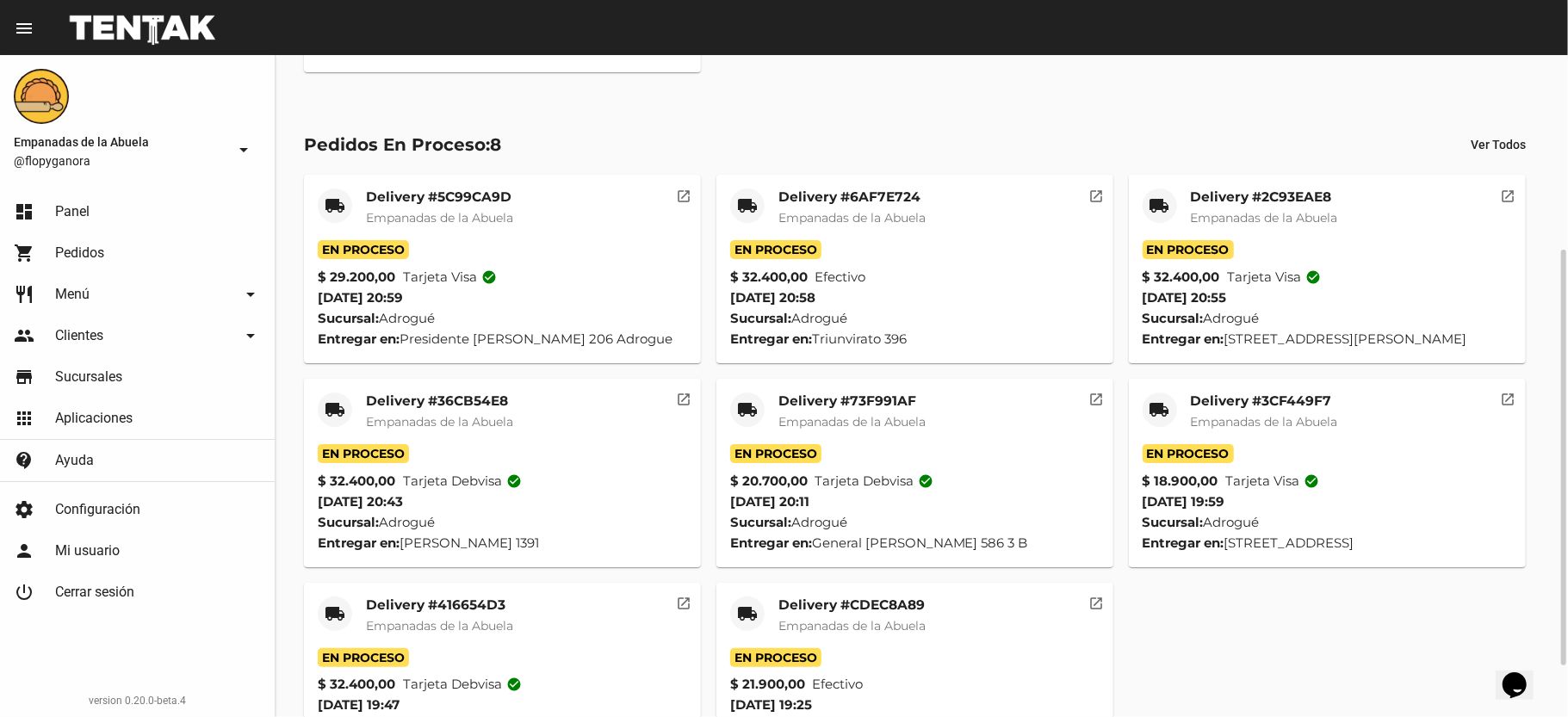 scroll, scrollTop: 391, scrollLeft: 0, axis: vertical 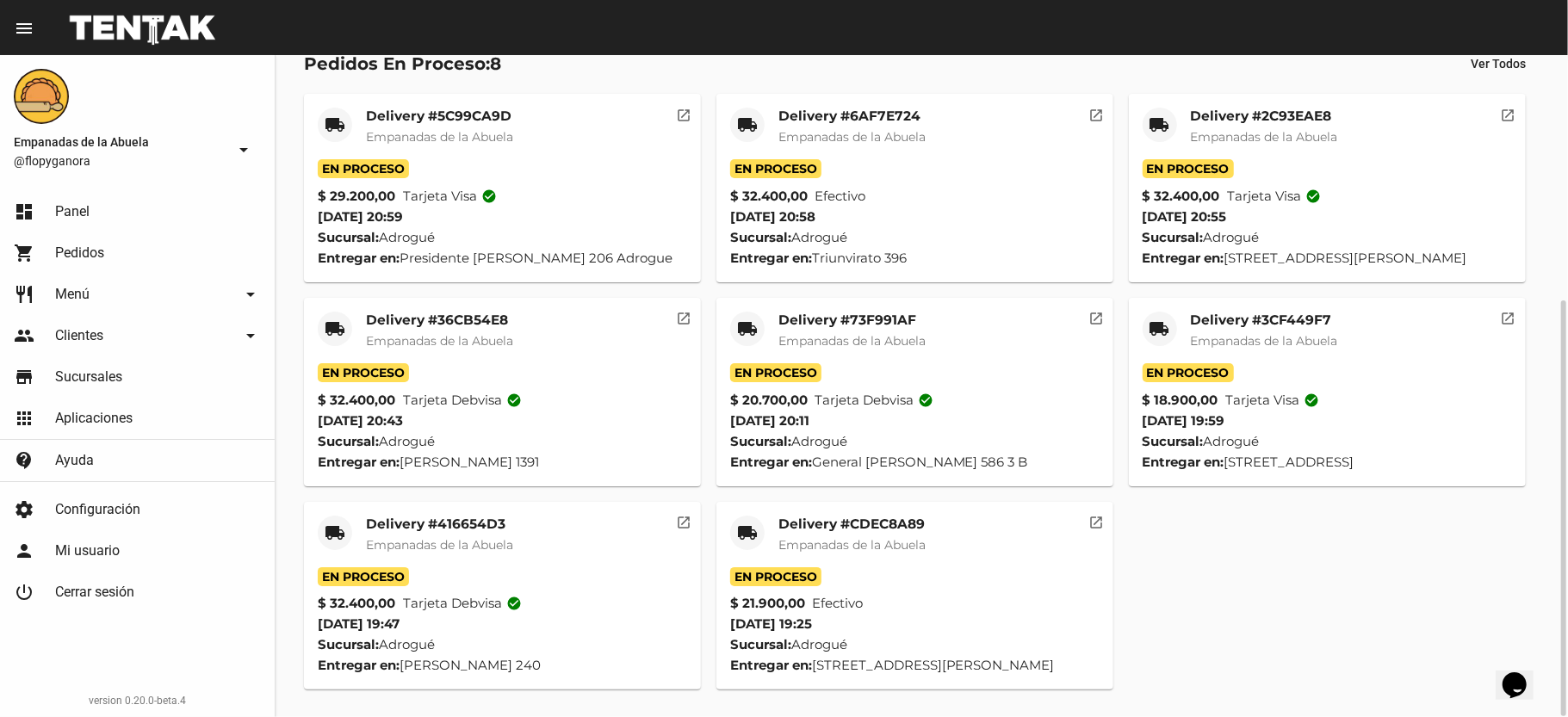 click on "Delivery #73F991AF" 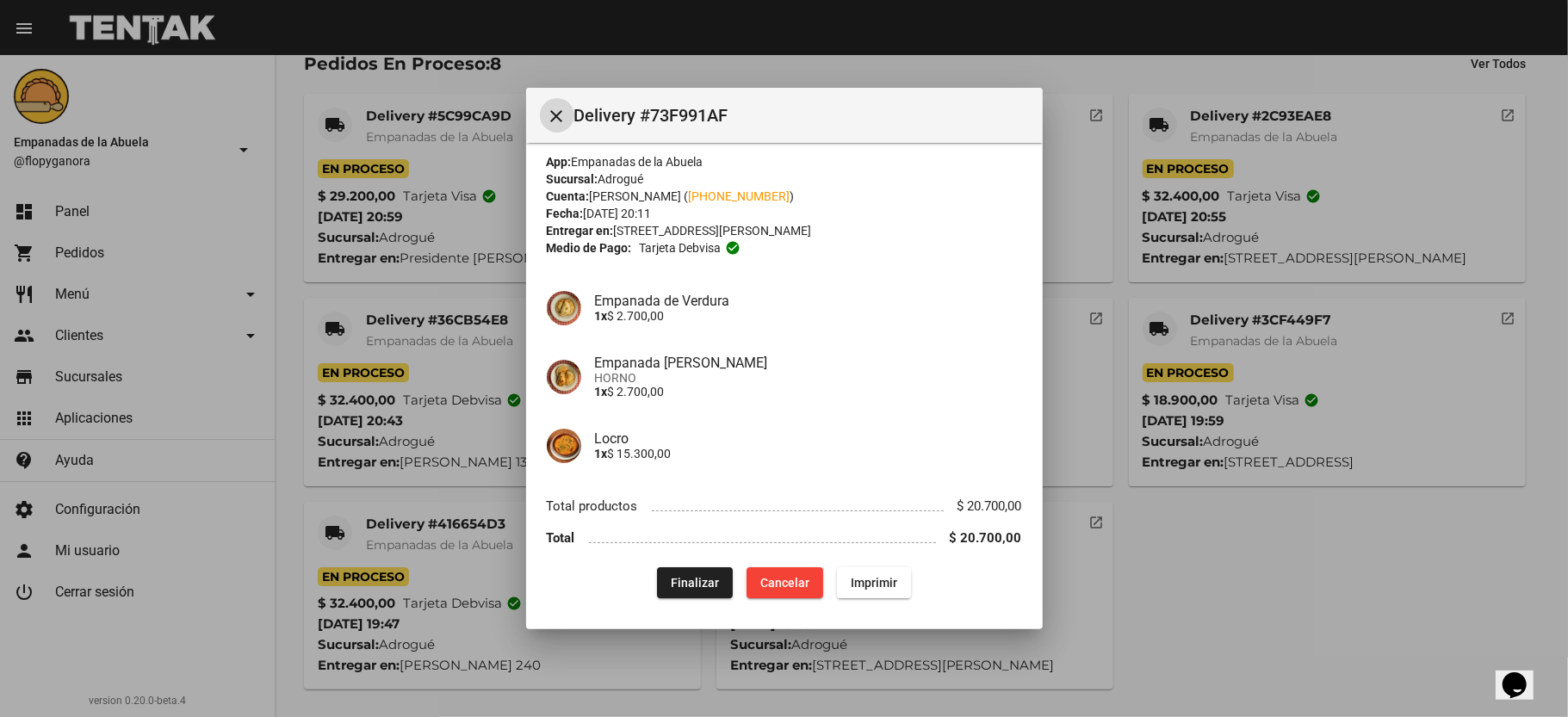 scroll, scrollTop: 14, scrollLeft: 0, axis: vertical 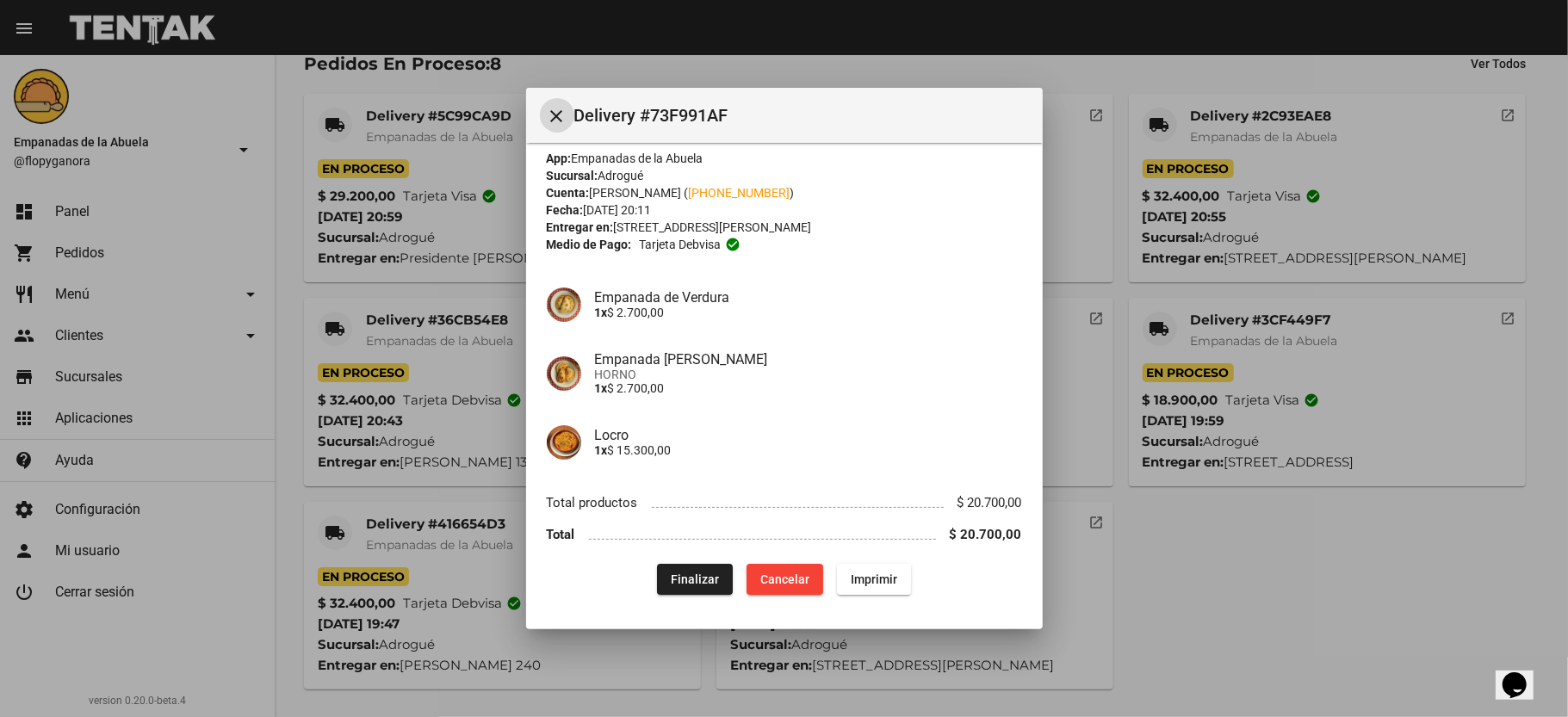 click on "Finalizar" 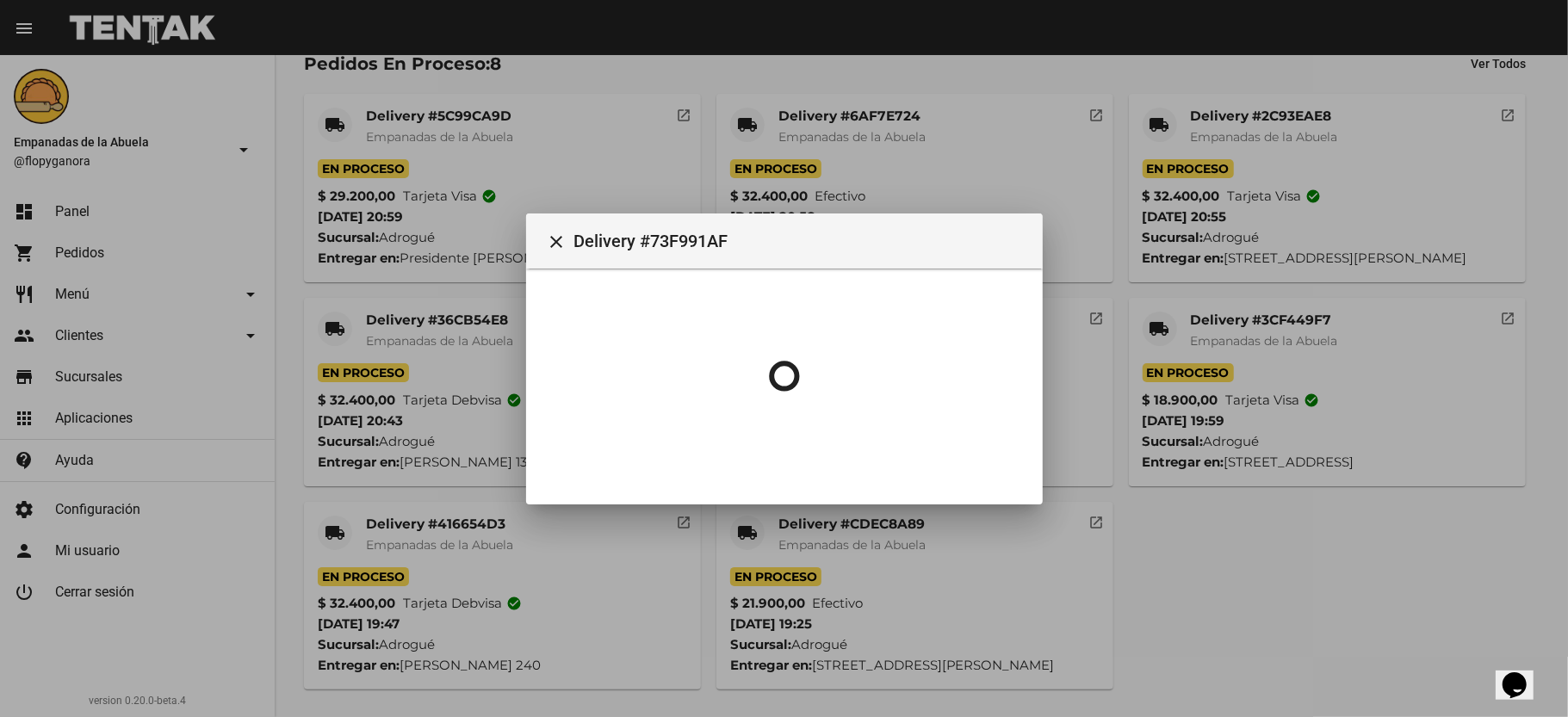 scroll, scrollTop: 0, scrollLeft: 0, axis: both 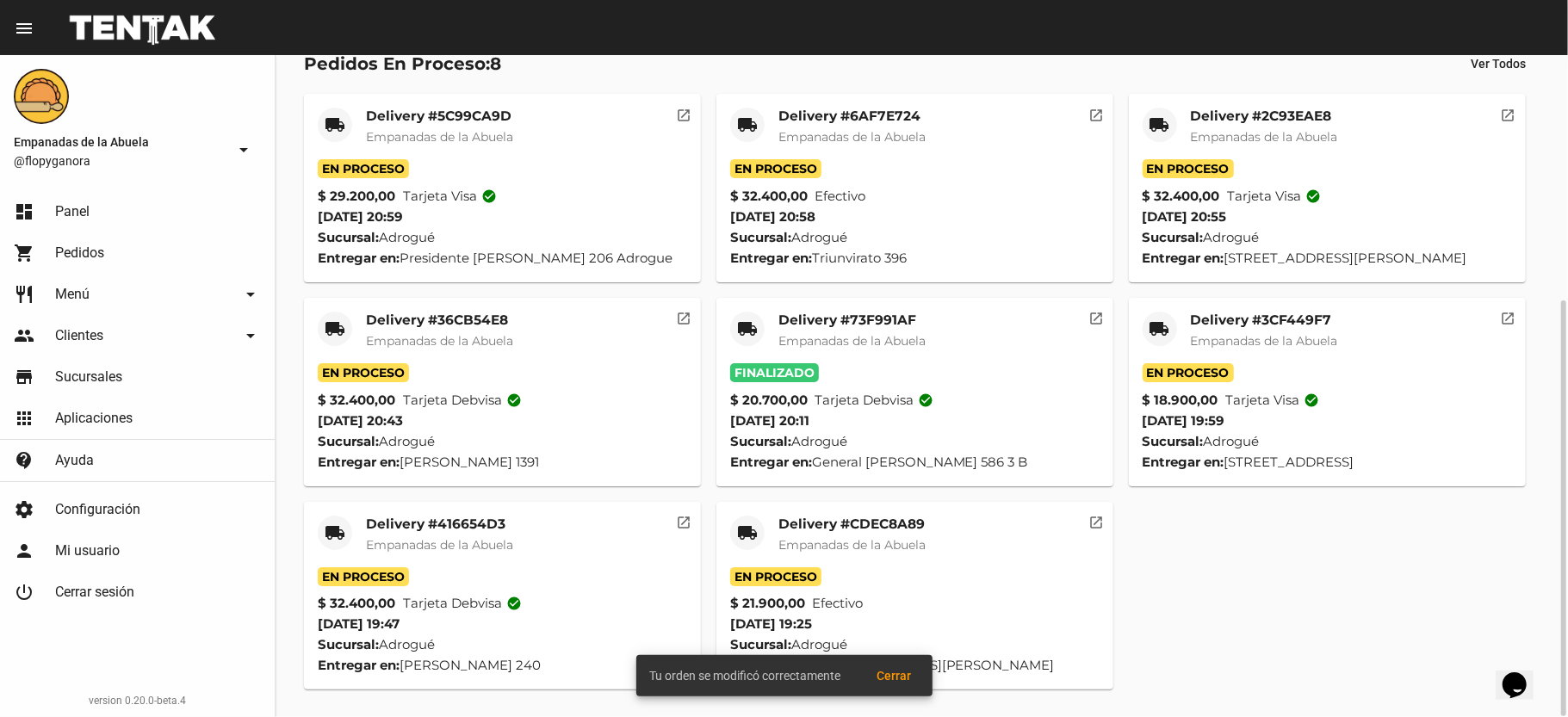 click on "local_shipping Delivery #5C99CA9D Empanadas de la Abuela En Proceso $ 29.200,00 Tarjeta visa check_circle 8/7/25 20:59 Sucursal:  Adrogué  Entregar en:  Presidente Uriburu 206 Adrogue   open_in_new local_shipping Delivery #6AF7E724 Empanadas de la Abuela En Proceso $ 32.400,00 Efectivo  8/7/25 20:58 Sucursal:  Adrogué  Entregar en:  Triunvirato 396   open_in_new local_shipping Delivery #2C93EAE8 Empanadas de la Abuela En Proceso $ 32.400,00 Tarjeta visa check_circle 8/7/25 20:55 Sucursal:  Adrogué  Entregar en:  Avenida Luis Puig 113   open_in_new local_shipping Delivery #36CB54E8 Empanadas de la Abuela En Proceso $ 32.400,00 Tarjeta debvisa check_circle 8/7/25 20:43 Sucursal:  Adrogué  Entregar en:  Juan B. Justo 1391   open_in_new local_shipping Delivery #73F991AF Empanadas de la Abuela Finalizado $ 20.700,00 Tarjeta debvisa check_circle 8/7/25 20:11 Sucursal:  Adrogué  Entregar en:  General Roca 586 3 B  open_in_new local_shipping Delivery #3CF449F7 Empanadas de la Abuela En Proceso $ 18.900,00" 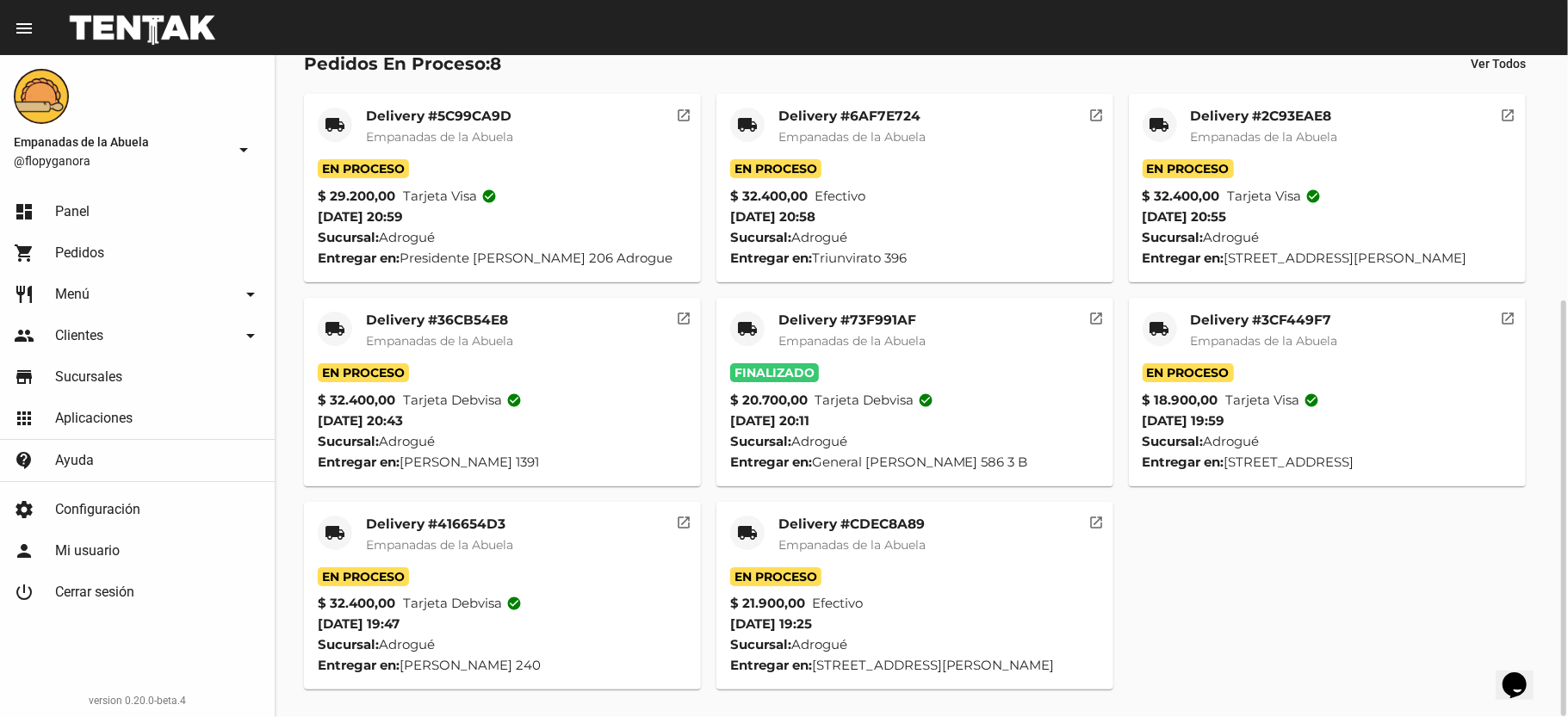 click on "Delivery #3CF449F7" 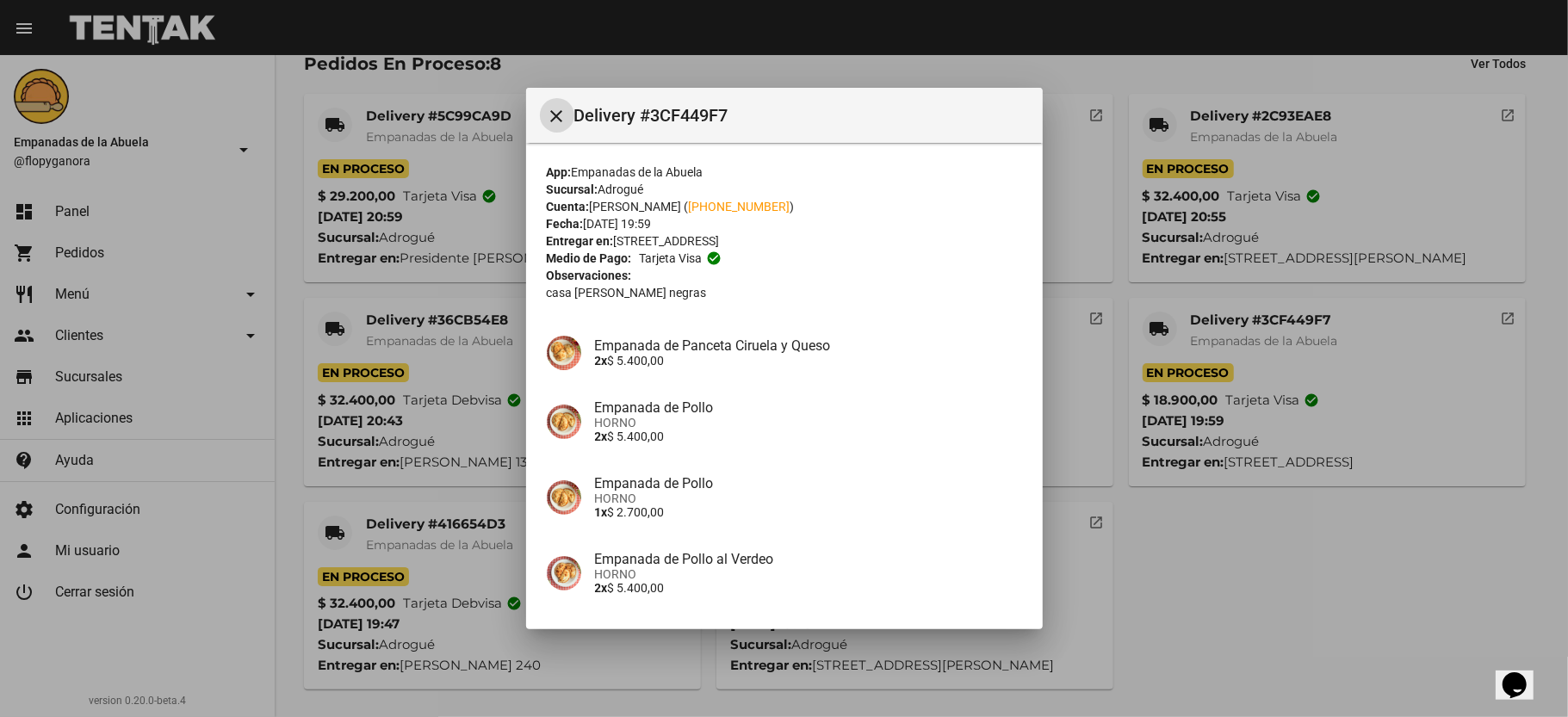 scroll, scrollTop: 138, scrollLeft: 0, axis: vertical 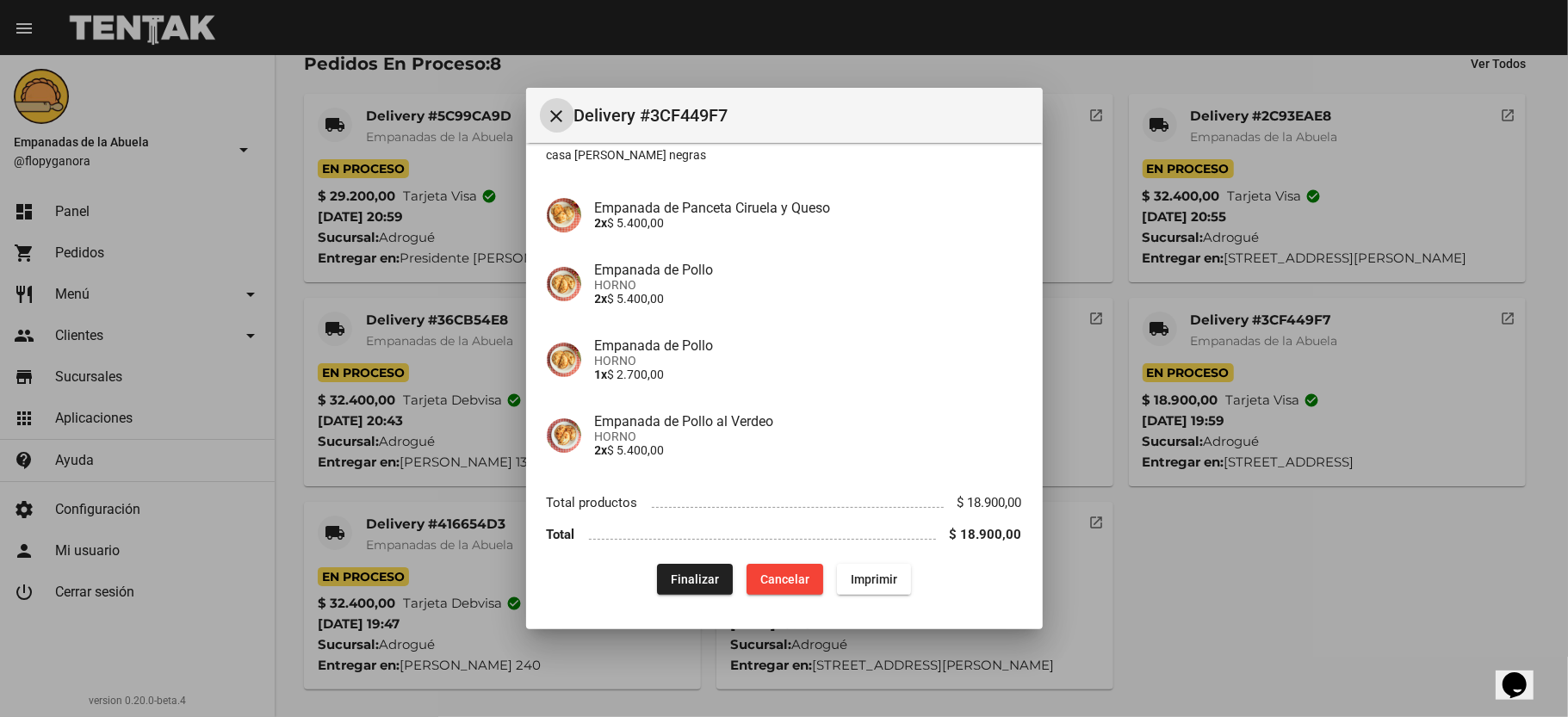 click on "Finalizar" 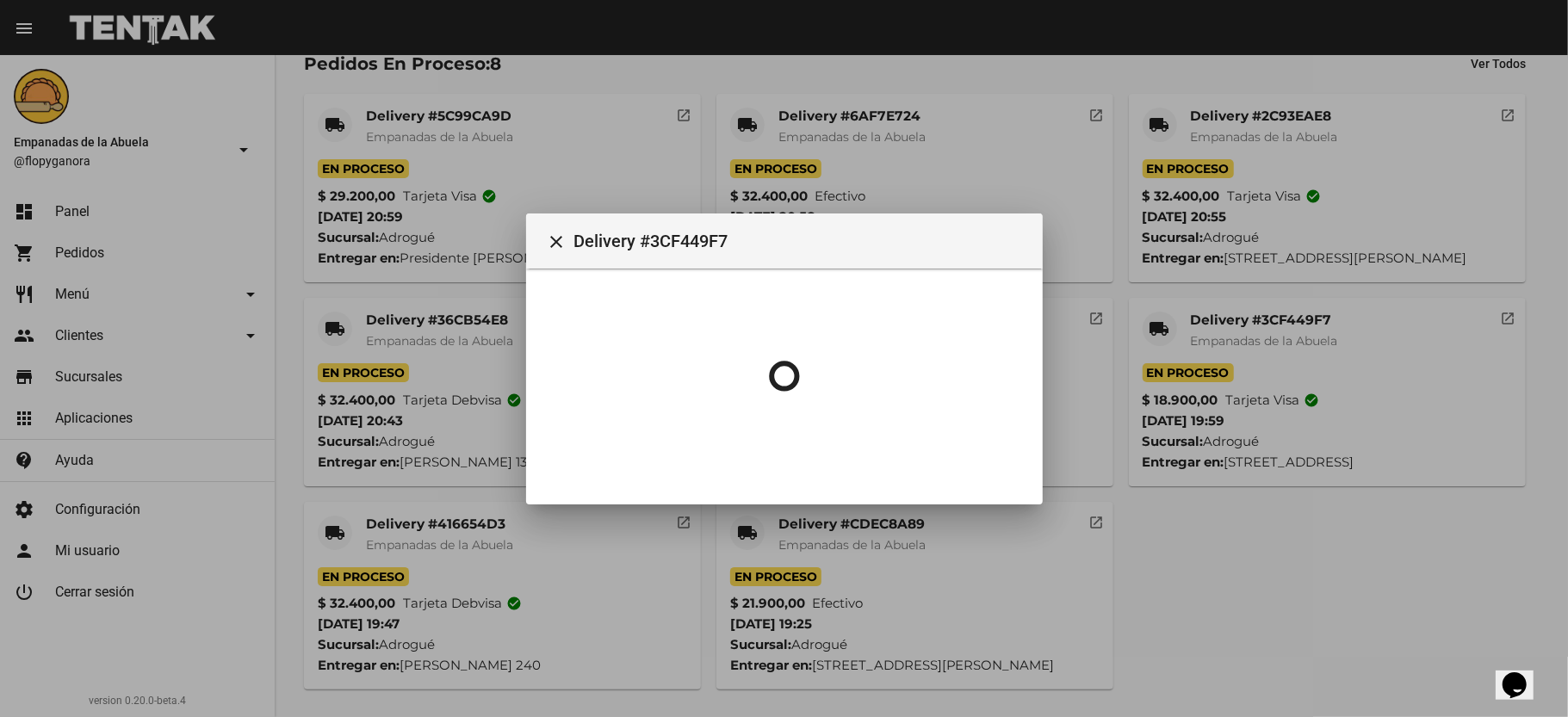 scroll, scrollTop: 0, scrollLeft: 0, axis: both 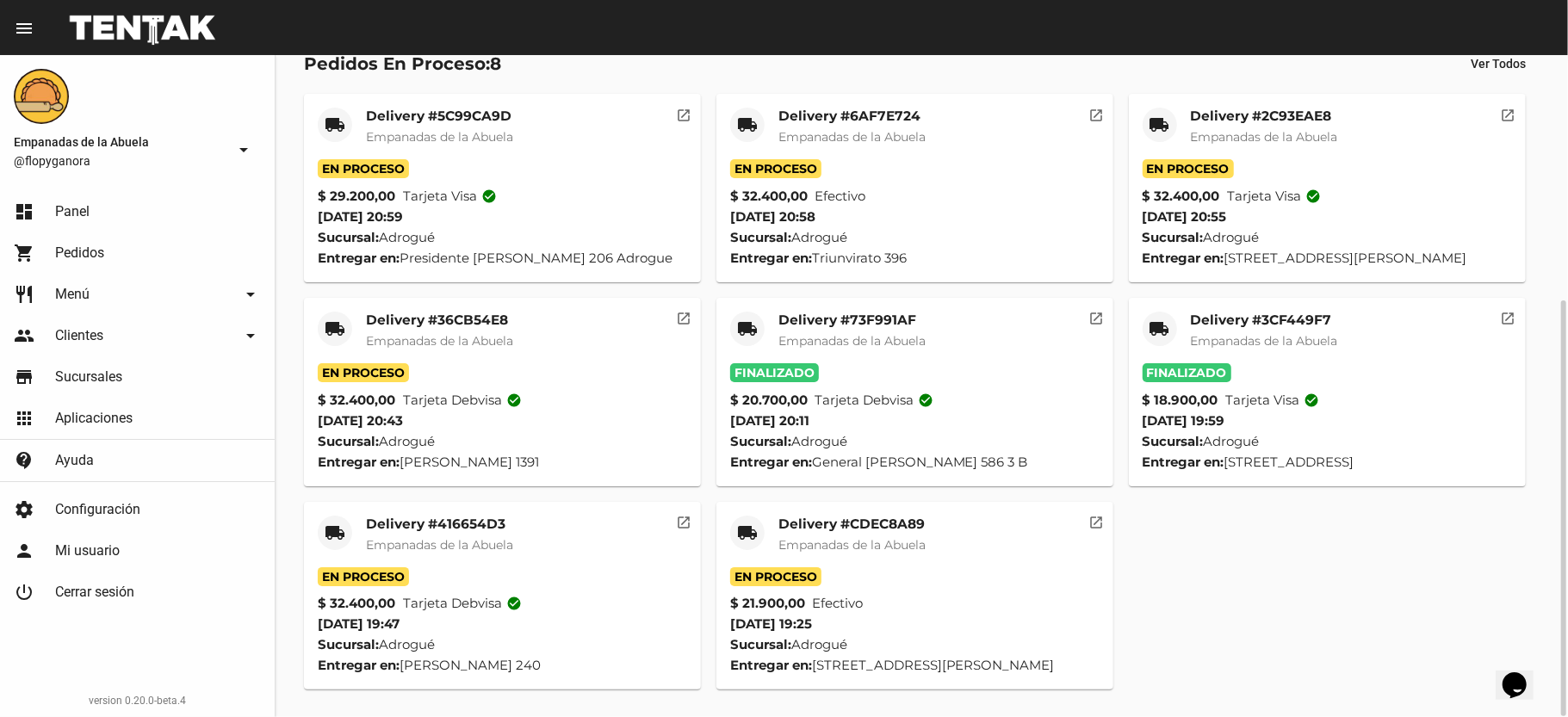 click on "Delivery #CDEC8A89" 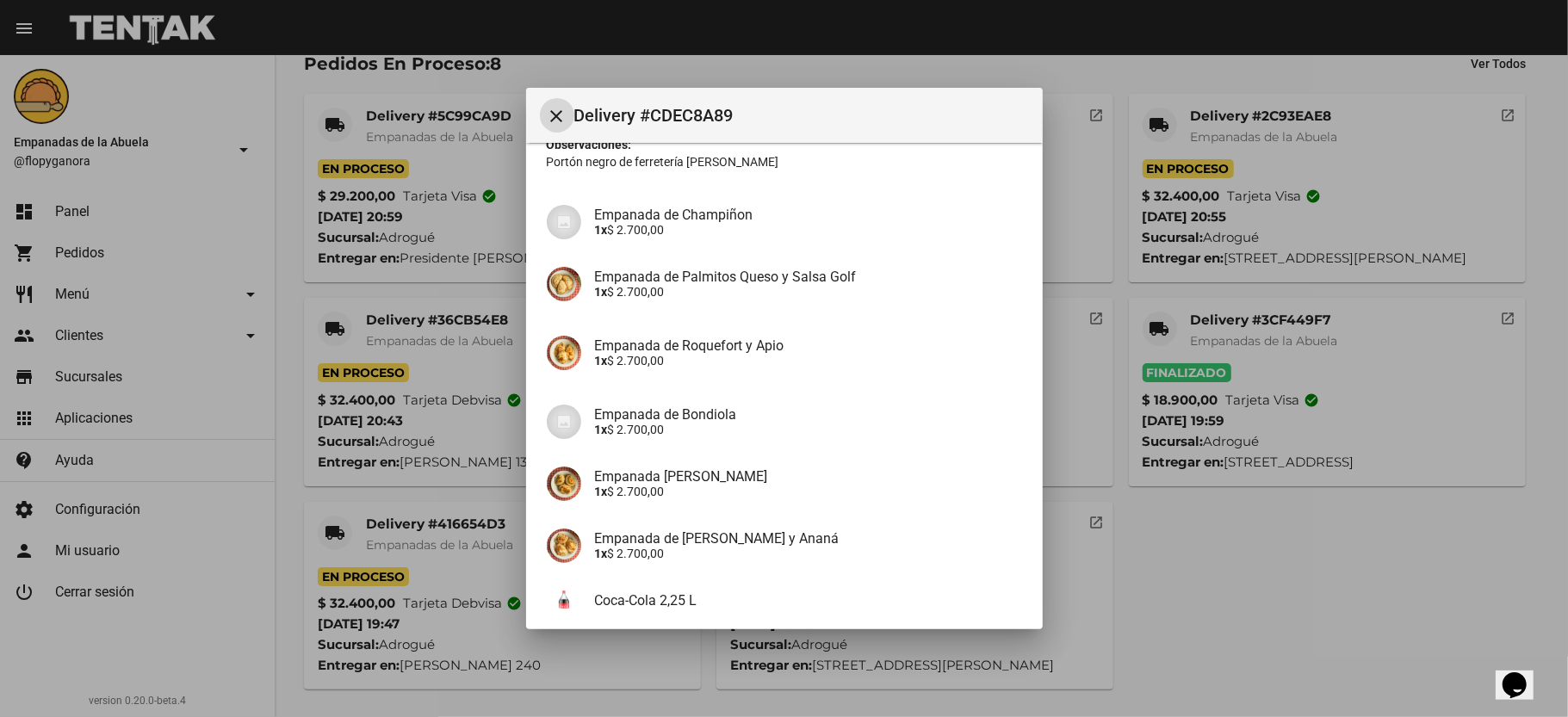 scroll, scrollTop: 296, scrollLeft: 0, axis: vertical 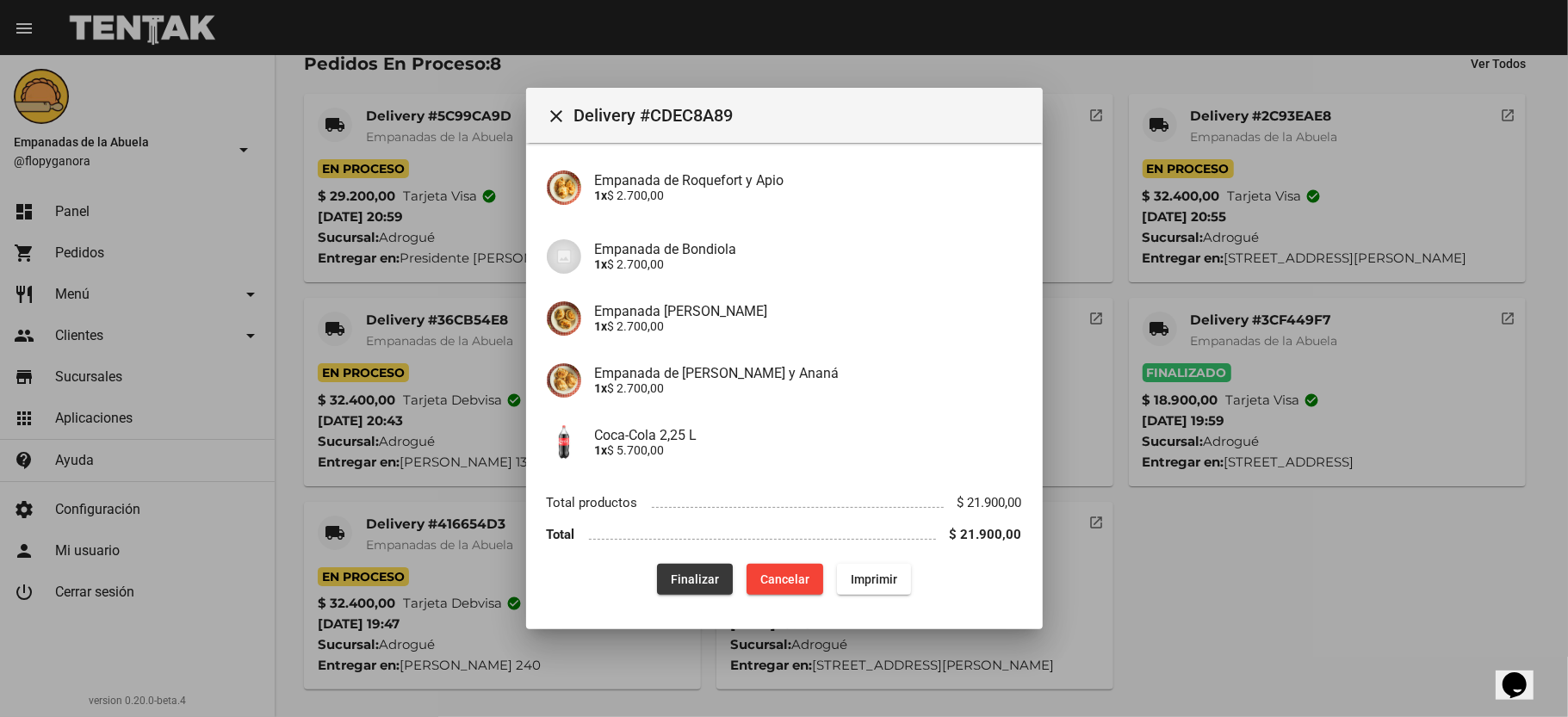click on "Finalizar" 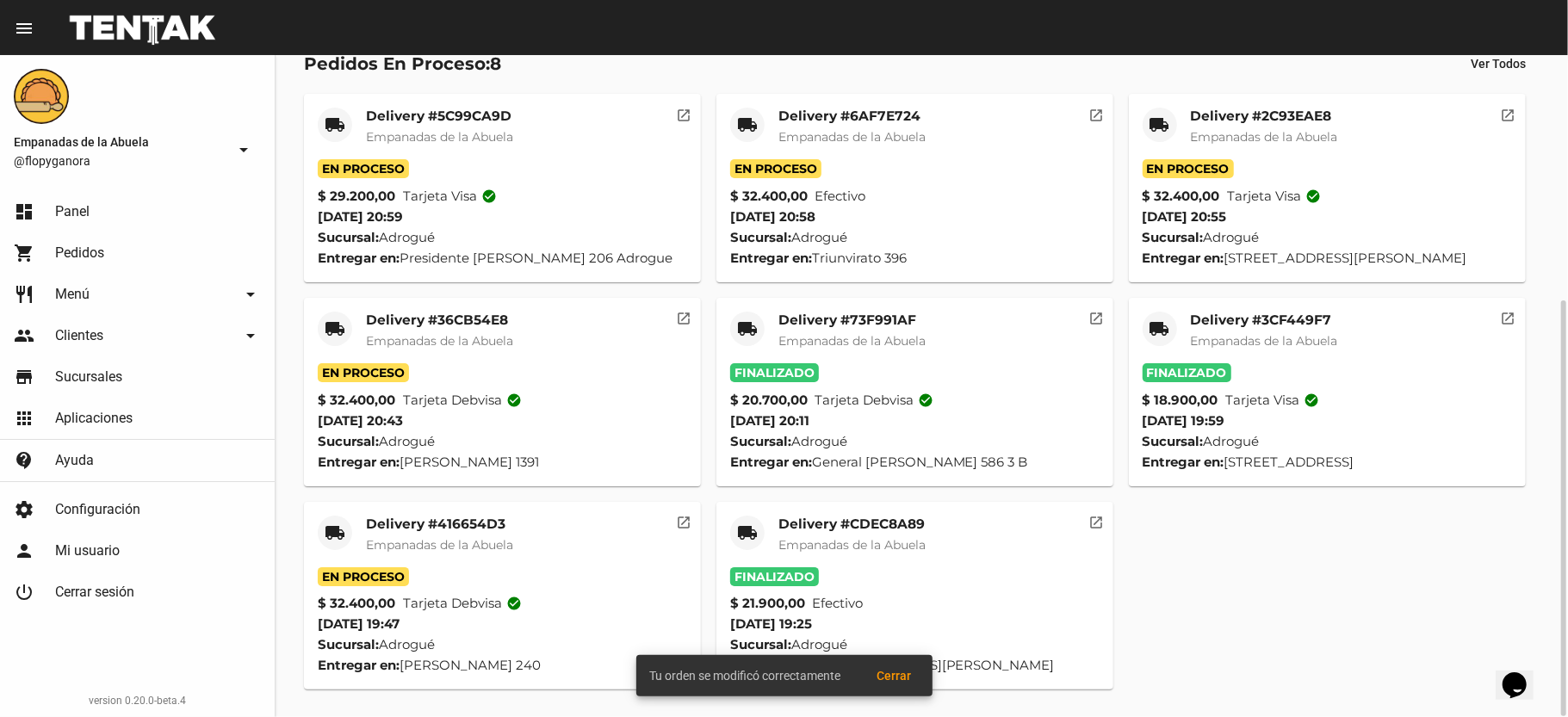 scroll, scrollTop: 0, scrollLeft: 0, axis: both 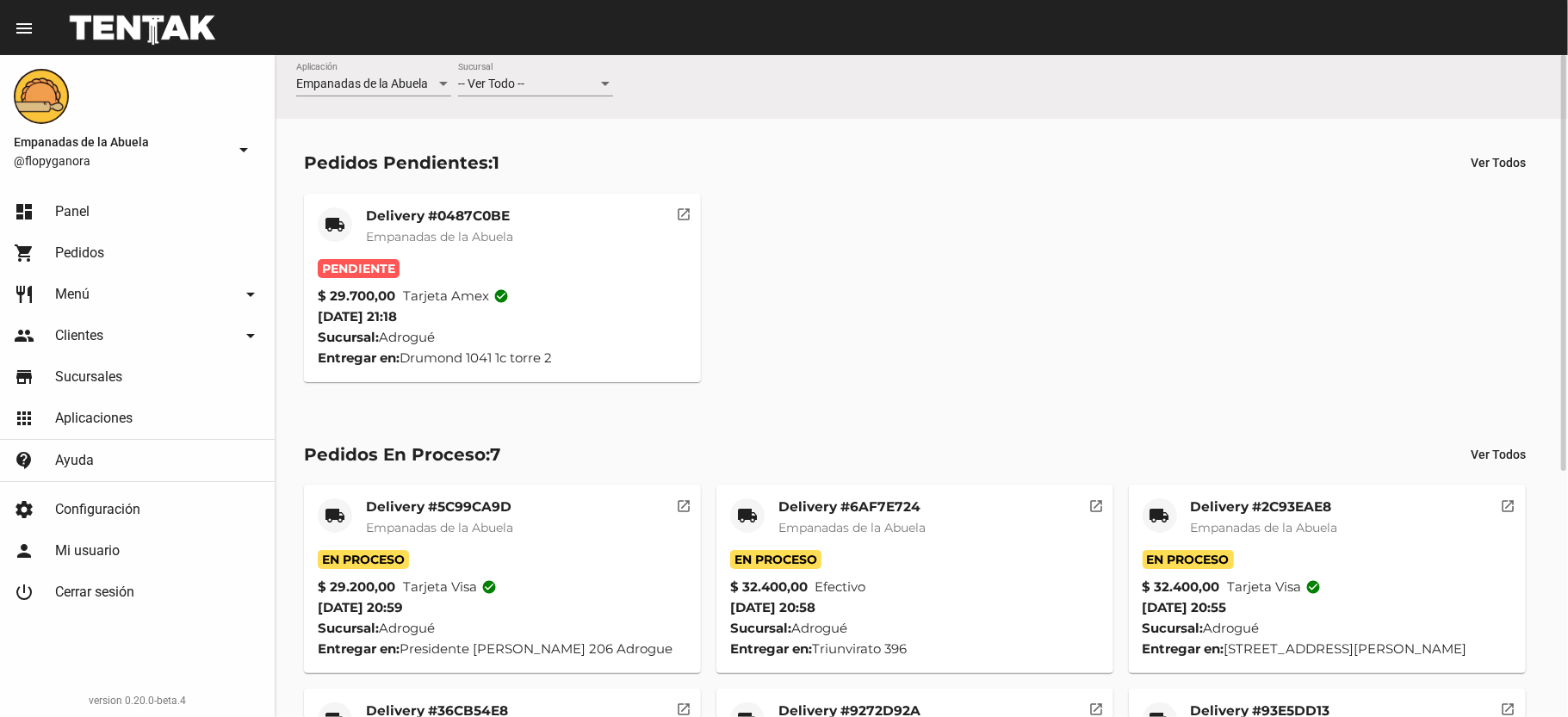 click on "-- Ver Todo --" at bounding box center [528, 84] 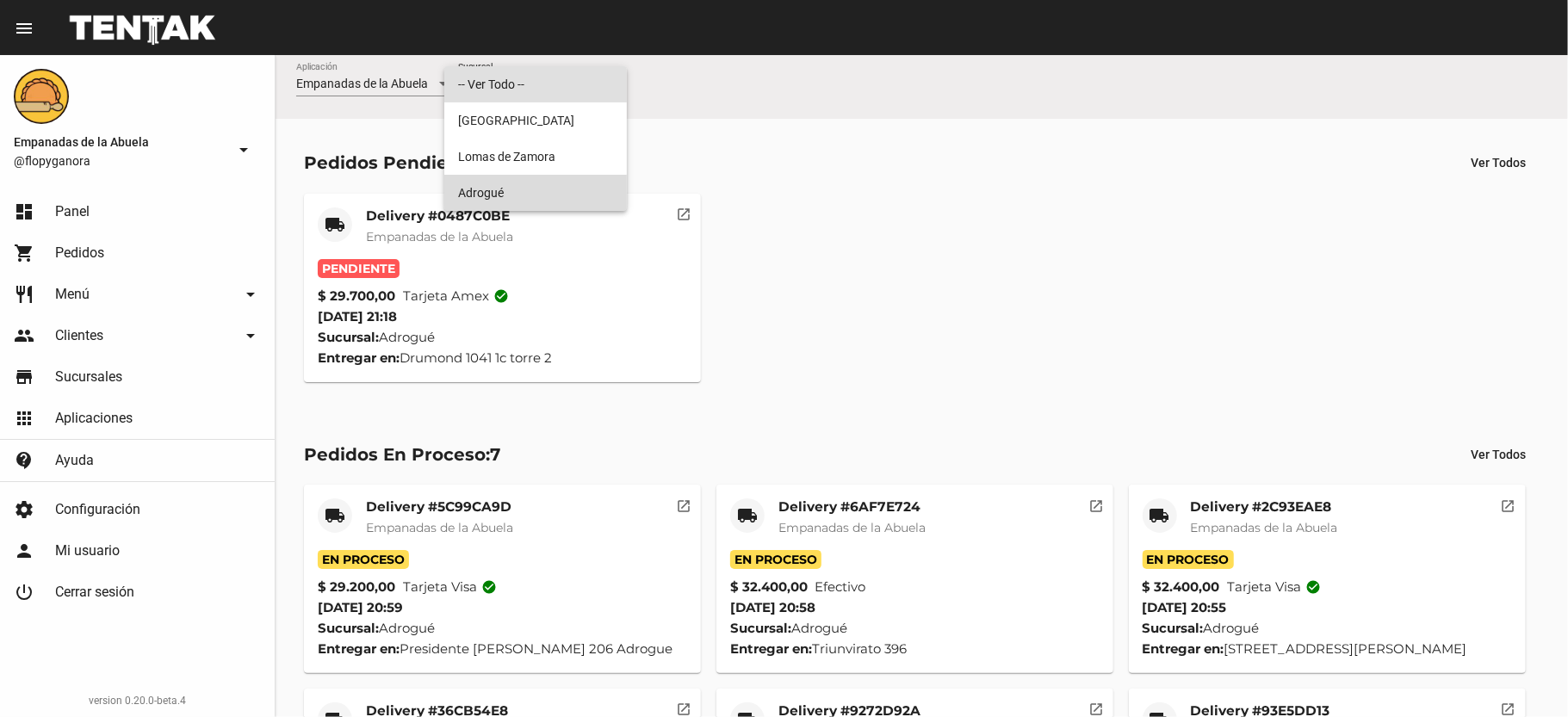 click on "Adrogué" at bounding box center (536, 193) 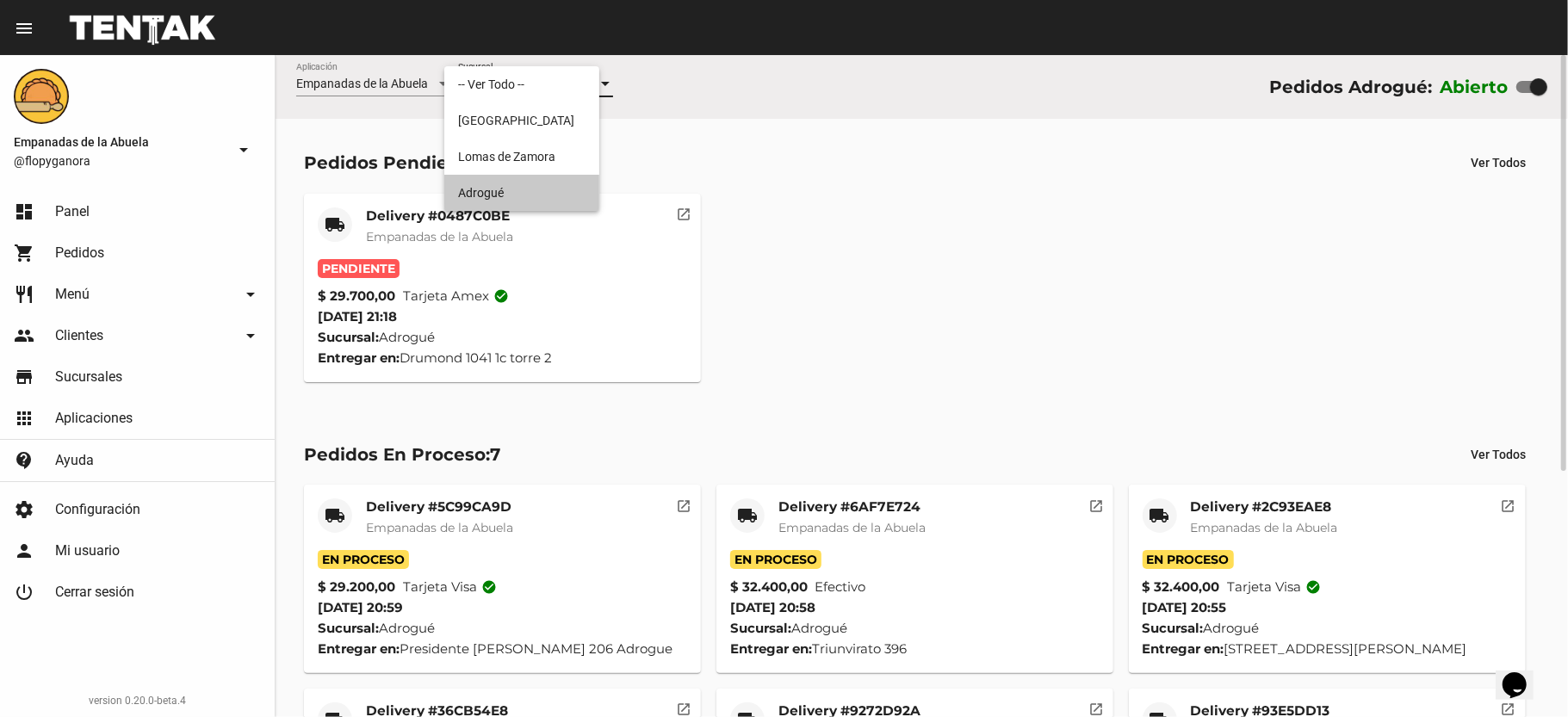 scroll, scrollTop: 0, scrollLeft: 0, axis: both 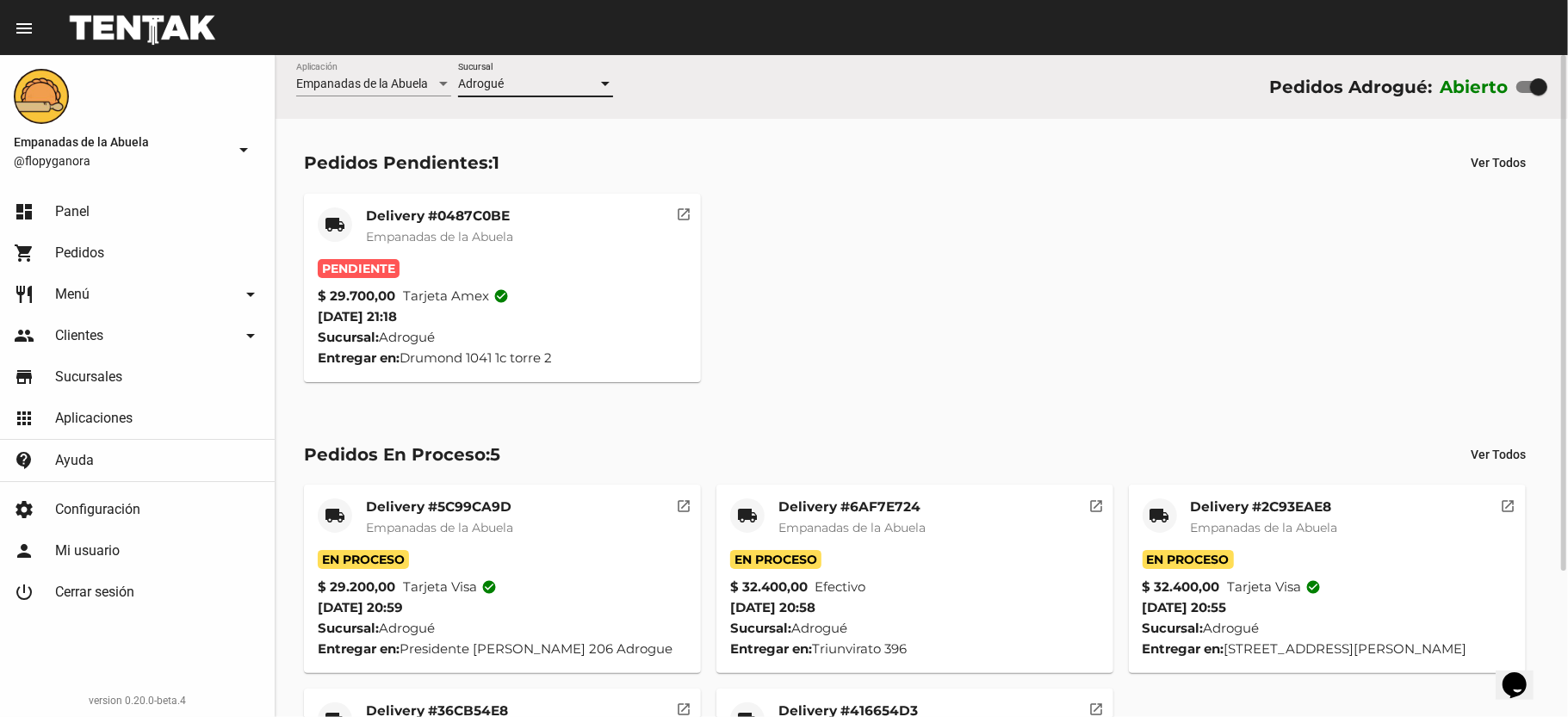 click on "Delivery #0487C0BE" 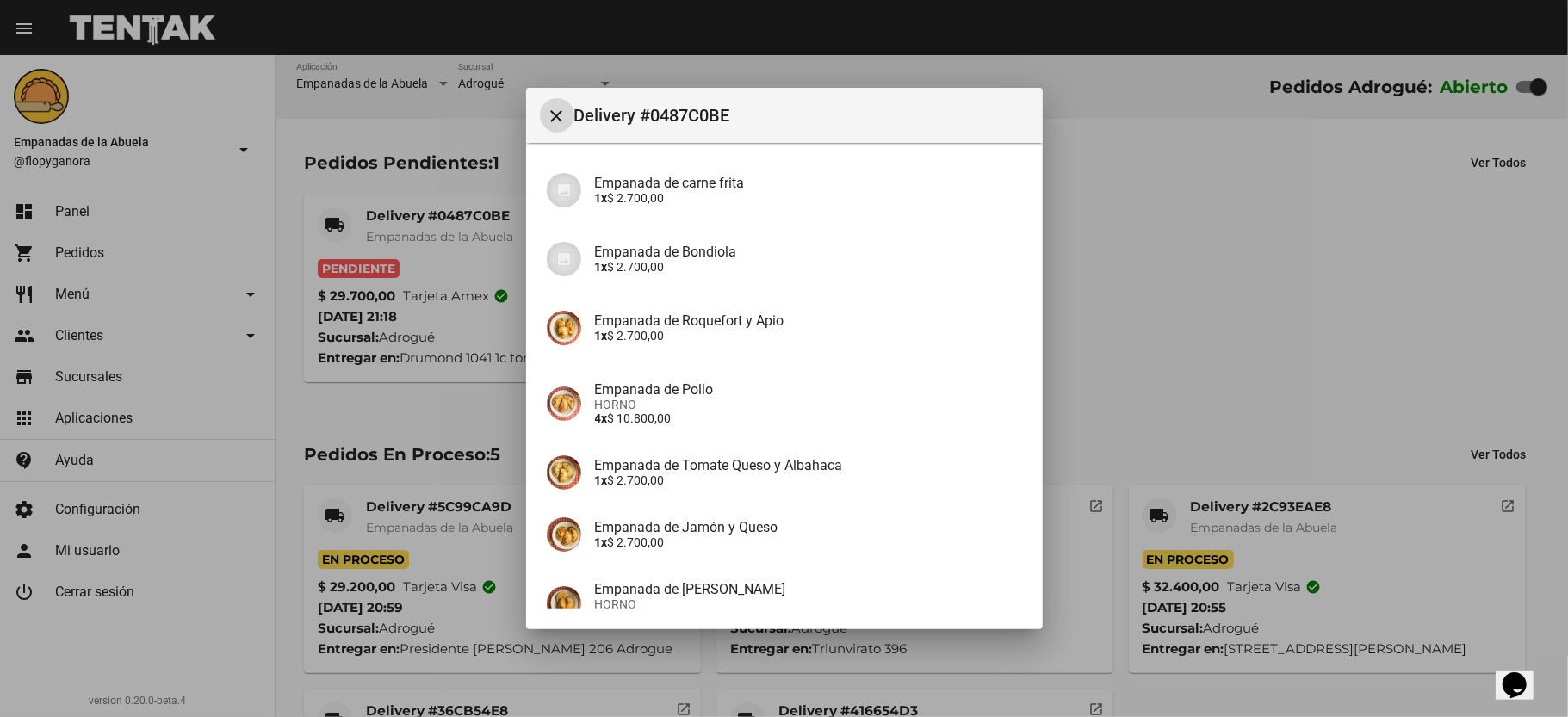 scroll, scrollTop: 303, scrollLeft: 0, axis: vertical 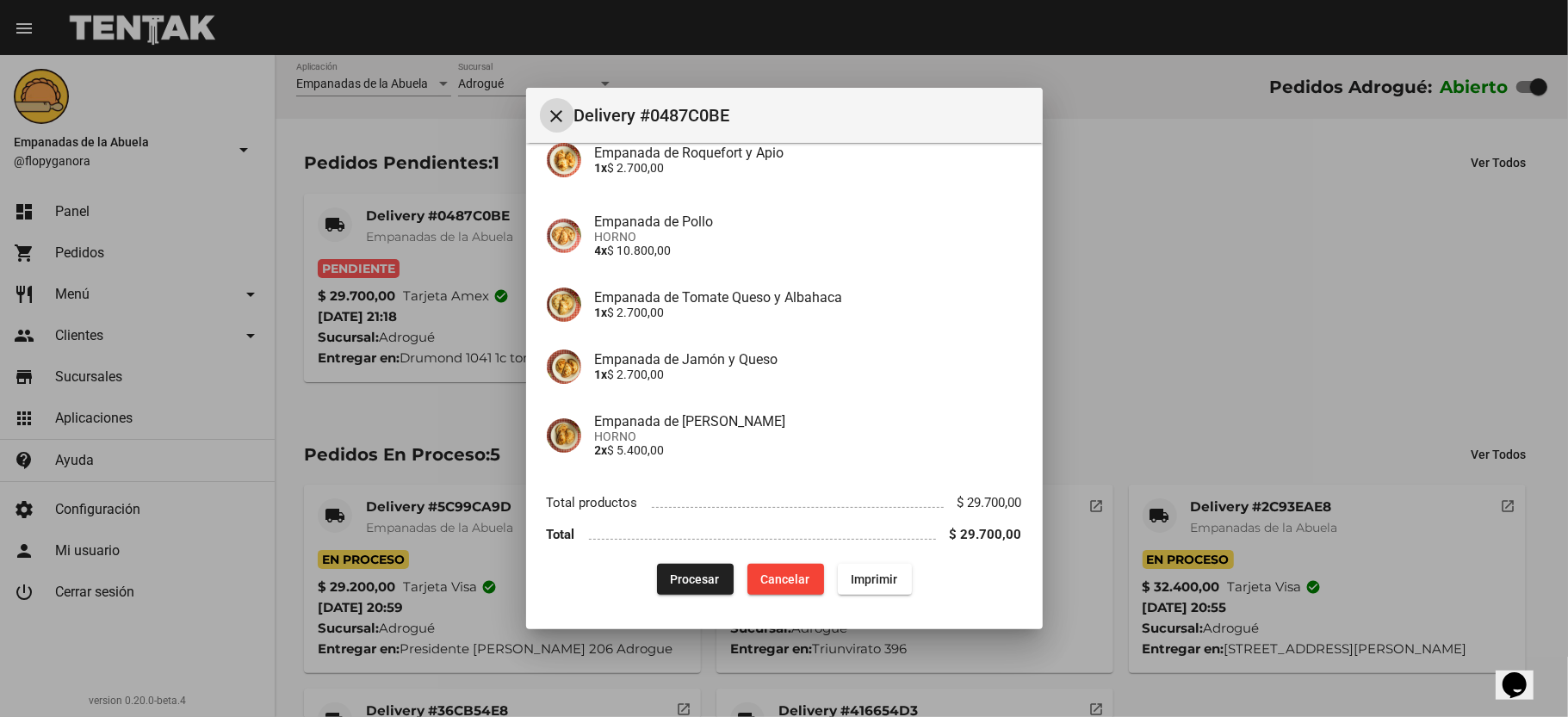 click on "Imprimir" 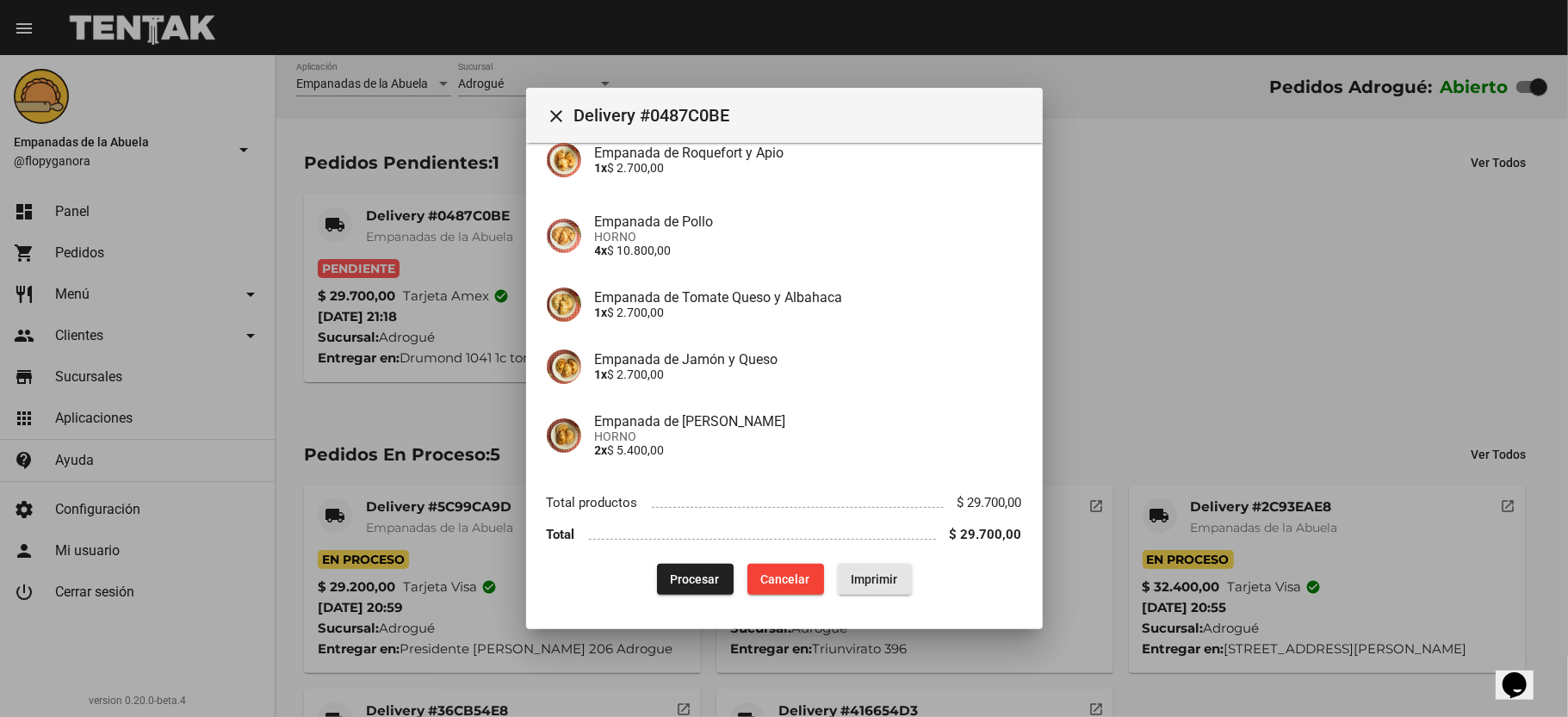 scroll, scrollTop: 100, scrollLeft: 0, axis: vertical 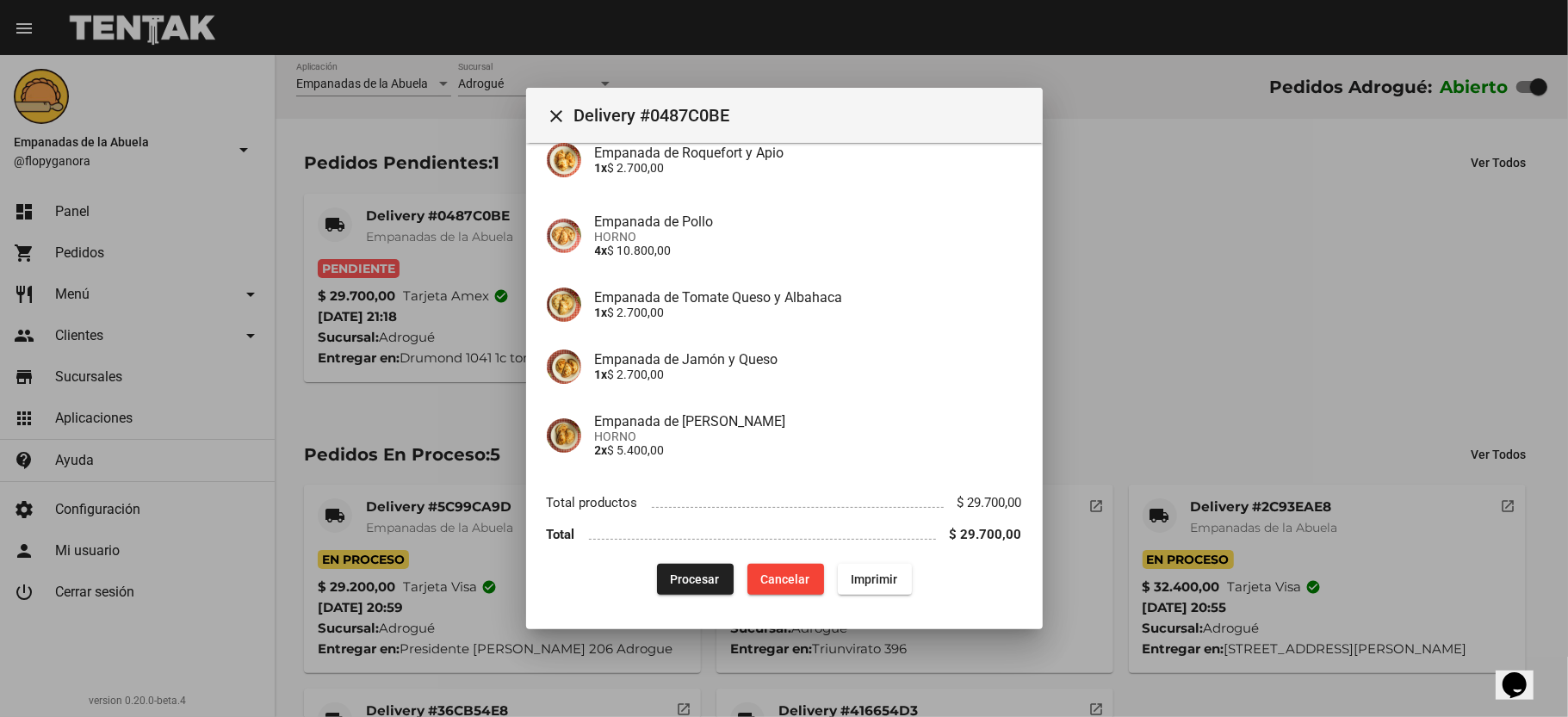 click on "Procesar" 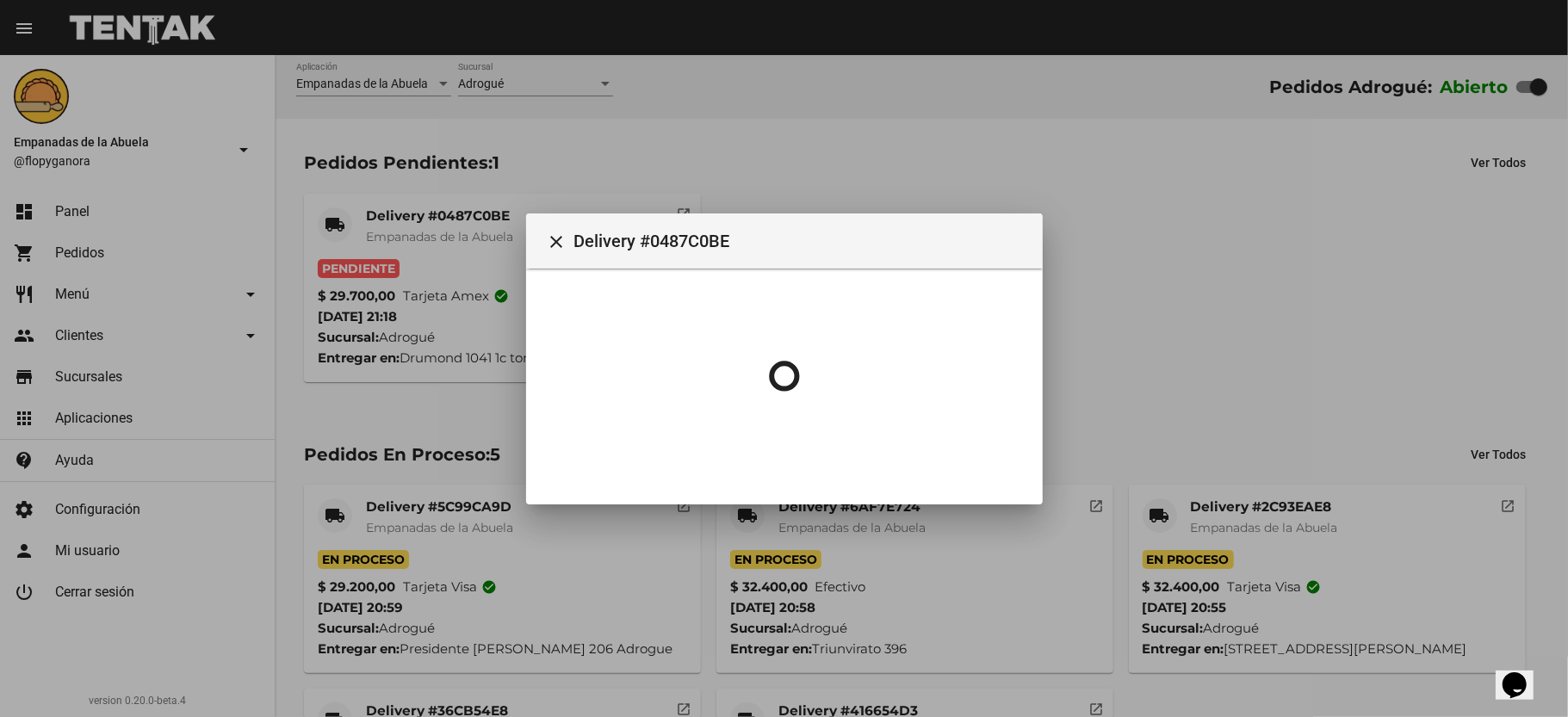 scroll, scrollTop: 0, scrollLeft: 0, axis: both 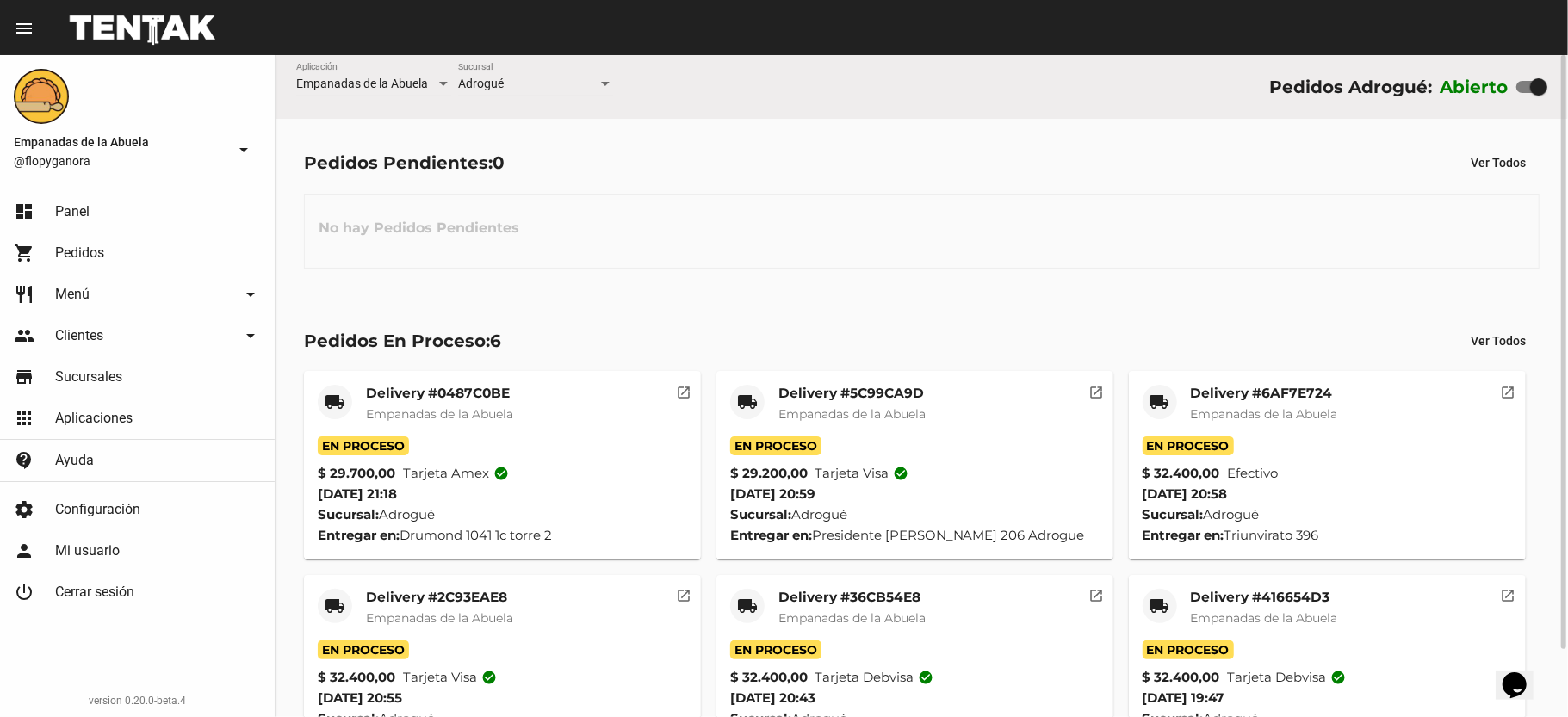click on "Adrogué Sucursal" 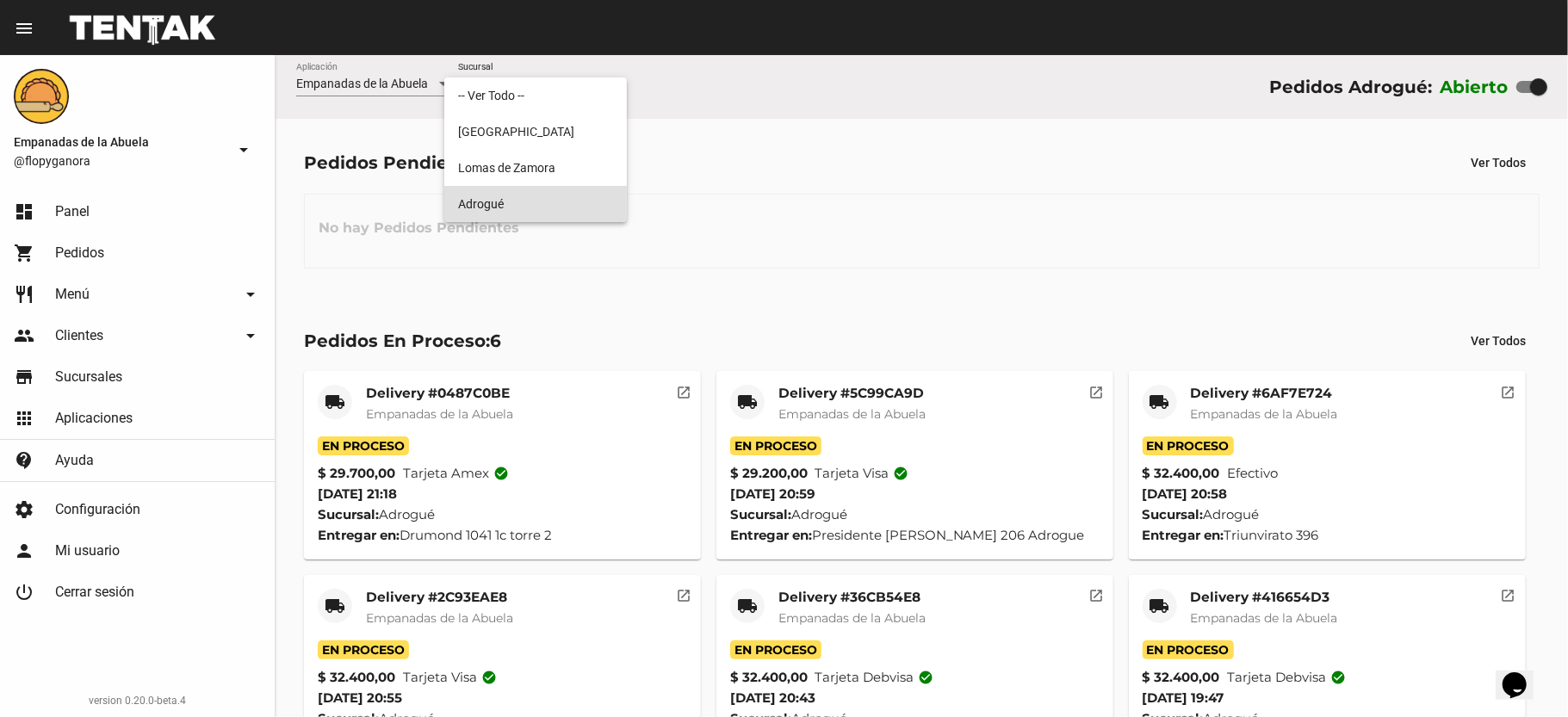click on "Adrogué" at bounding box center (536, 204) 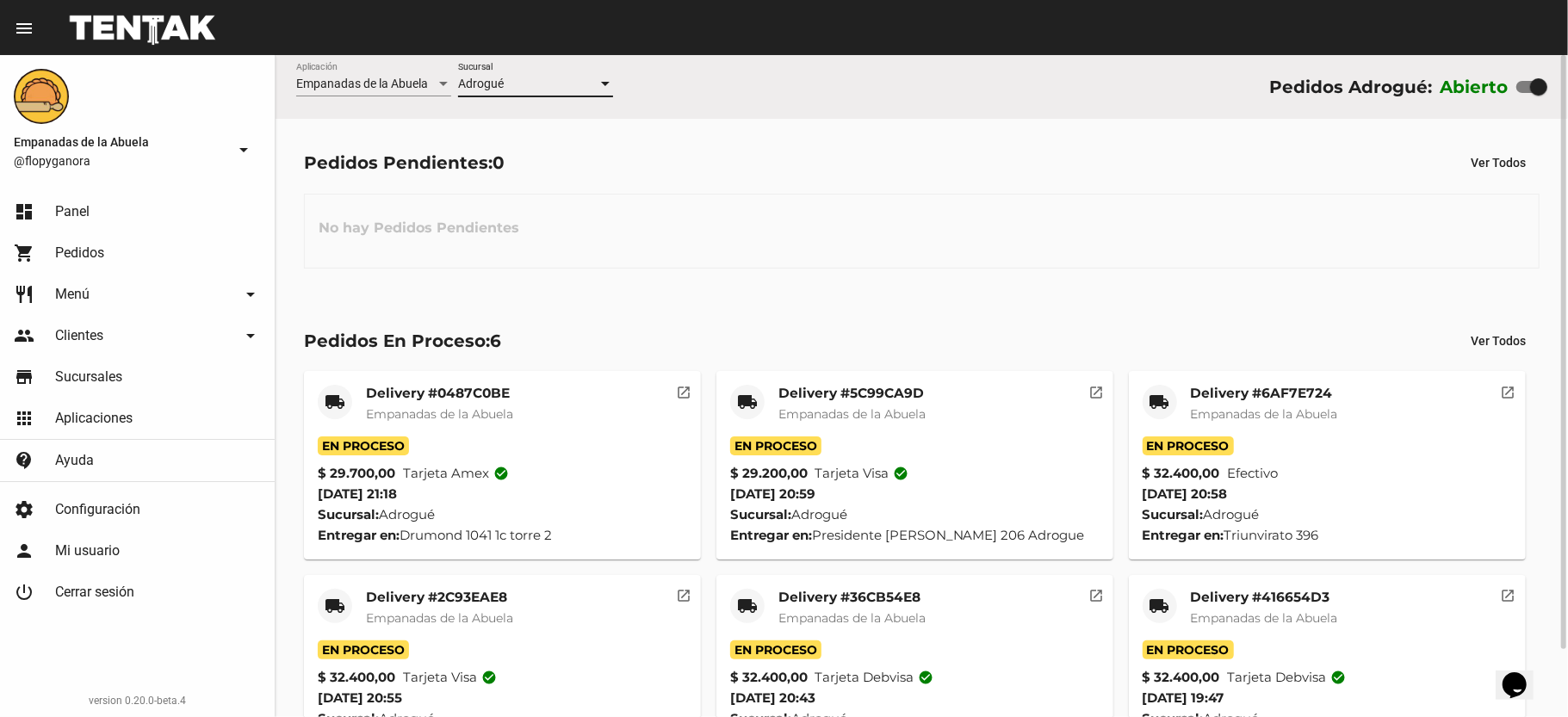 scroll, scrollTop: 74, scrollLeft: 0, axis: vertical 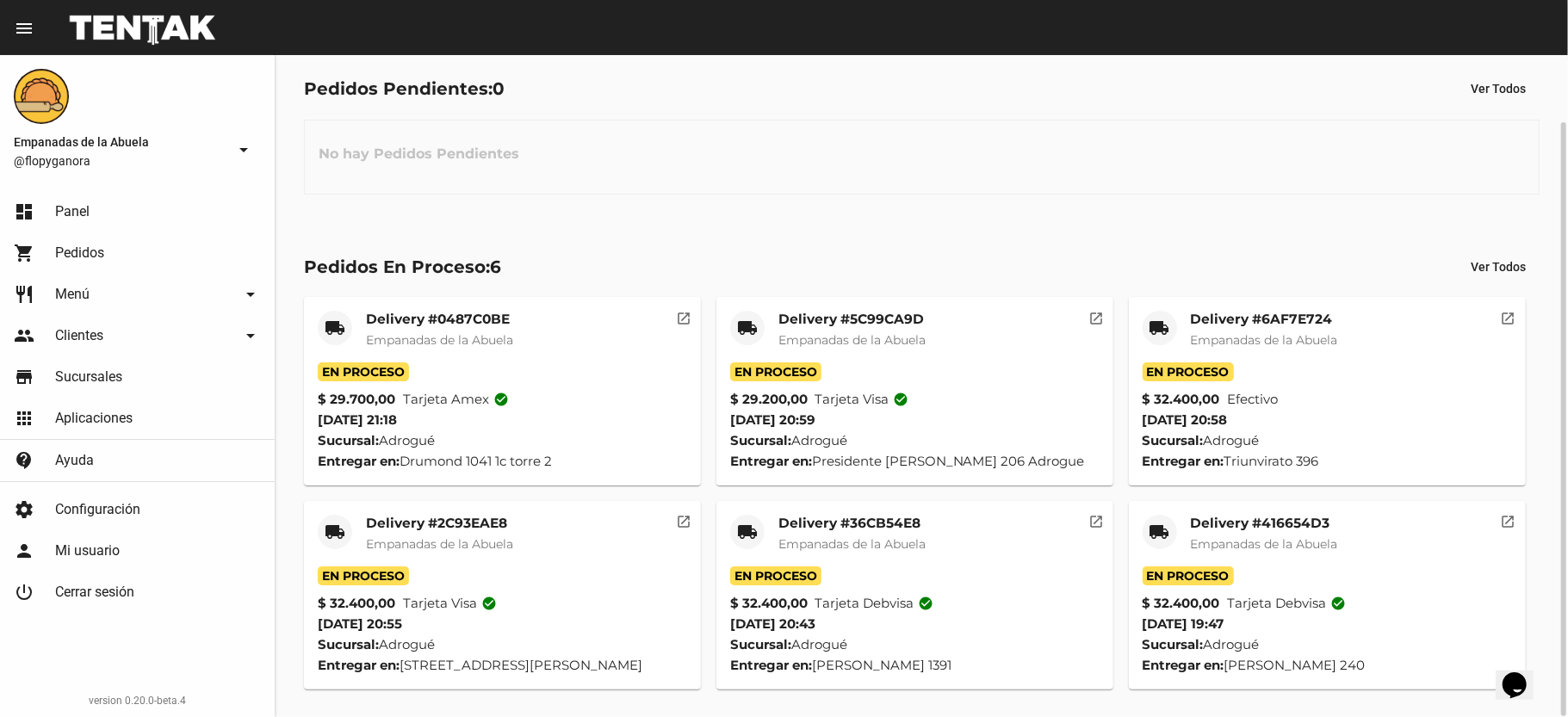click on "Delivery #416654D3 Empanadas de la Abuela" 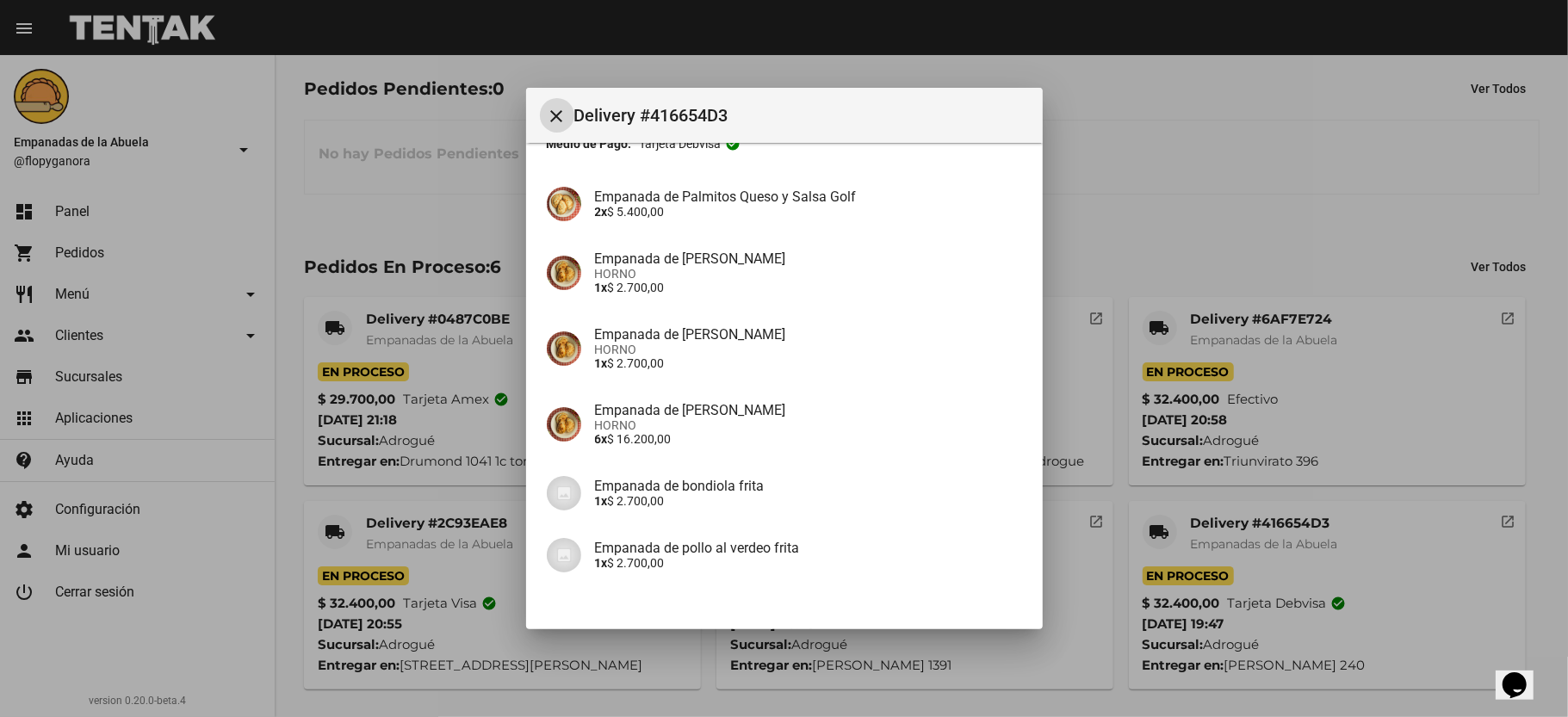 scroll, scrollTop: 227, scrollLeft: 0, axis: vertical 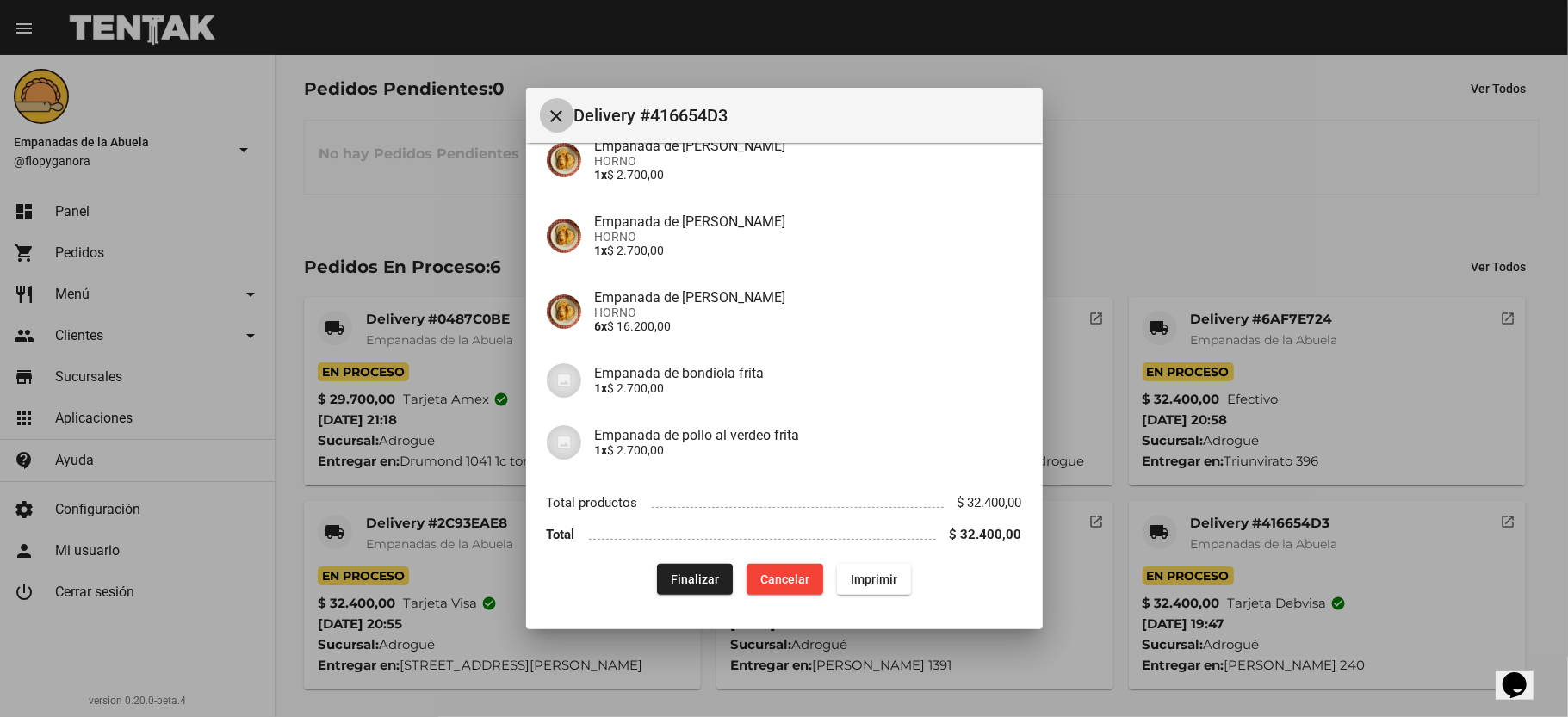 click on "close" at bounding box center [557, 116] 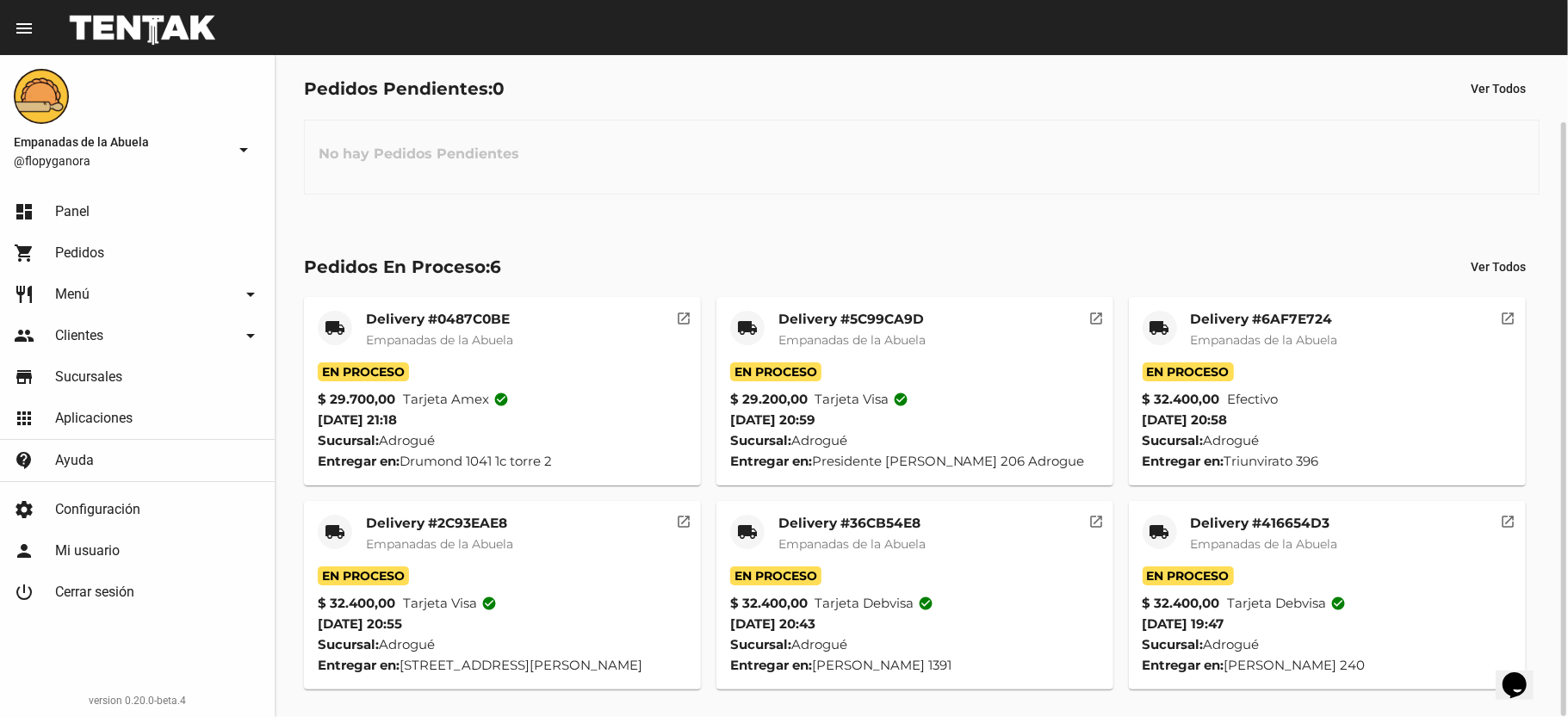 click on "Empanadas de la Abuela" 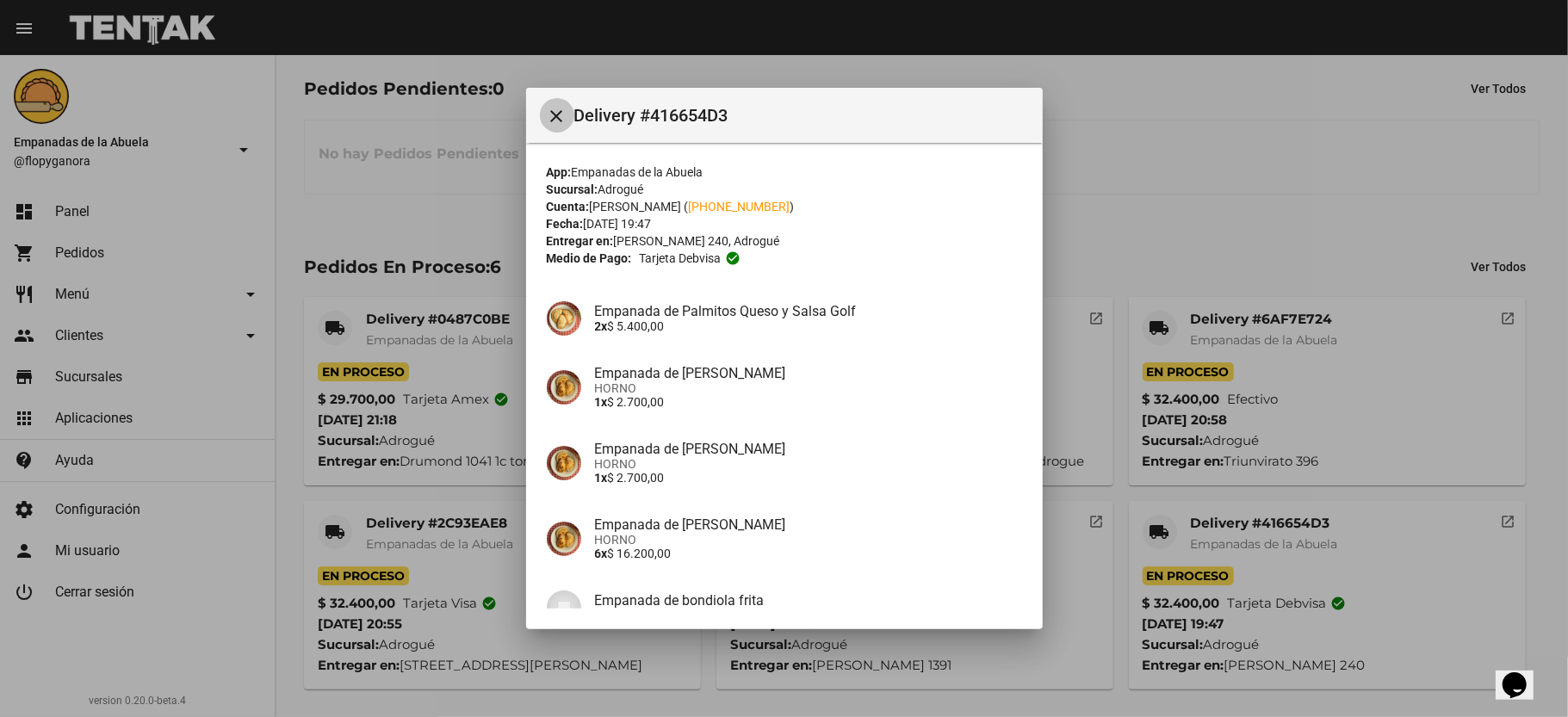 click on "close" at bounding box center (557, 116) 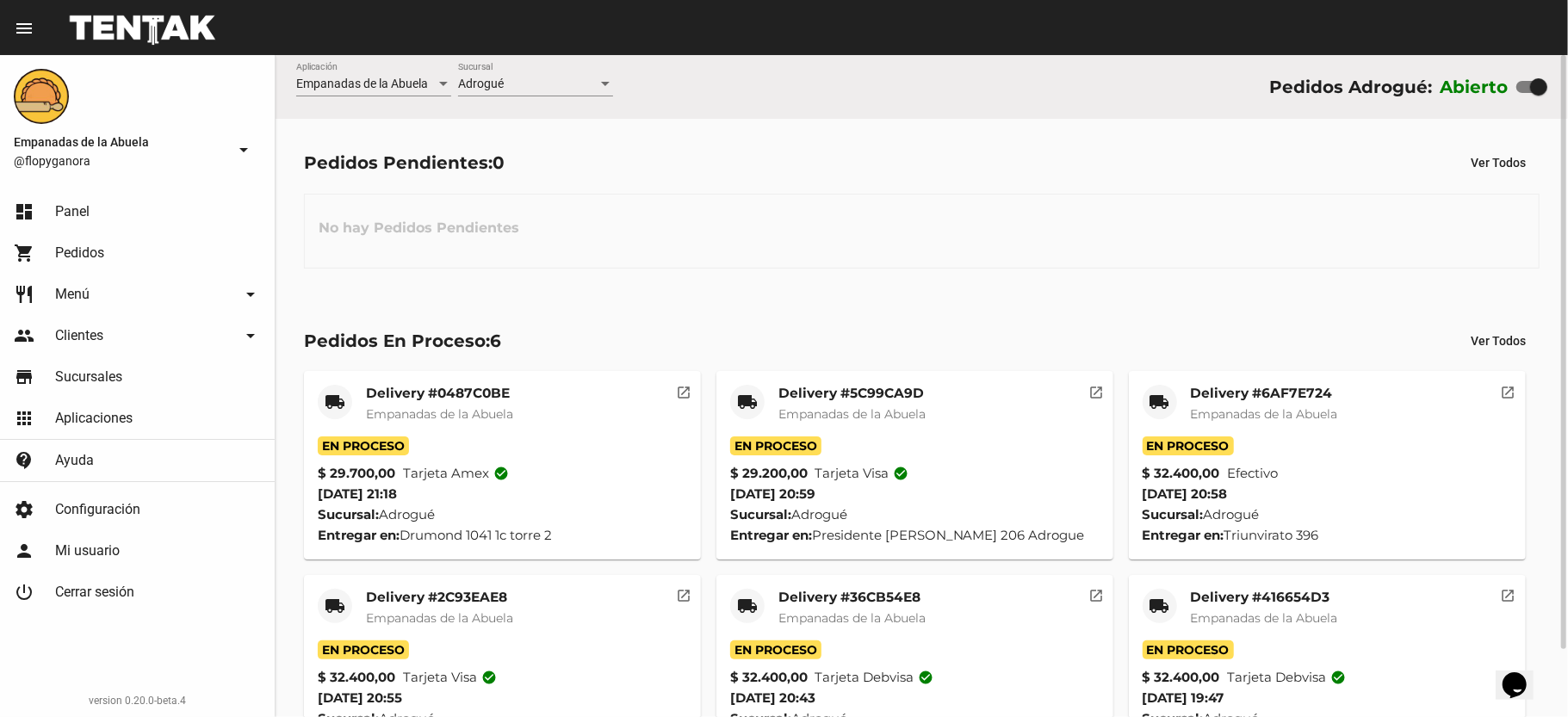 scroll, scrollTop: 74, scrollLeft: 0, axis: vertical 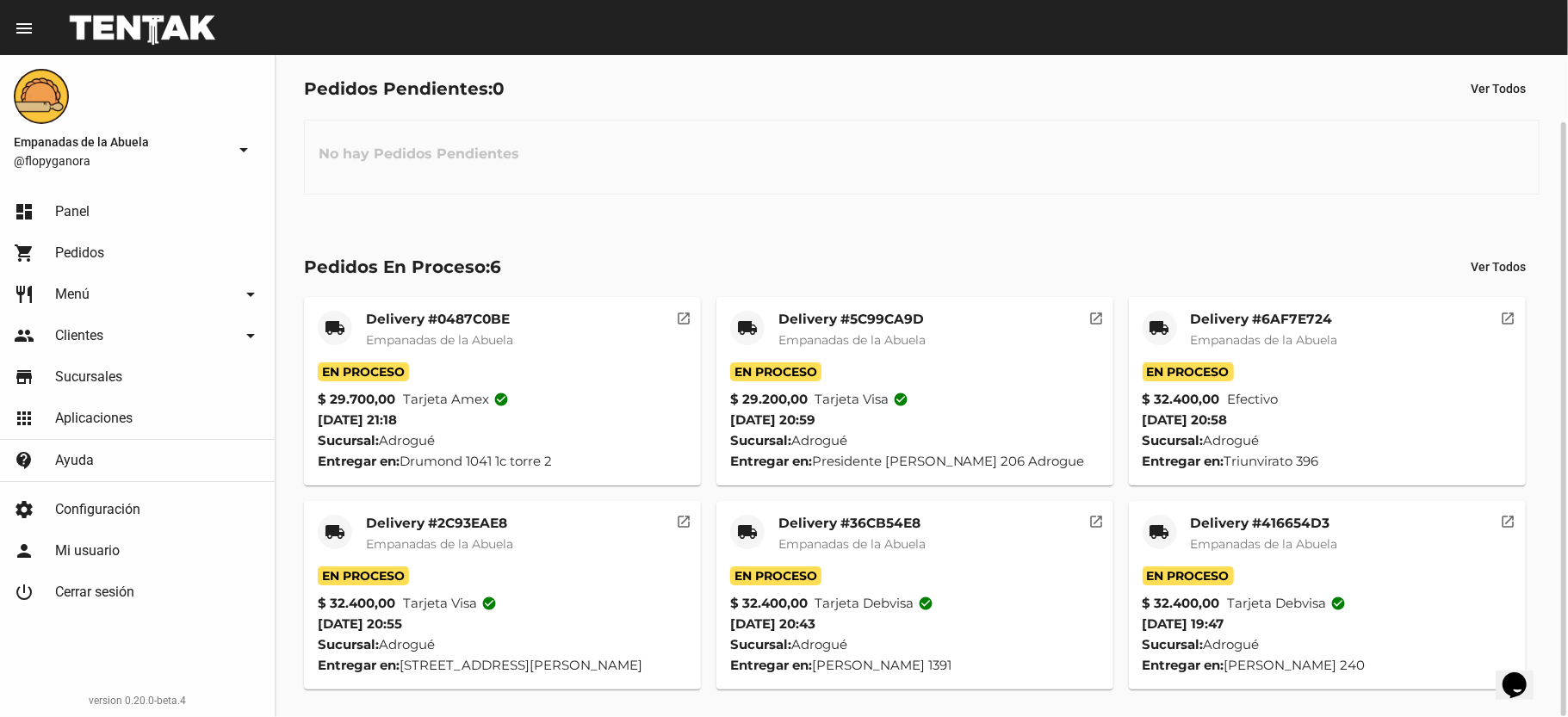 click on "Delivery #36CB54E8" 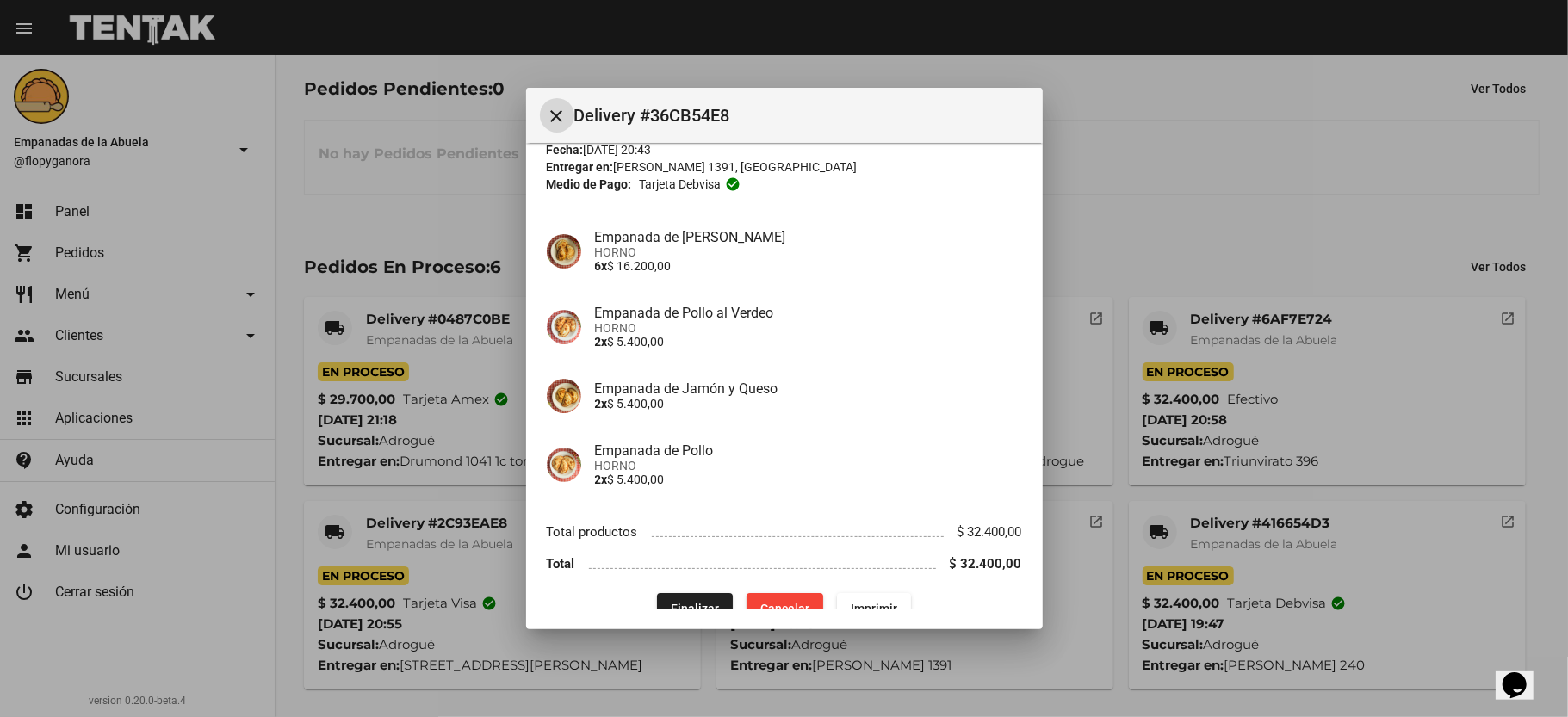 scroll, scrollTop: 103, scrollLeft: 0, axis: vertical 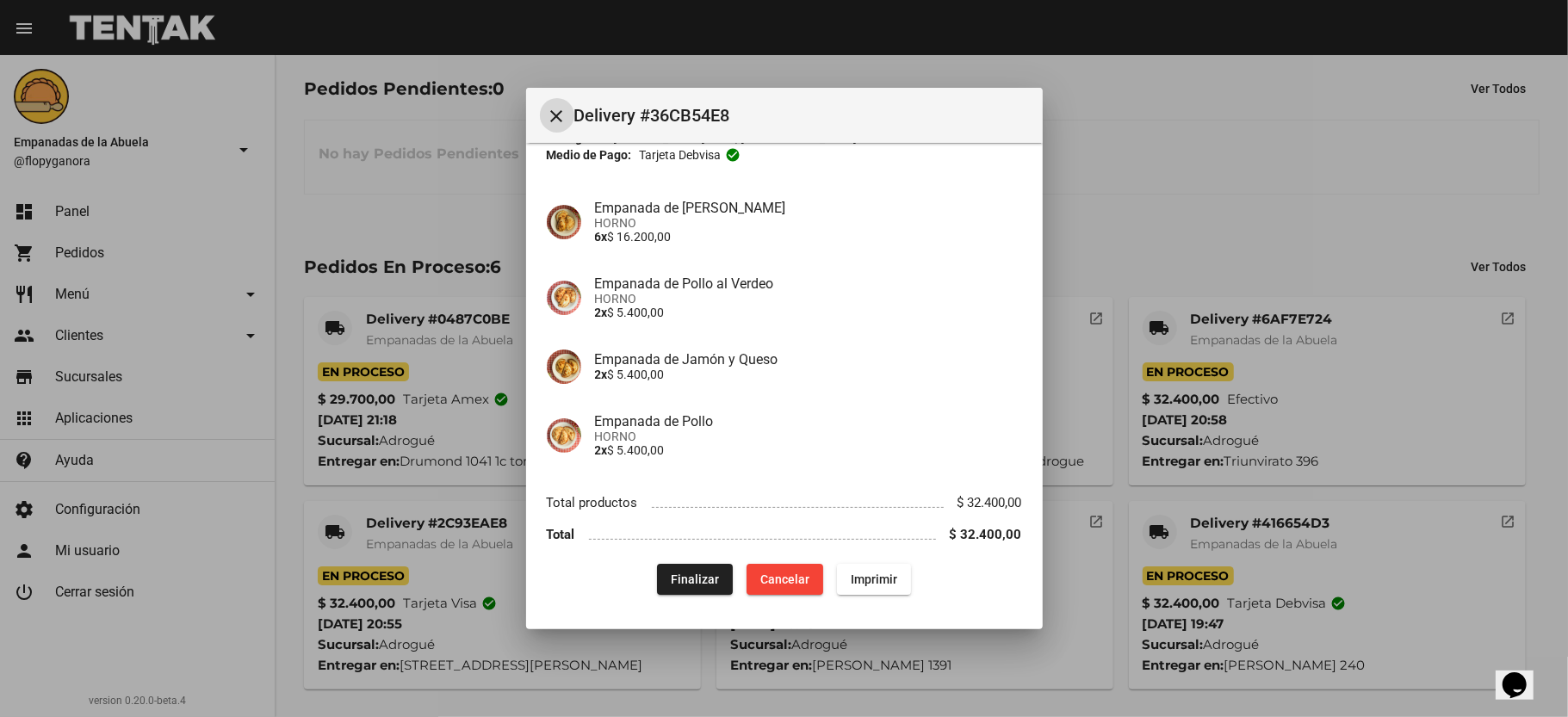 click on "Finalizar" 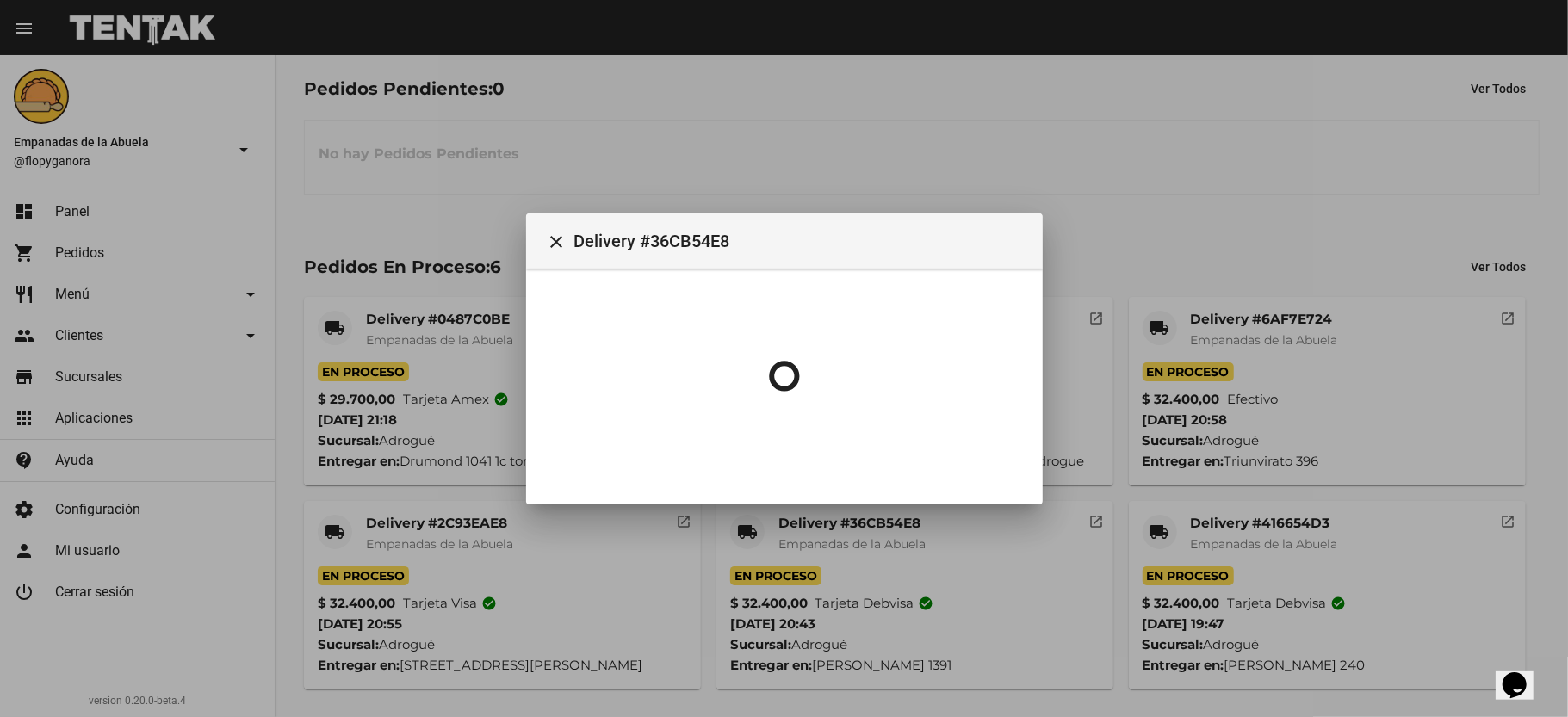 scroll, scrollTop: 0, scrollLeft: 0, axis: both 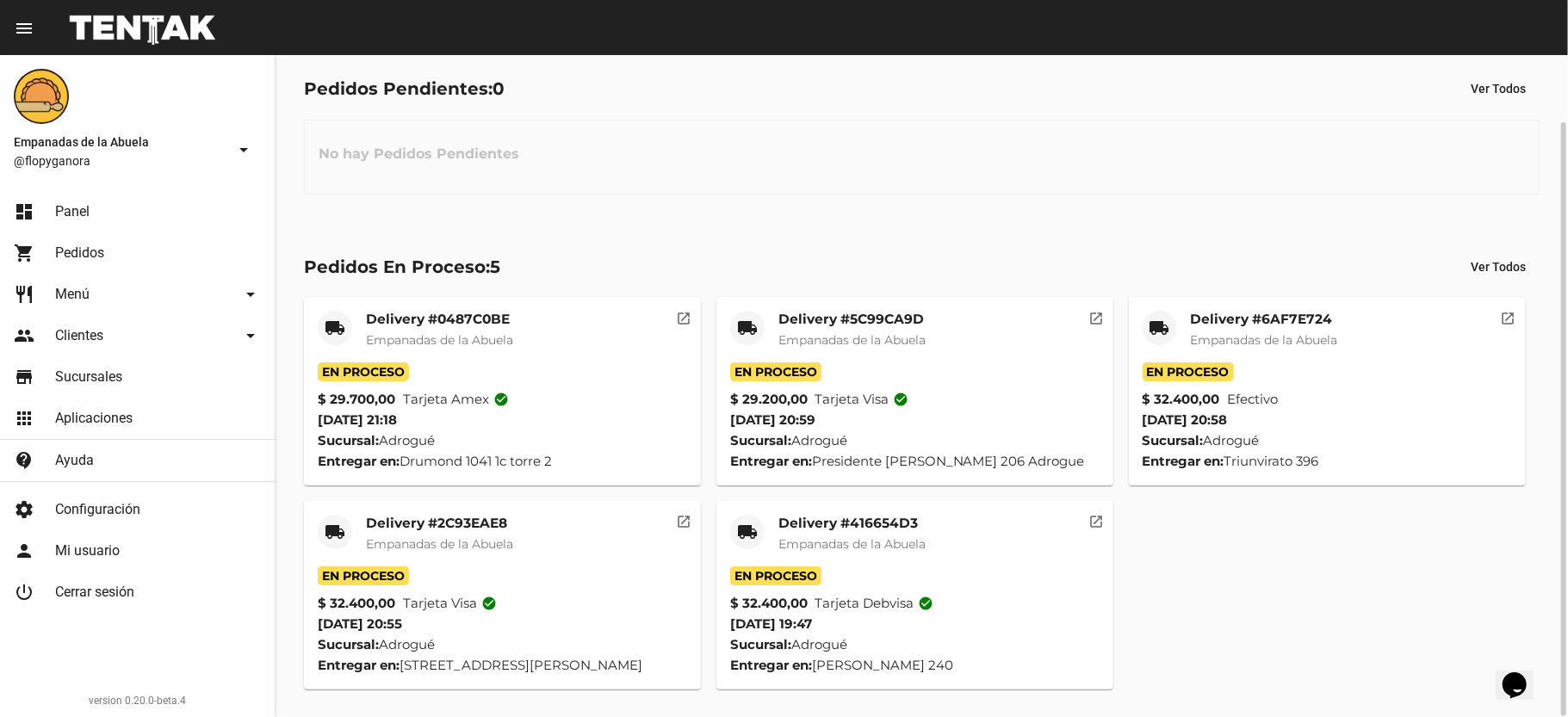 click on "Delivery #416654D3" 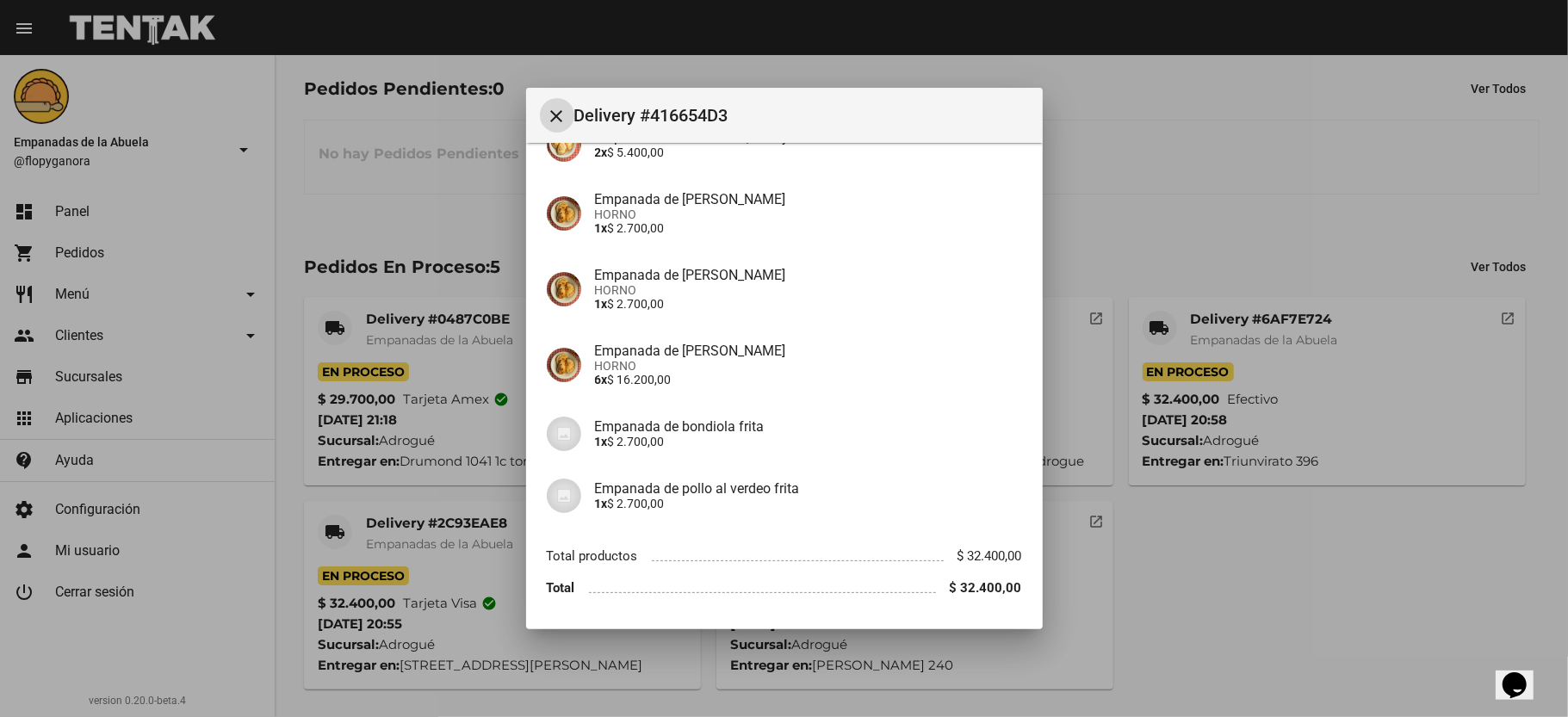 scroll, scrollTop: 227, scrollLeft: 0, axis: vertical 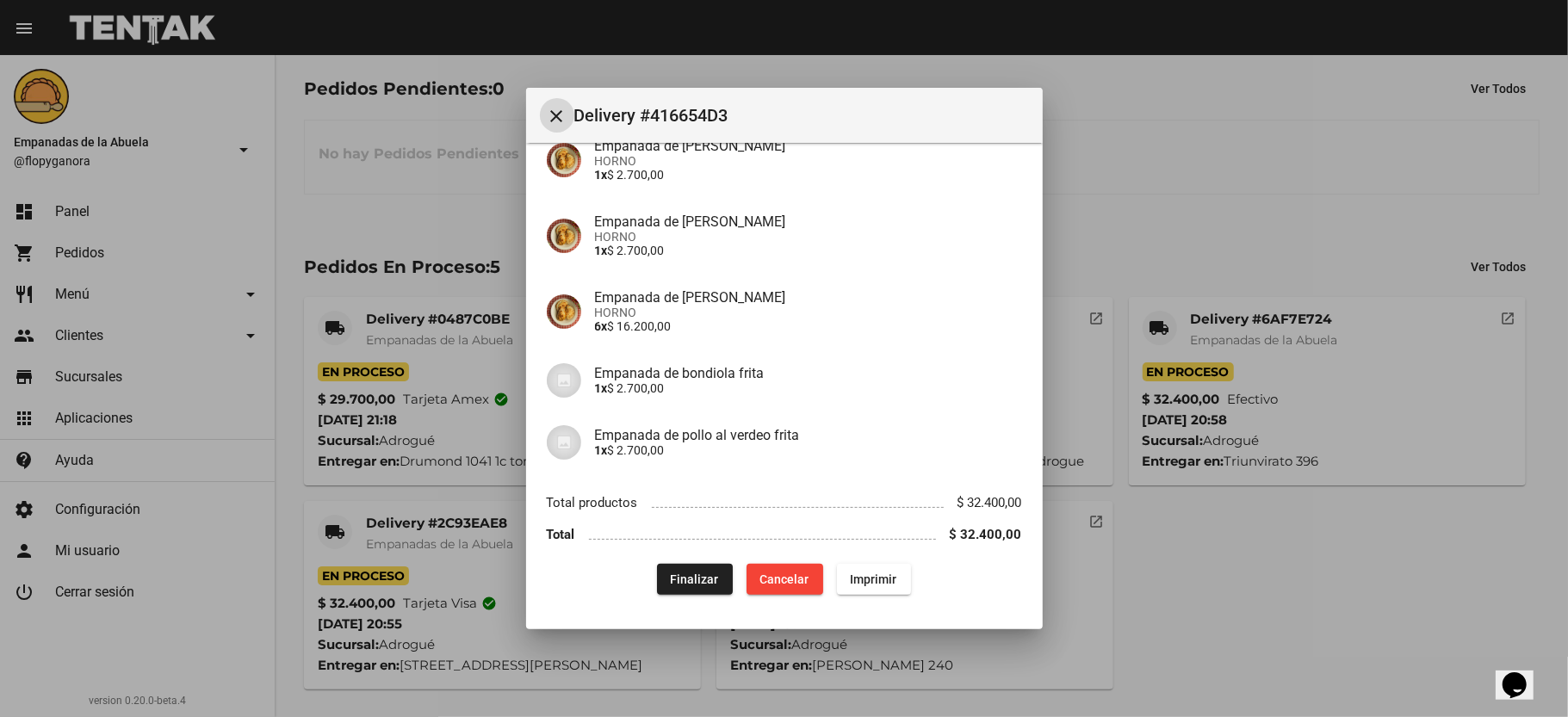 click on "Finalizar" 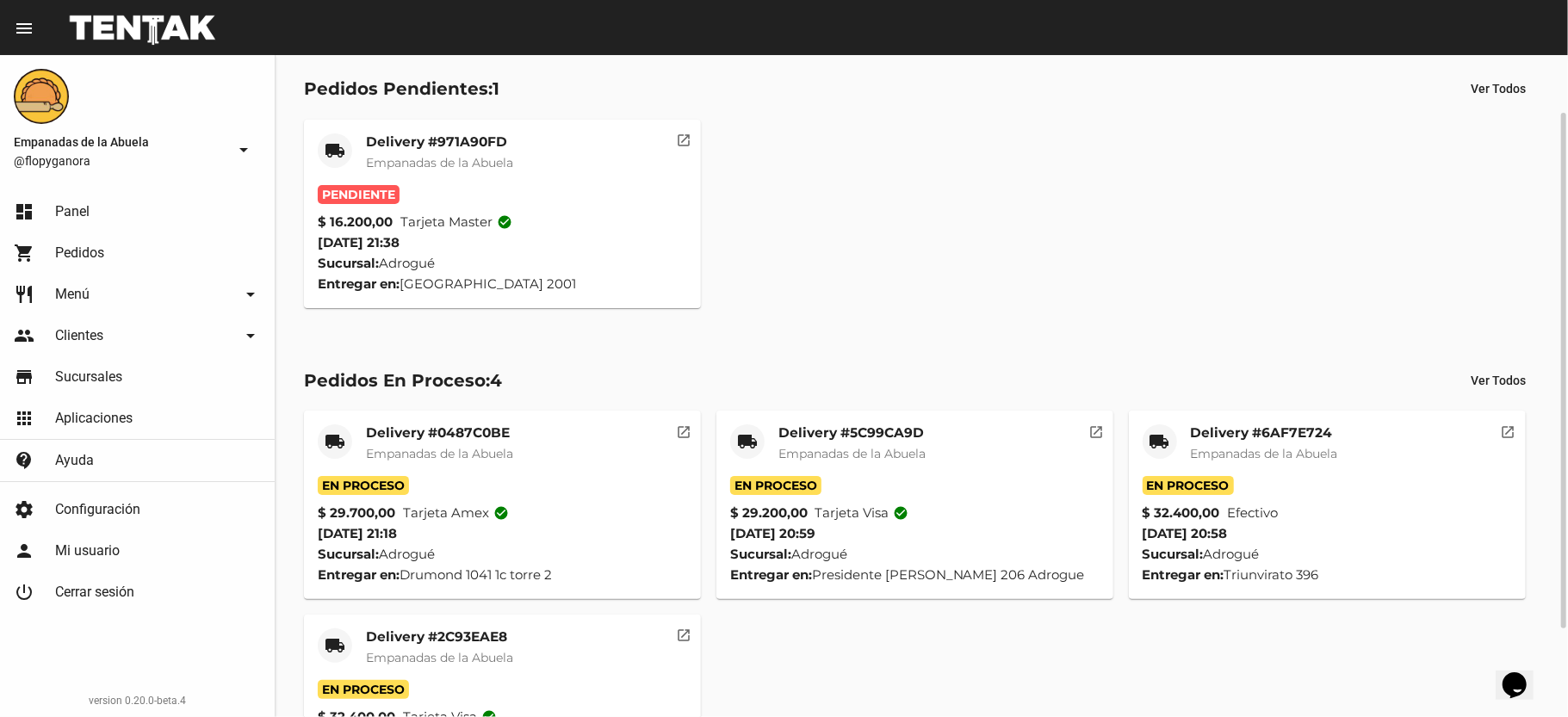 click on "Delivery #5C99CA9D" 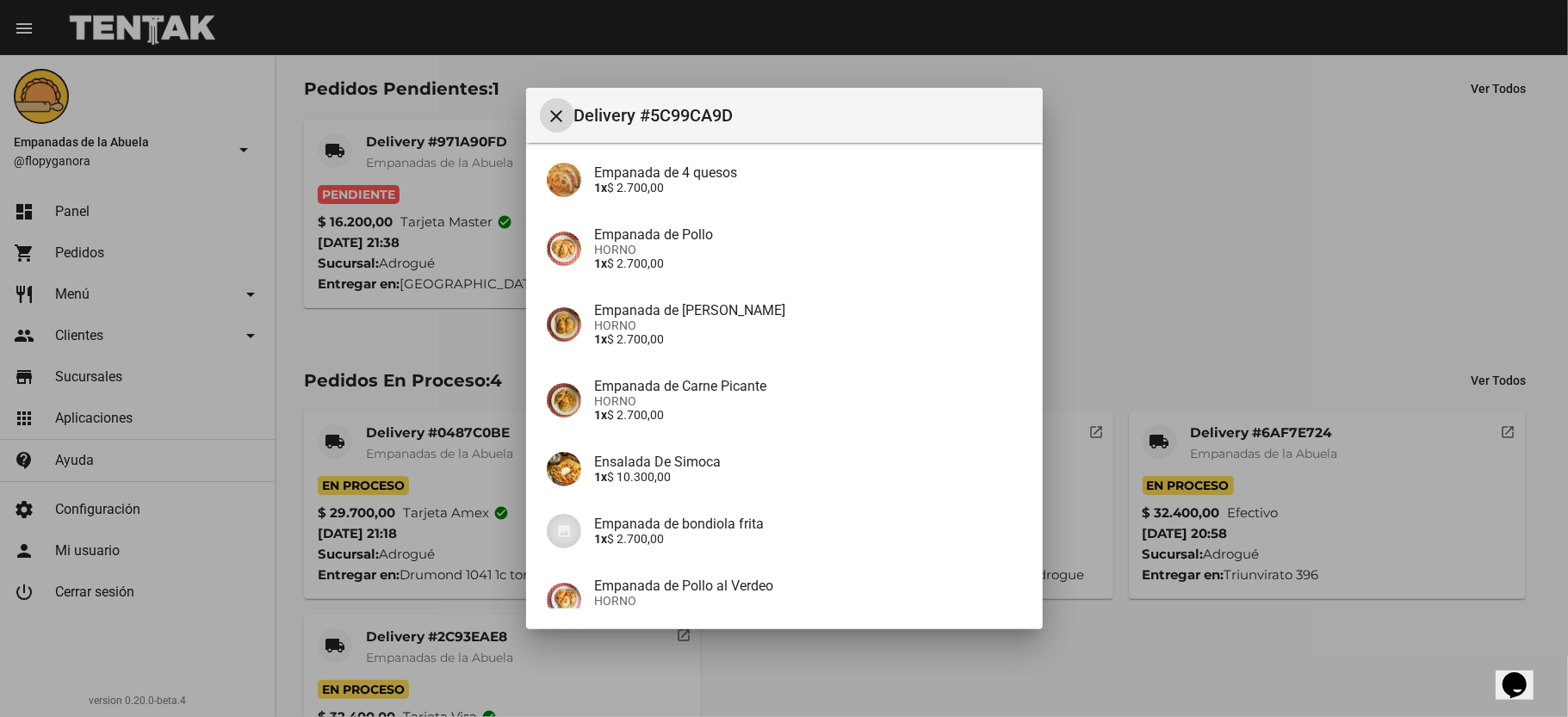 scroll, scrollTop: 365, scrollLeft: 0, axis: vertical 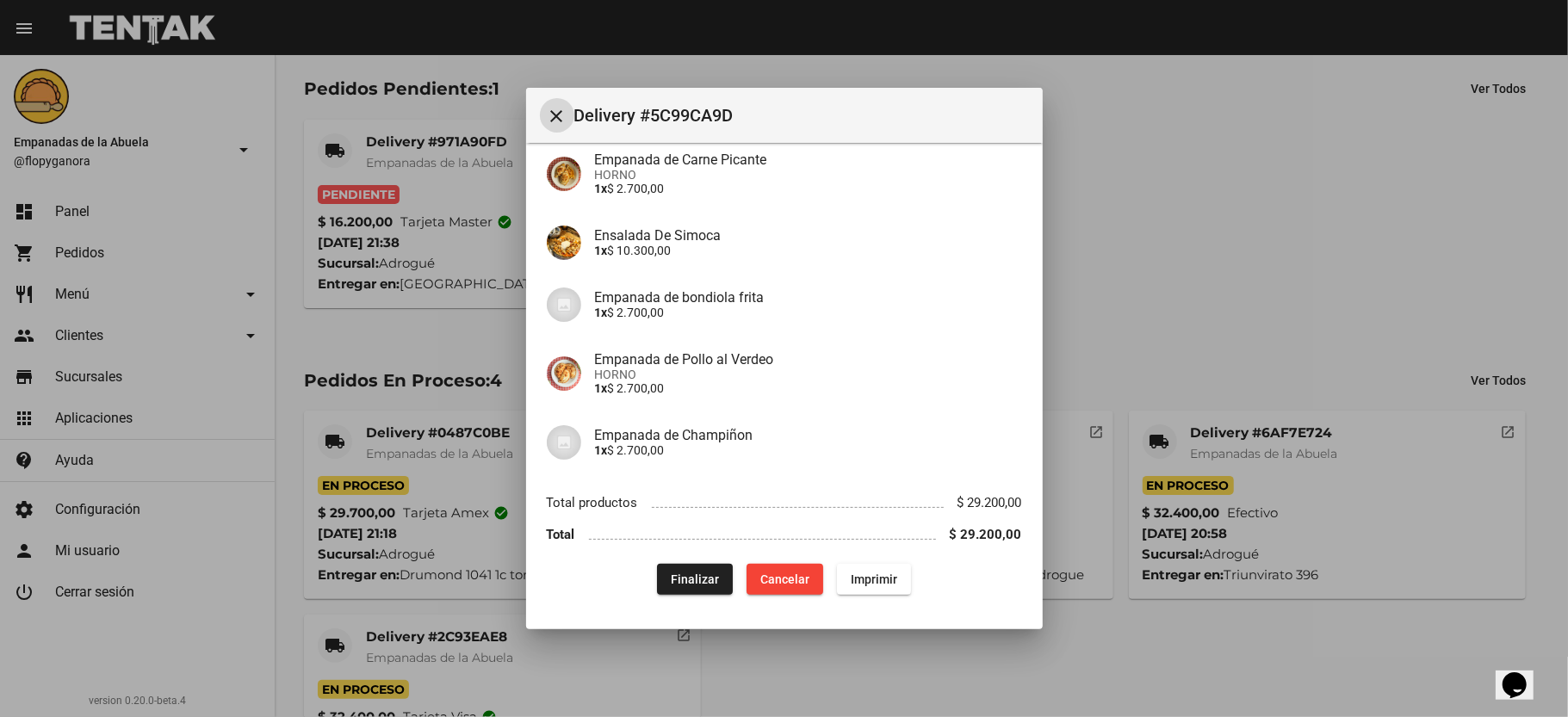 click on "Finalizar" 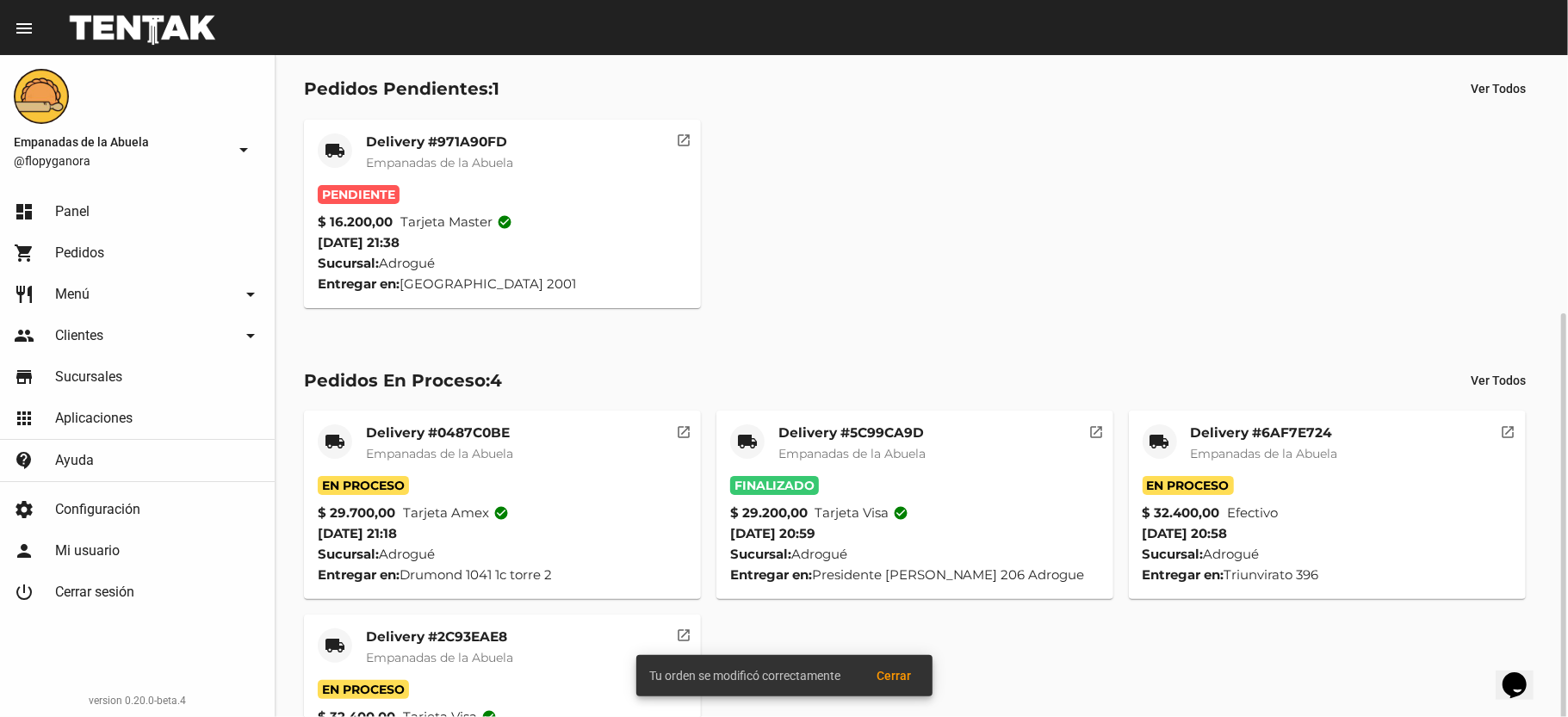 scroll, scrollTop: 187, scrollLeft: 0, axis: vertical 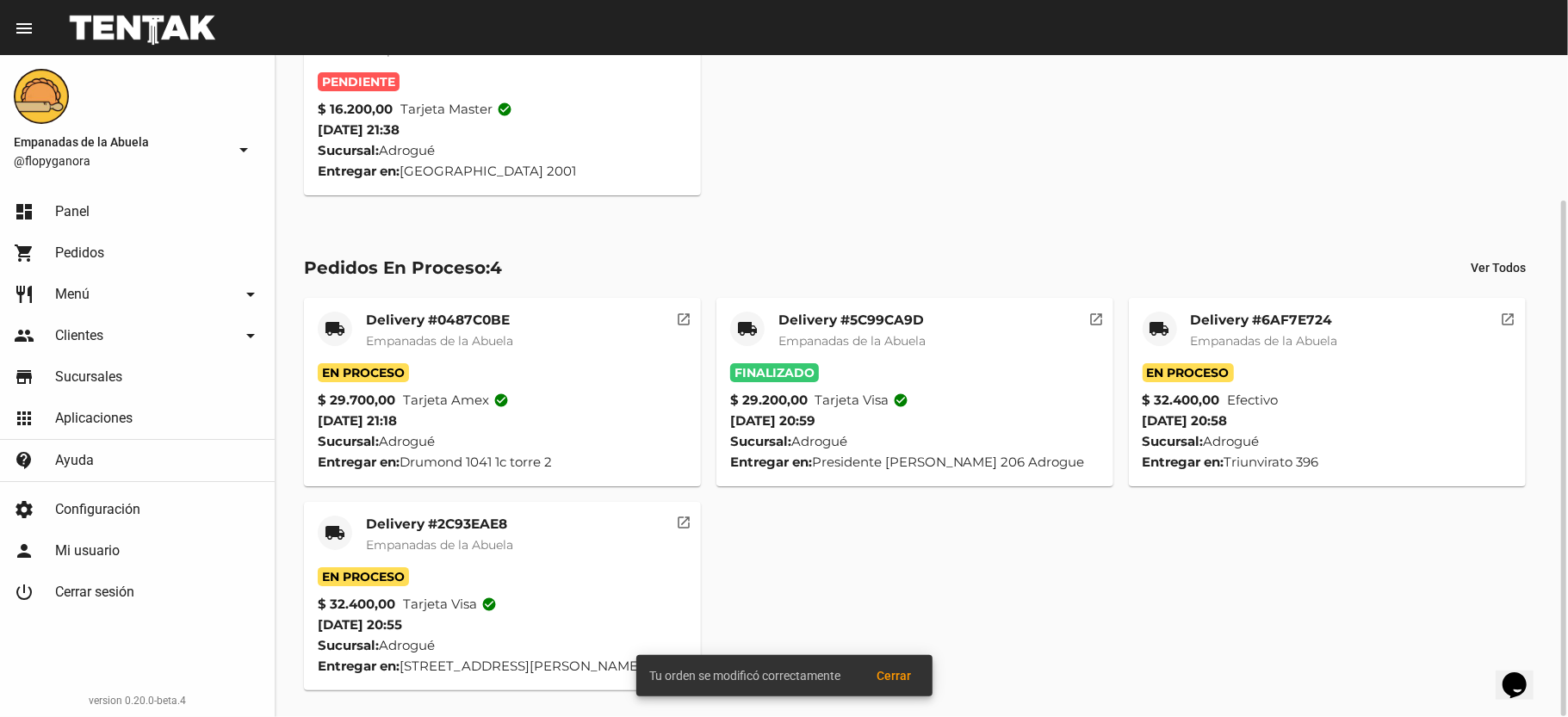 click on "Delivery #2C93EAE8" 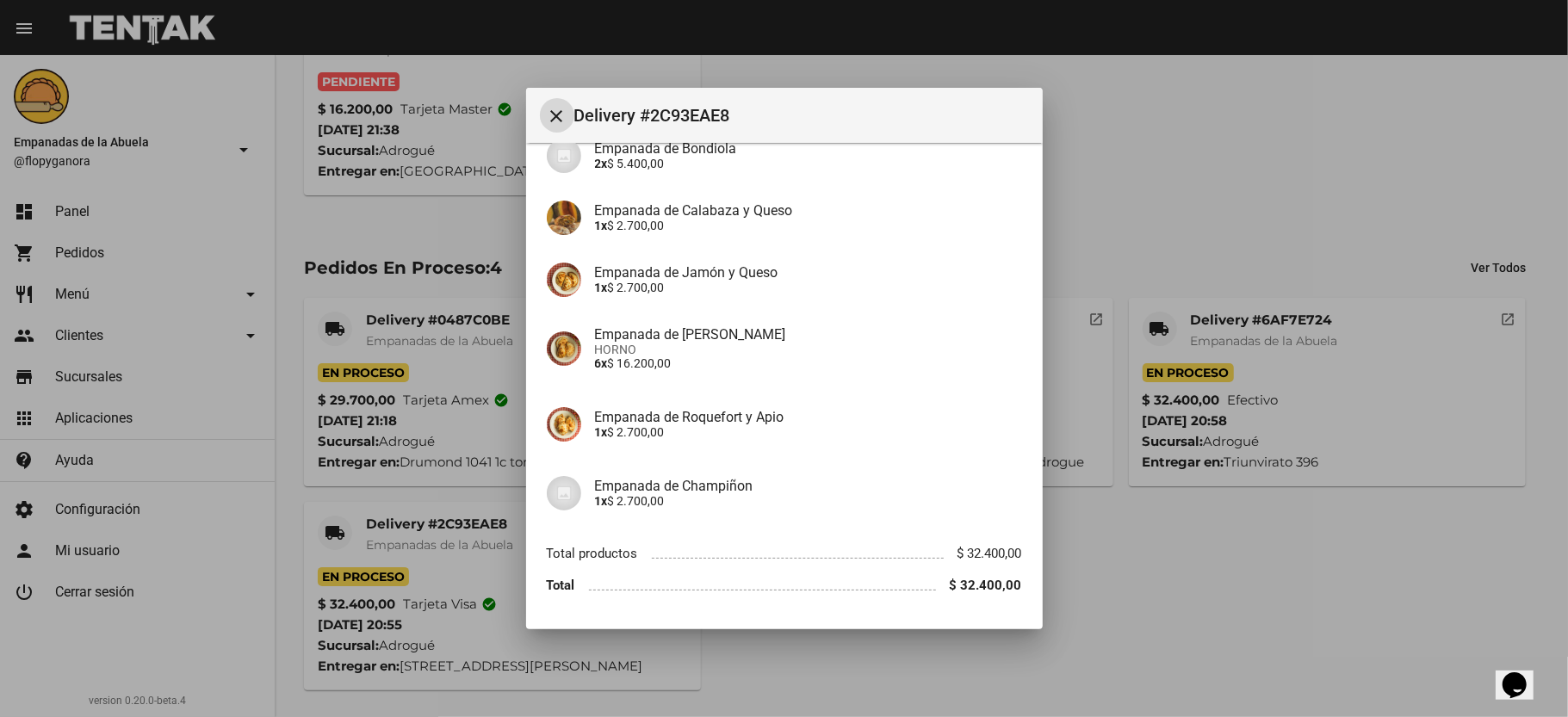 scroll, scrollTop: 213, scrollLeft: 0, axis: vertical 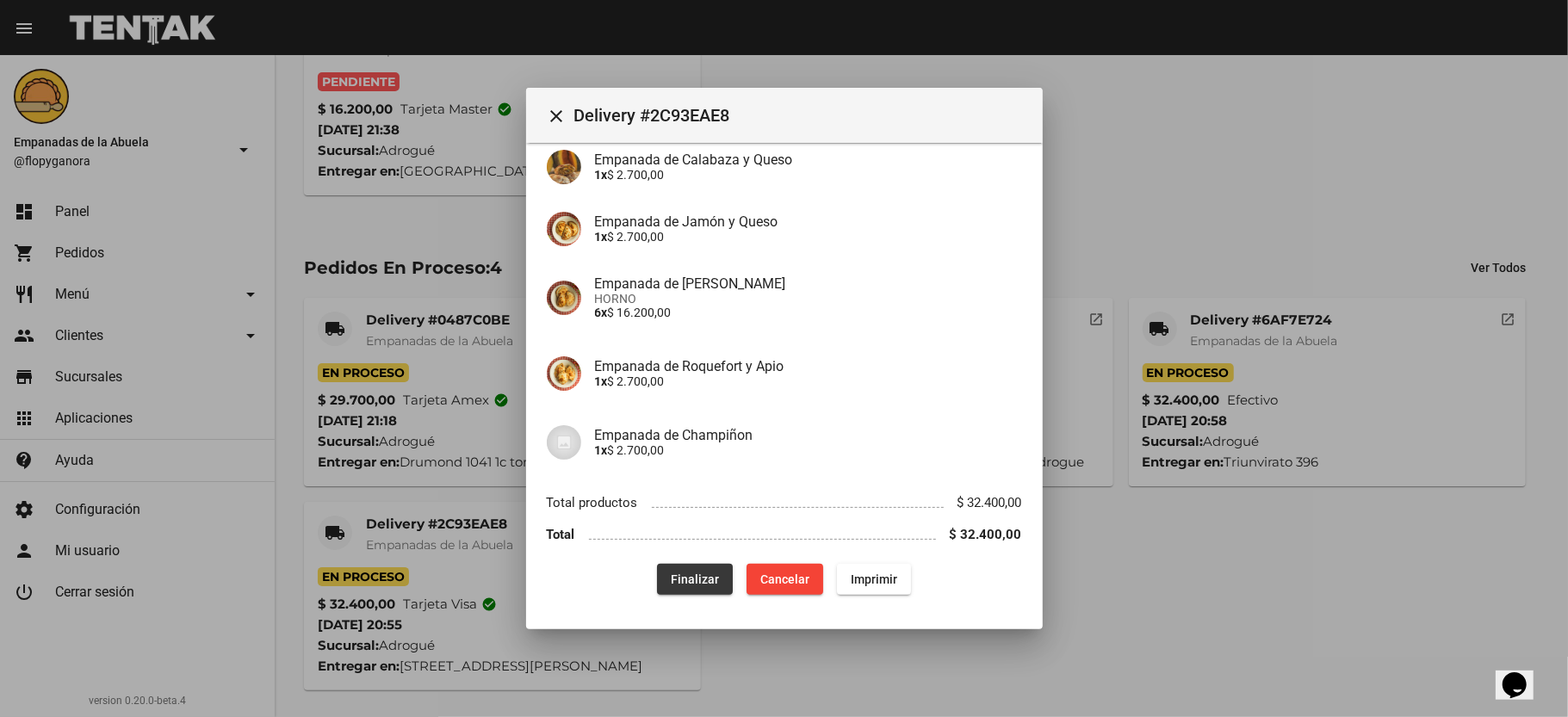 click on "Finalizar" 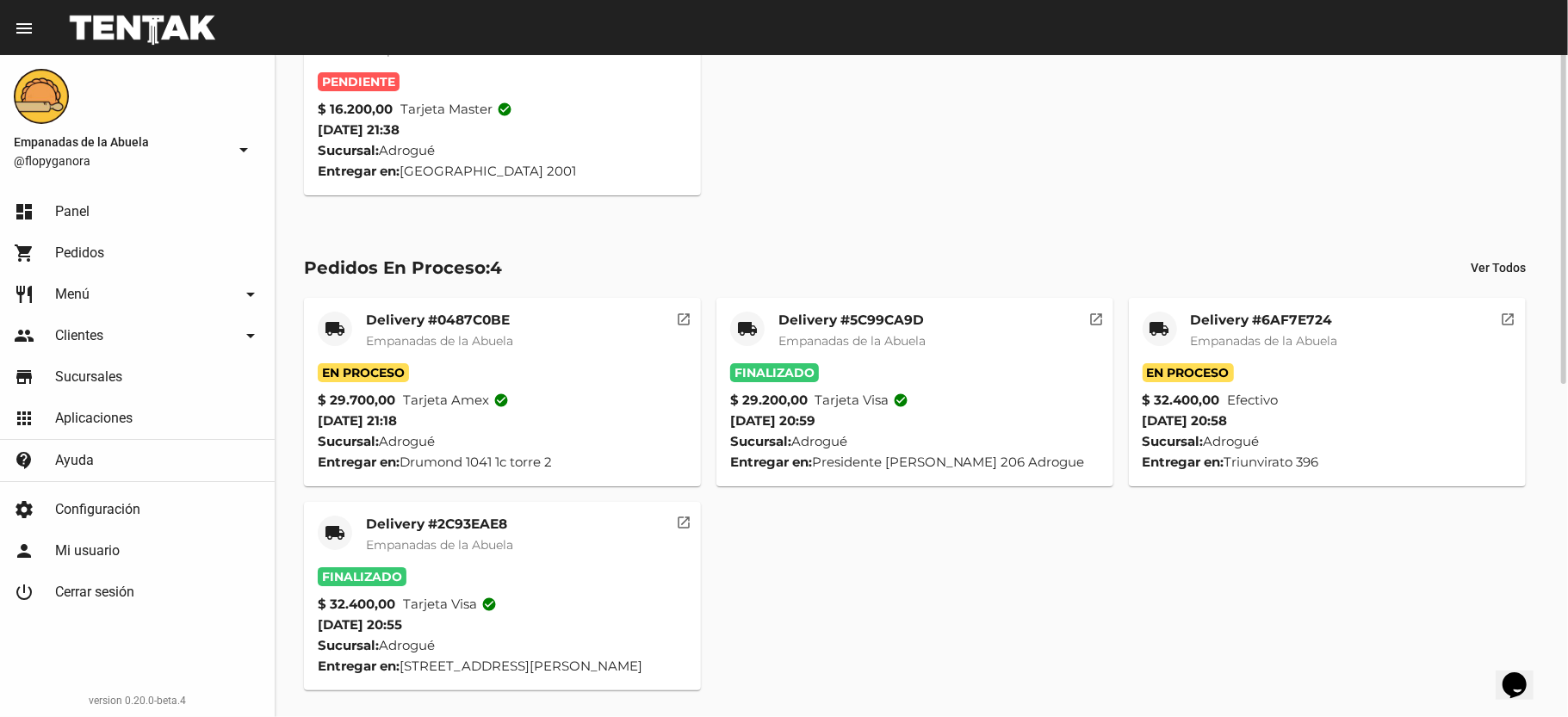 scroll, scrollTop: 0, scrollLeft: 0, axis: both 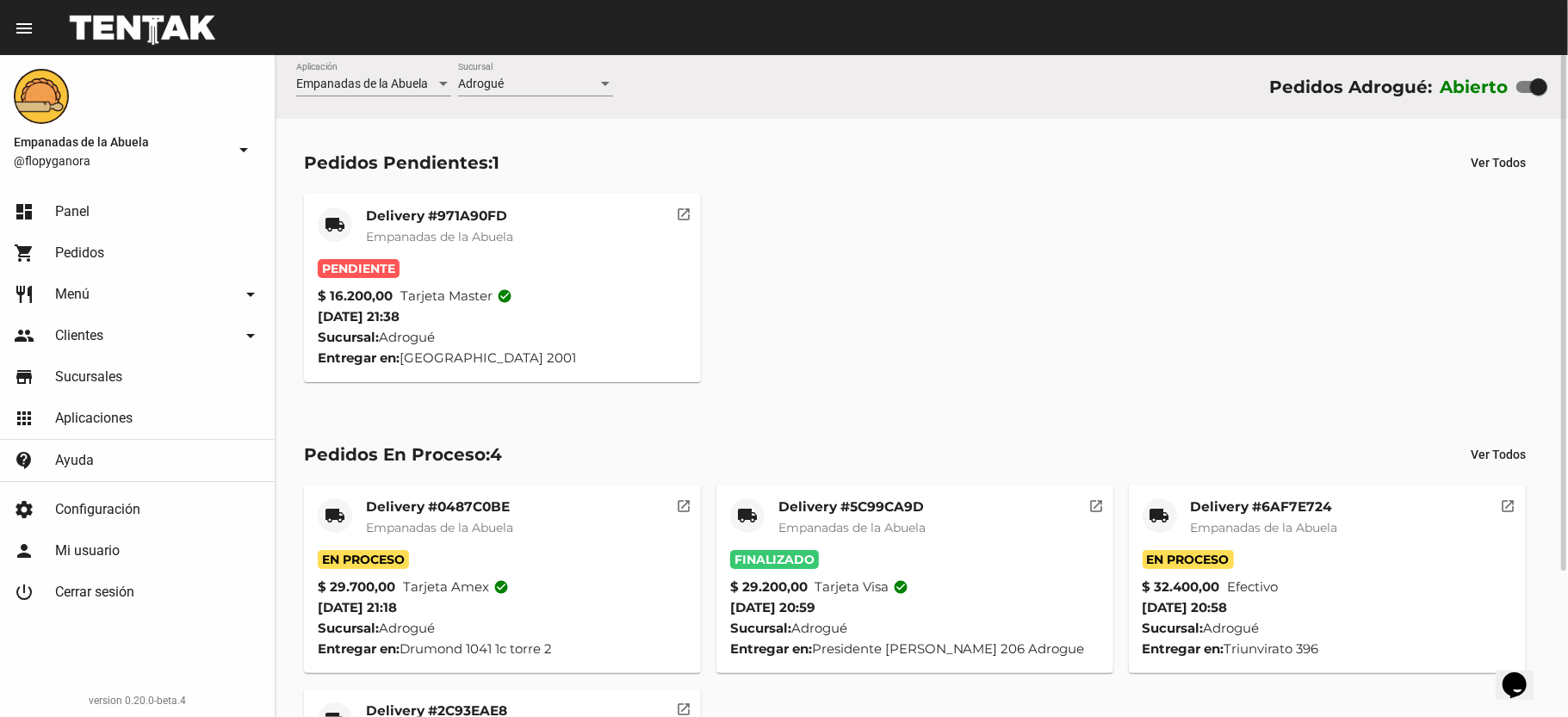 click on "Delivery #971A90FD" 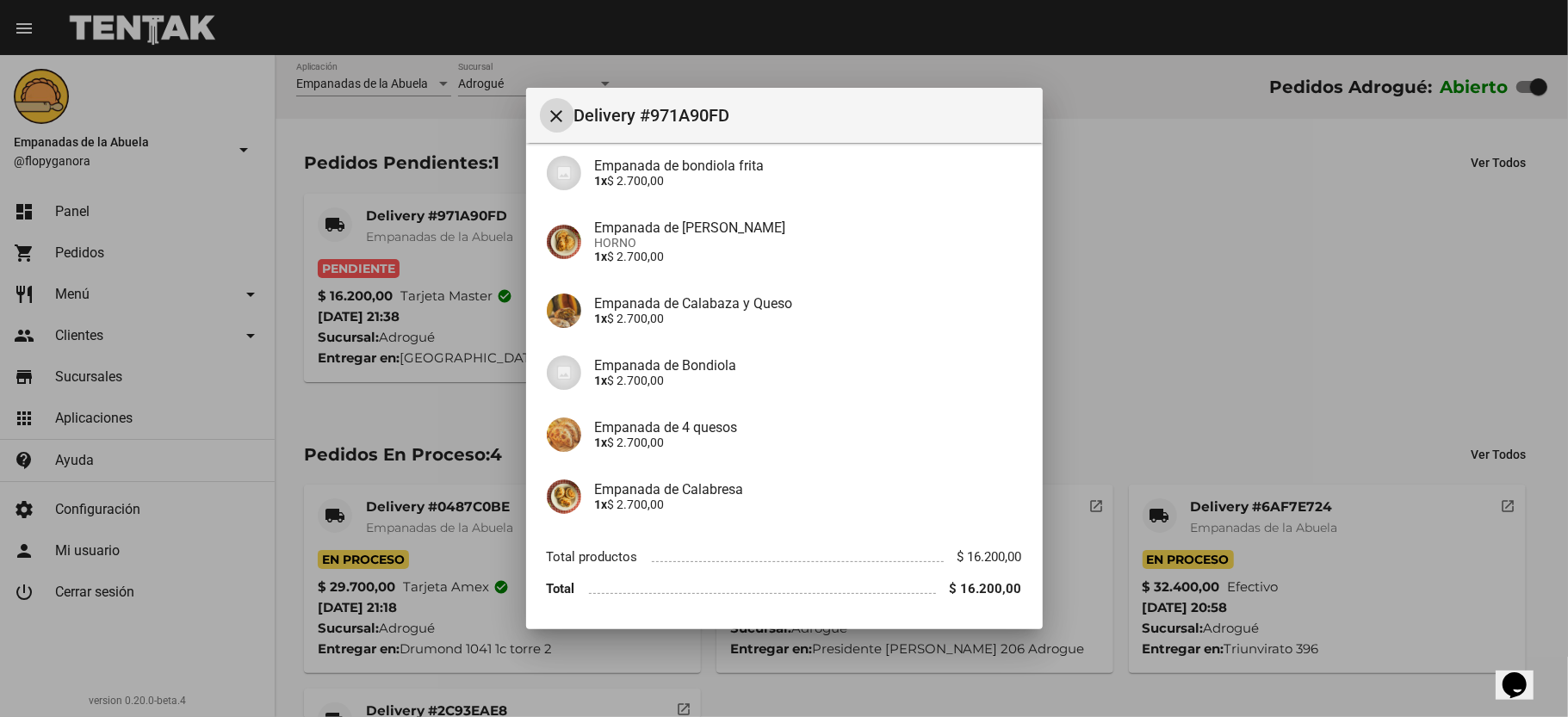 scroll, scrollTop: 200, scrollLeft: 0, axis: vertical 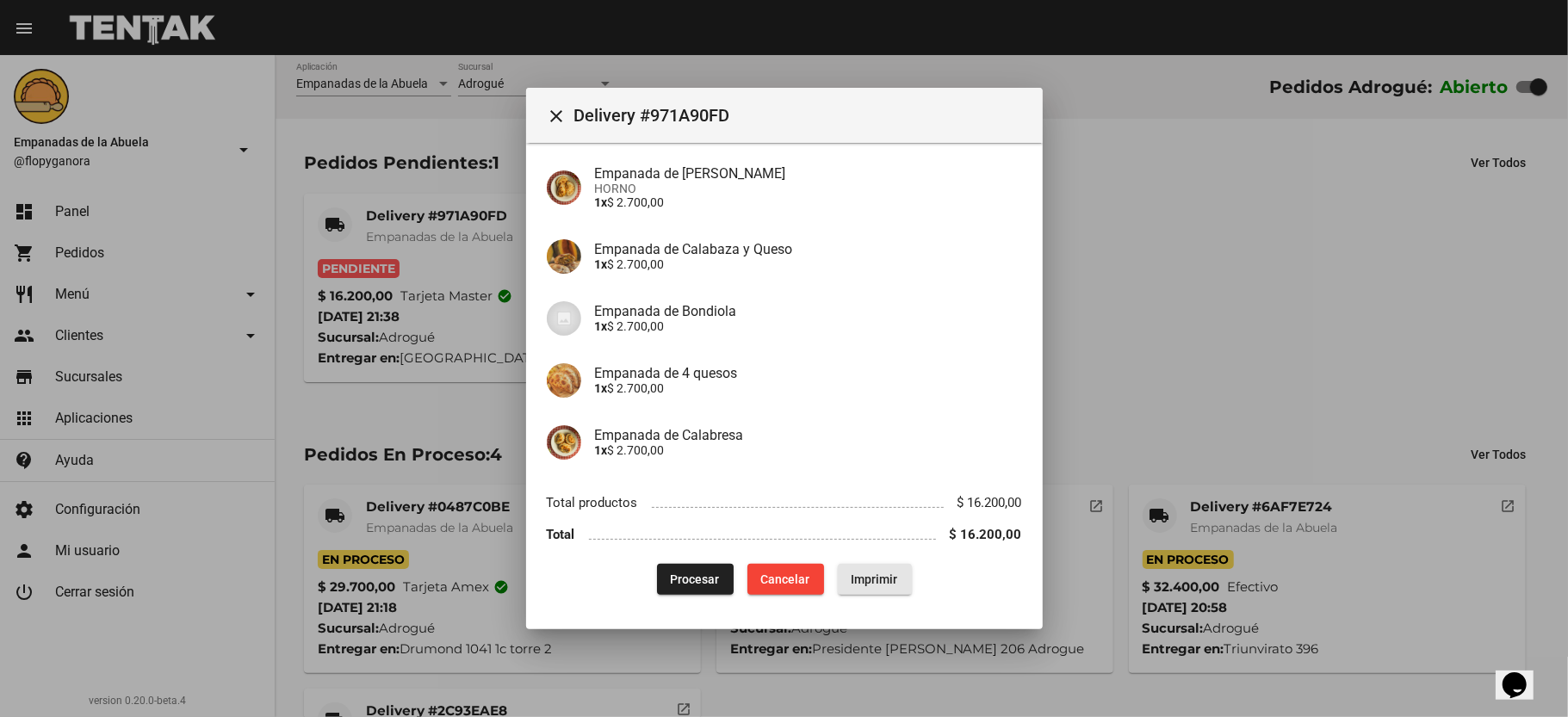 click on "Imprimir" 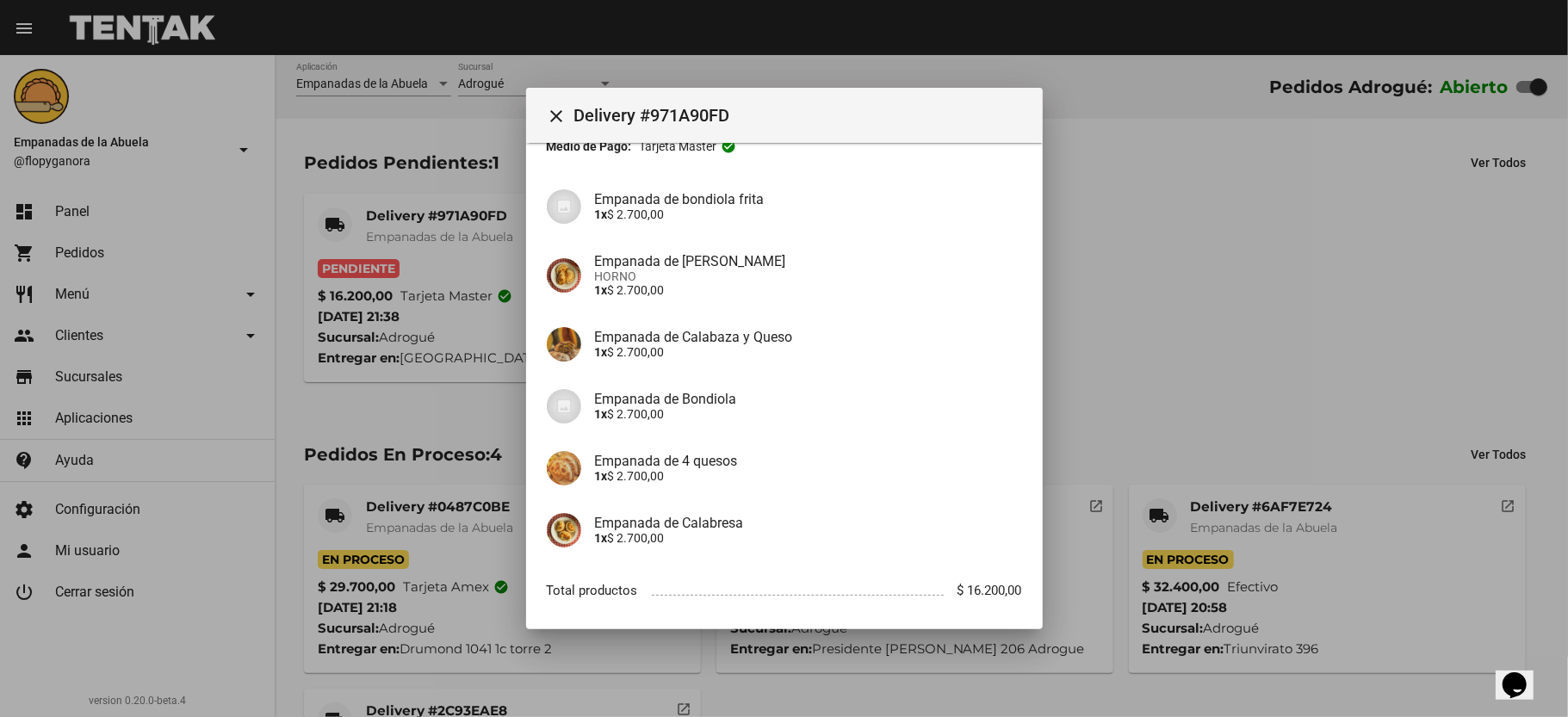 scroll, scrollTop: 200, scrollLeft: 0, axis: vertical 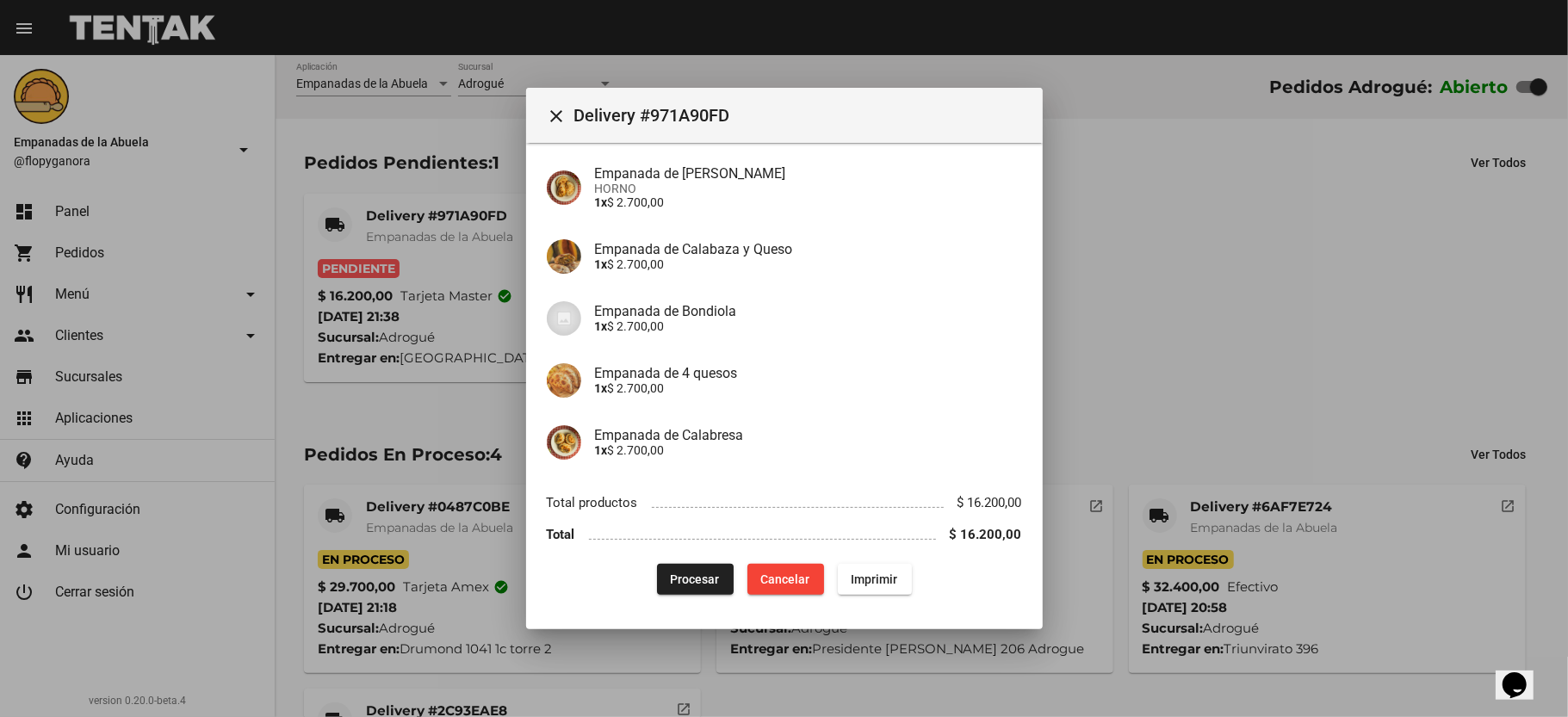 click on "Procesar" 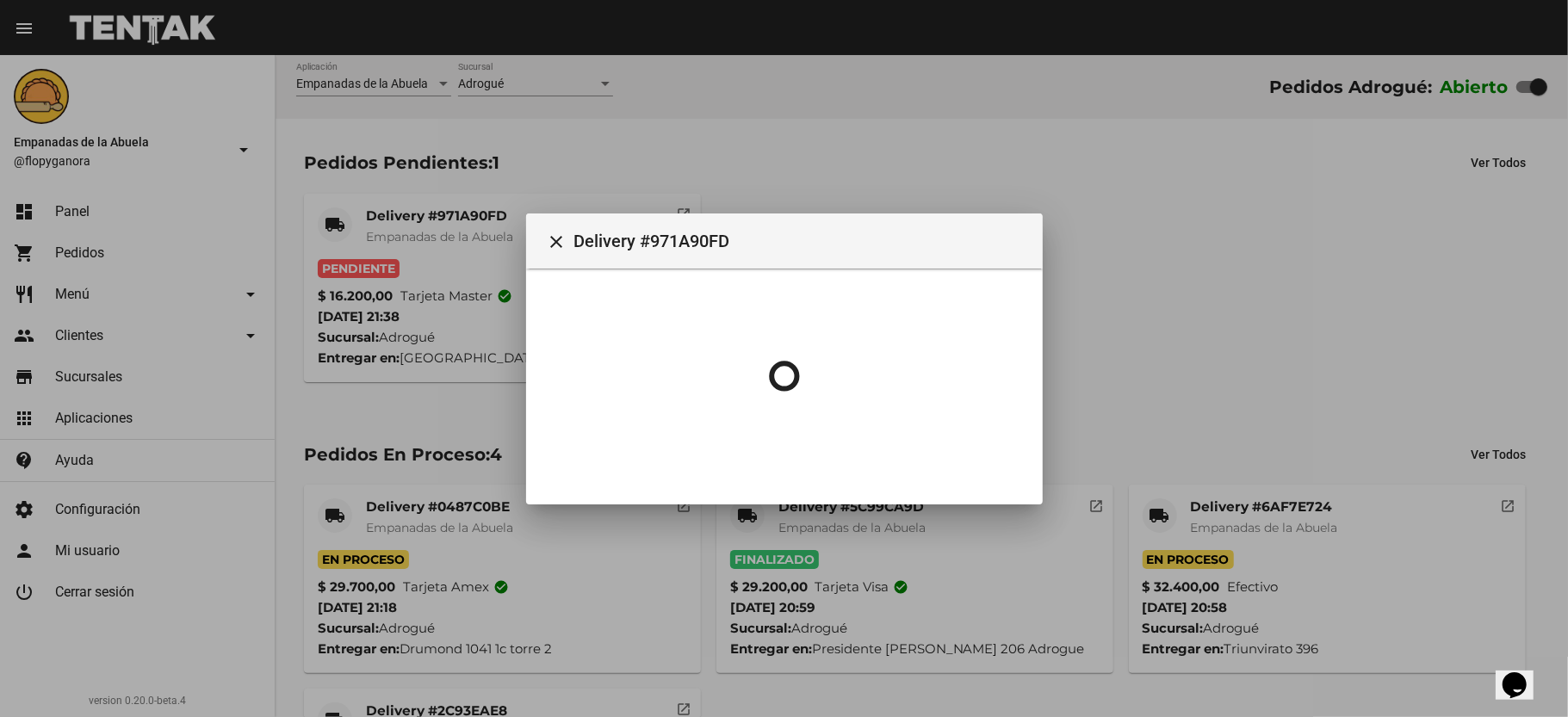 scroll, scrollTop: 0, scrollLeft: 0, axis: both 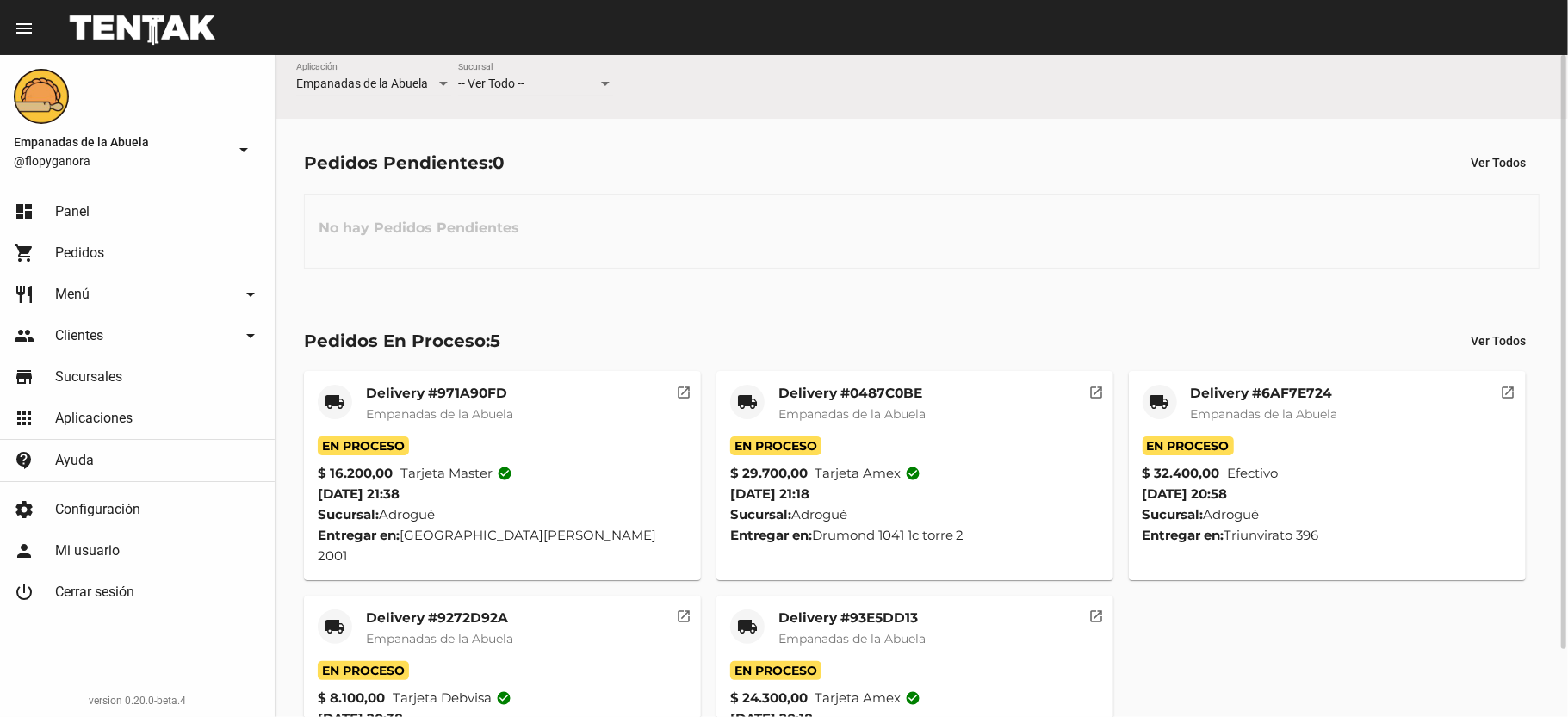 click on "-- Ver Todo --" at bounding box center (528, 84) 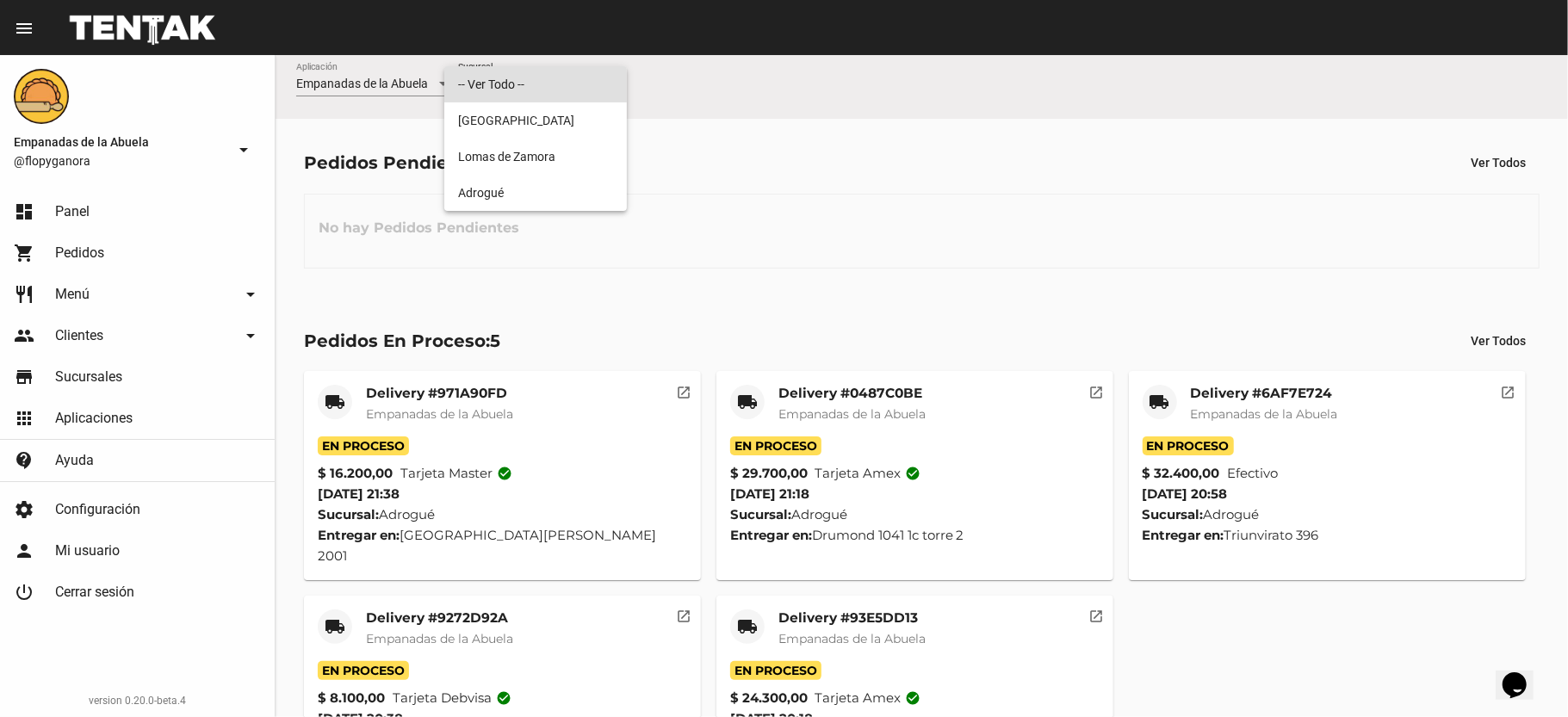 scroll, scrollTop: 0, scrollLeft: 0, axis: both 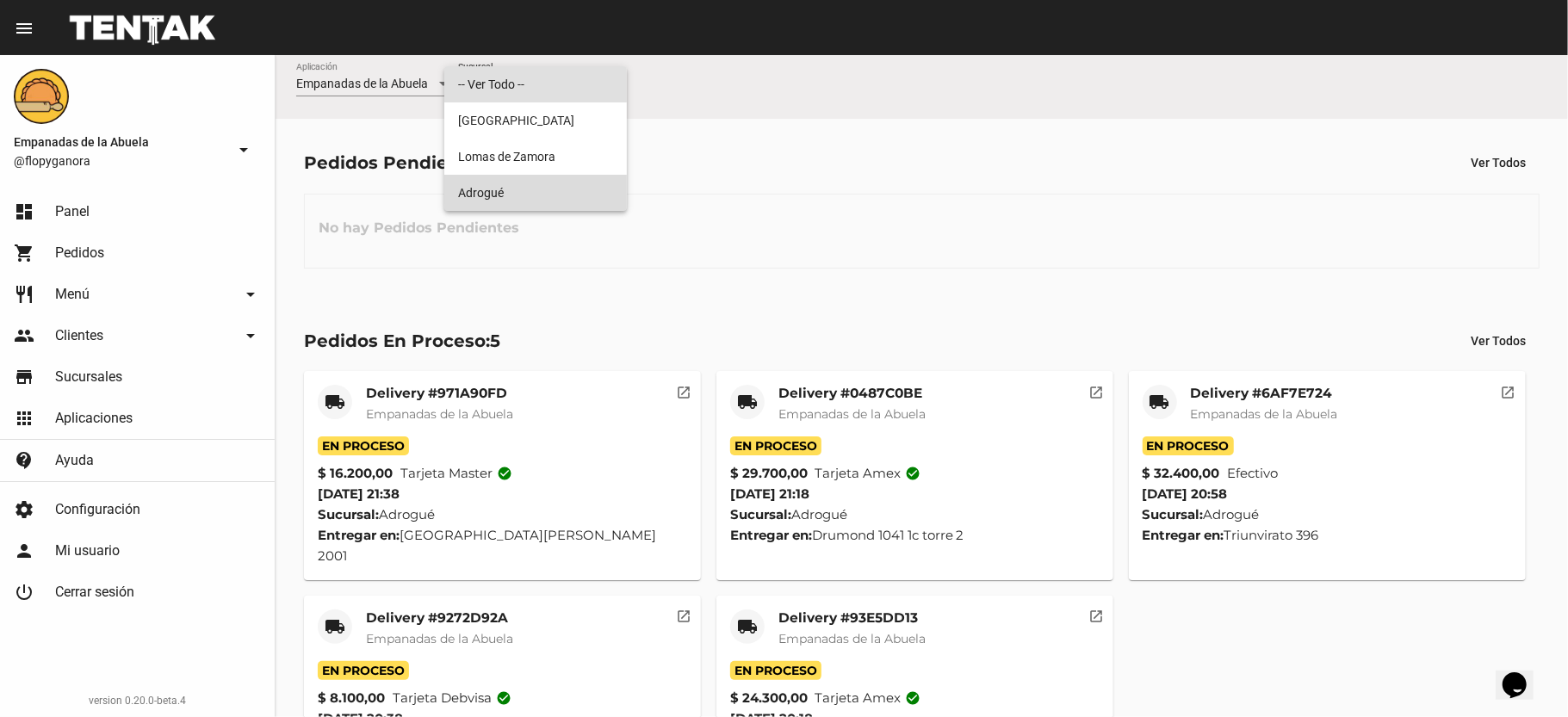 click on "Adrogué" at bounding box center (536, 193) 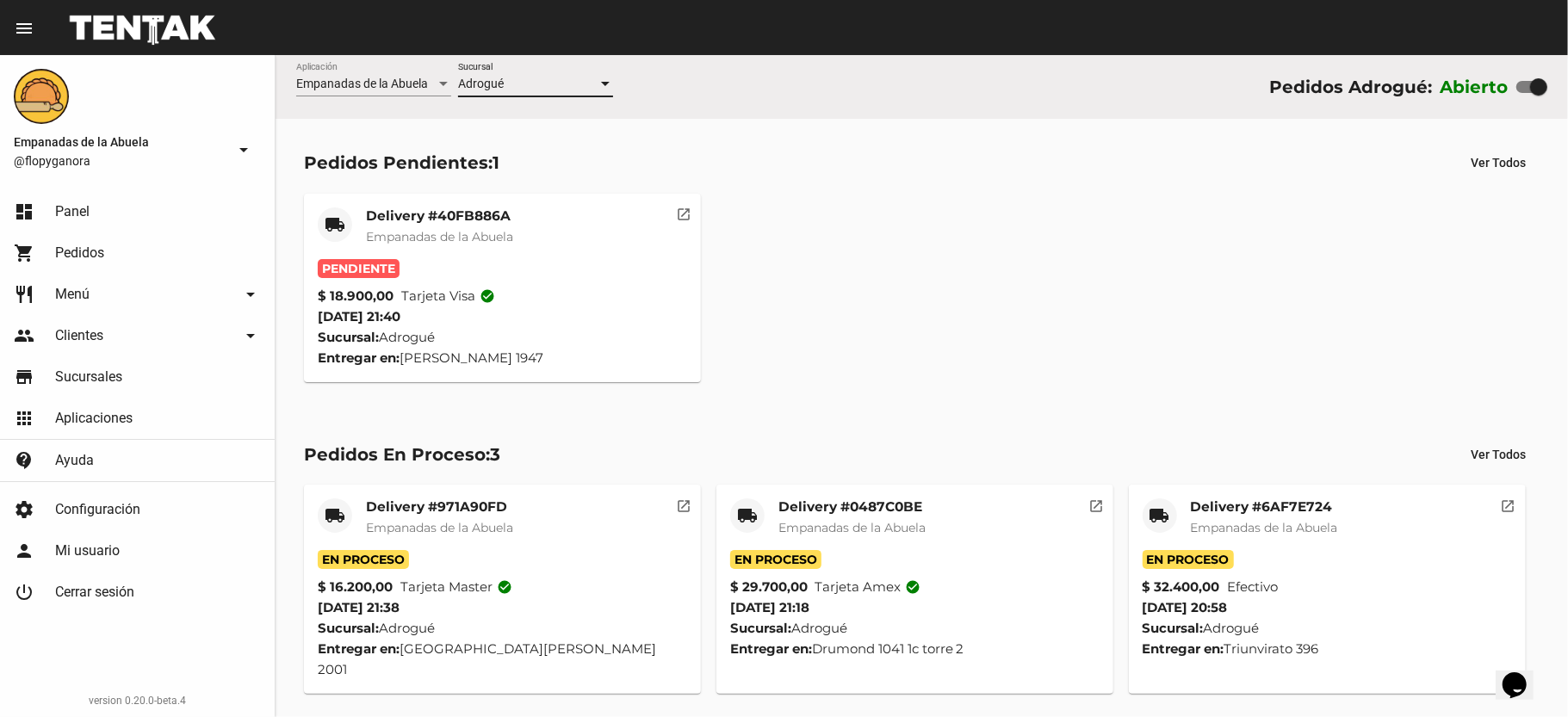 click on "Delivery #40FB886A" 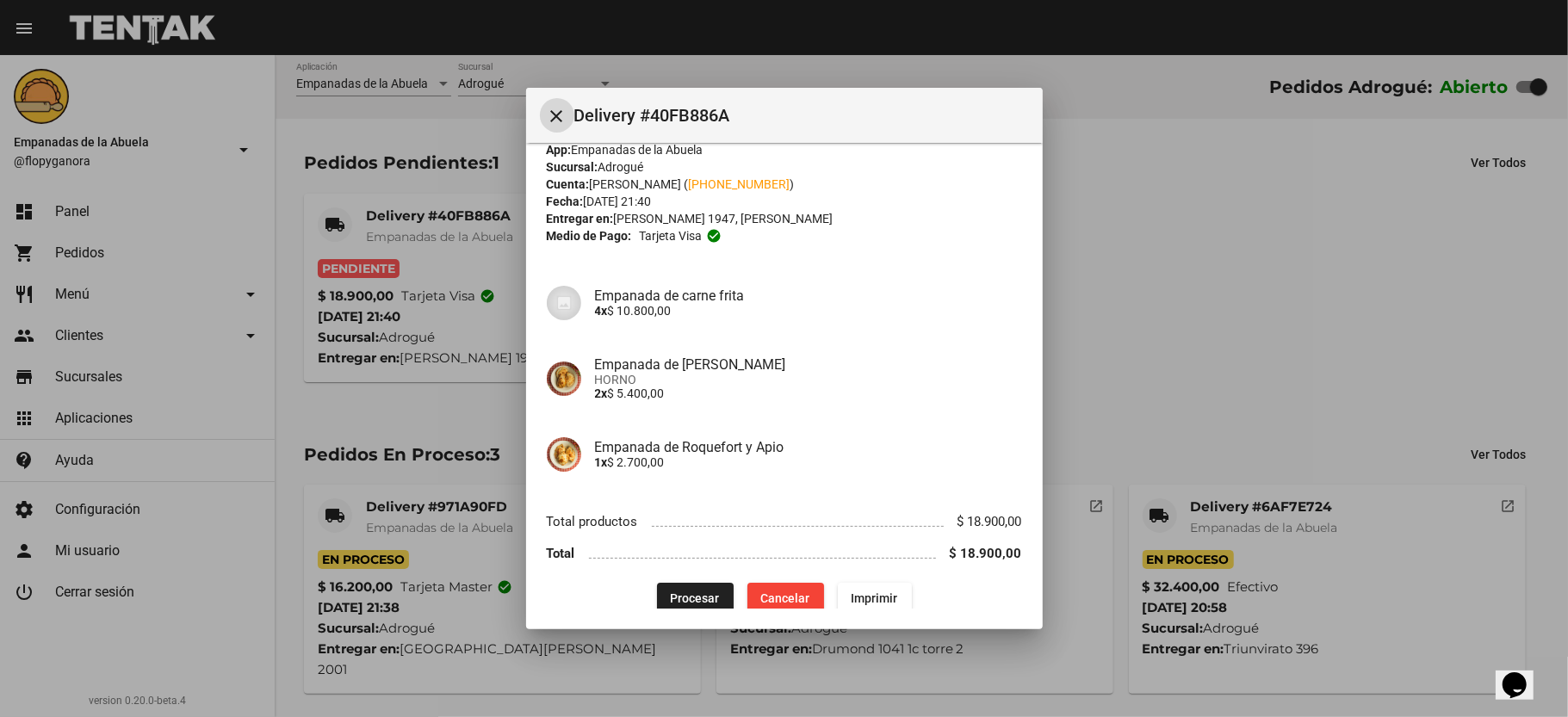 scroll, scrollTop: 41, scrollLeft: 0, axis: vertical 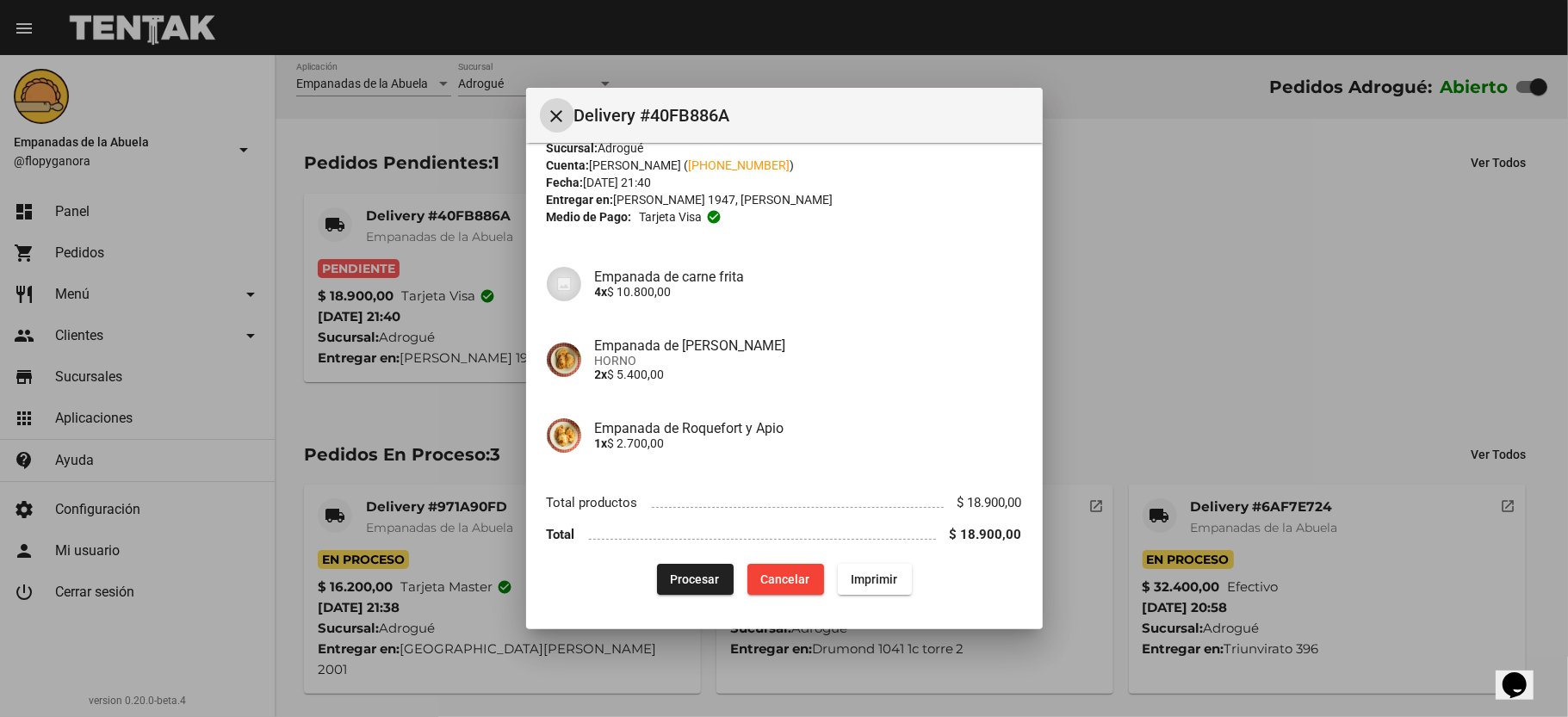 click on "Imprimir" 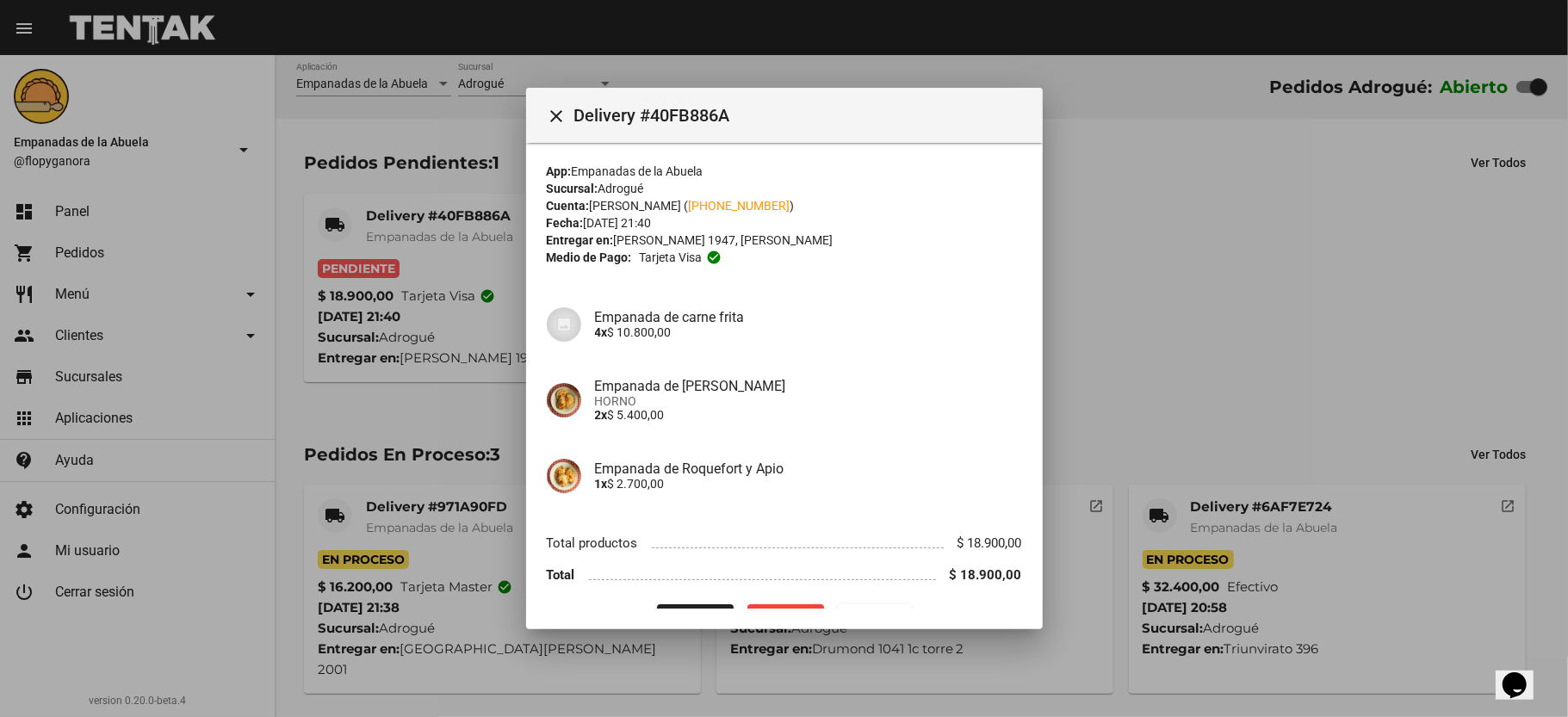 scroll, scrollTop: 41, scrollLeft: 0, axis: vertical 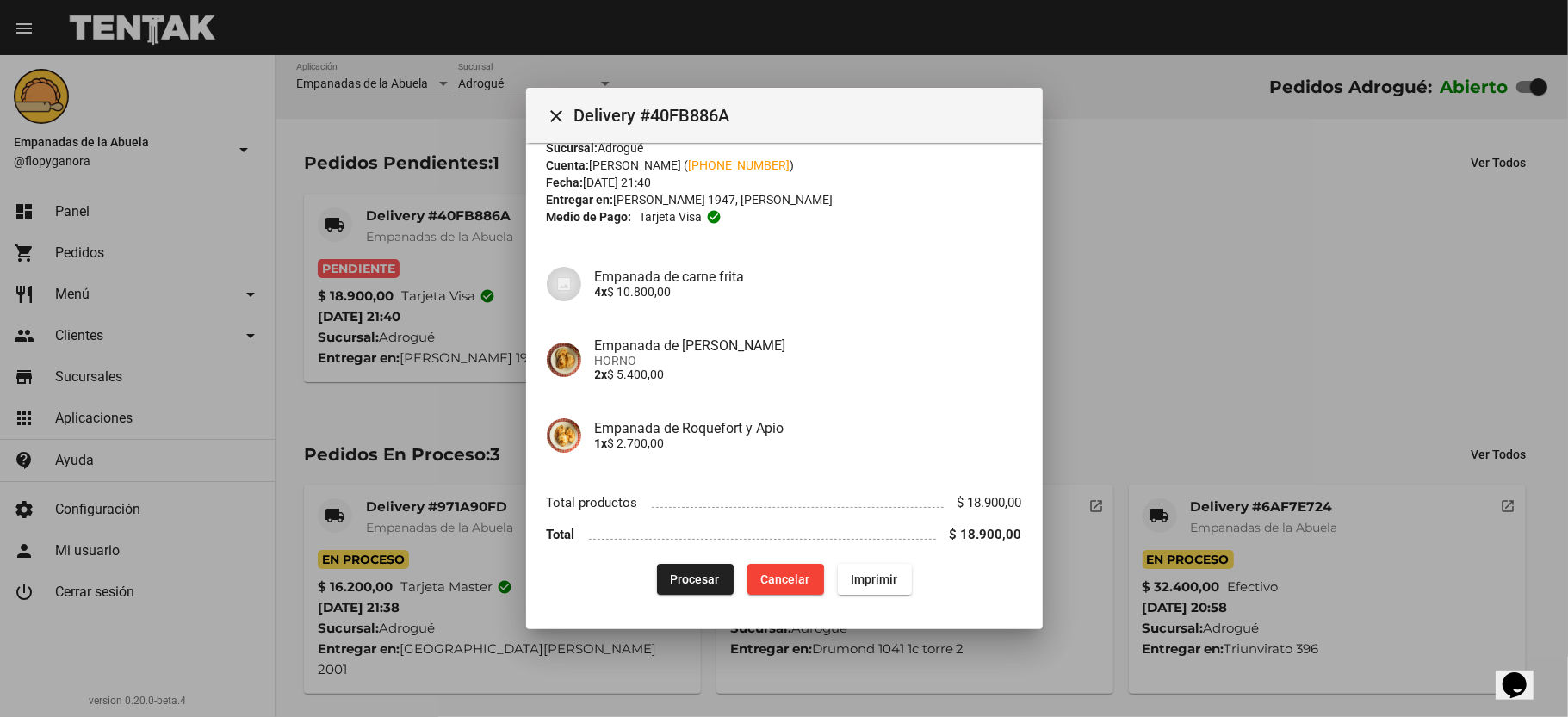 click on "Procesar" 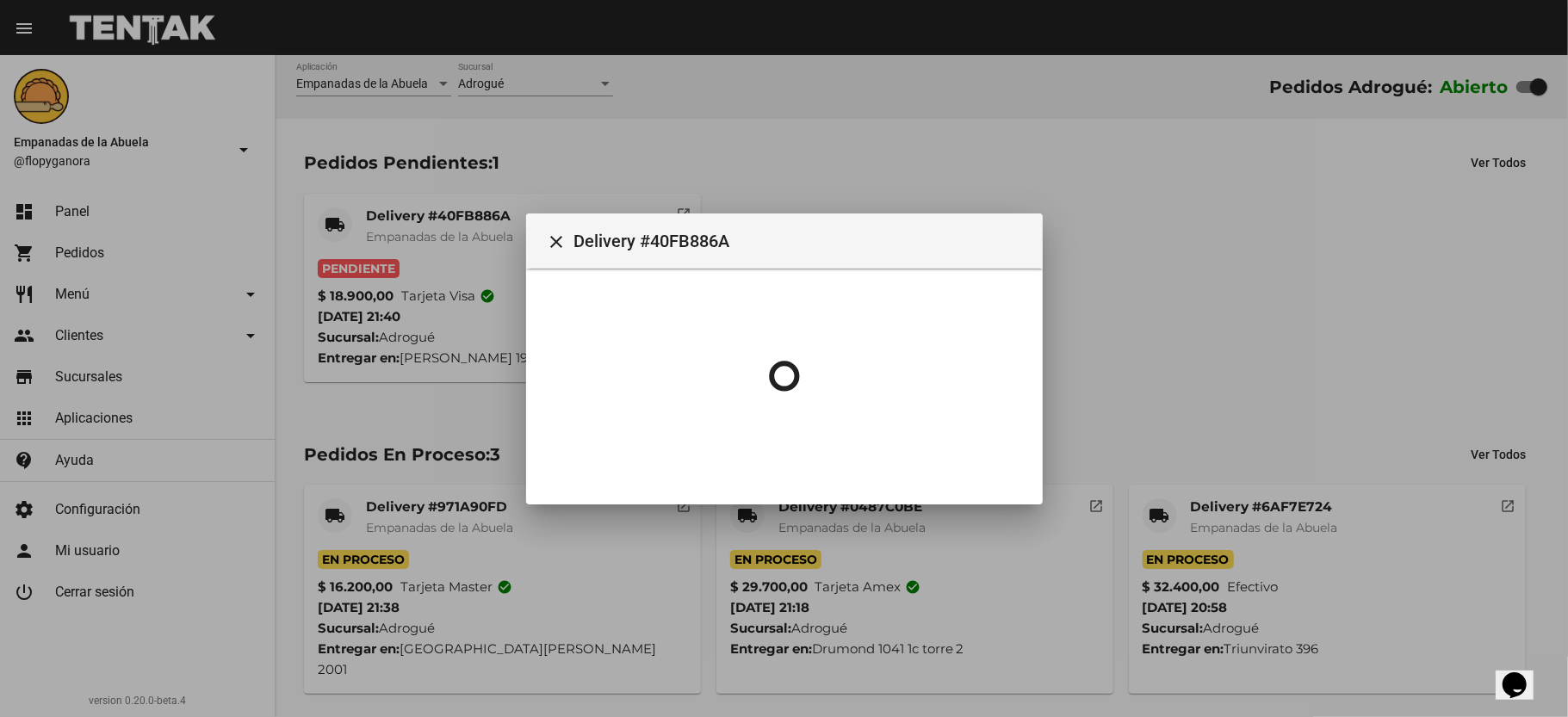 scroll, scrollTop: 0, scrollLeft: 0, axis: both 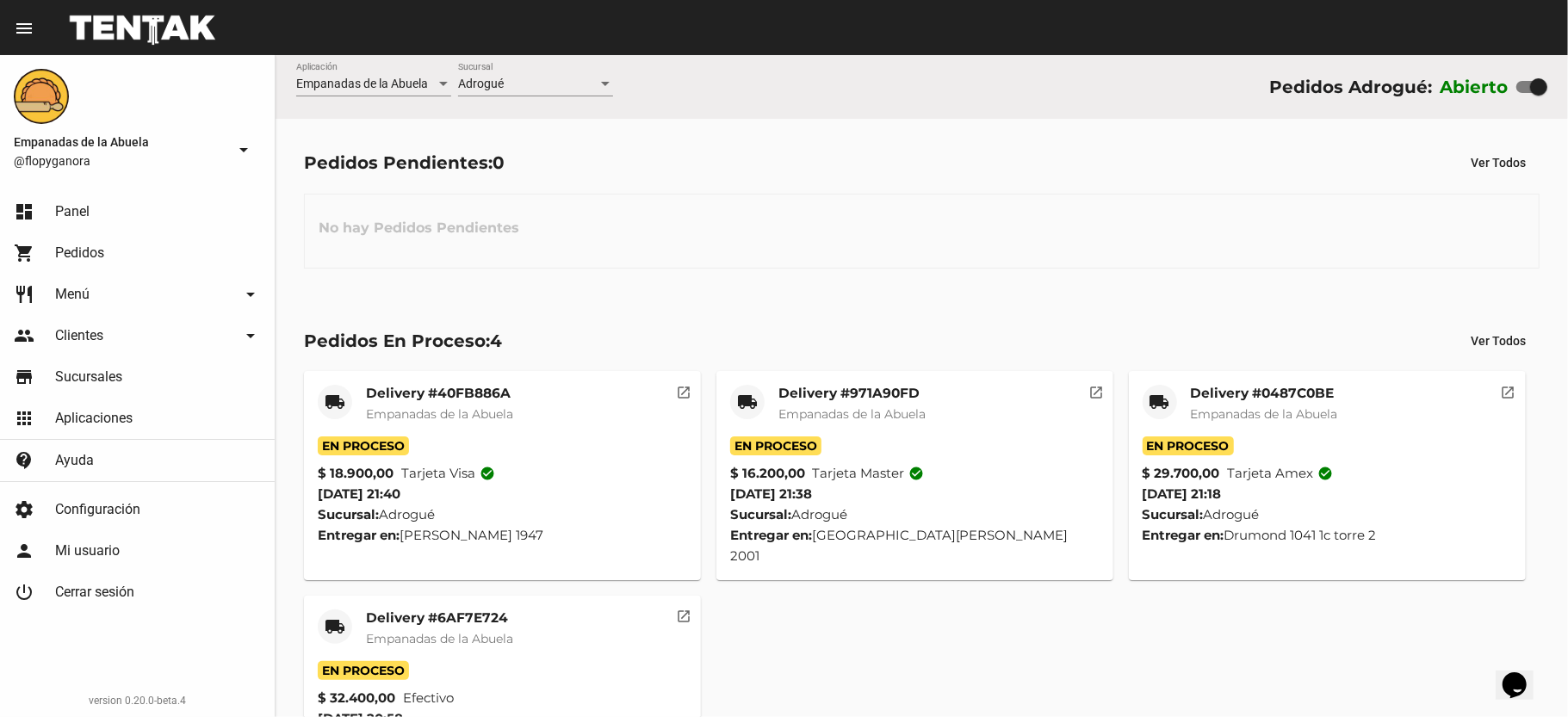 click on "restaurant Menú arrow_drop_down" 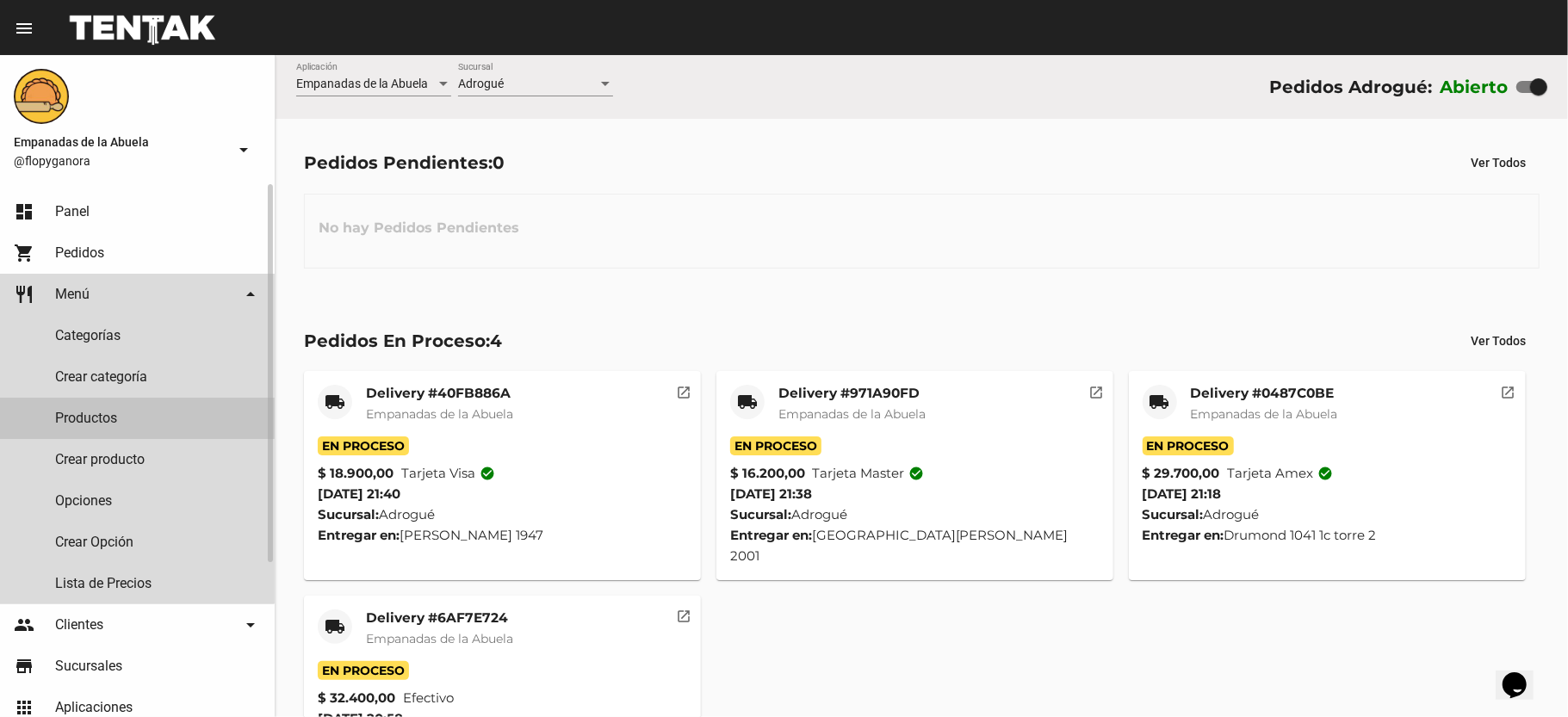 click on "Productos" 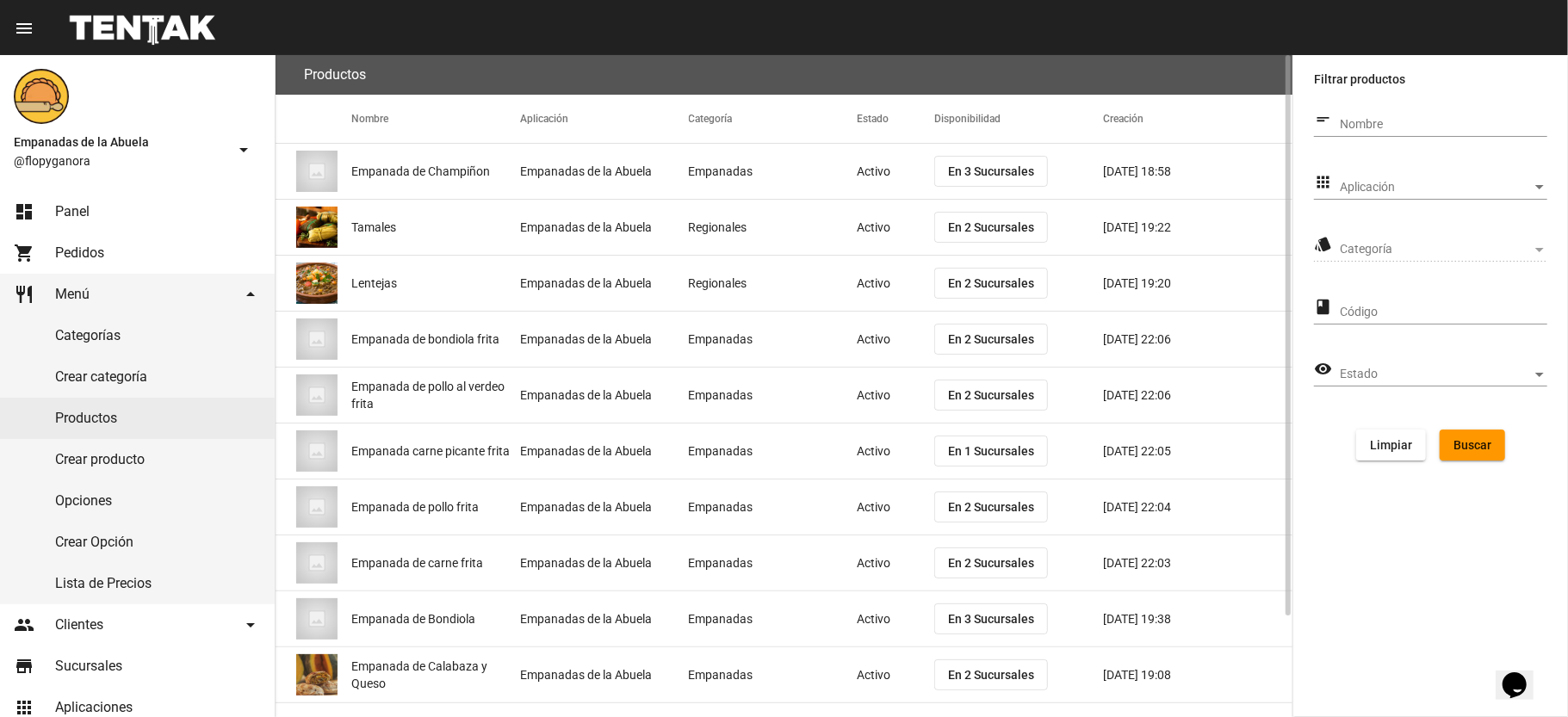 click on "Aplicación Aplicación" 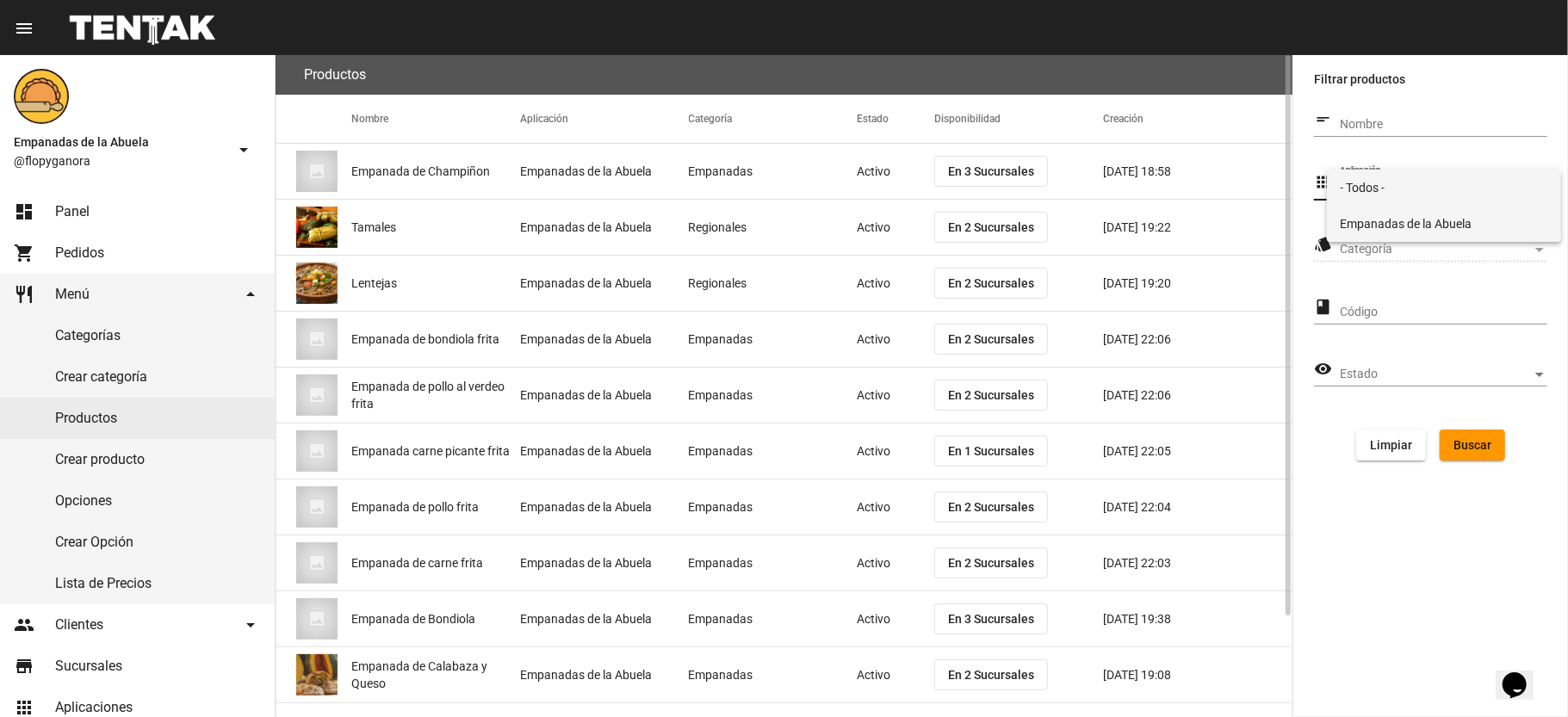 click on "Empanadas de la Abuela" at bounding box center [1444, 224] 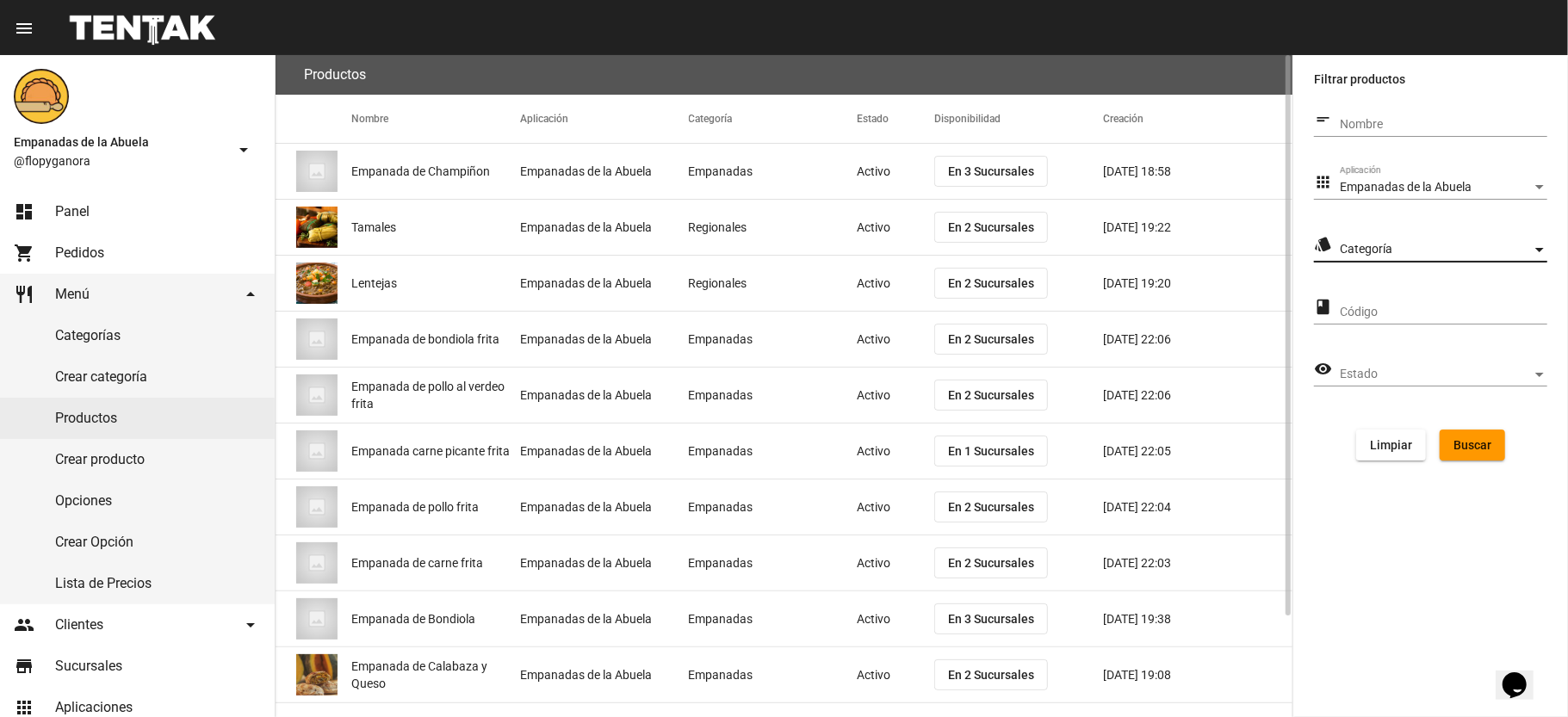 click on "Categoría" at bounding box center (1435, 250) 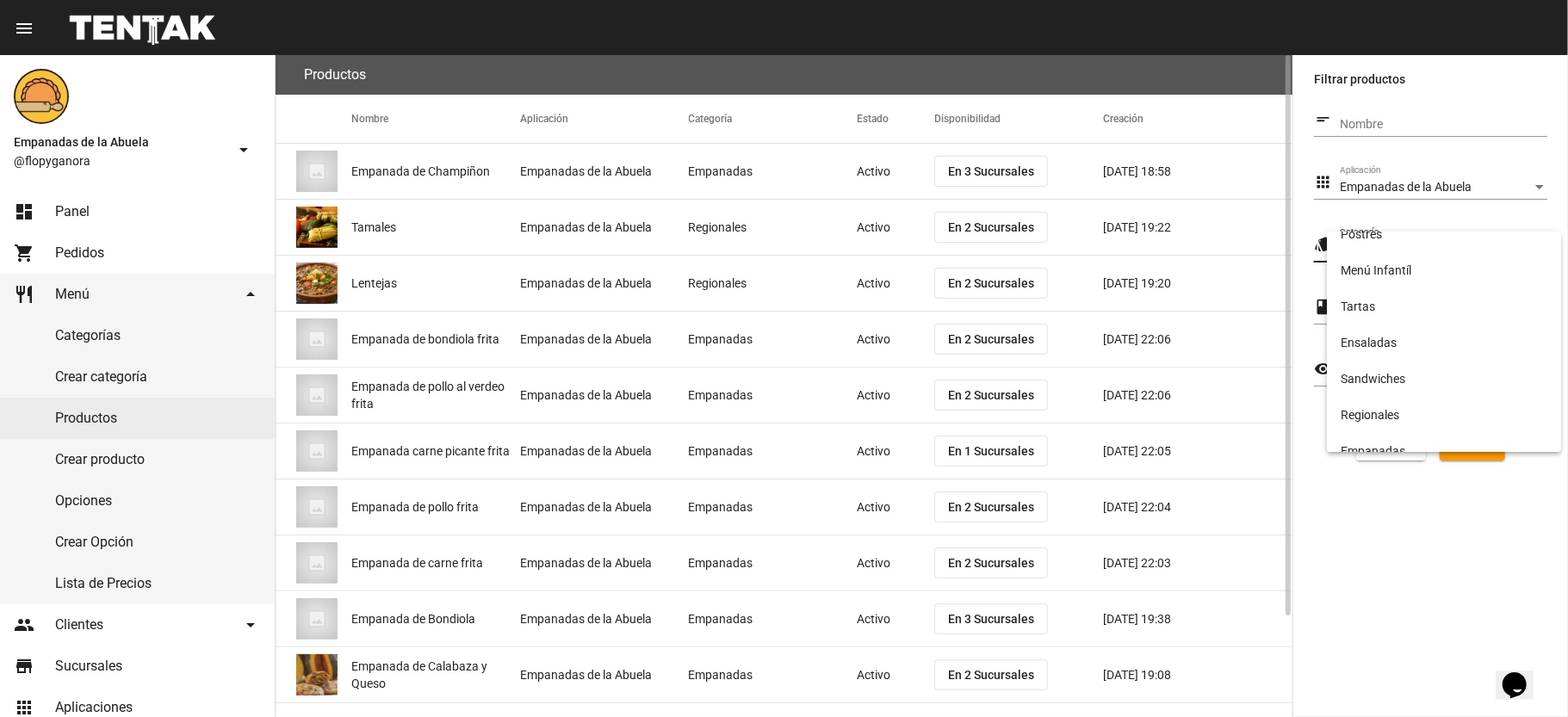 scroll, scrollTop: 286, scrollLeft: 0, axis: vertical 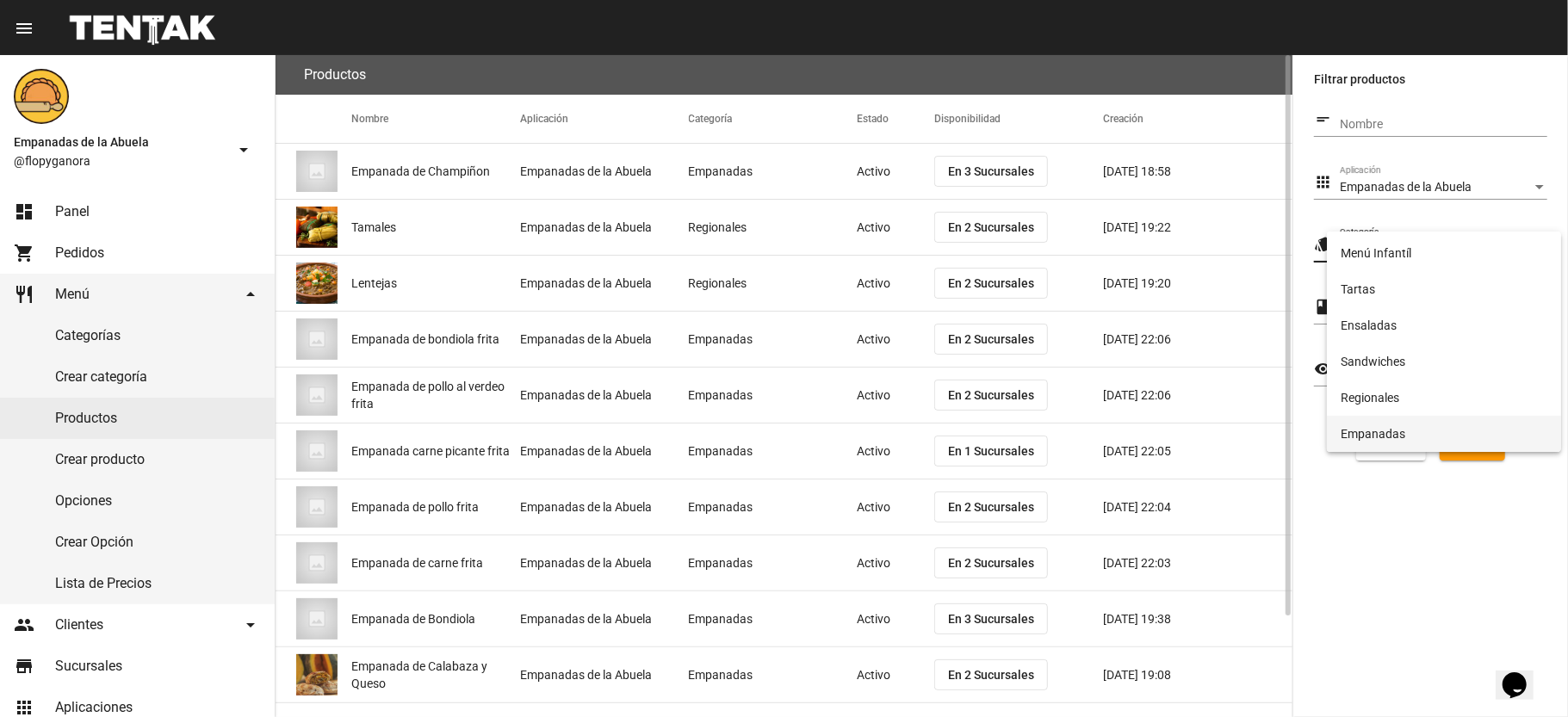drag, startPoint x: 1429, startPoint y: 423, endPoint x: 1454, endPoint y: 438, distance: 29.15476 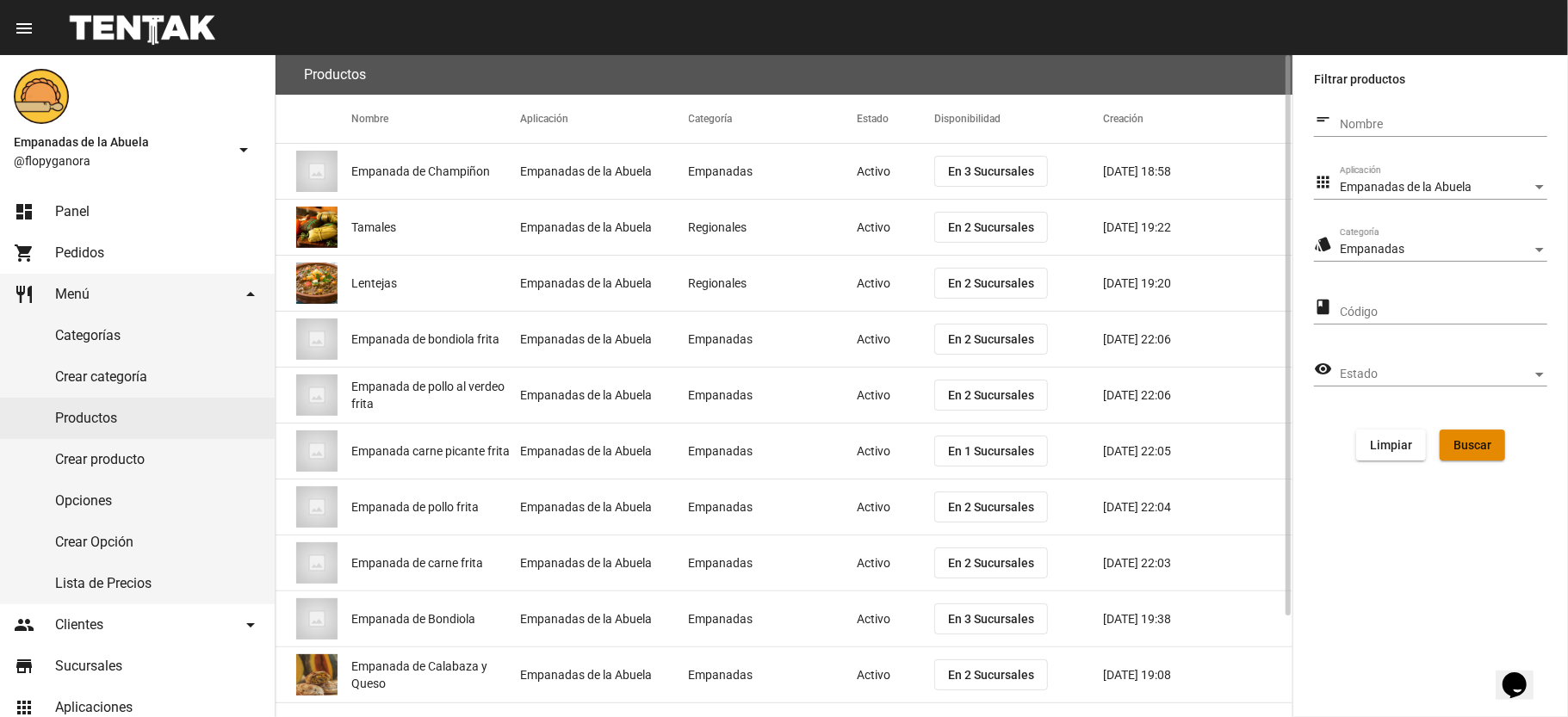 click on "Buscar" 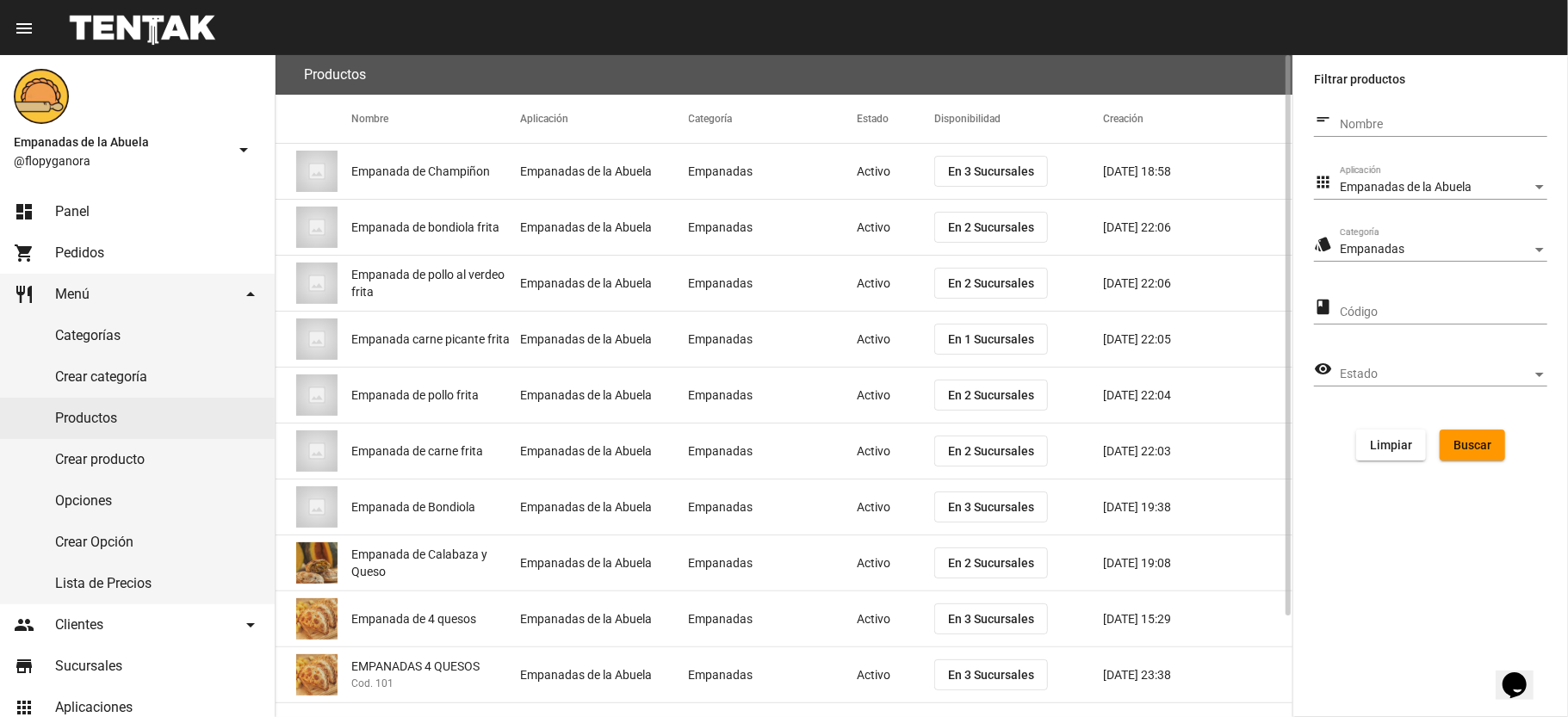scroll, scrollTop: 119, scrollLeft: 0, axis: vertical 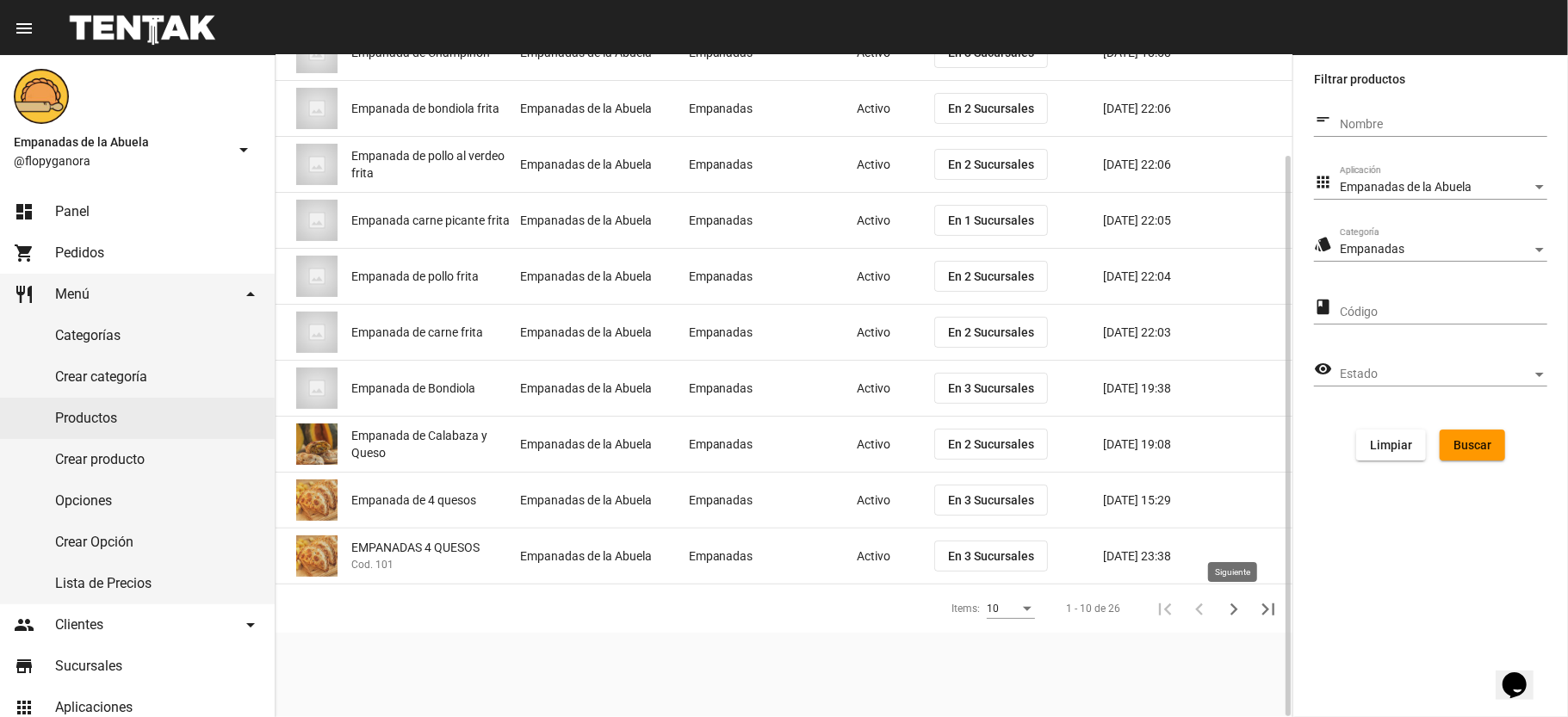 click 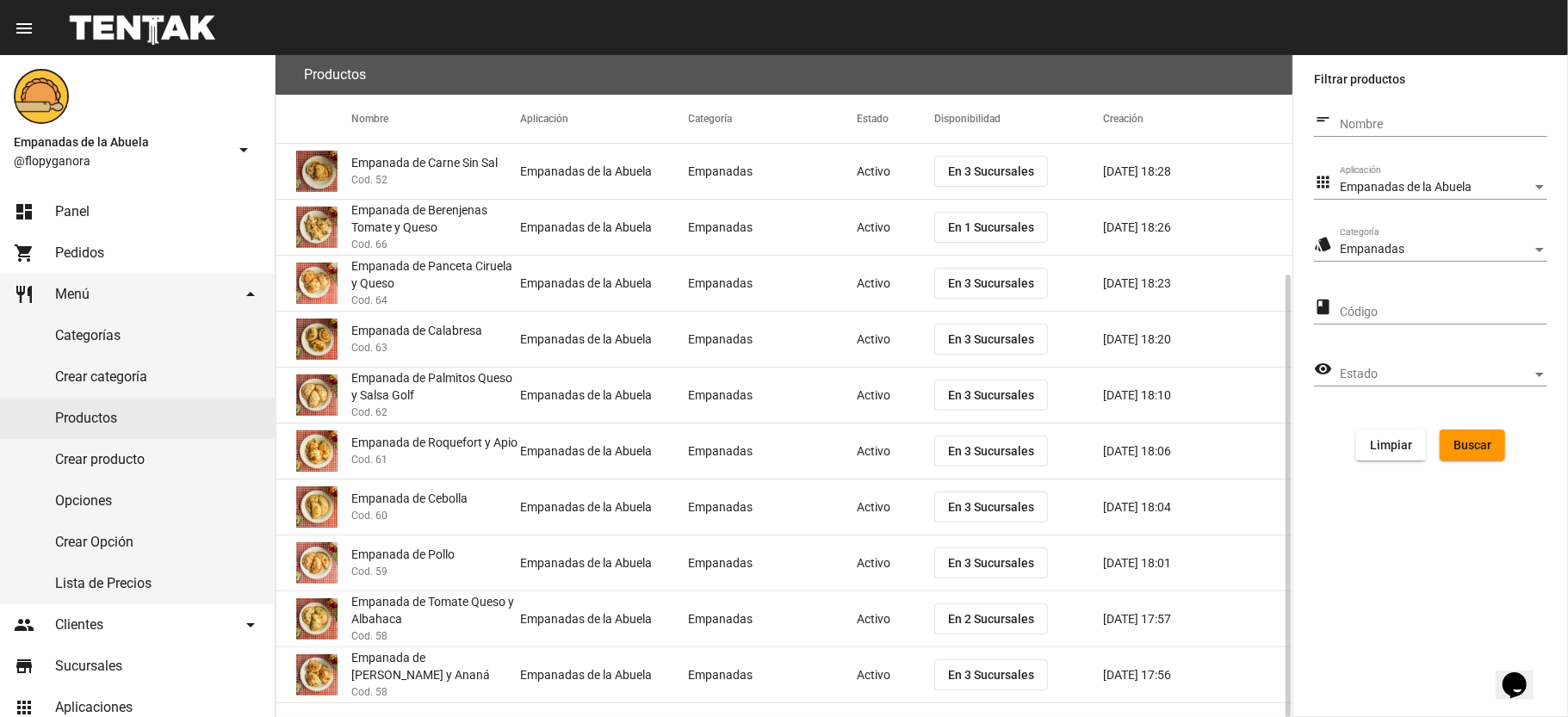 scroll, scrollTop: 119, scrollLeft: 0, axis: vertical 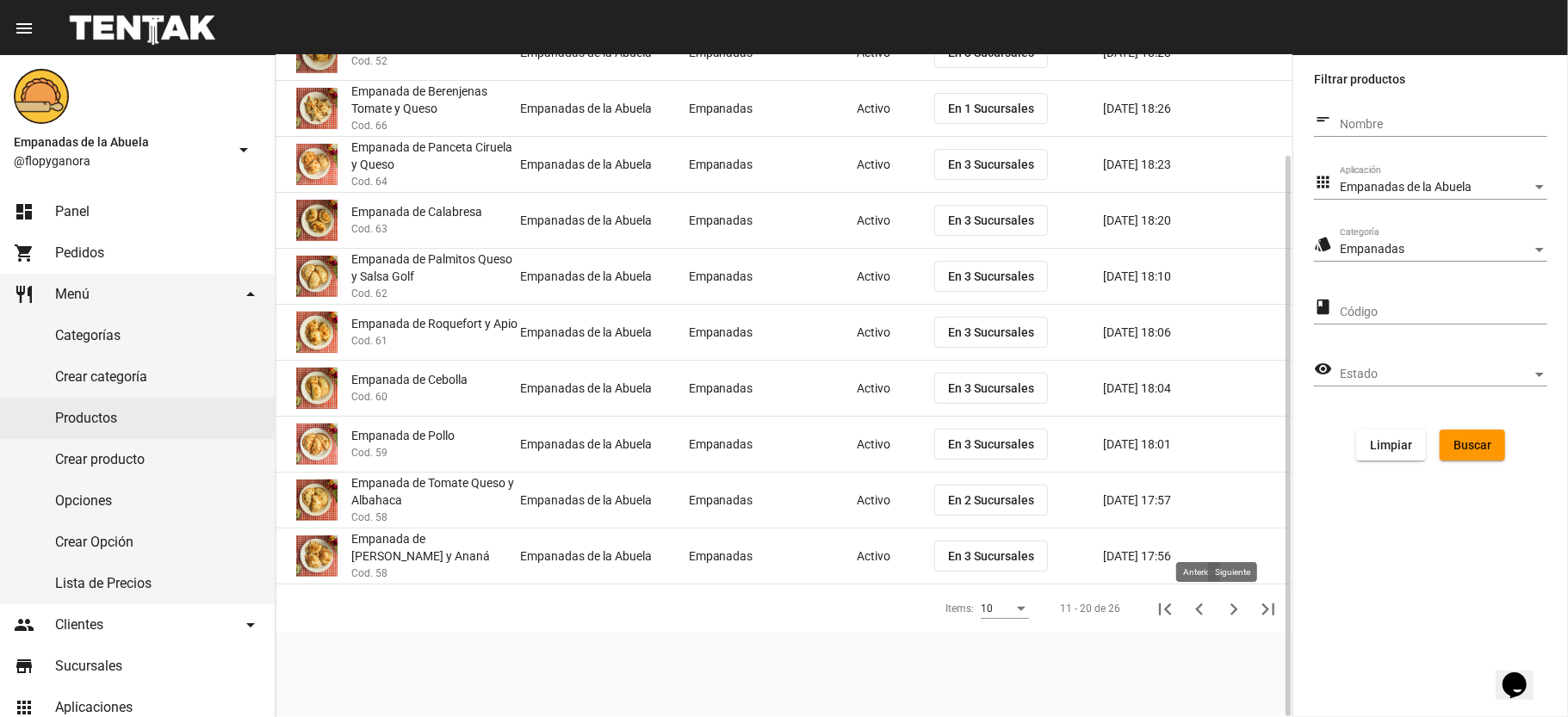 click 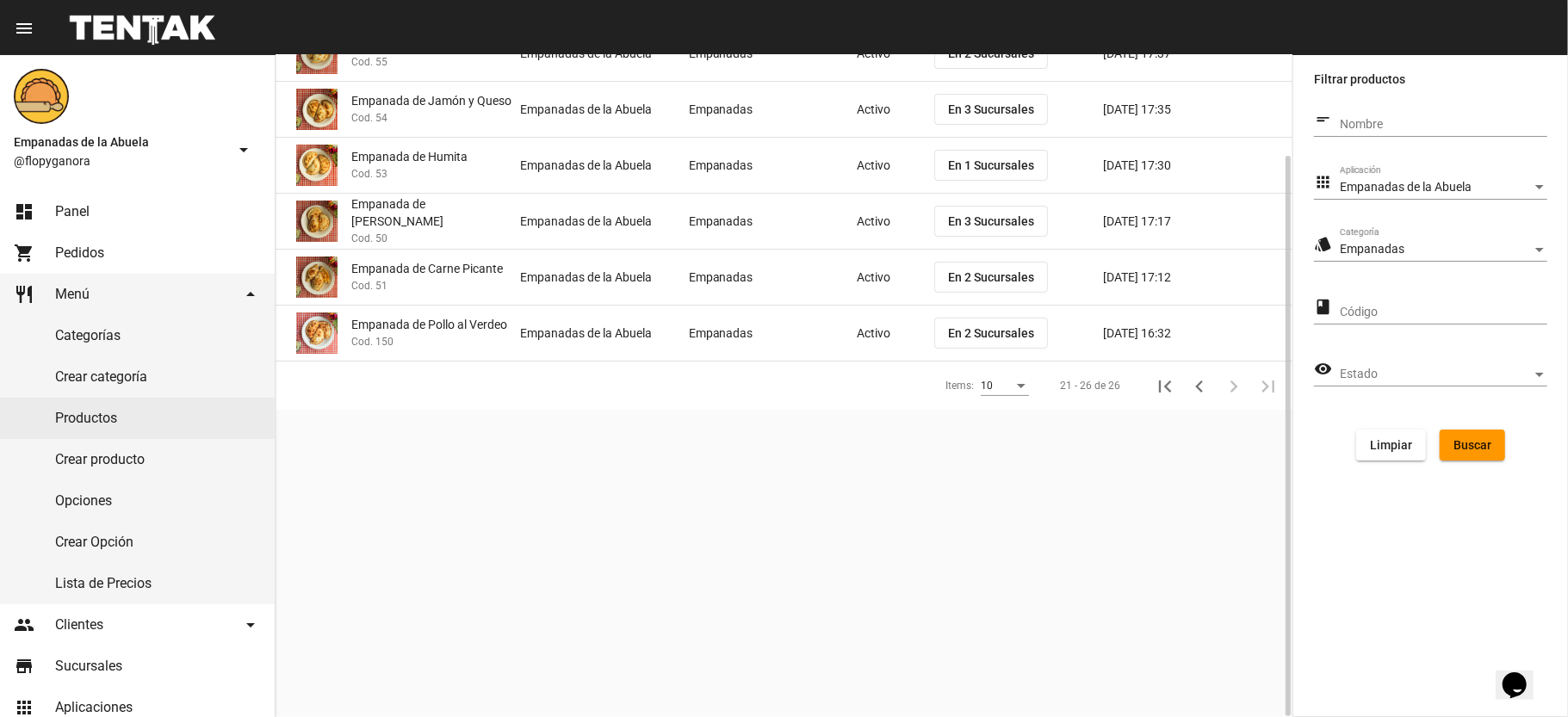 scroll, scrollTop: 0, scrollLeft: 0, axis: both 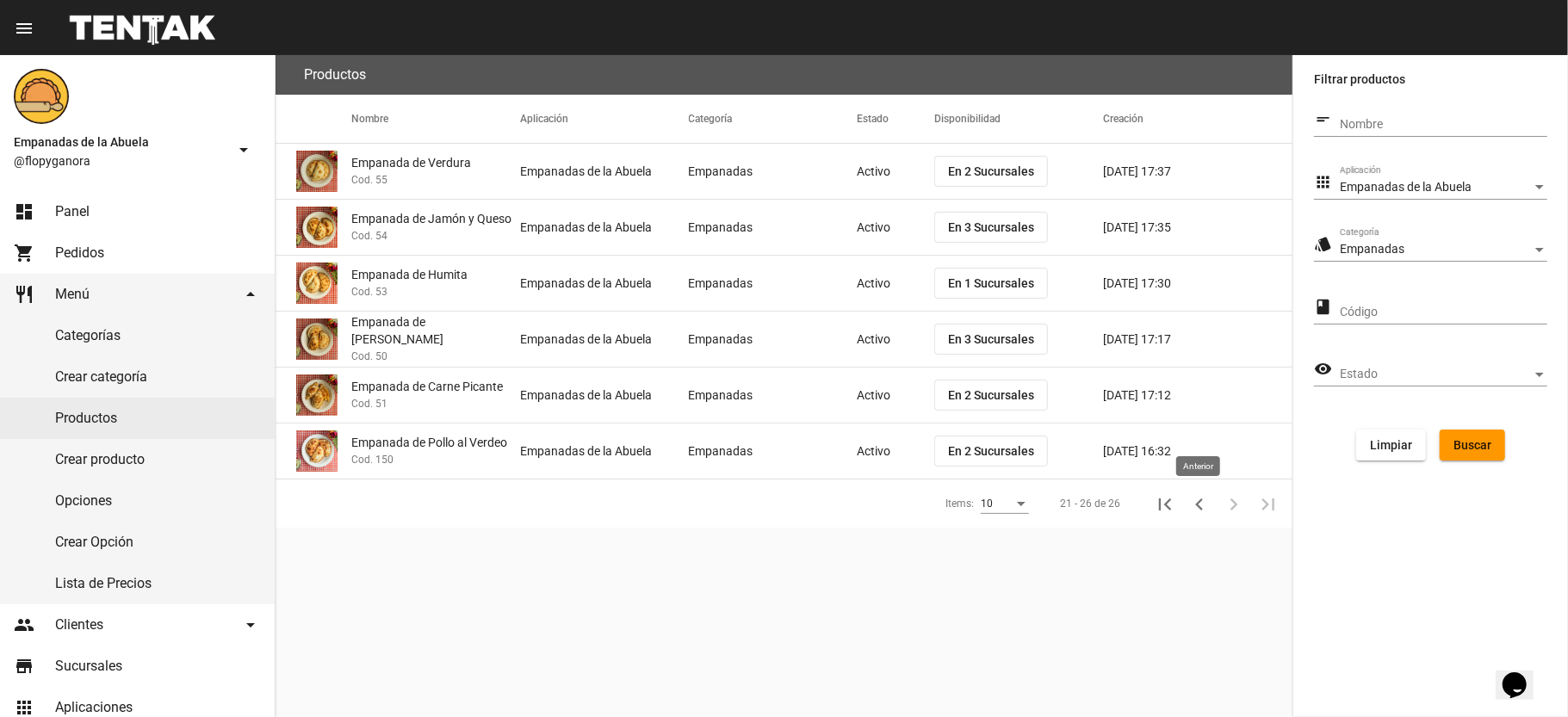 click 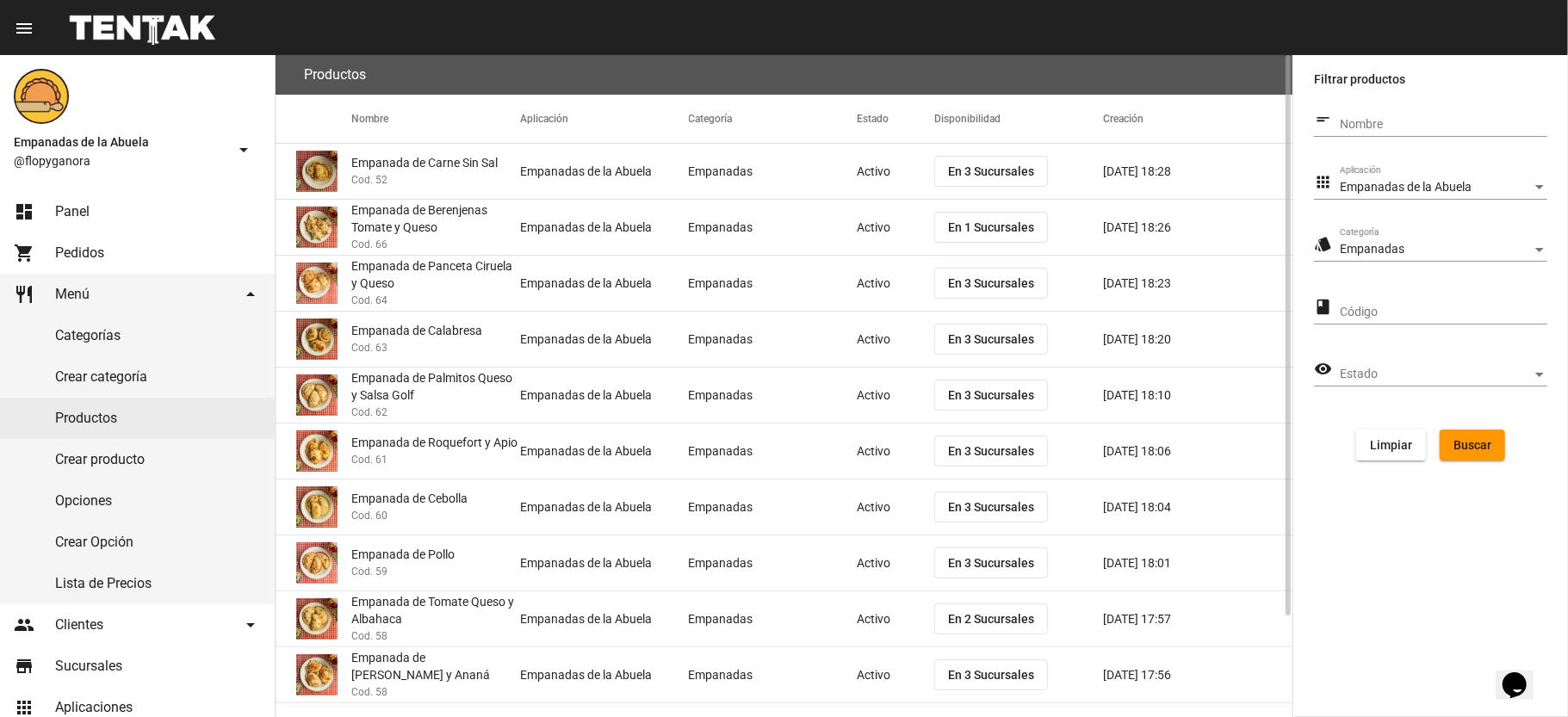 click on "En 3 Sucursales" 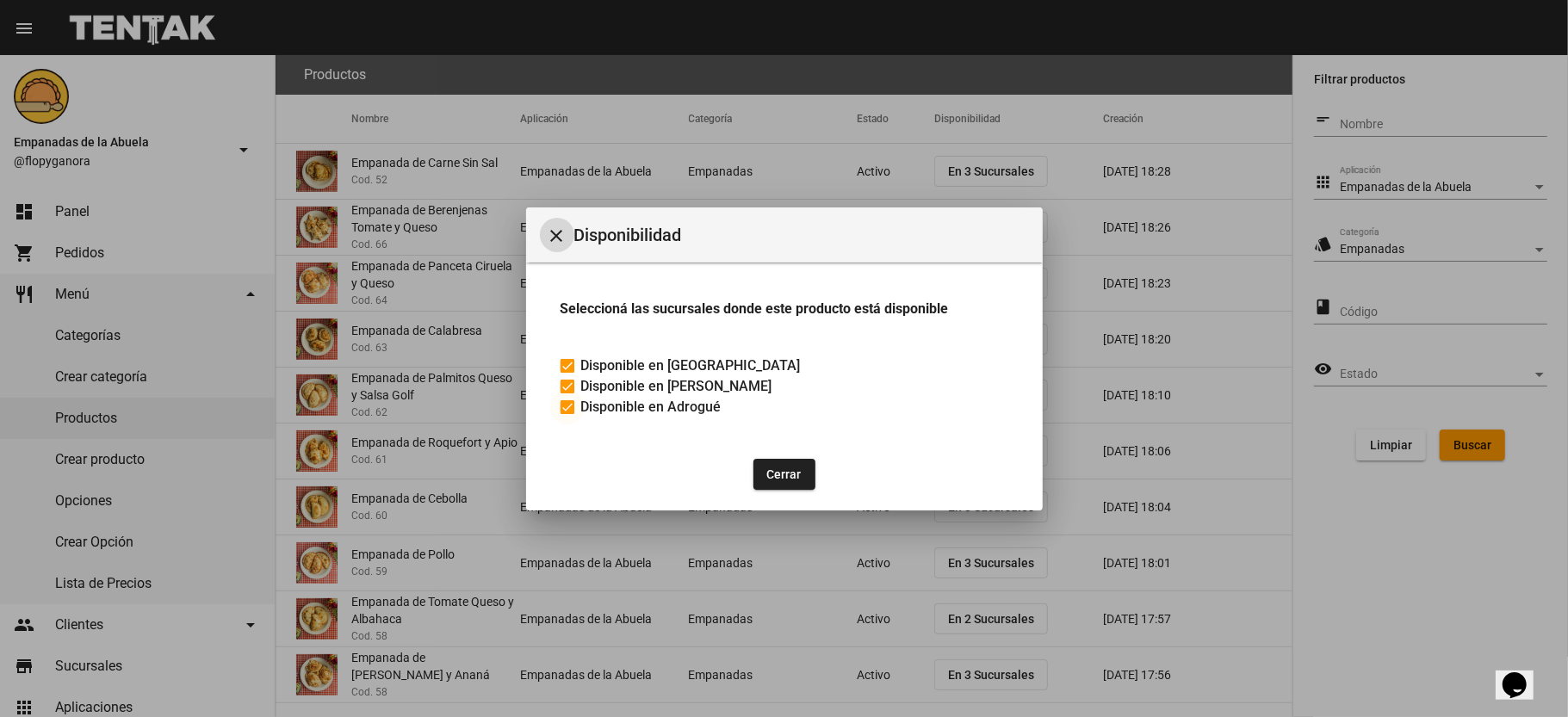 drag, startPoint x: 562, startPoint y: 401, endPoint x: 673, endPoint y: 436, distance: 116.38728 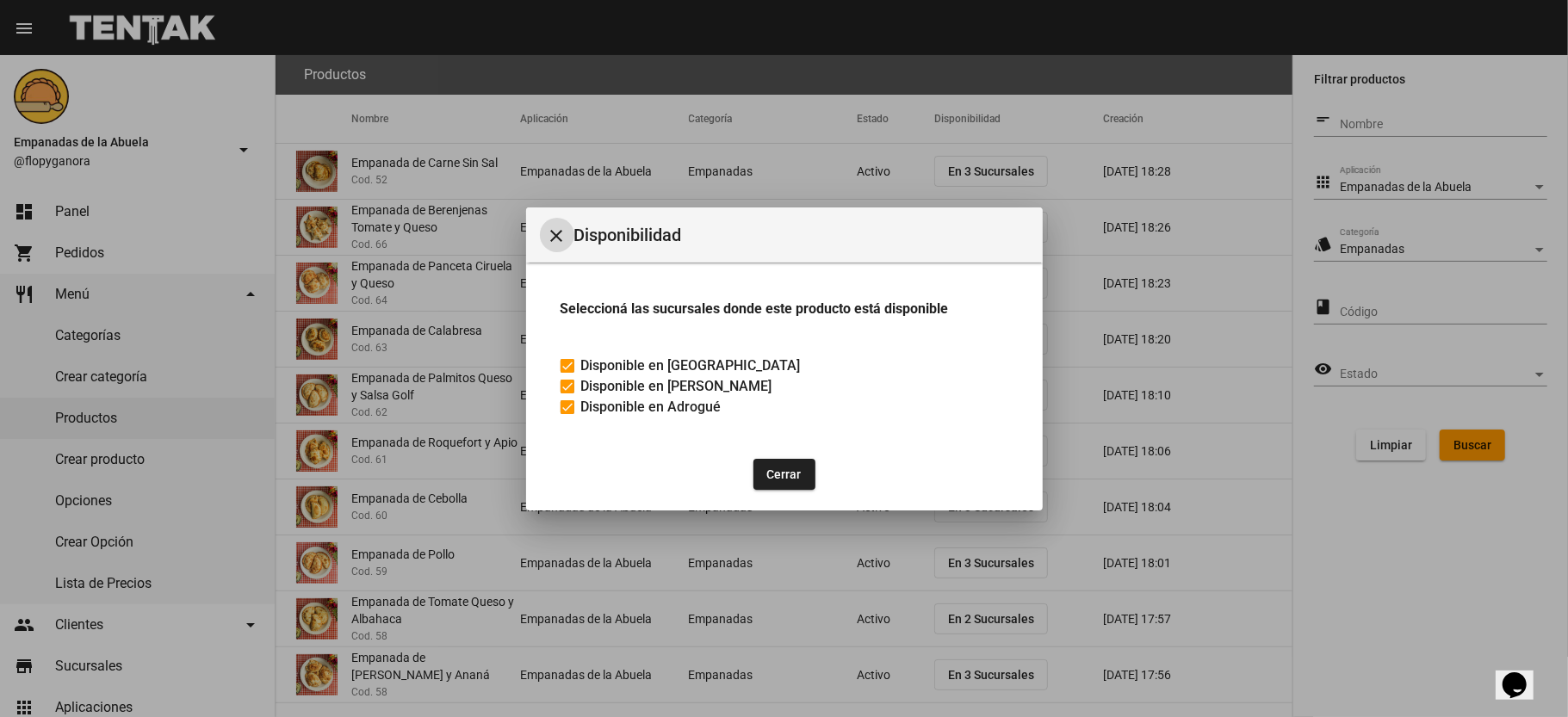 click on "Disponible en Adrogué" at bounding box center [567, 414] 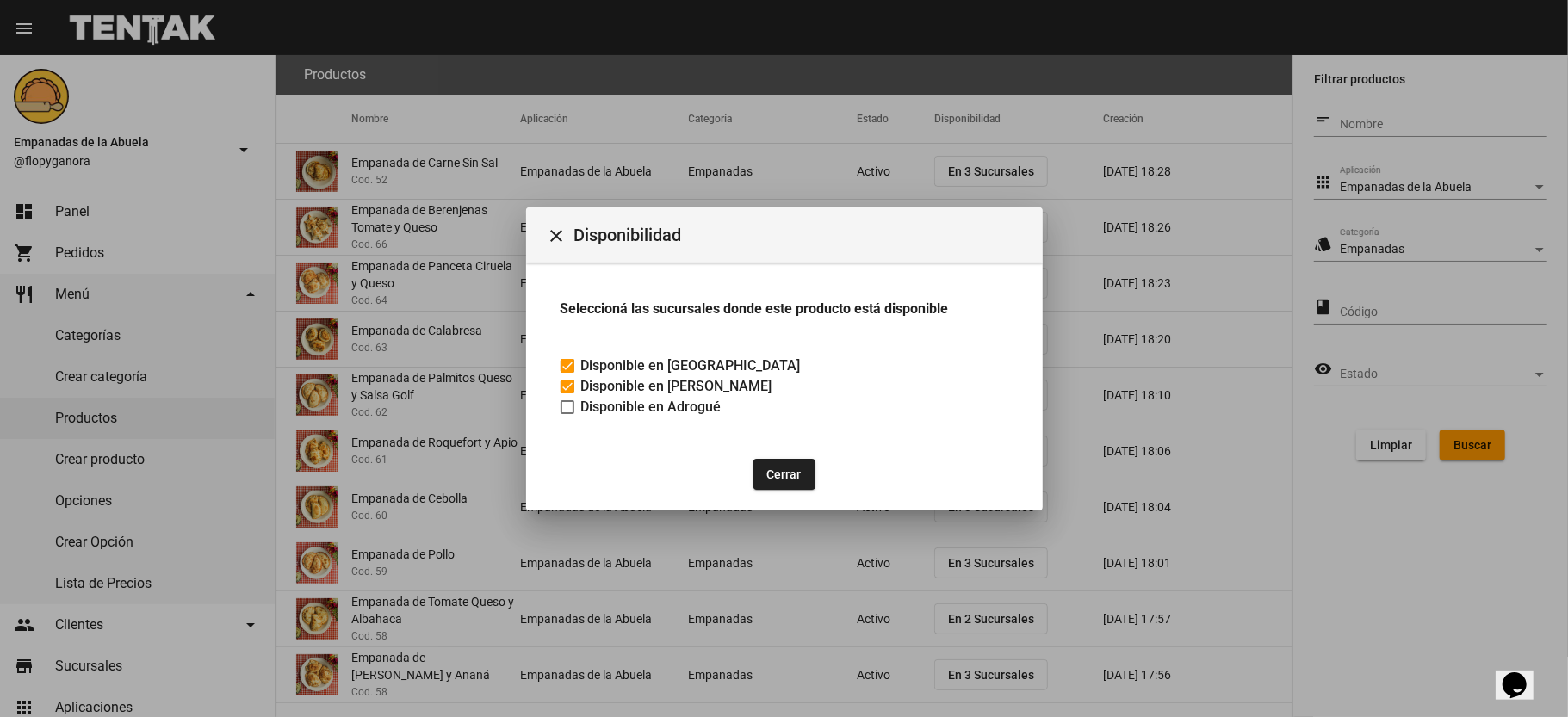 click on "Cerrar" 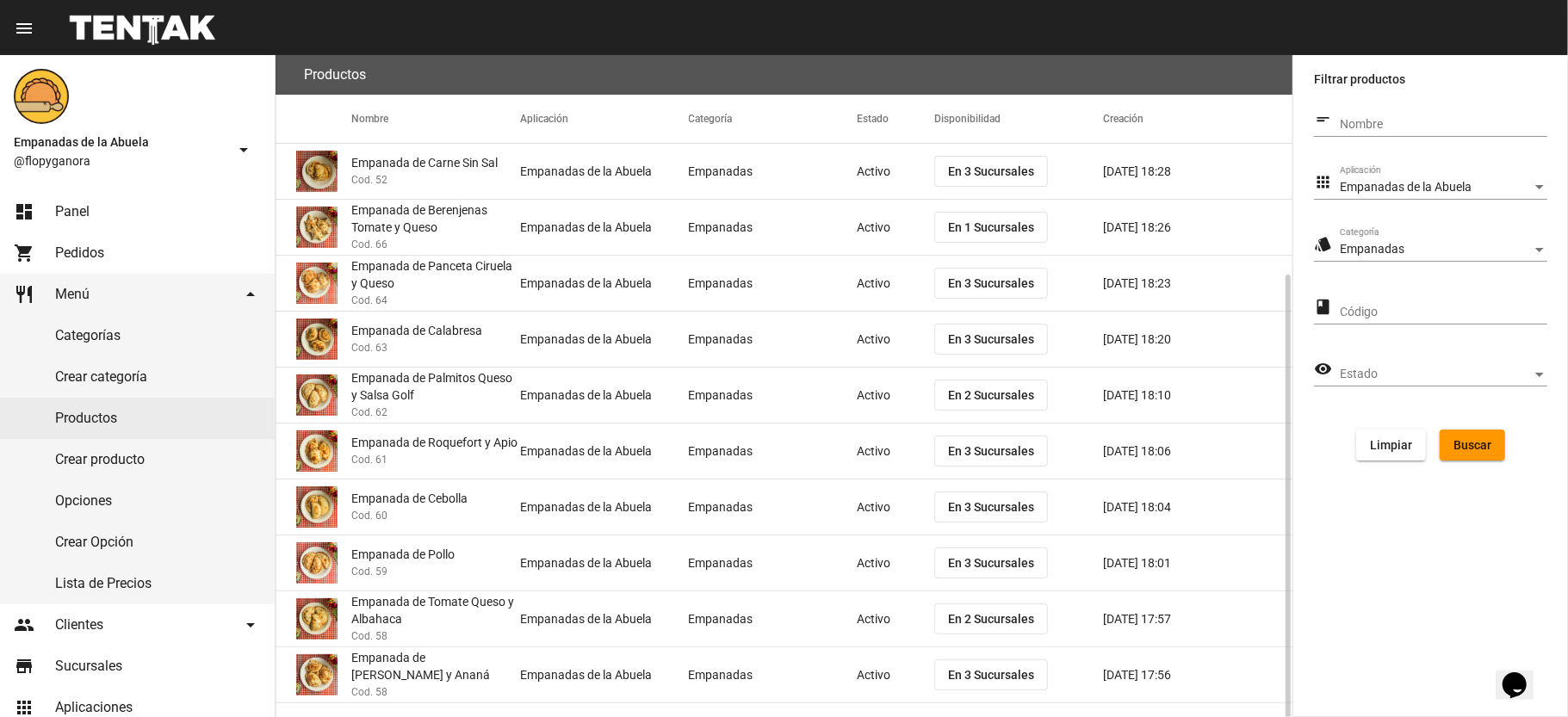 scroll, scrollTop: 119, scrollLeft: 0, axis: vertical 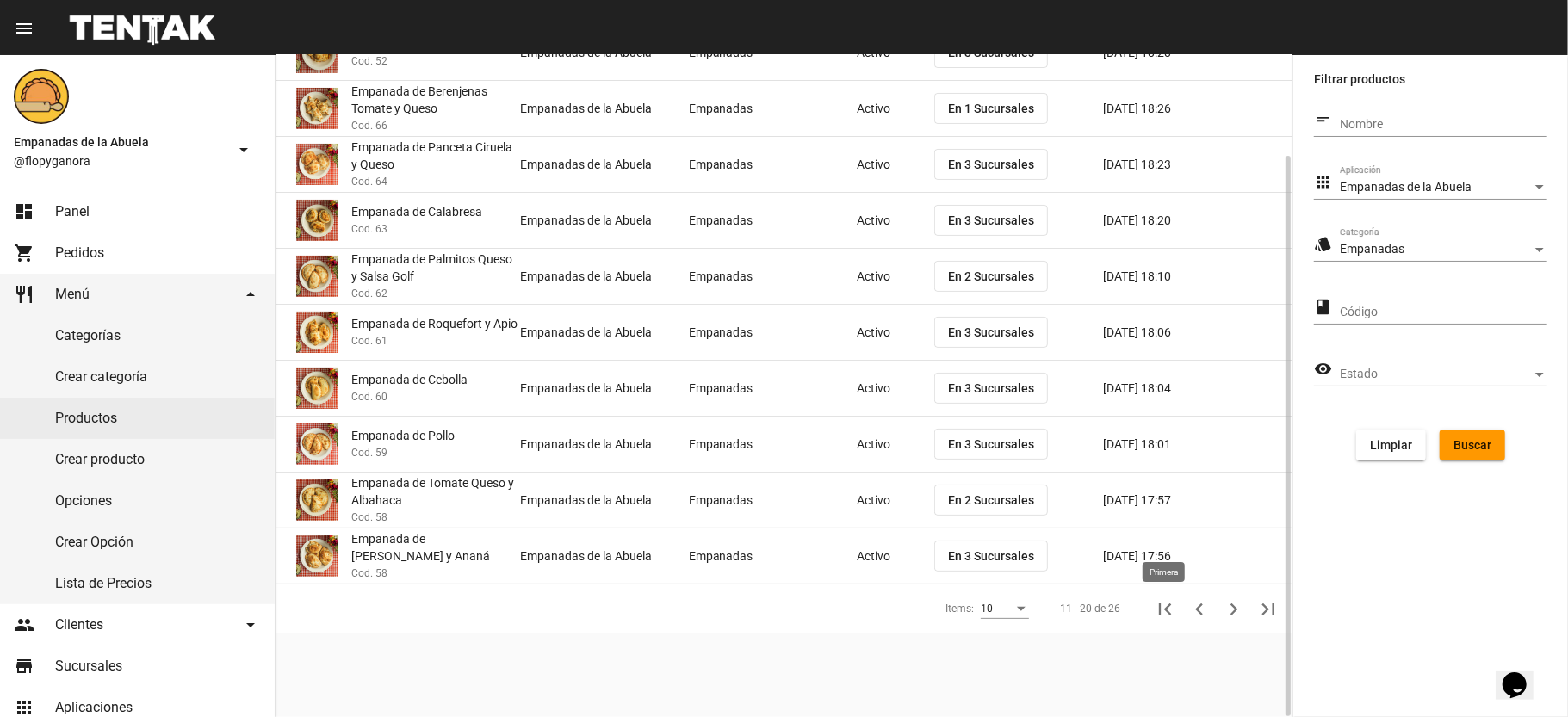 click 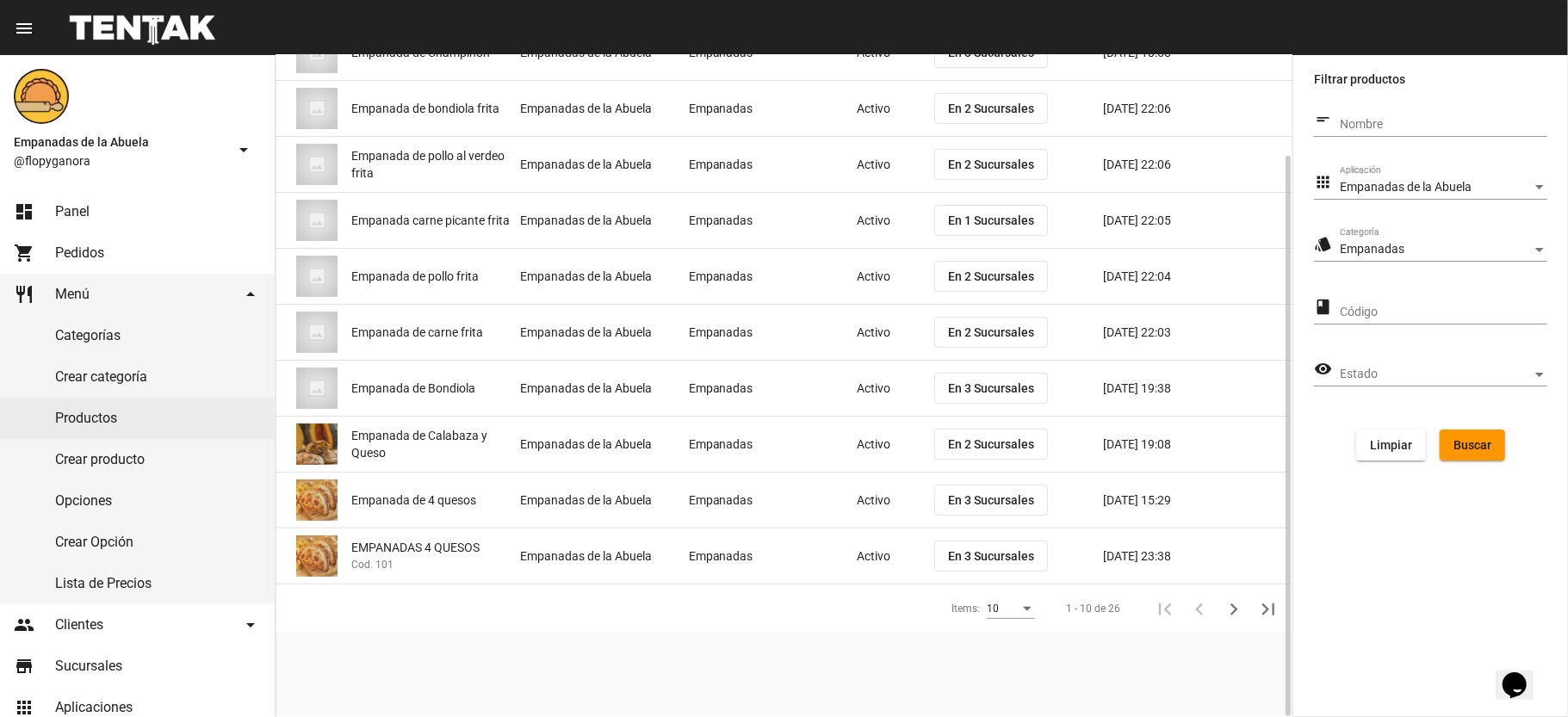 scroll, scrollTop: 0, scrollLeft: 0, axis: both 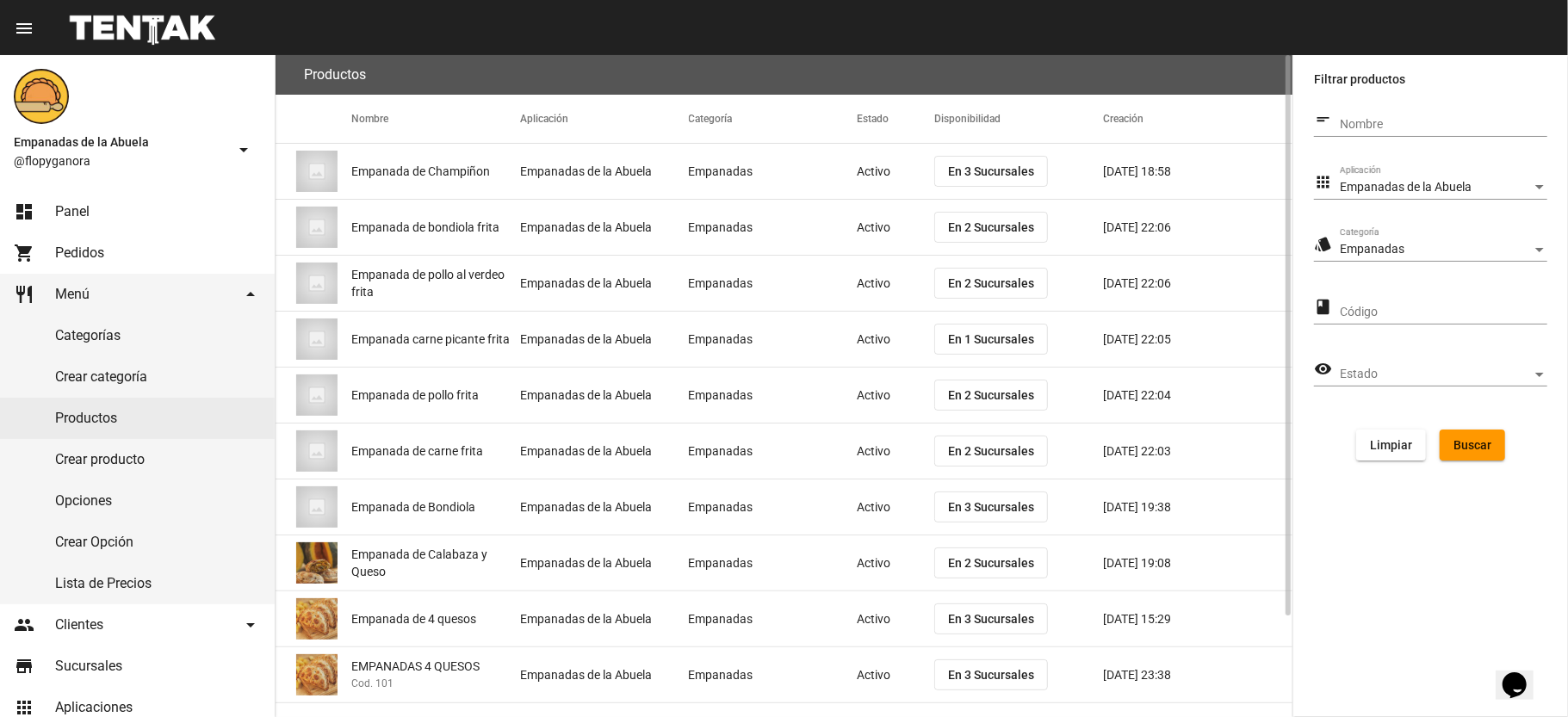 click on "En 2 Sucursales" 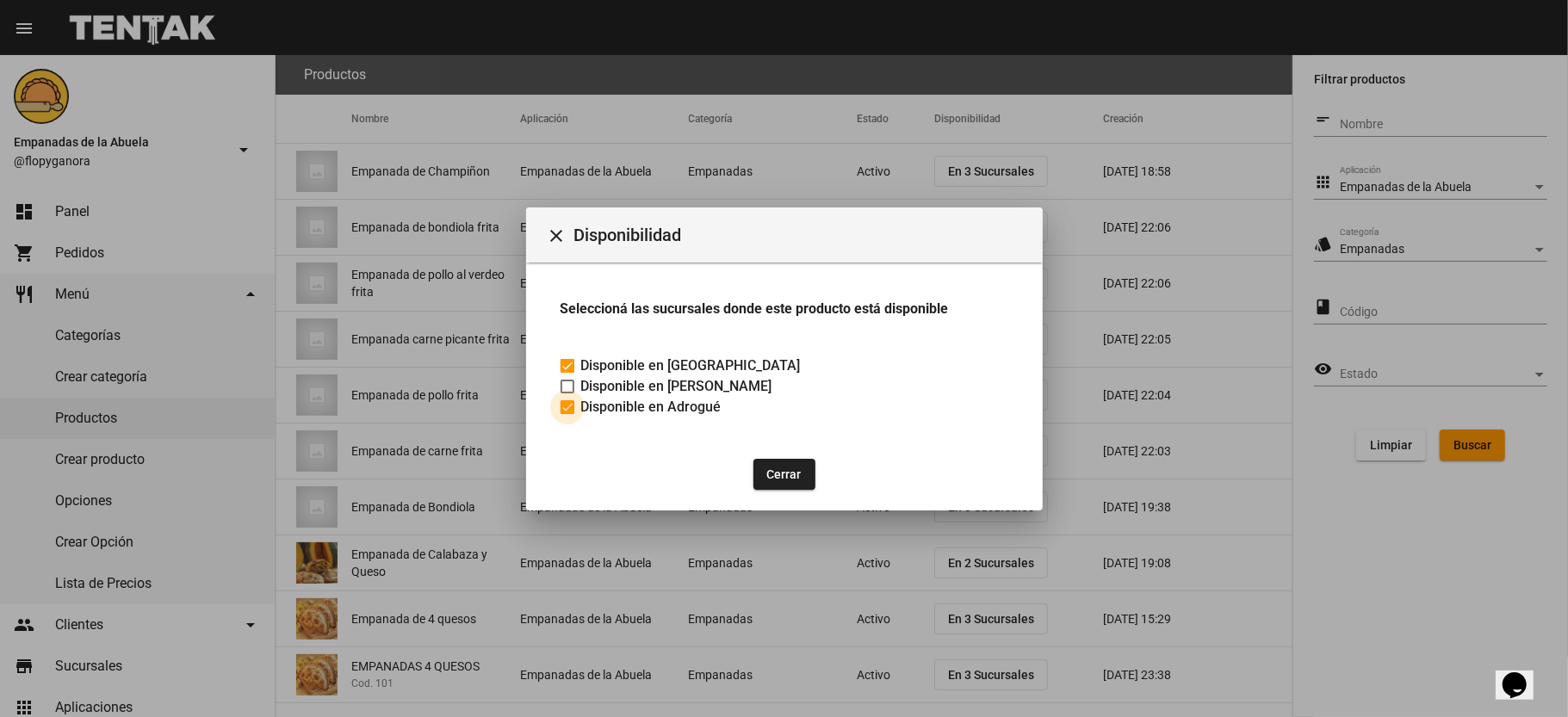 drag, startPoint x: 575, startPoint y: 401, endPoint x: 730, endPoint y: 463, distance: 166.94011 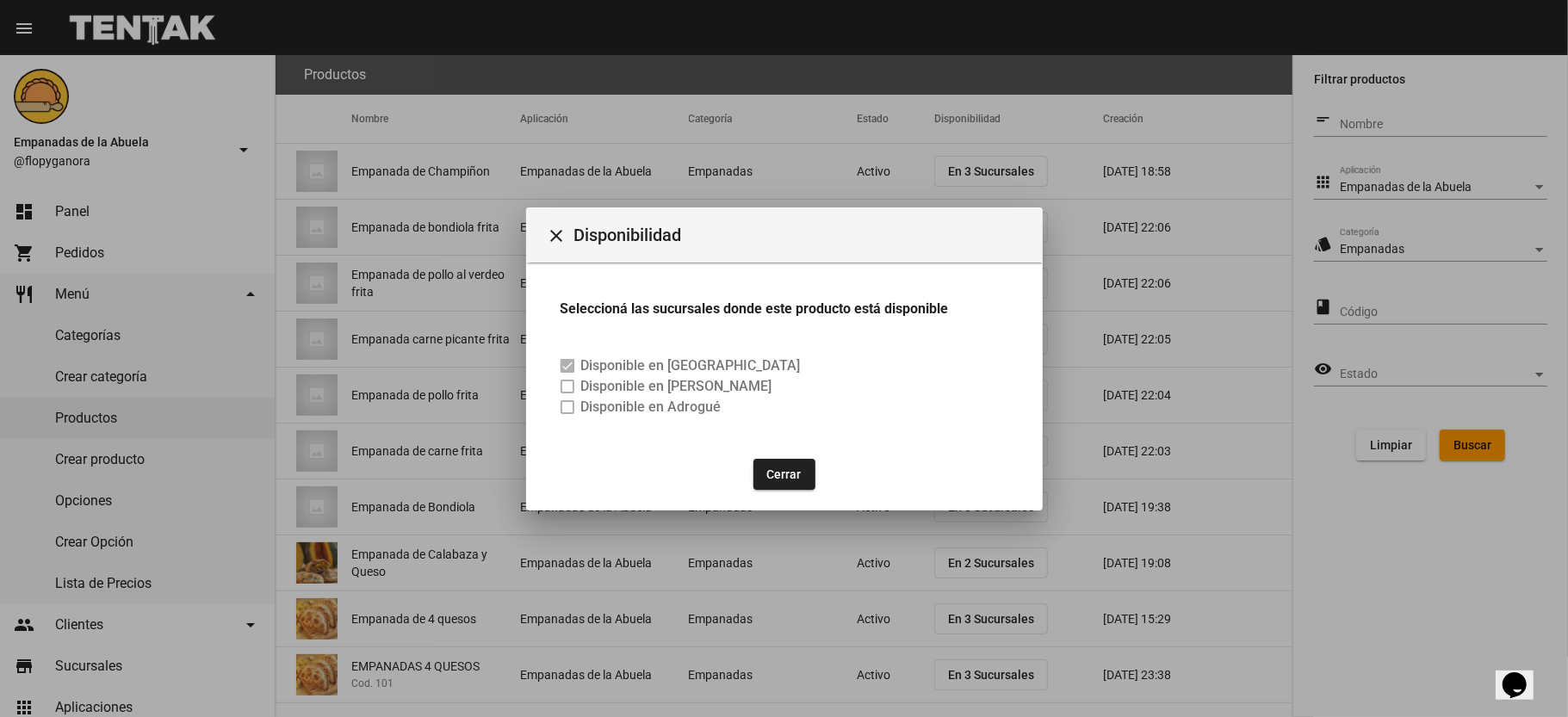 click on "Cerrar" 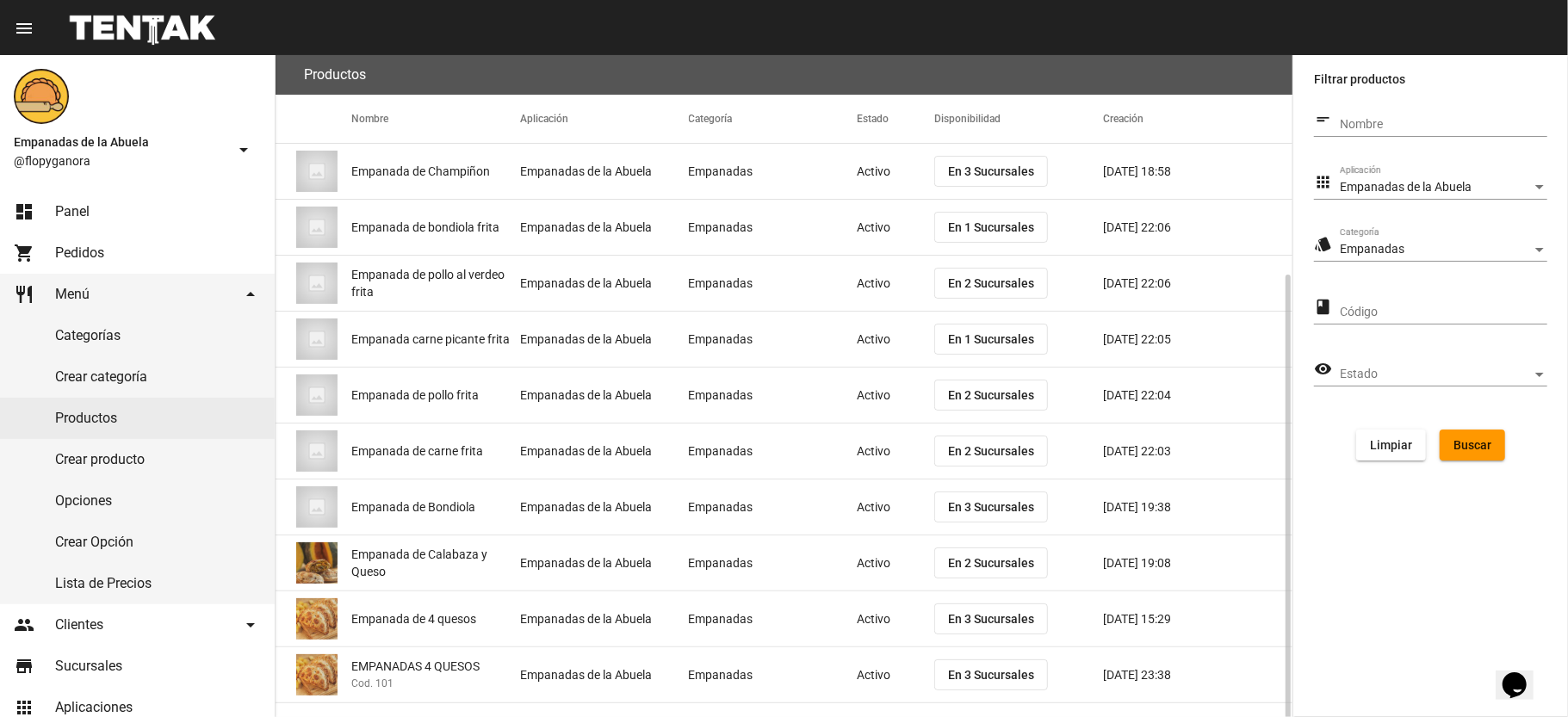 scroll, scrollTop: 119, scrollLeft: 0, axis: vertical 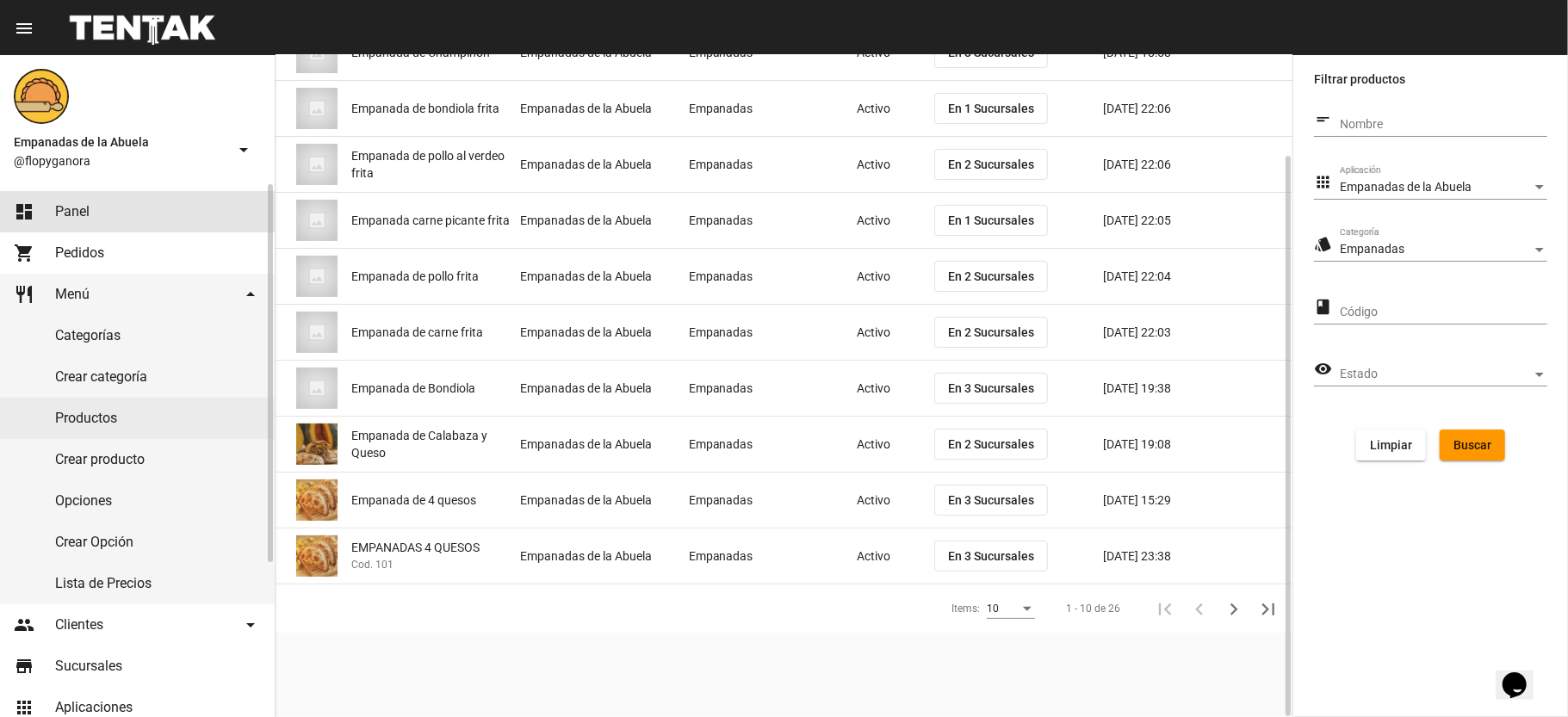 click on "dashboard Panel" 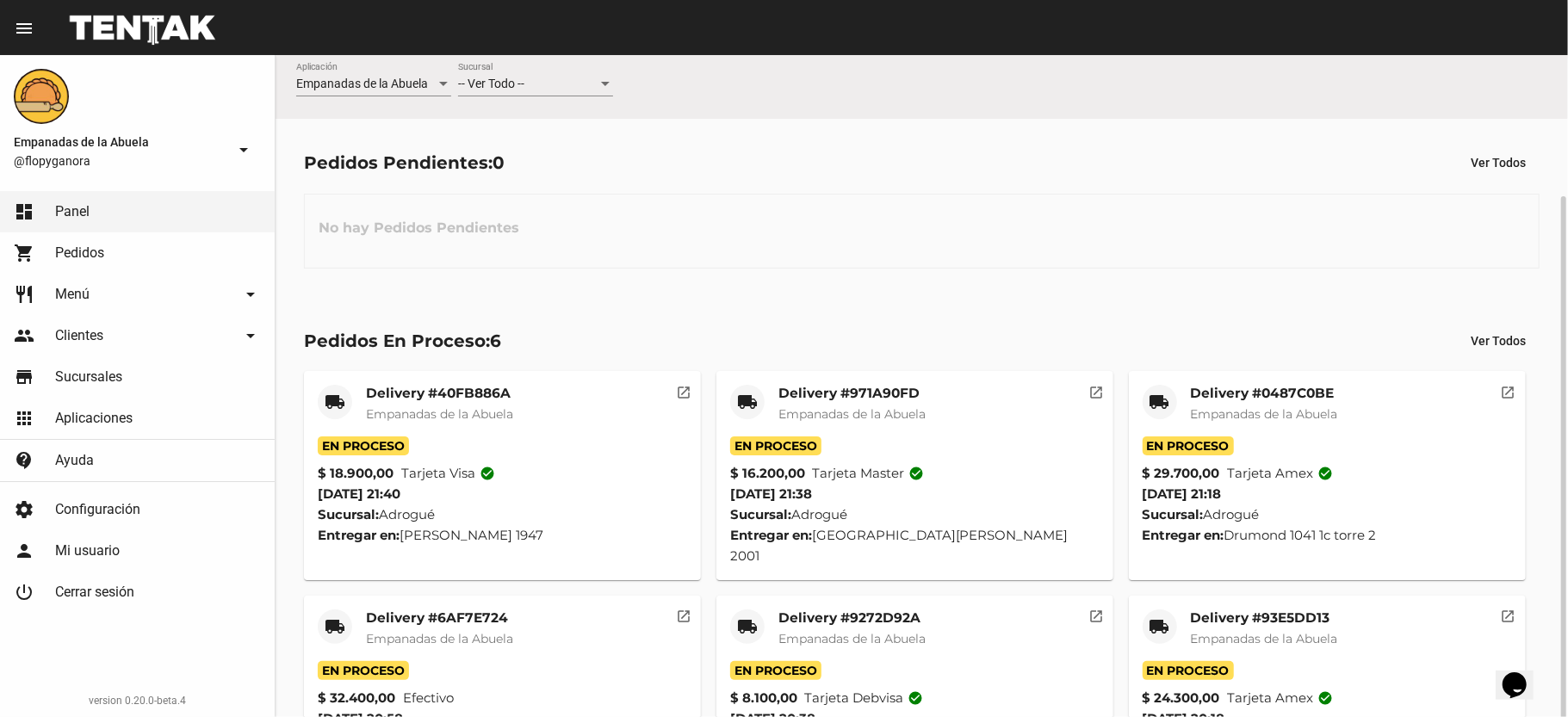 scroll, scrollTop: 74, scrollLeft: 0, axis: vertical 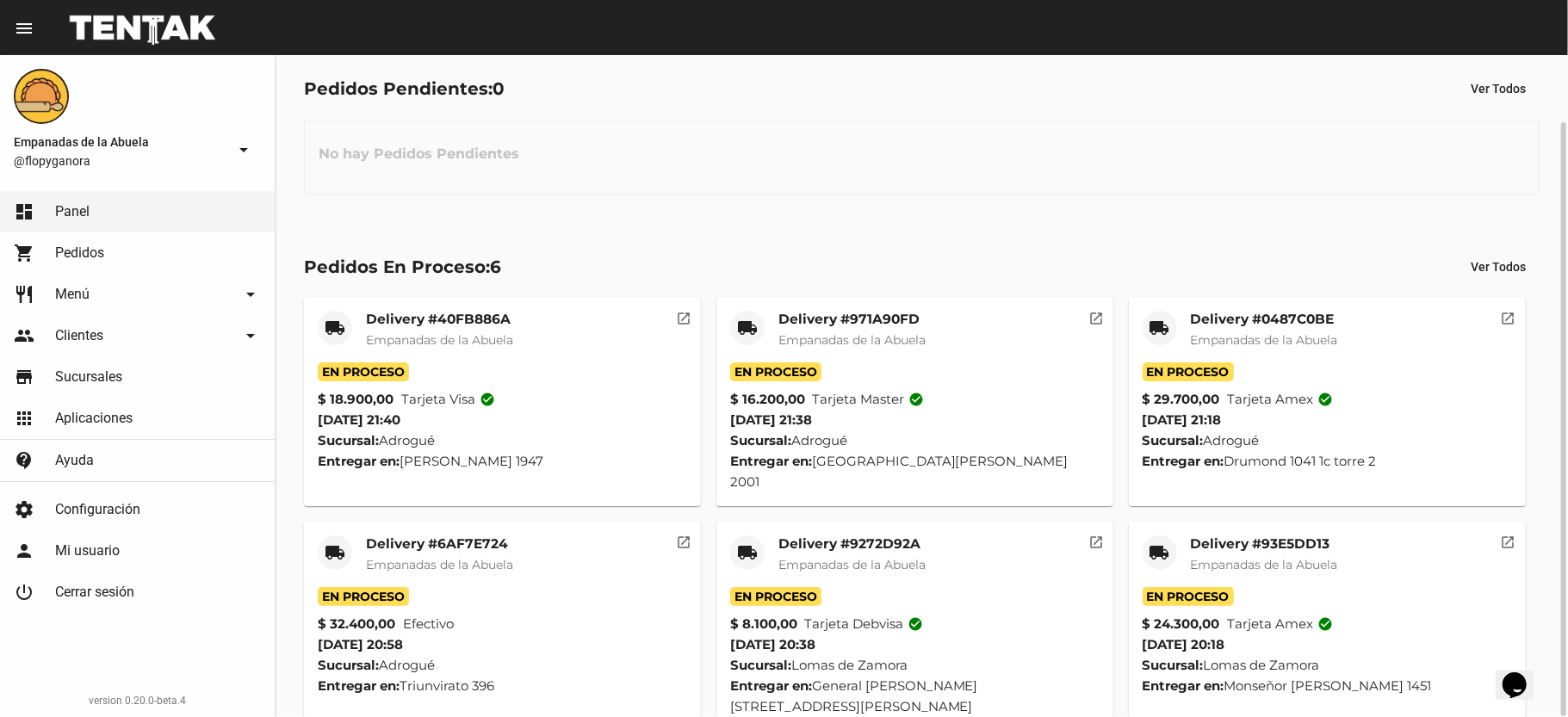 click on "local_shipping" 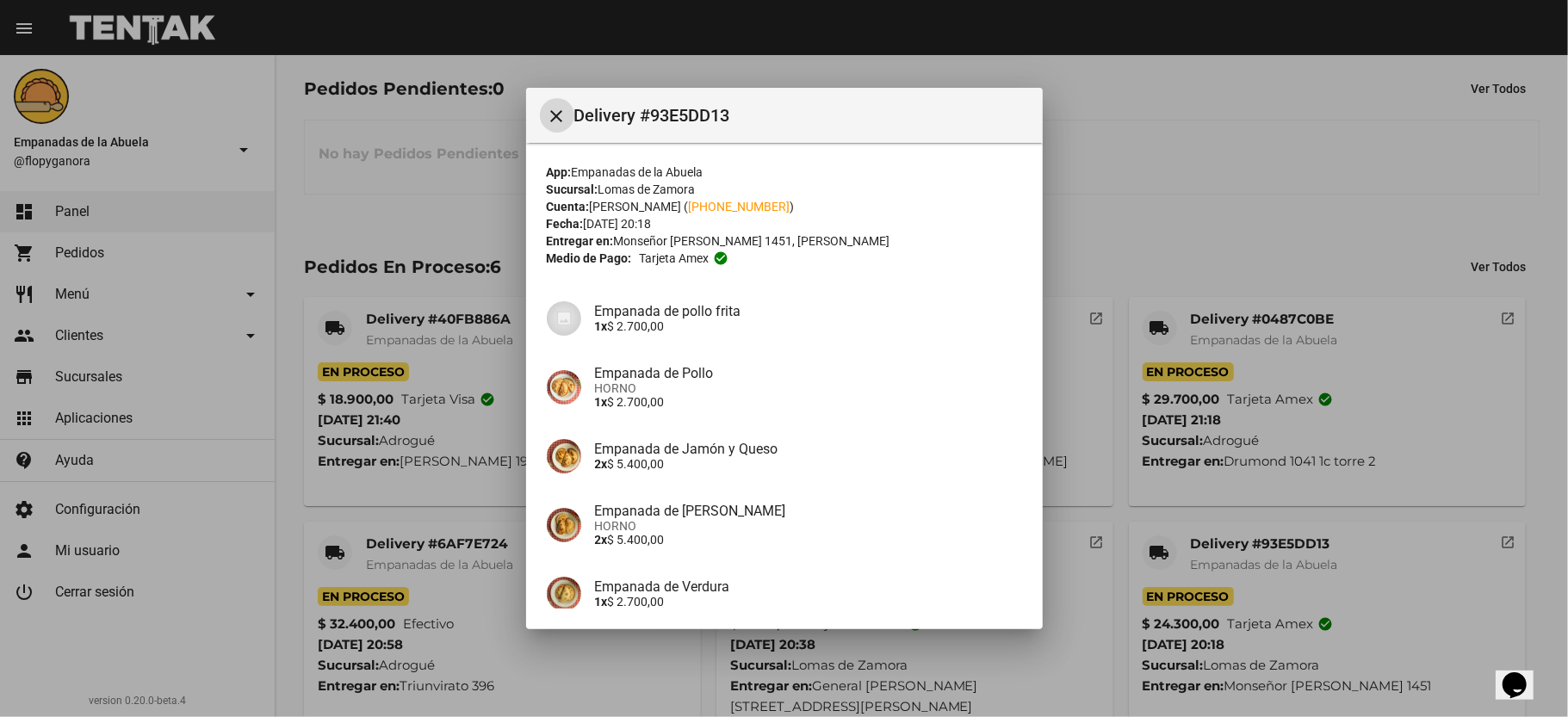 click on "close" at bounding box center [557, 116] 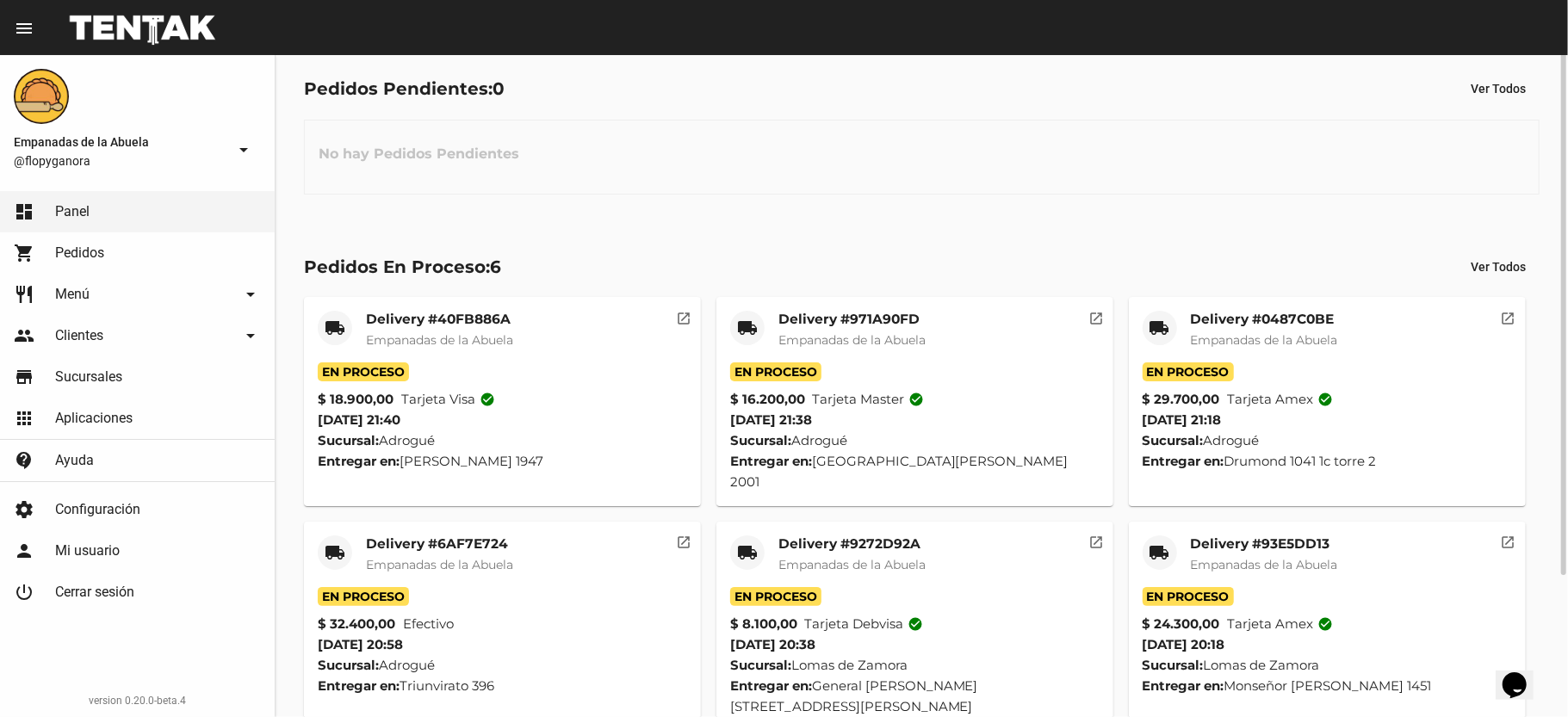 scroll, scrollTop: 0, scrollLeft: 0, axis: both 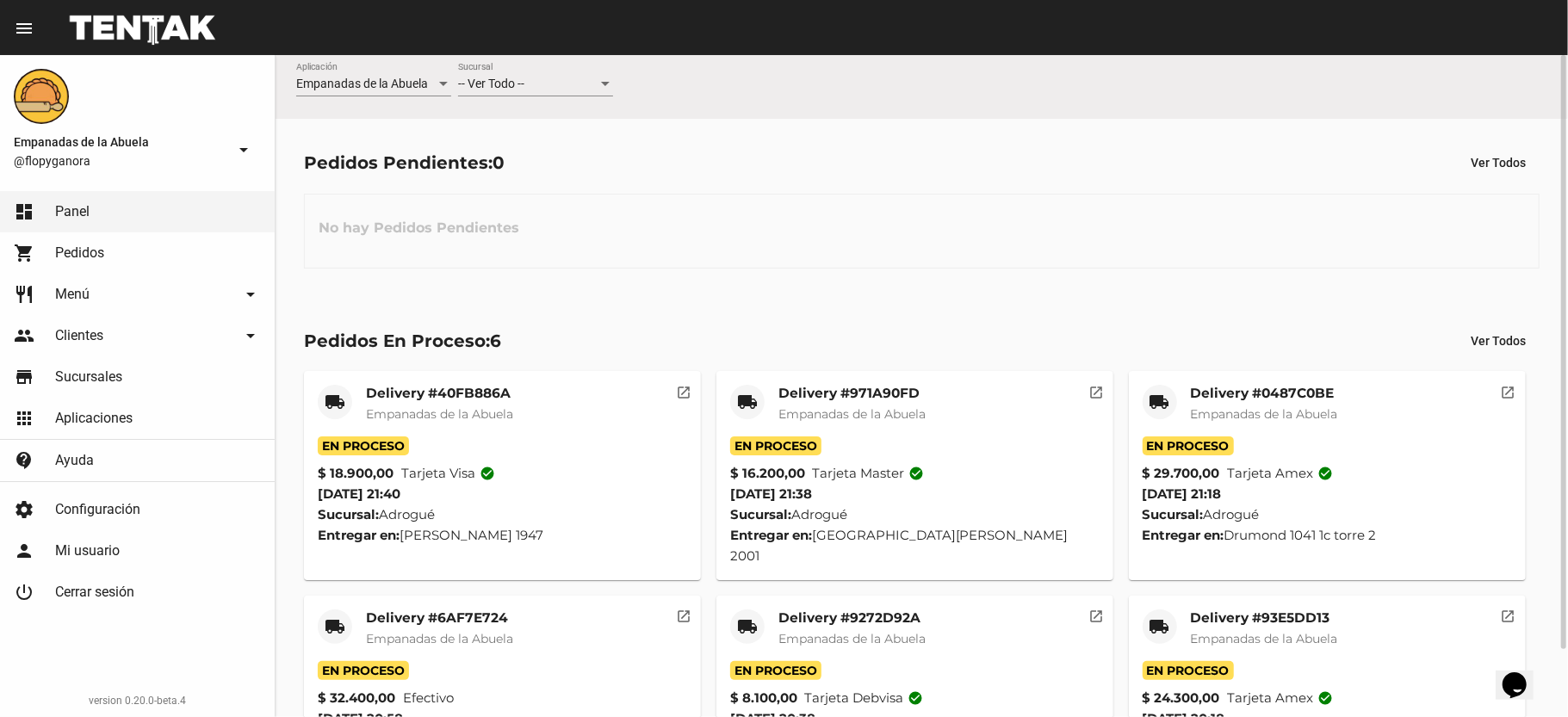 drag, startPoint x: 575, startPoint y: 49, endPoint x: 568, endPoint y: 74, distance: 25.96151 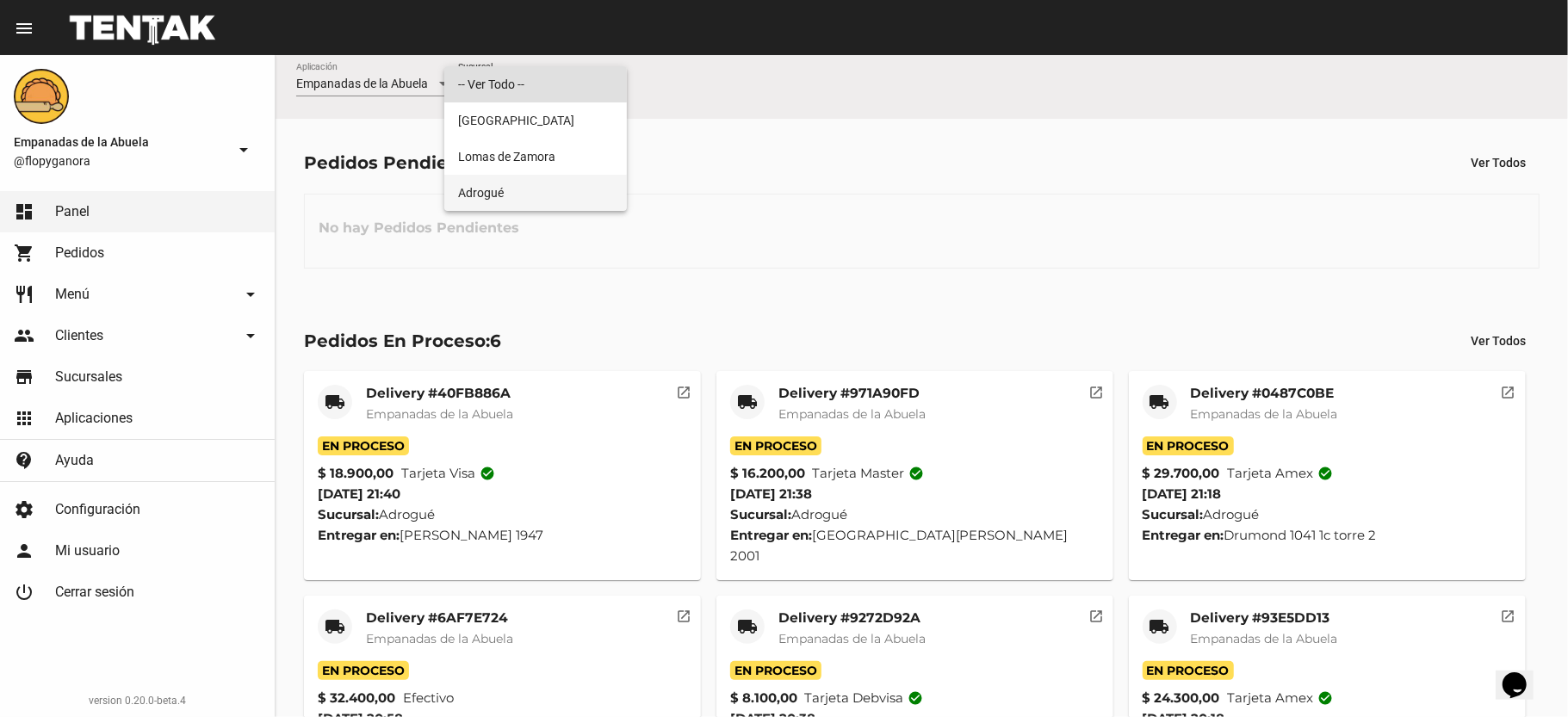 click on "Adrogué" at bounding box center (536, 193) 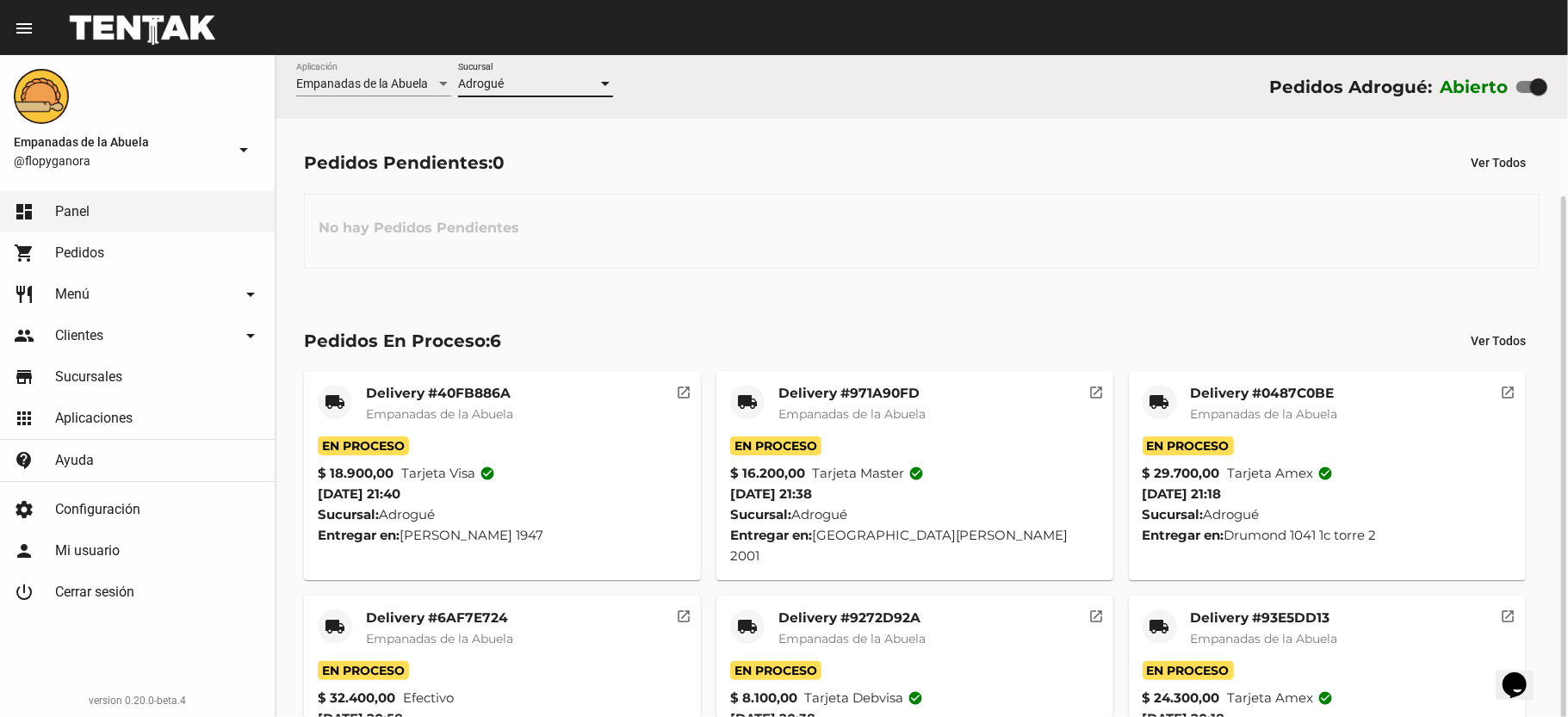 scroll, scrollTop: 74, scrollLeft: 0, axis: vertical 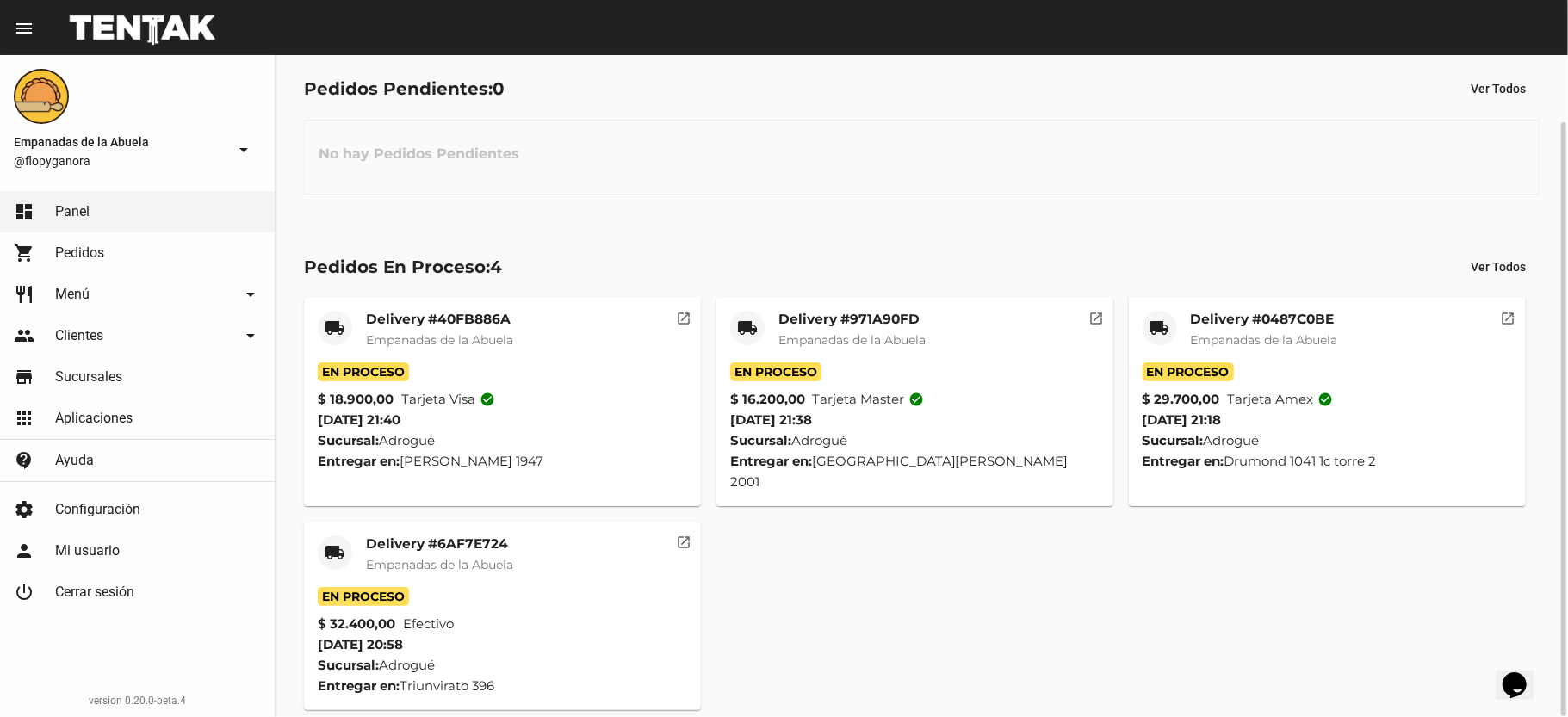 click on "local_shipping" 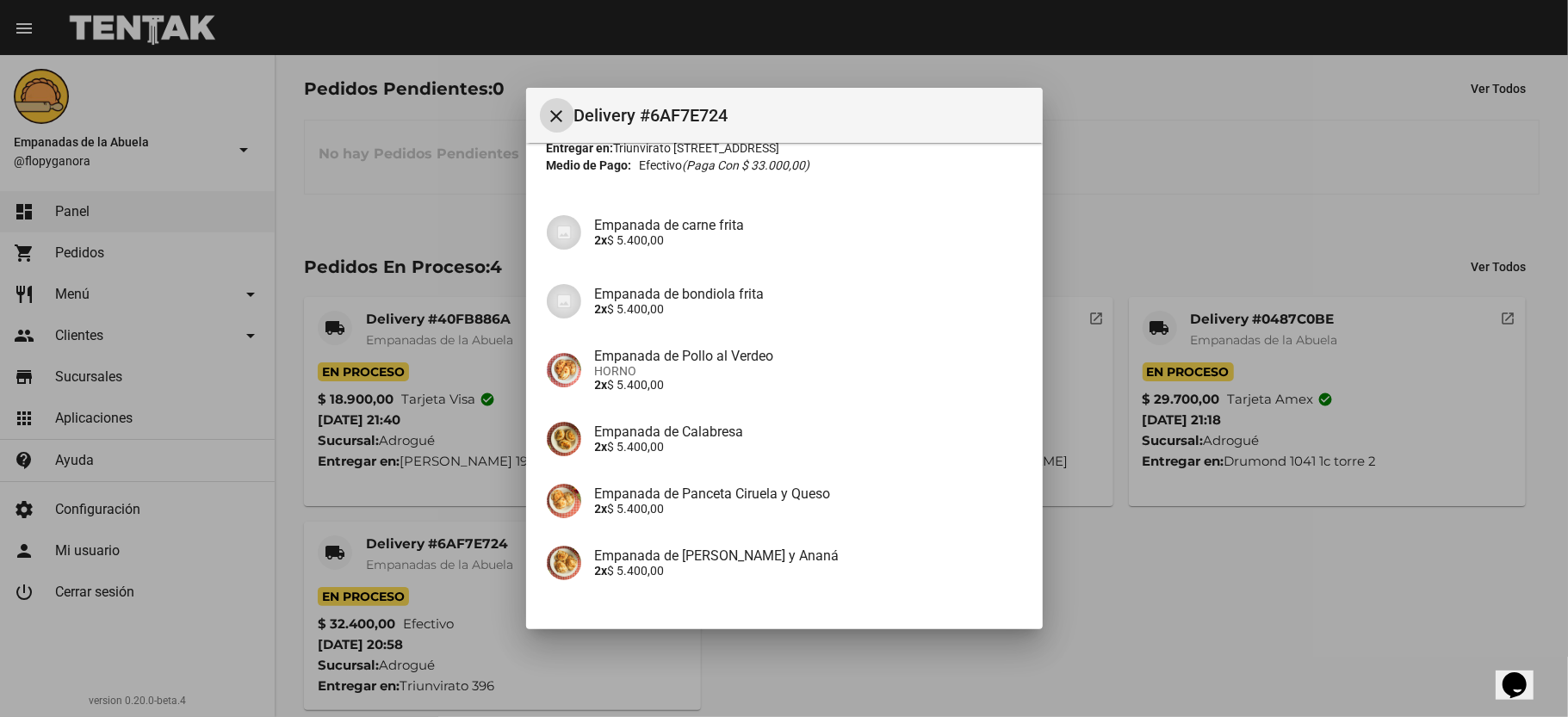 scroll, scrollTop: 213, scrollLeft: 0, axis: vertical 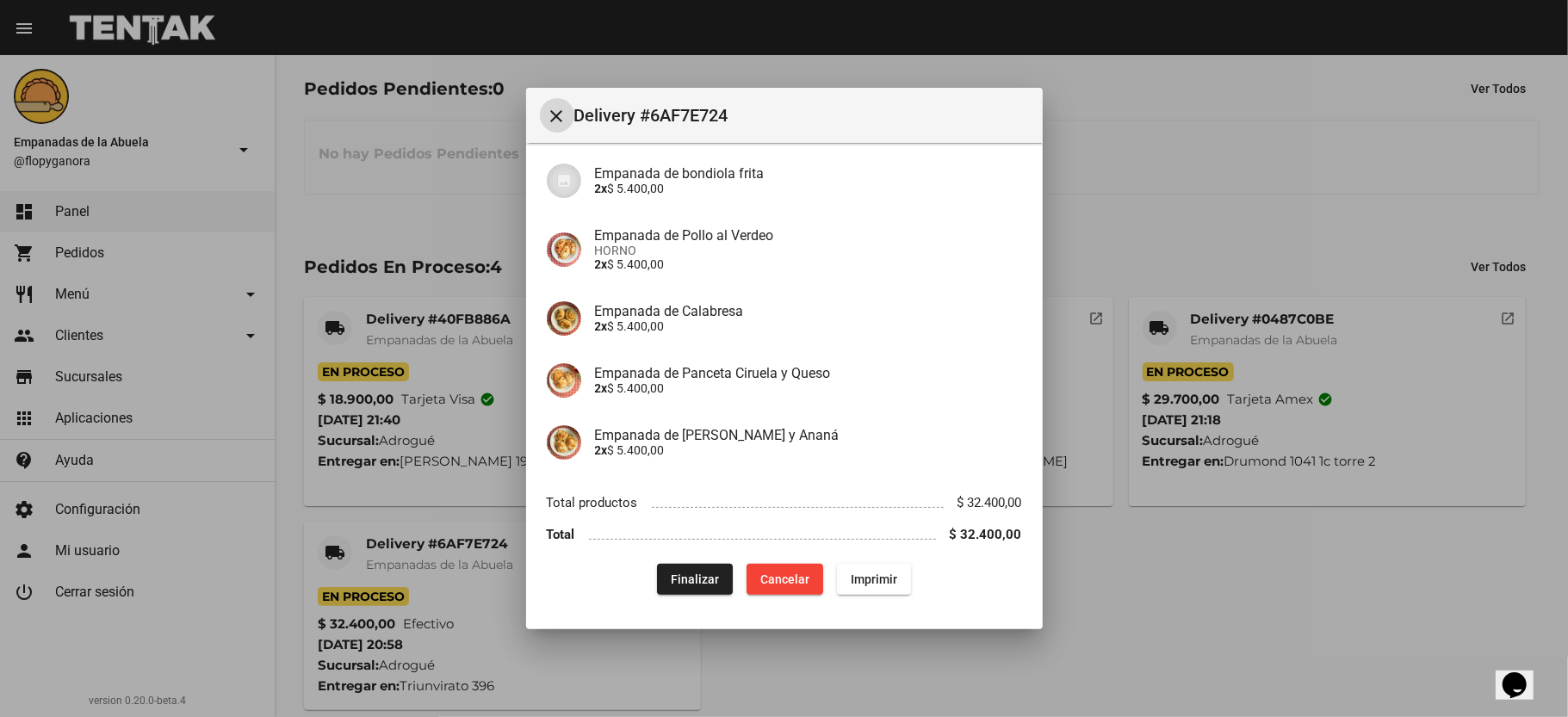 drag, startPoint x: 703, startPoint y: 583, endPoint x: 782, endPoint y: 527, distance: 96.83491 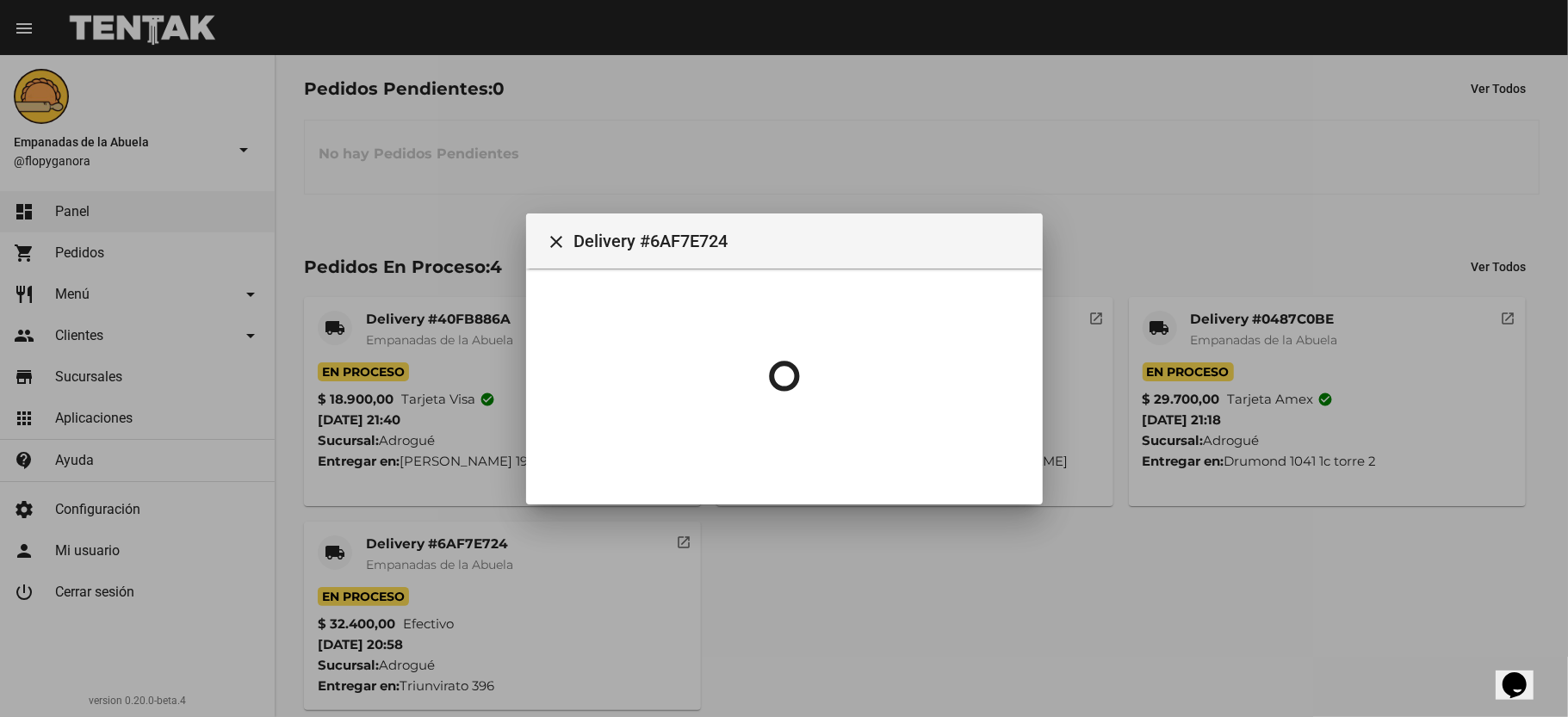 scroll, scrollTop: 0, scrollLeft: 0, axis: both 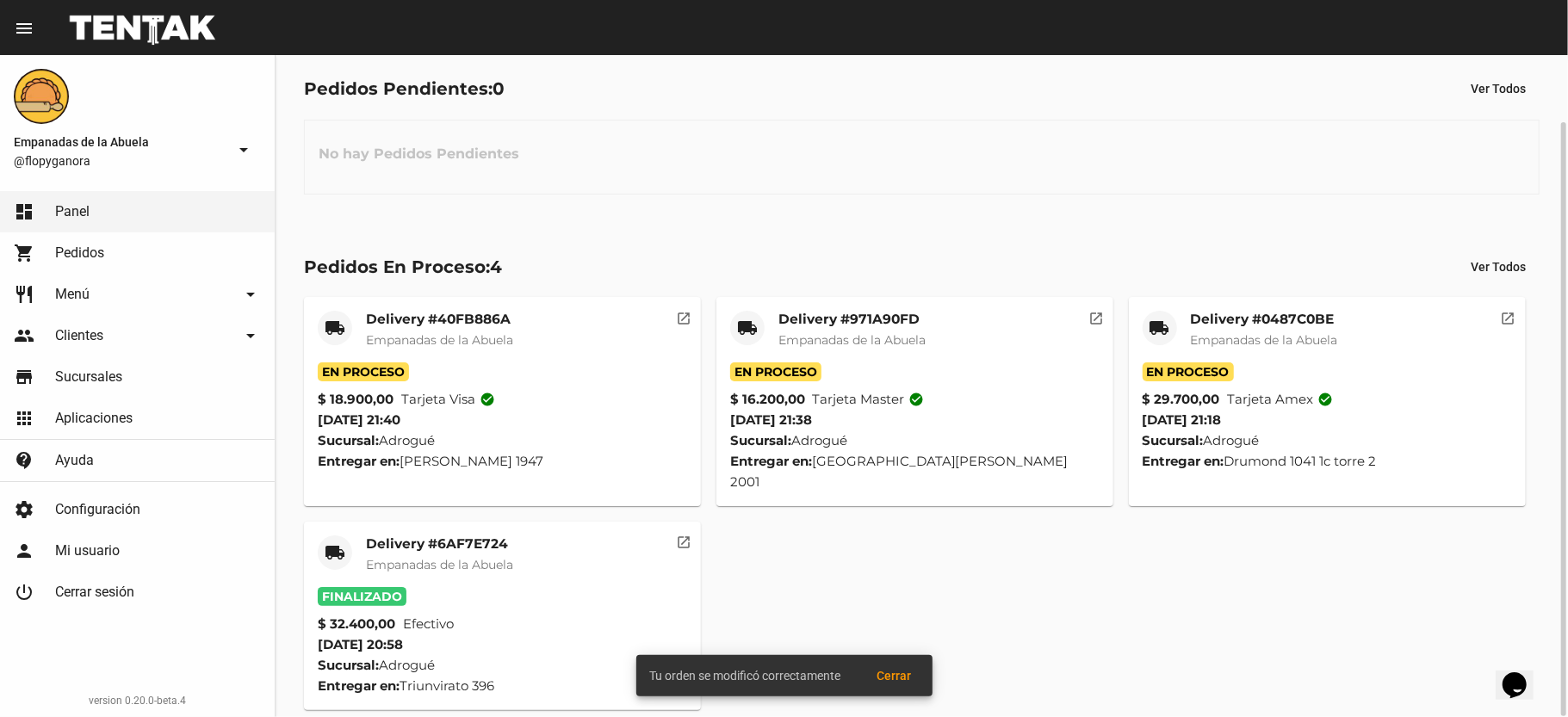 click on "local_shipping" 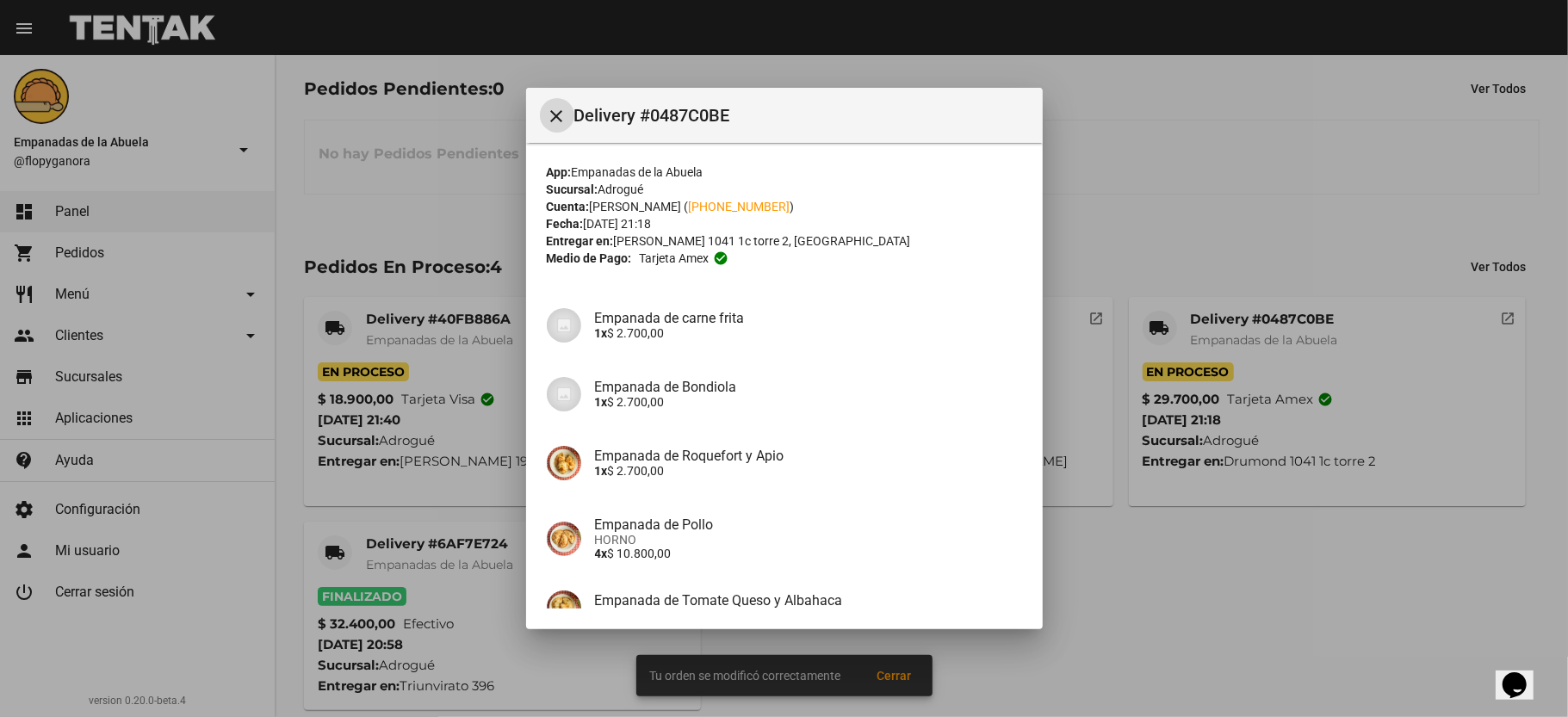 scroll, scrollTop: 303, scrollLeft: 0, axis: vertical 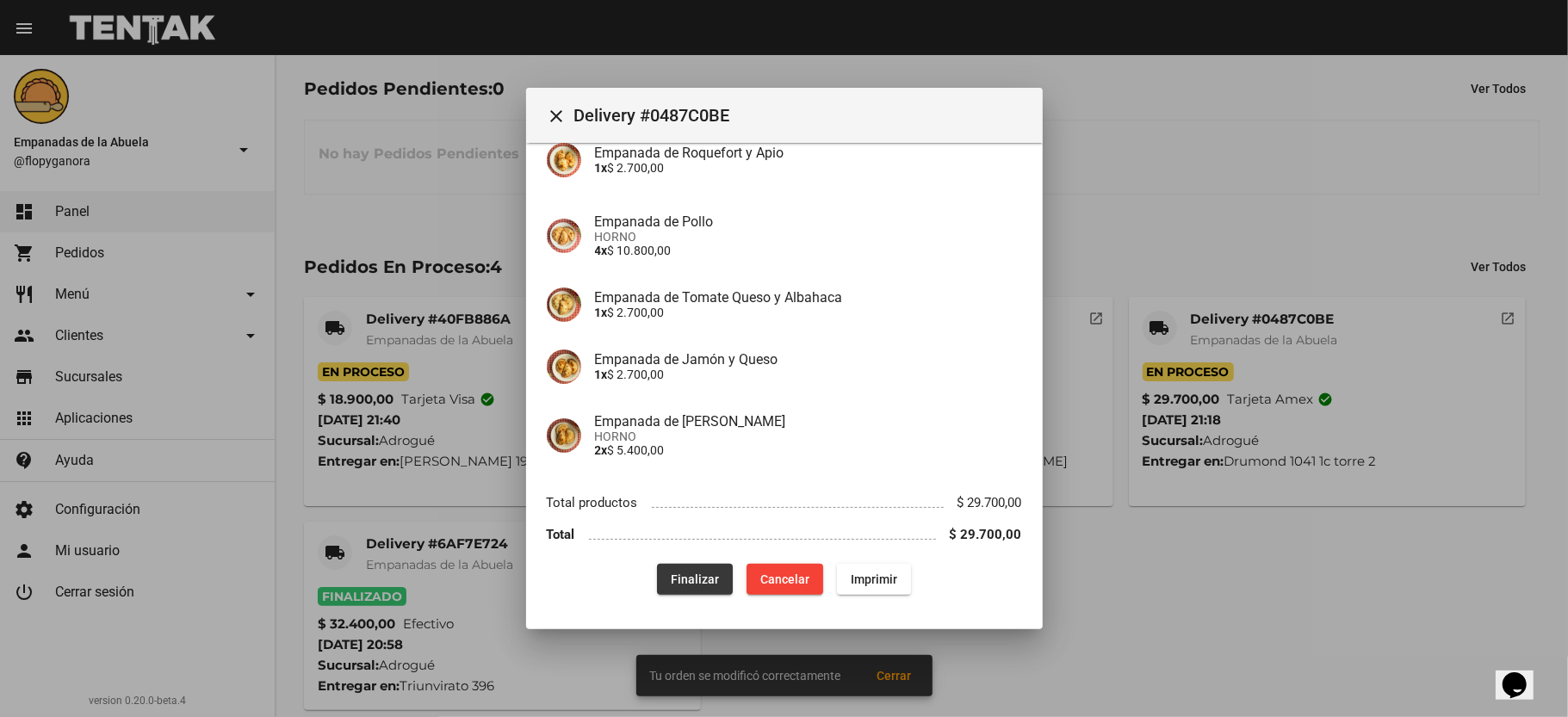 click on "Finalizar" 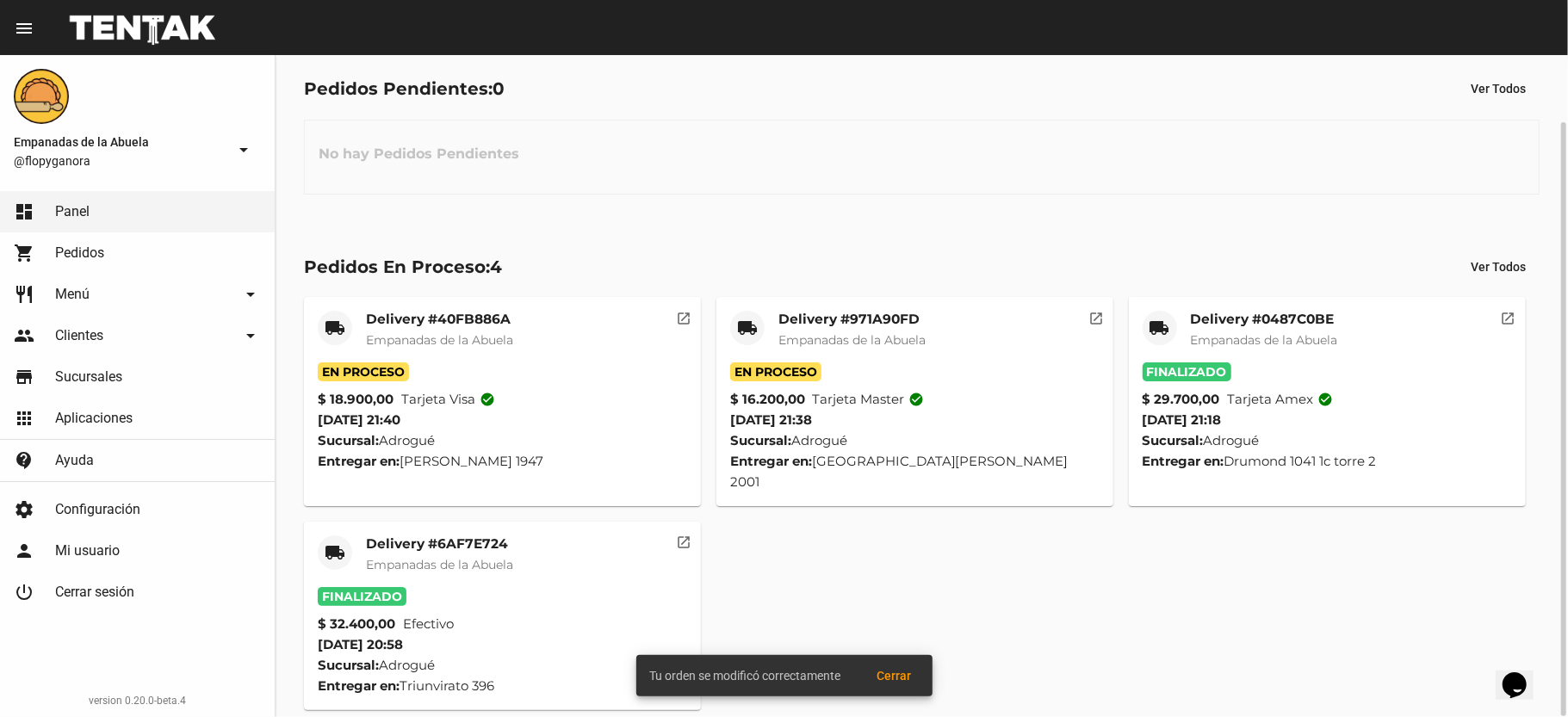 click on "local_shipping" 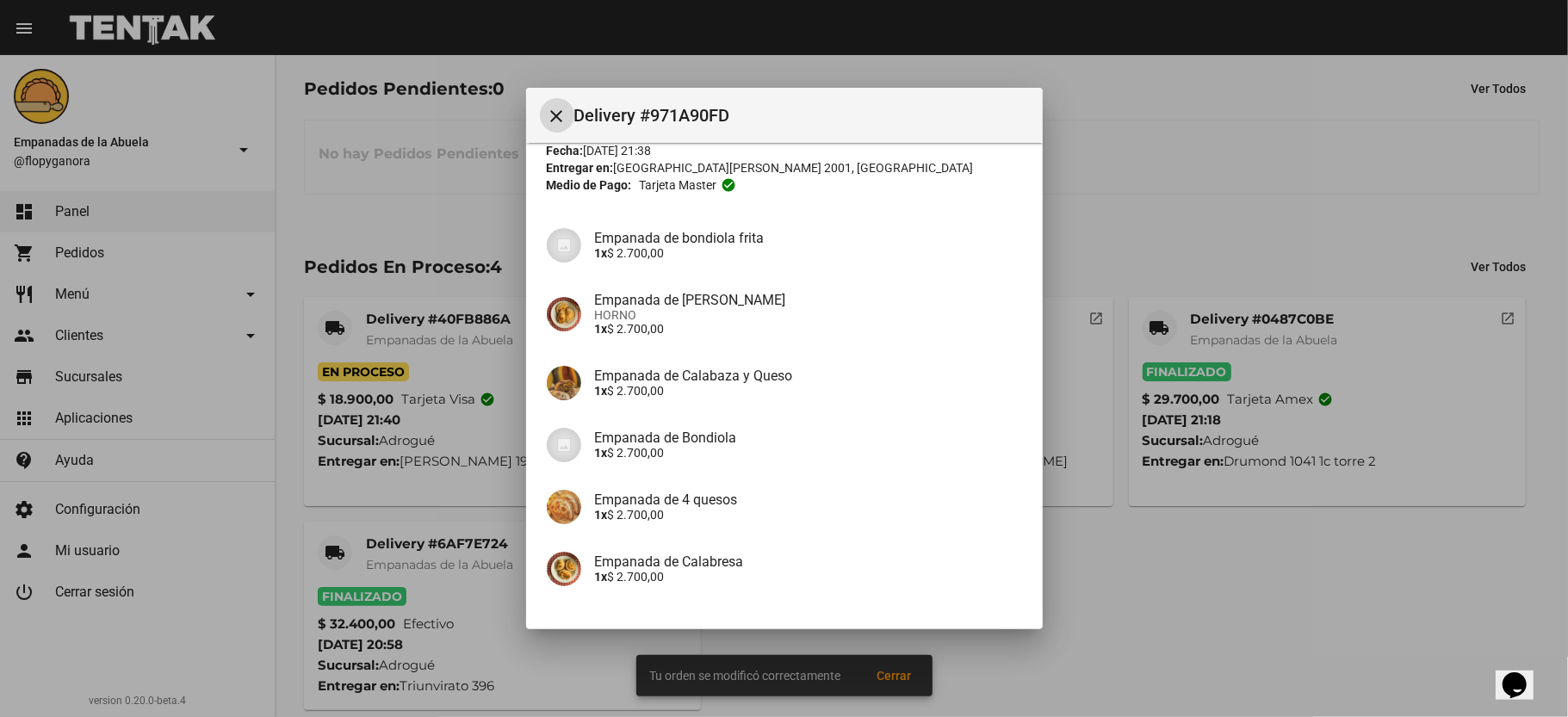 scroll, scrollTop: 200, scrollLeft: 0, axis: vertical 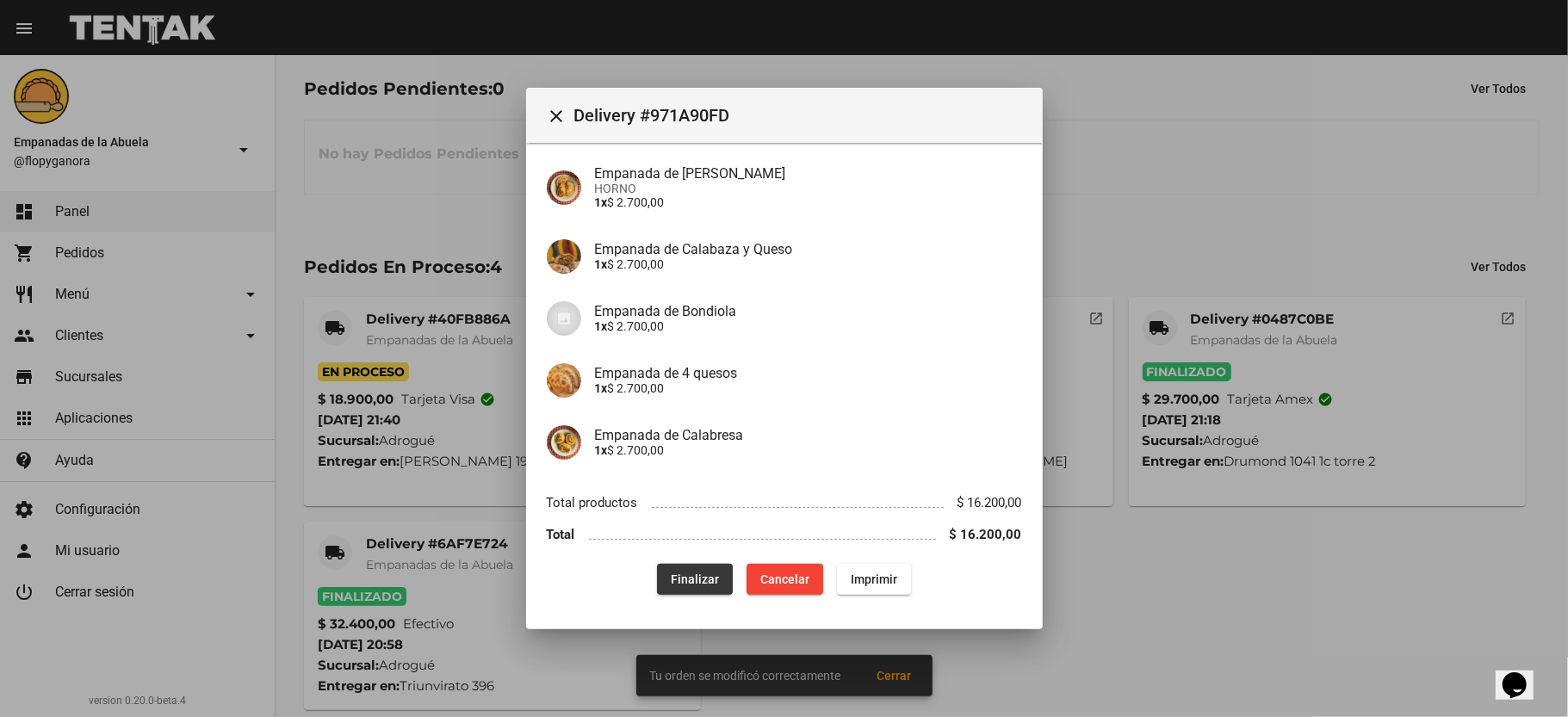 click on "Finalizar" 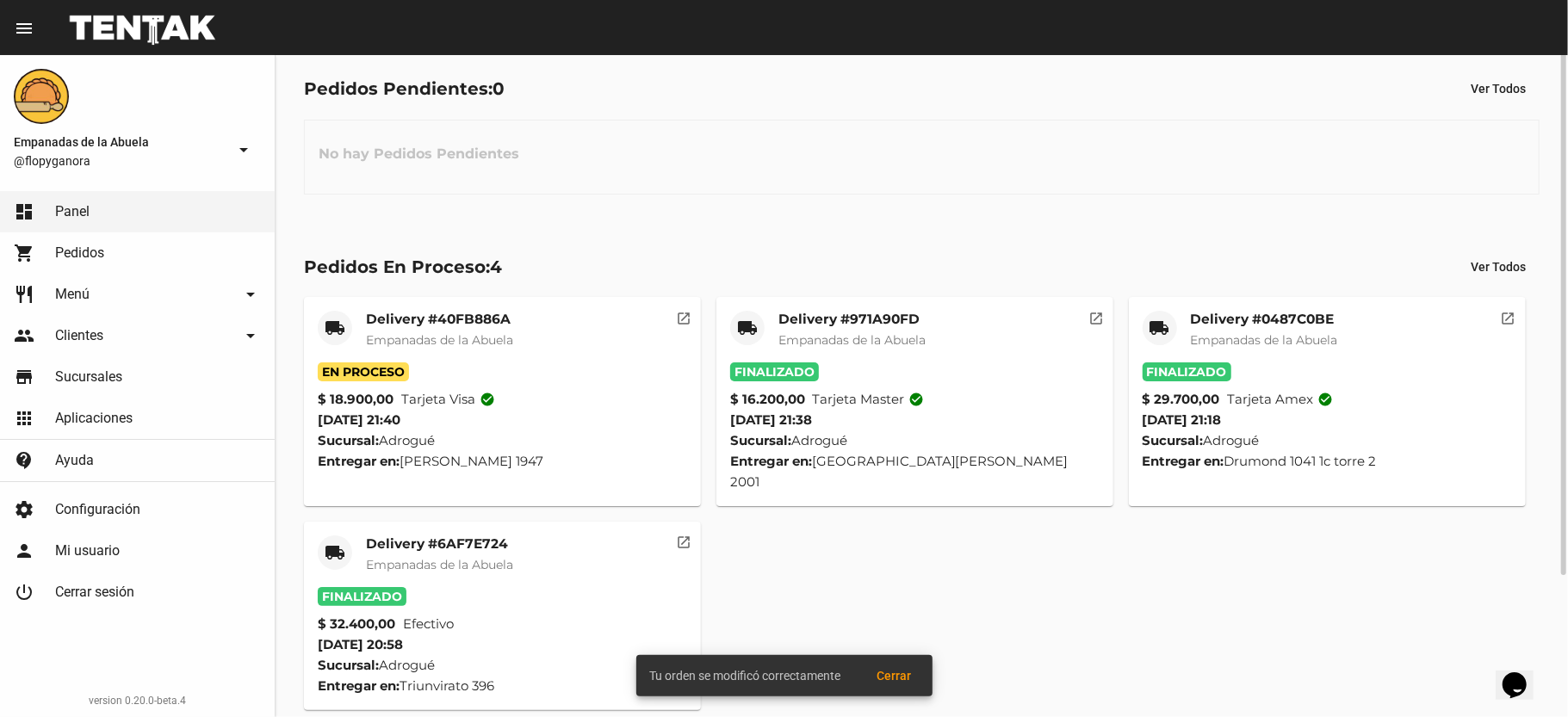 scroll, scrollTop: 0, scrollLeft: 0, axis: both 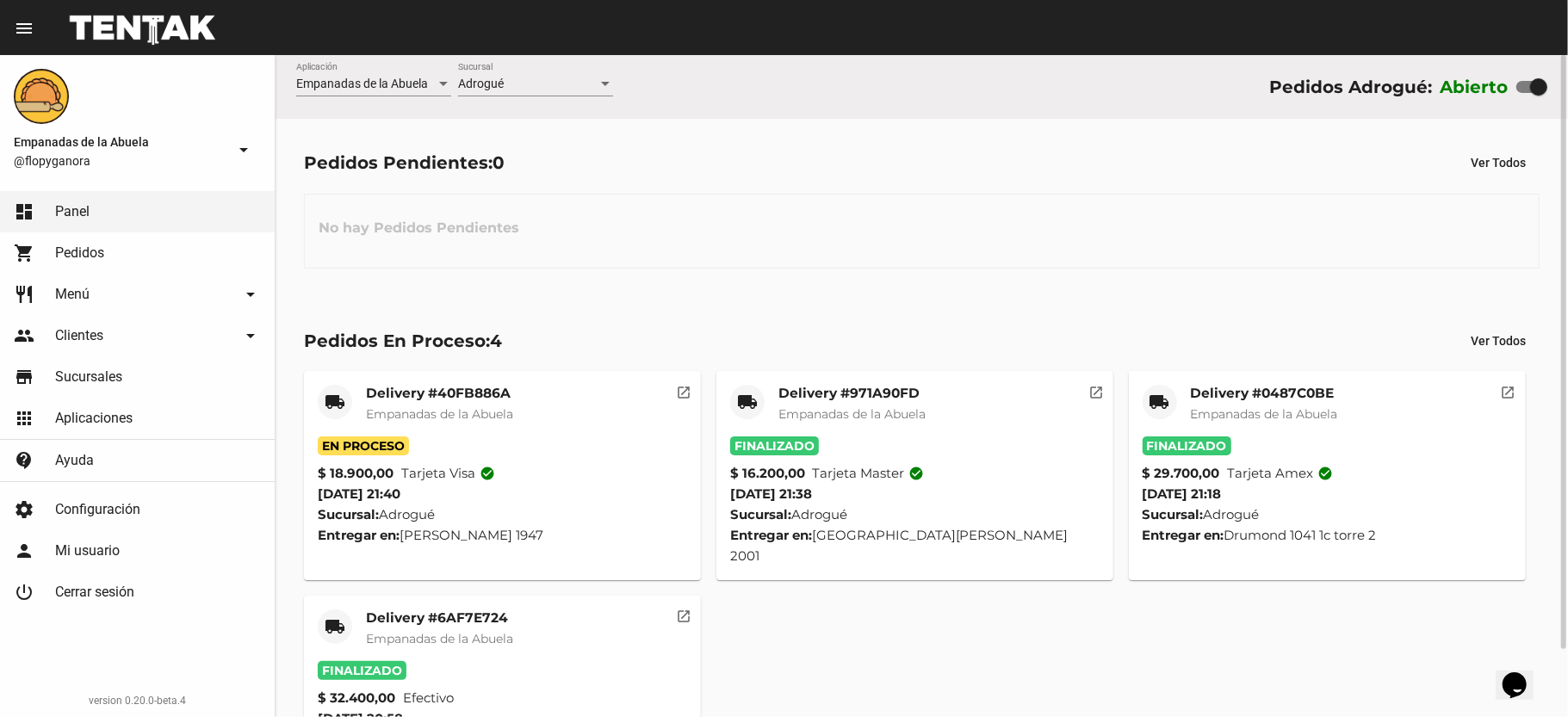 click on "Empanadas de la Abuela Aplicación" 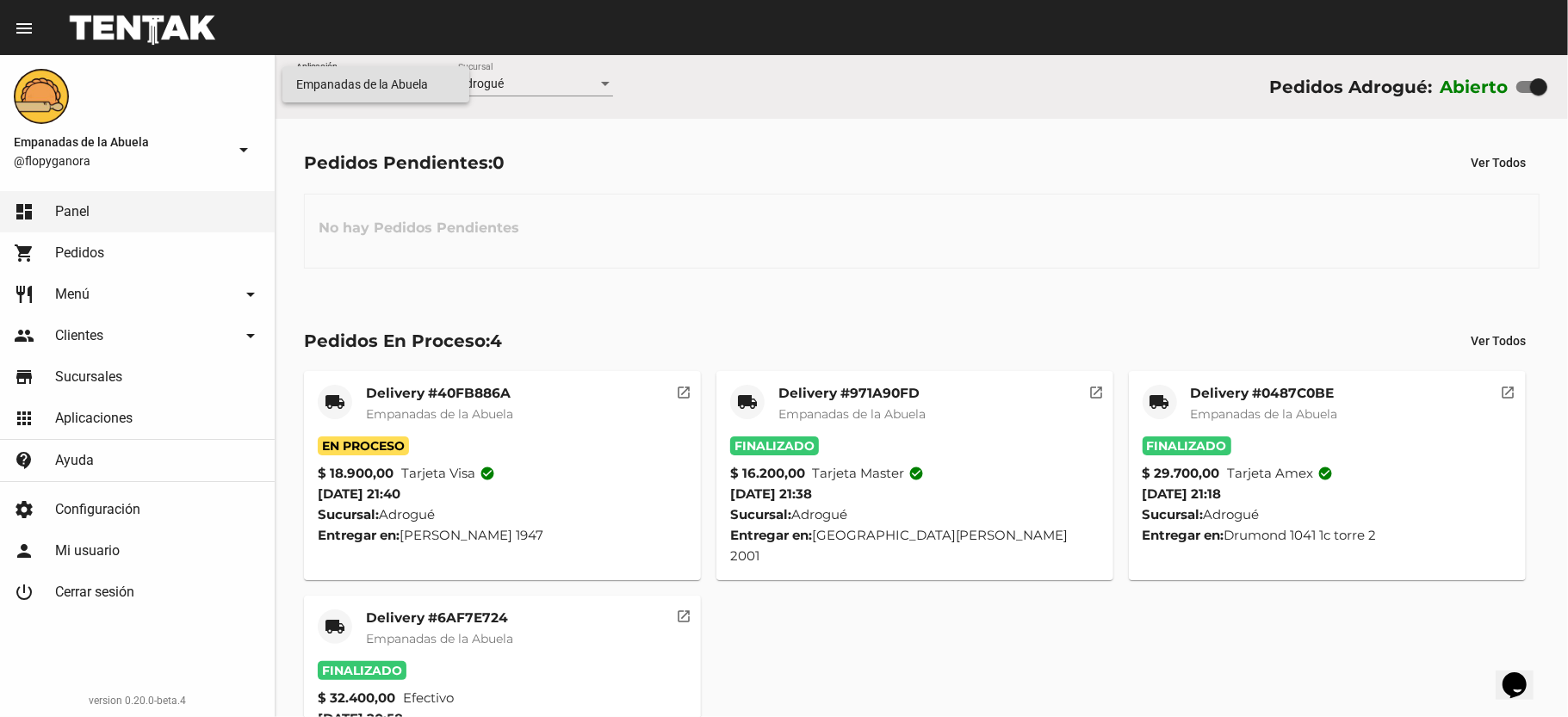 click at bounding box center [784, 358] 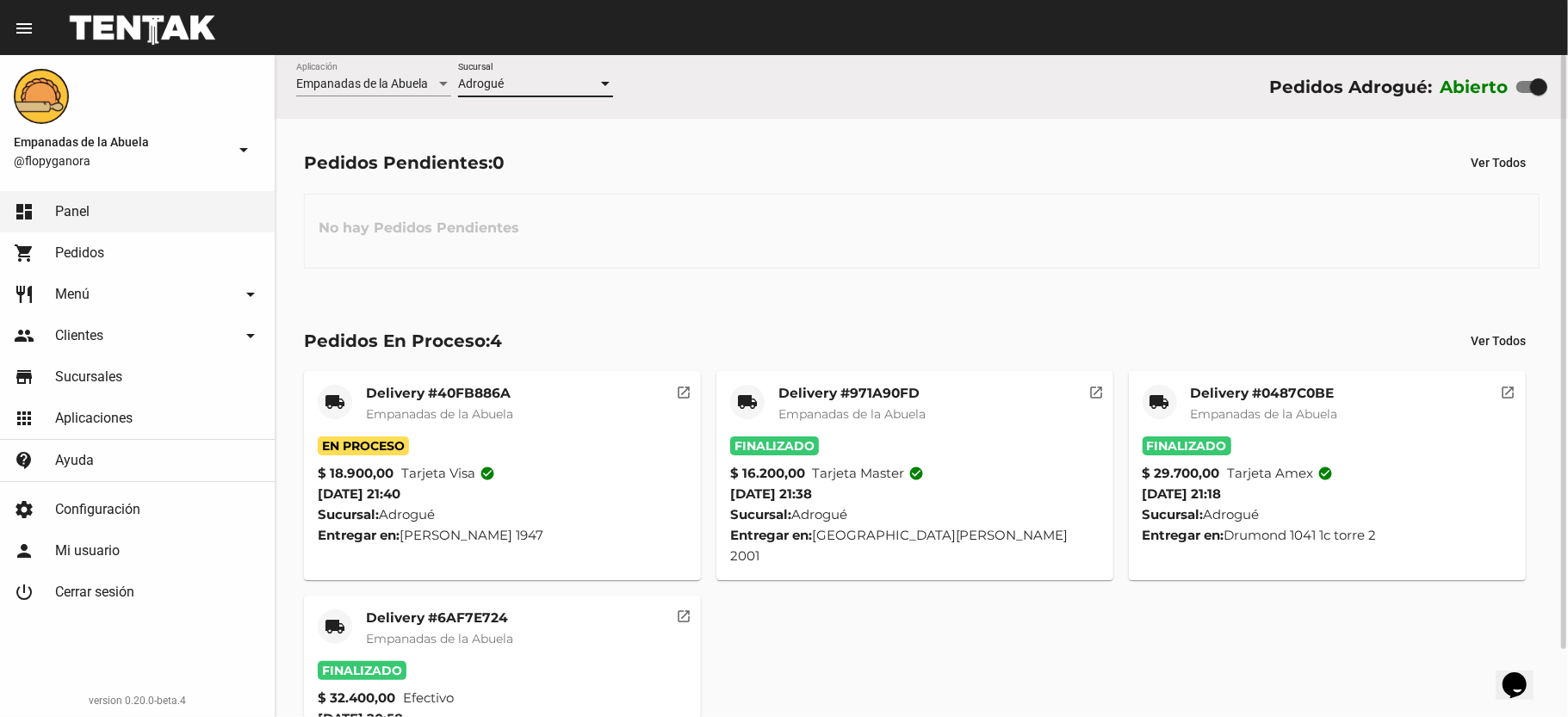 click on "Adrogué" at bounding box center (528, 84) 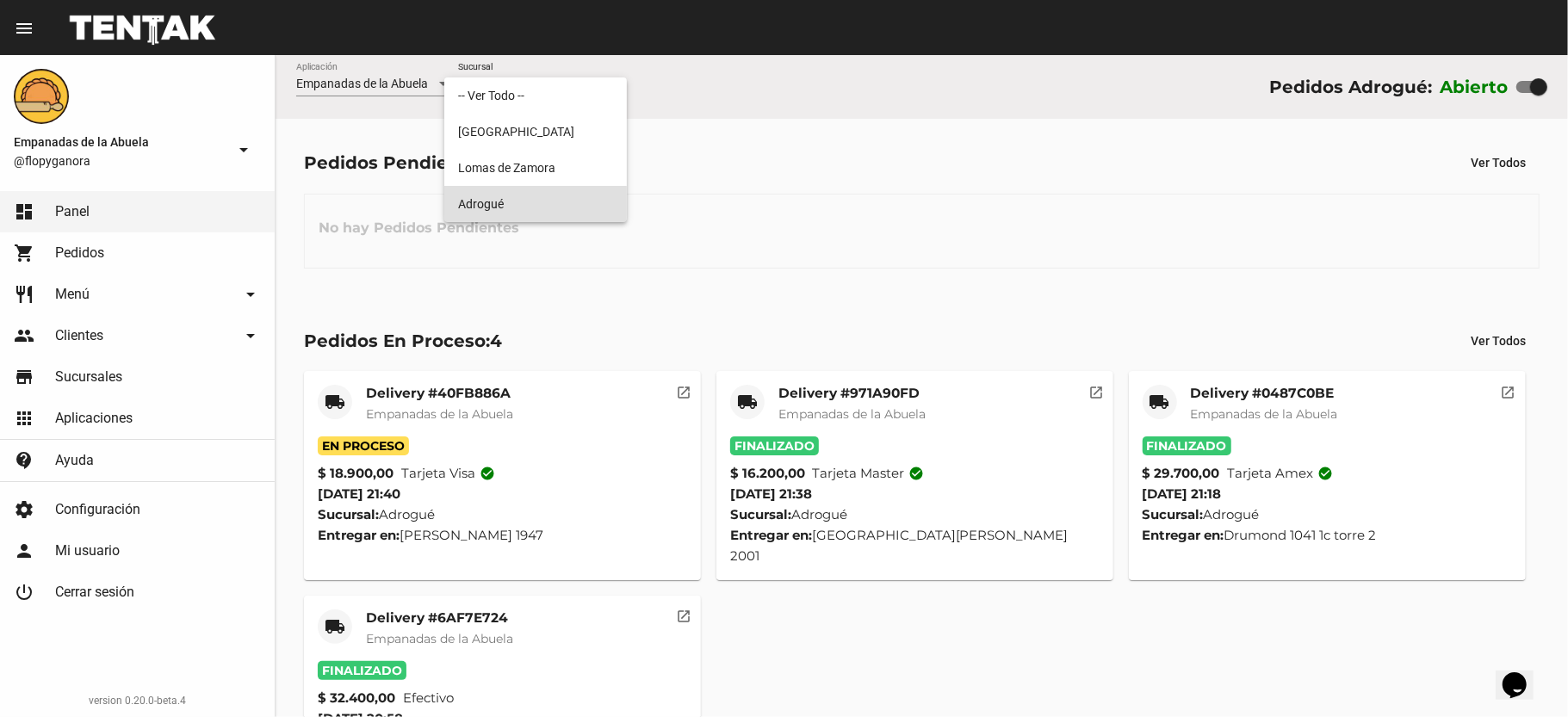click on "Adrogué" at bounding box center [536, 204] 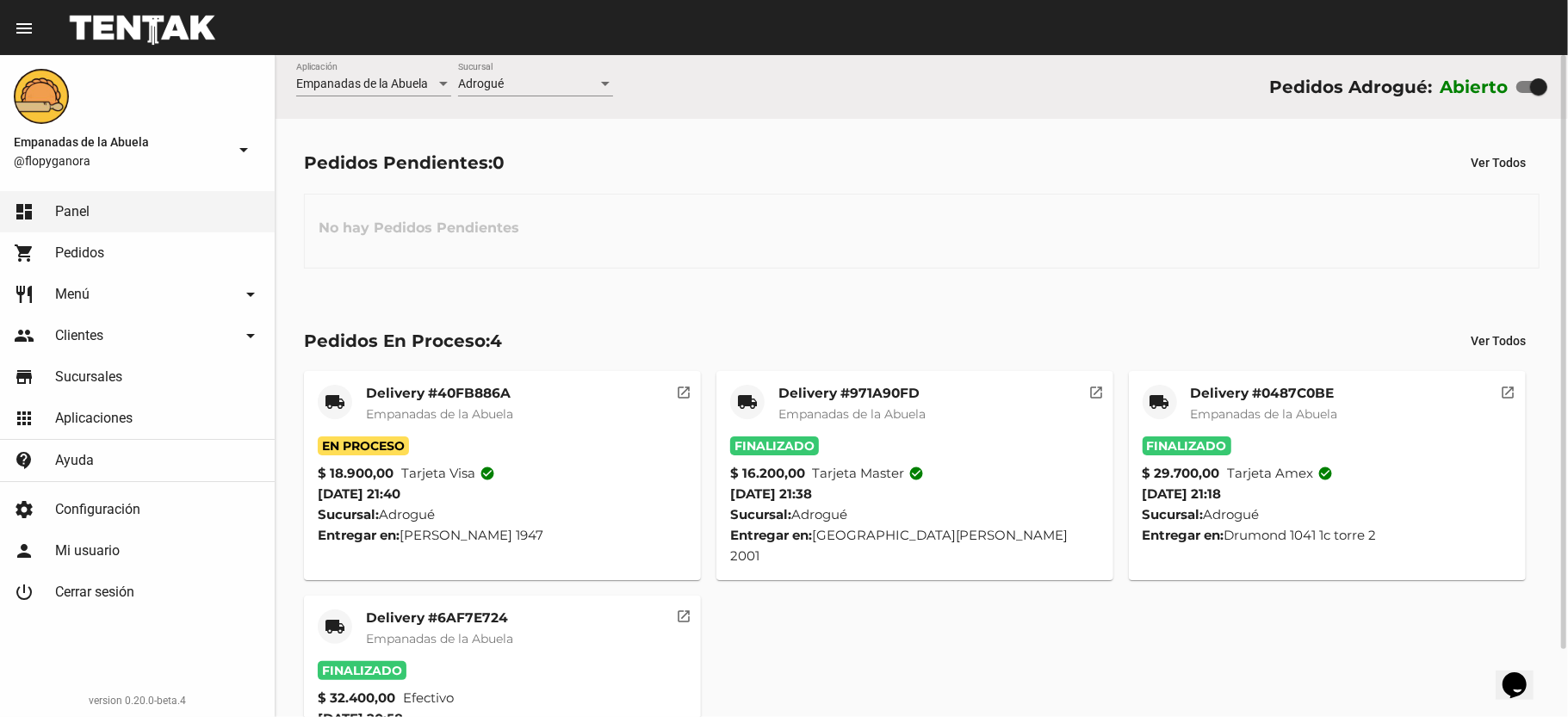 click on "Adrogué Sucursal" 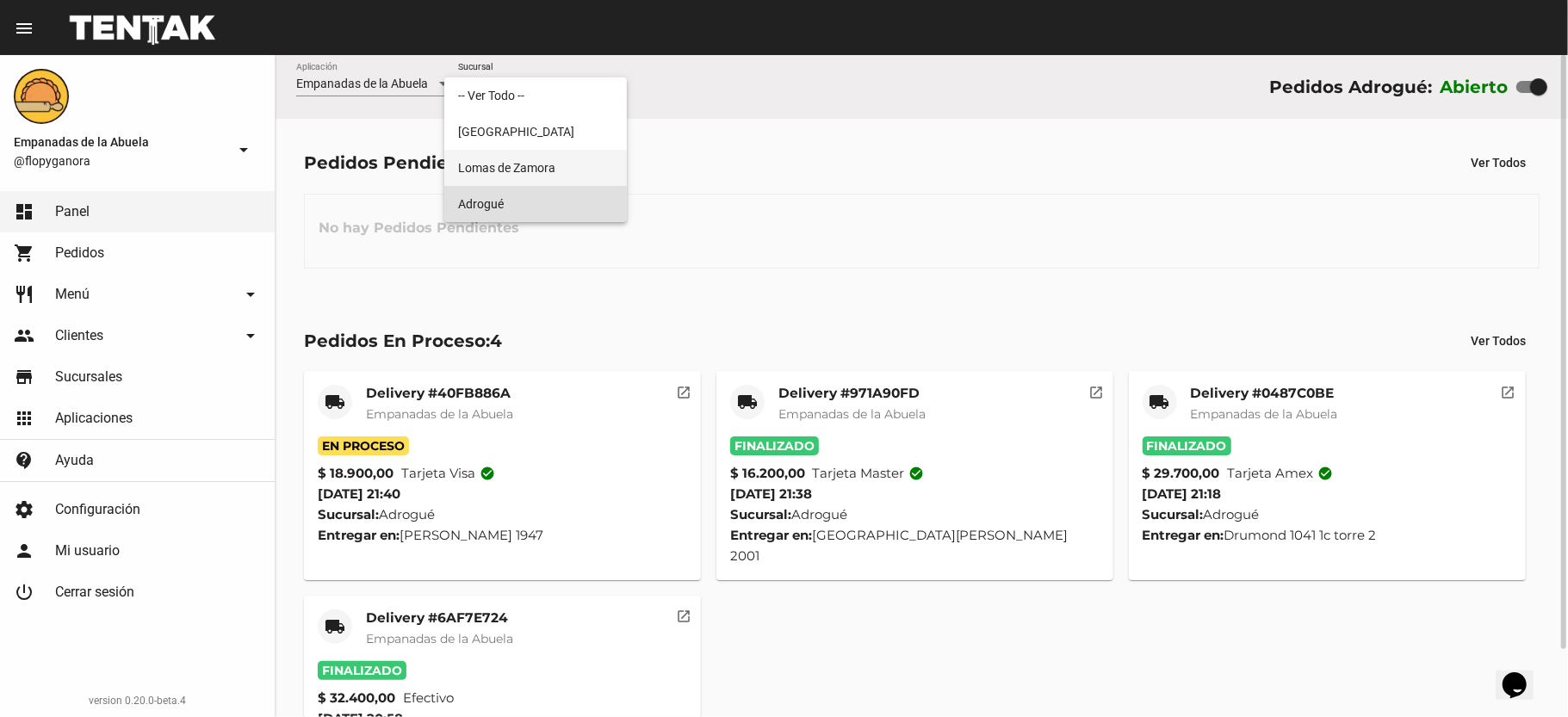 drag, startPoint x: 511, startPoint y: 67, endPoint x: 559, endPoint y: 149, distance: 95.015788 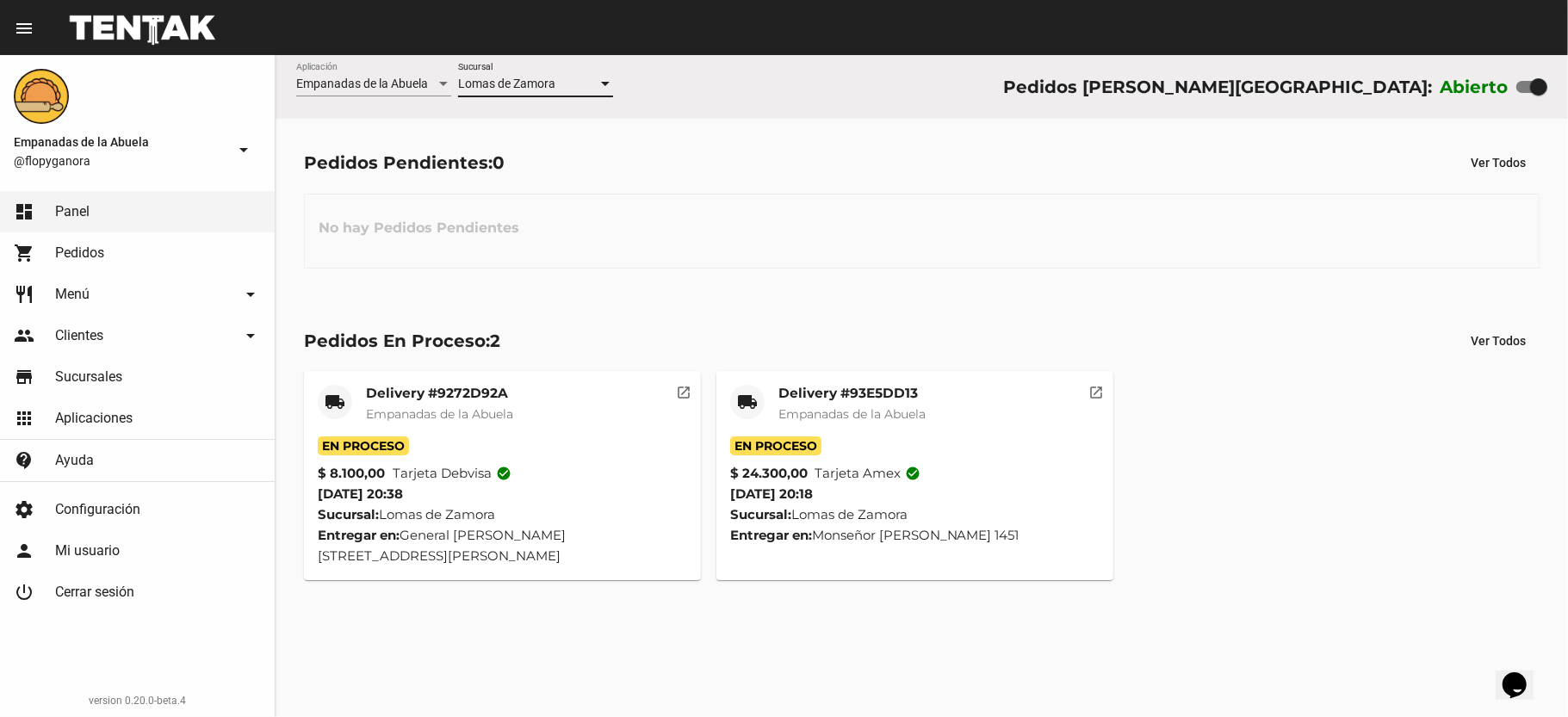 click on "Lomas de Zamora" at bounding box center (506, 83) 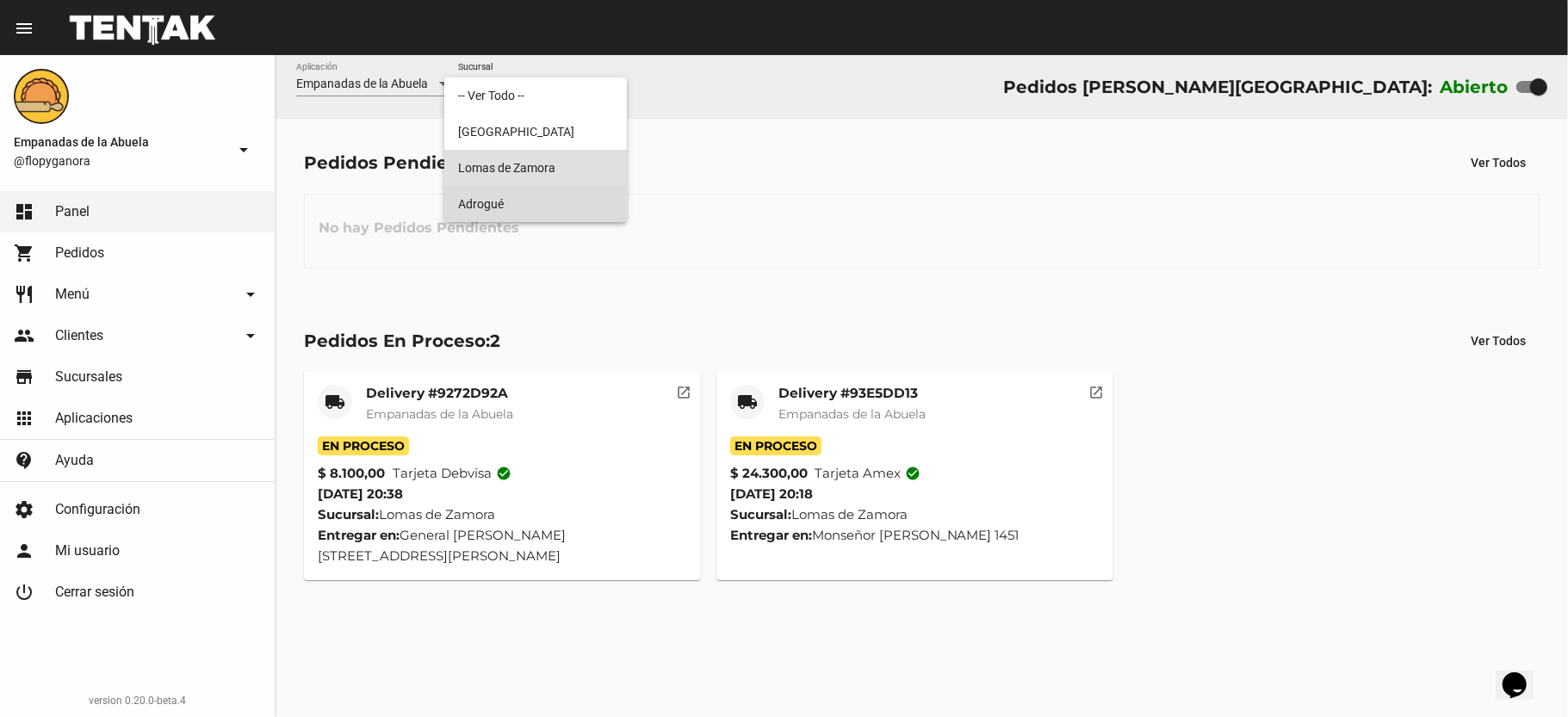 click on "Adrogué" at bounding box center [536, 204] 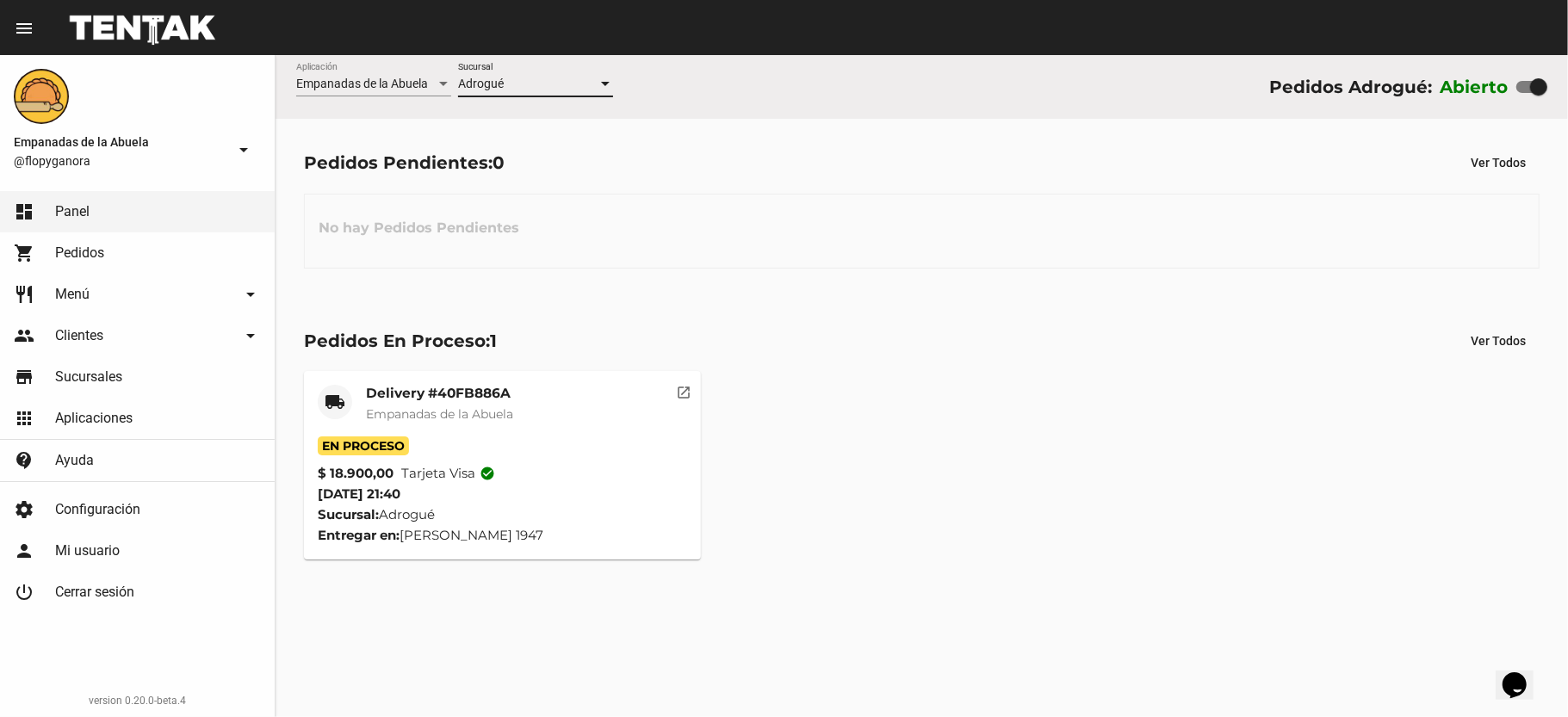 click on "Delivery #40FB886A" 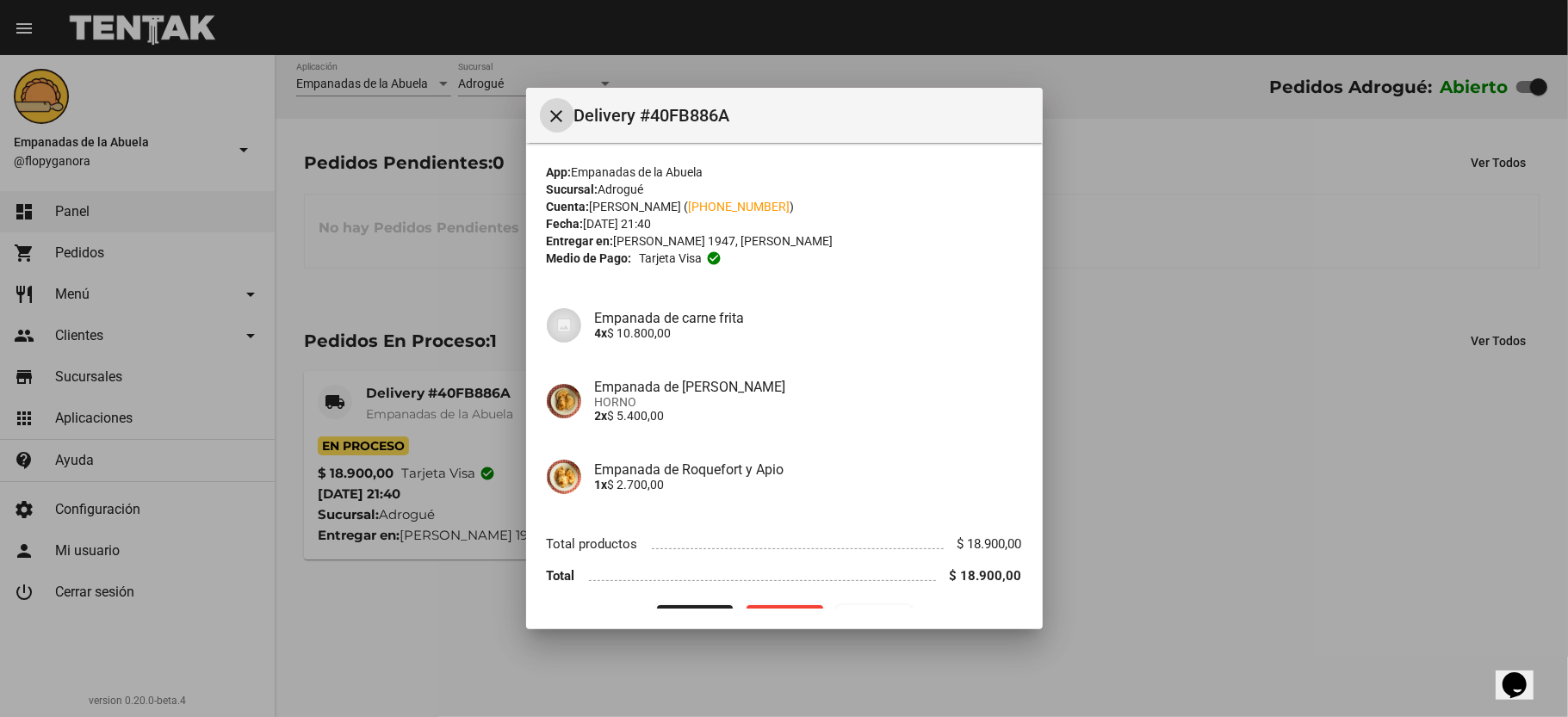 scroll, scrollTop: 41, scrollLeft: 0, axis: vertical 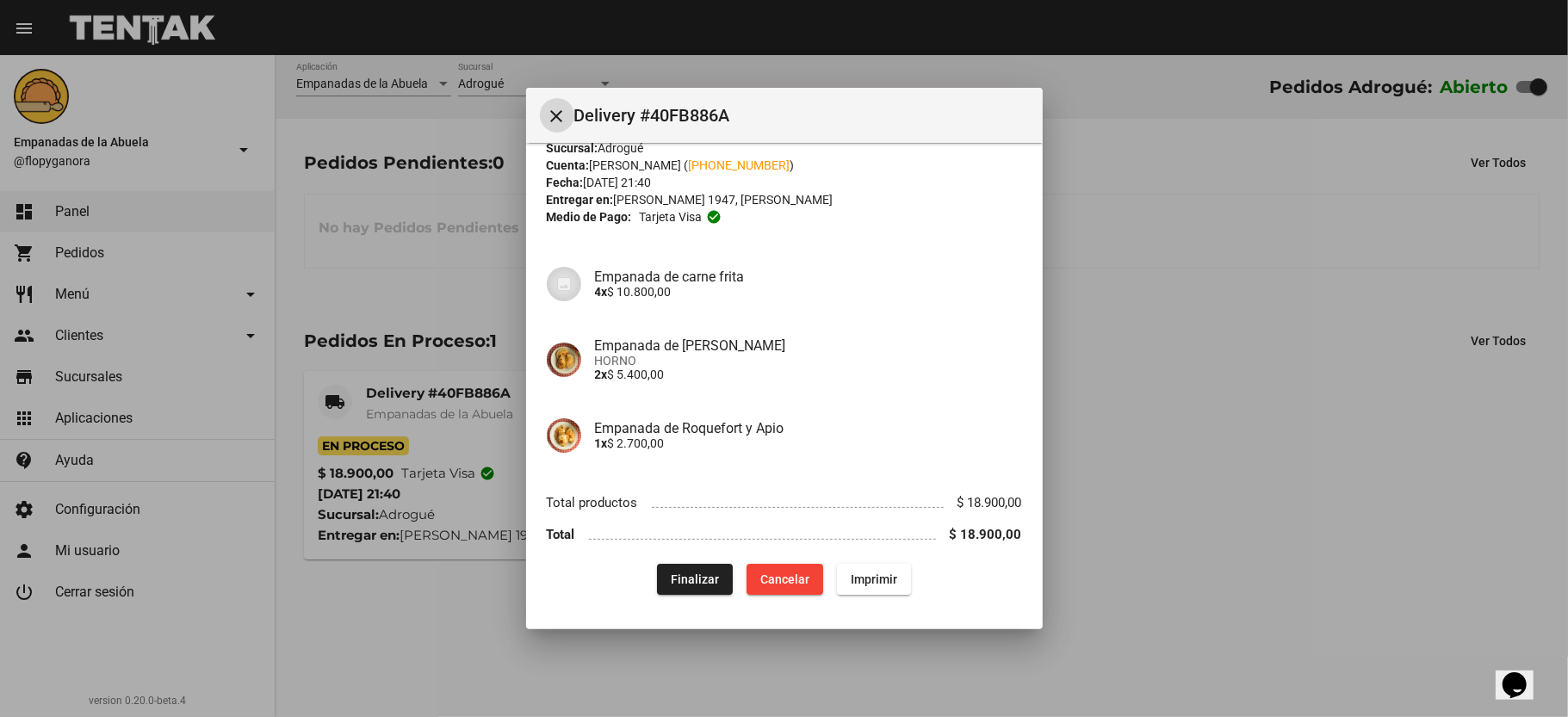 click on "Finalizar" 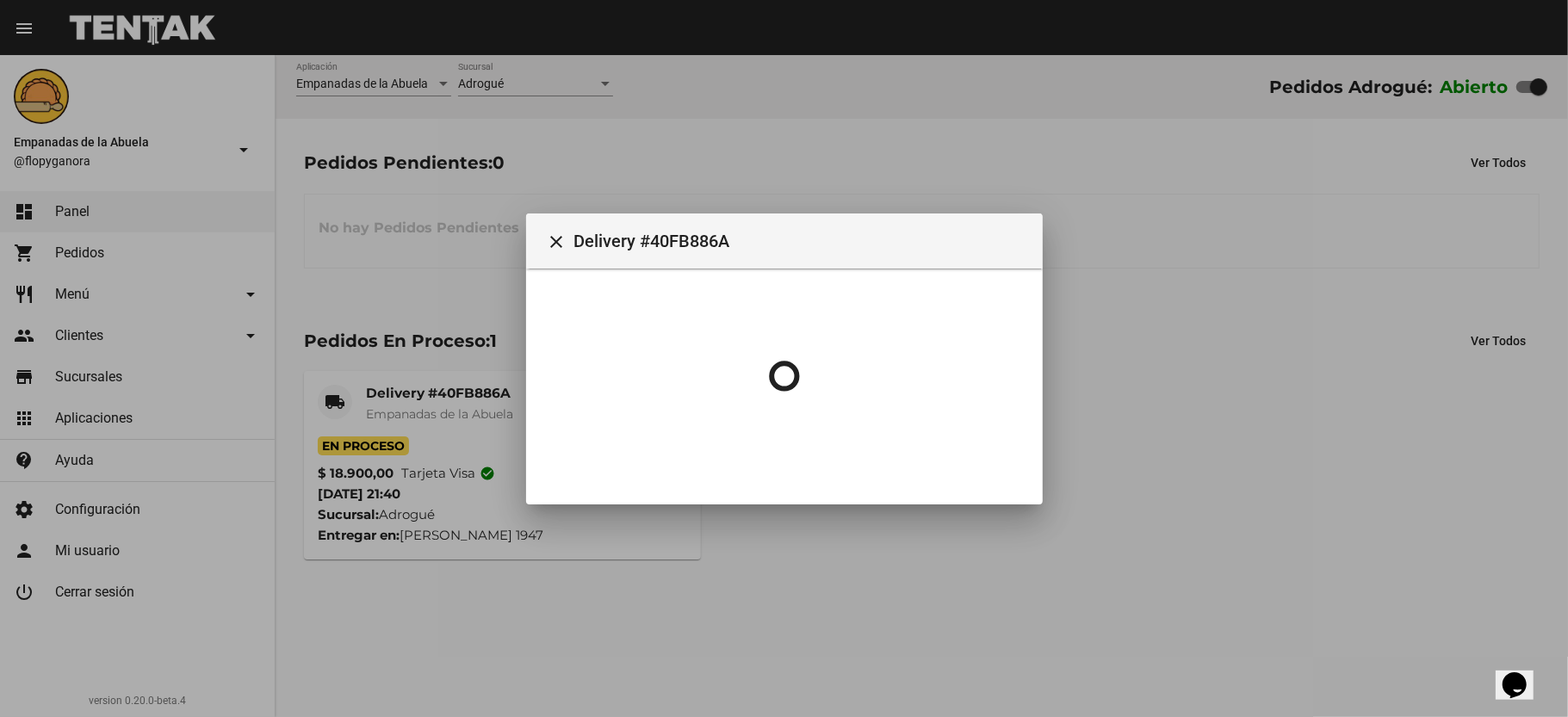scroll, scrollTop: 0, scrollLeft: 0, axis: both 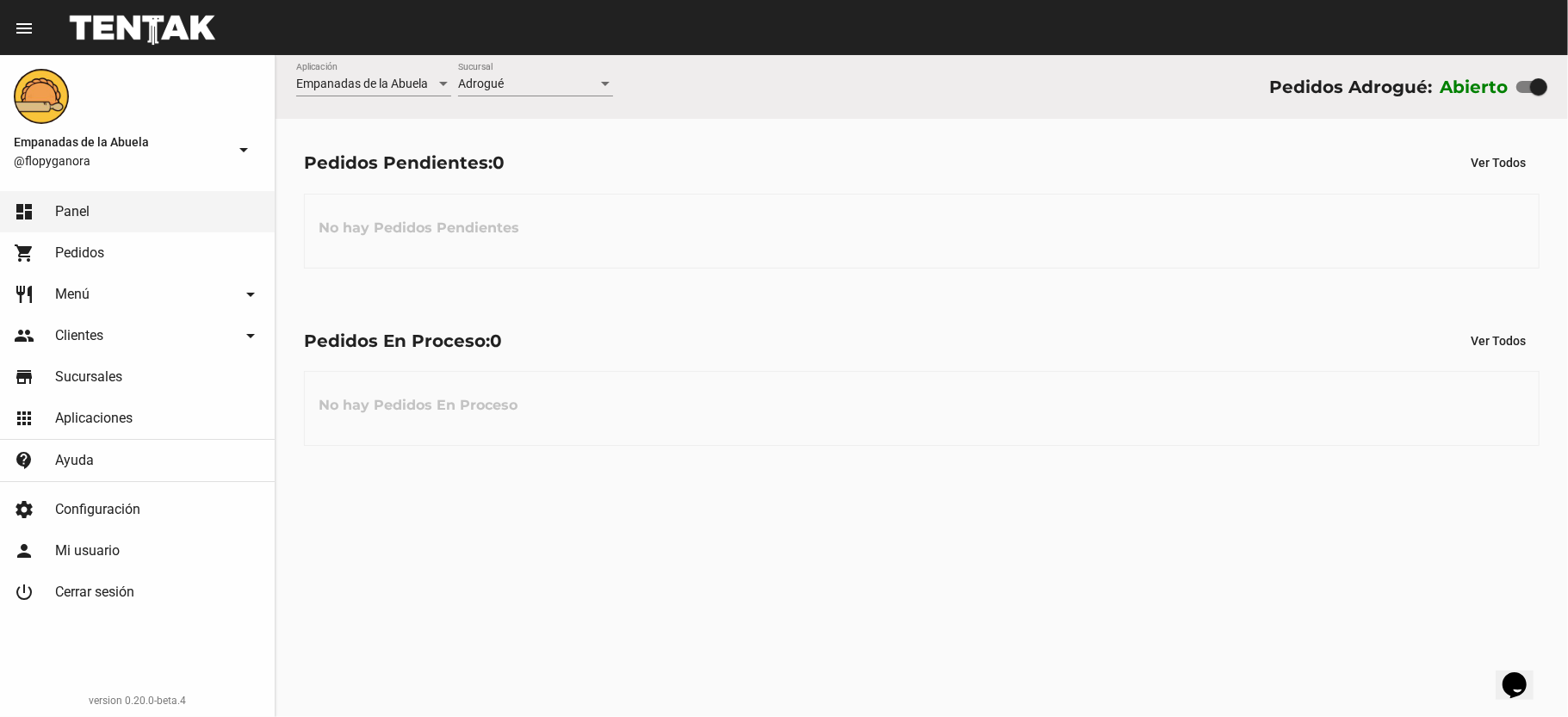 click on "Empanadas de la Abuela Aplicación Adrogué Sucursal Pedidos Adrogué: Abierto" 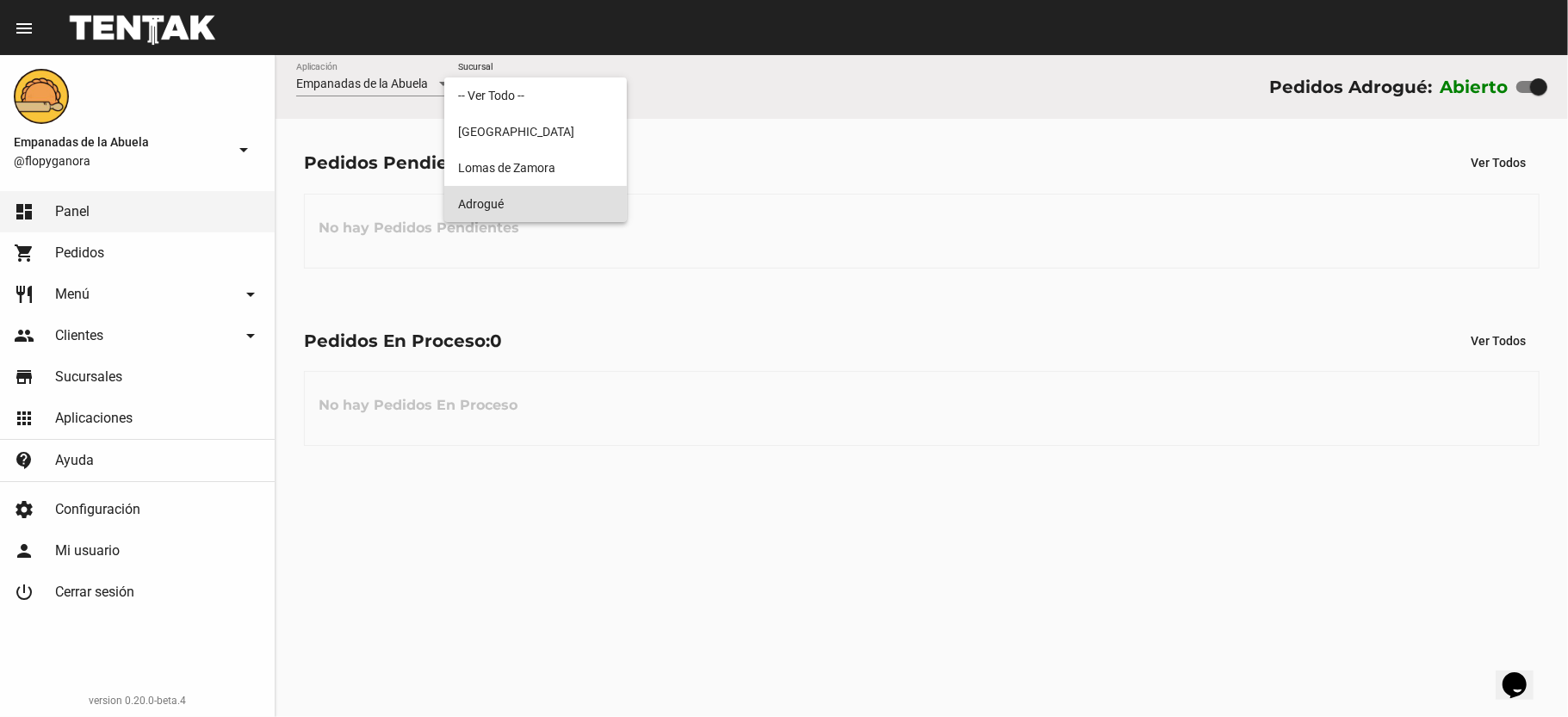 click on "Adrogué" at bounding box center [536, 204] 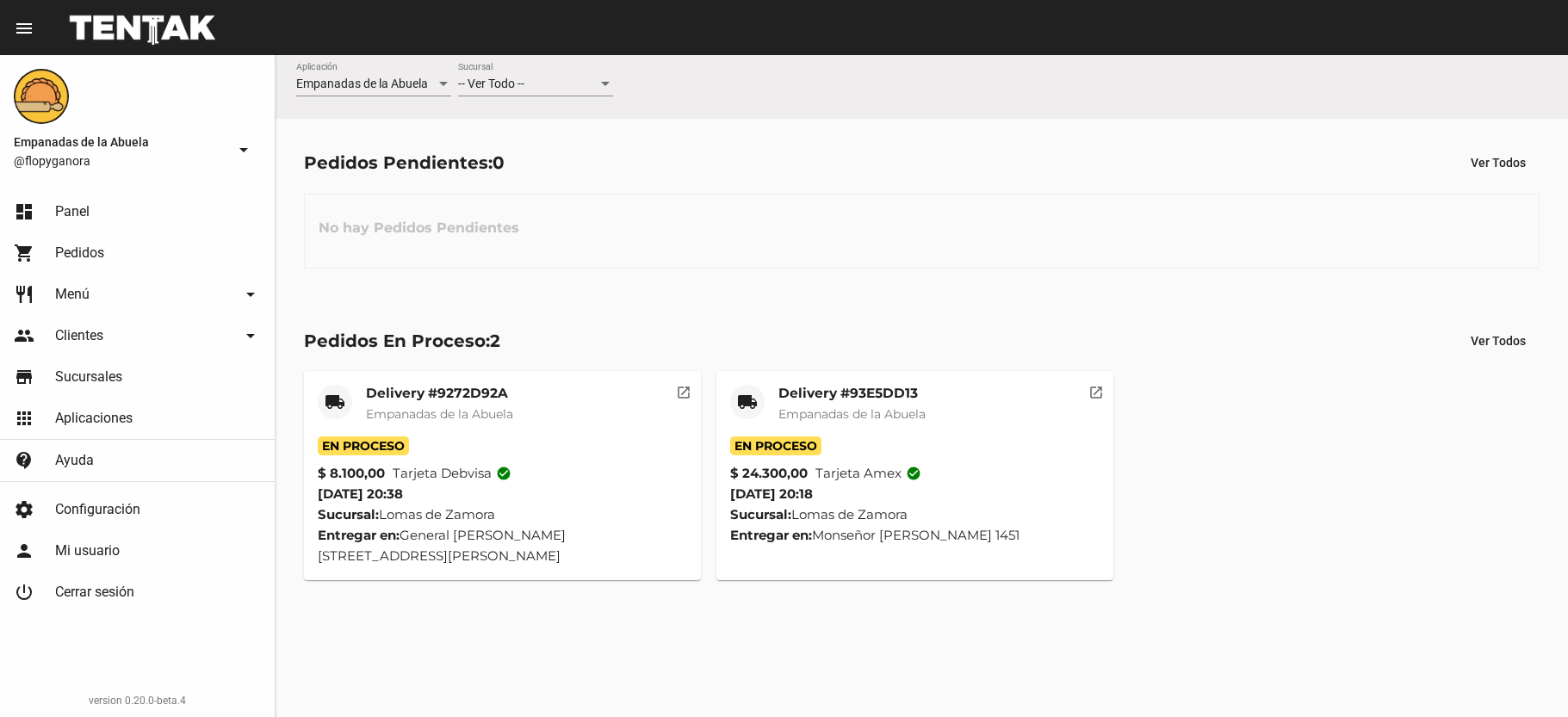 scroll, scrollTop: 0, scrollLeft: 0, axis: both 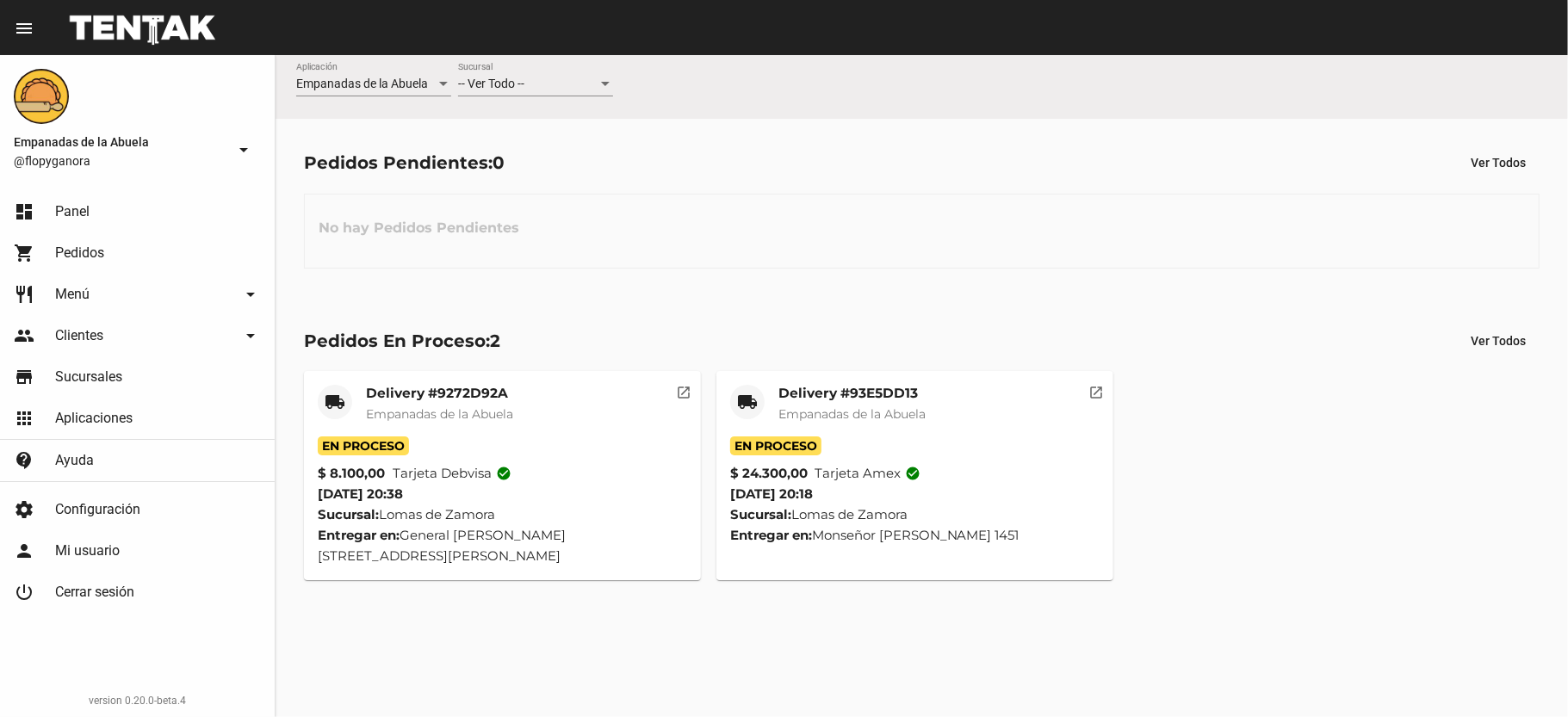 click on "-- Ver Todo --" at bounding box center (528, 84) 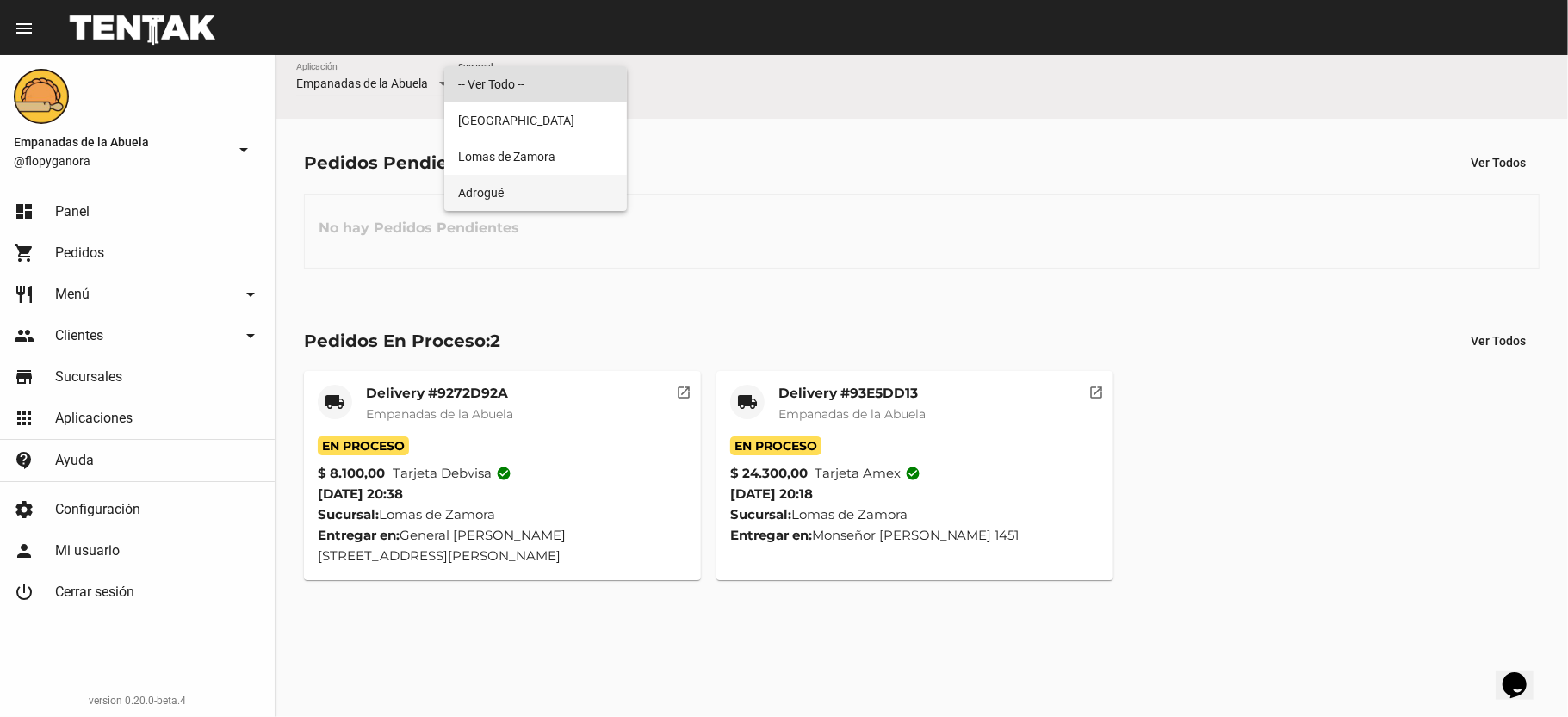 scroll, scrollTop: 0, scrollLeft: 0, axis: both 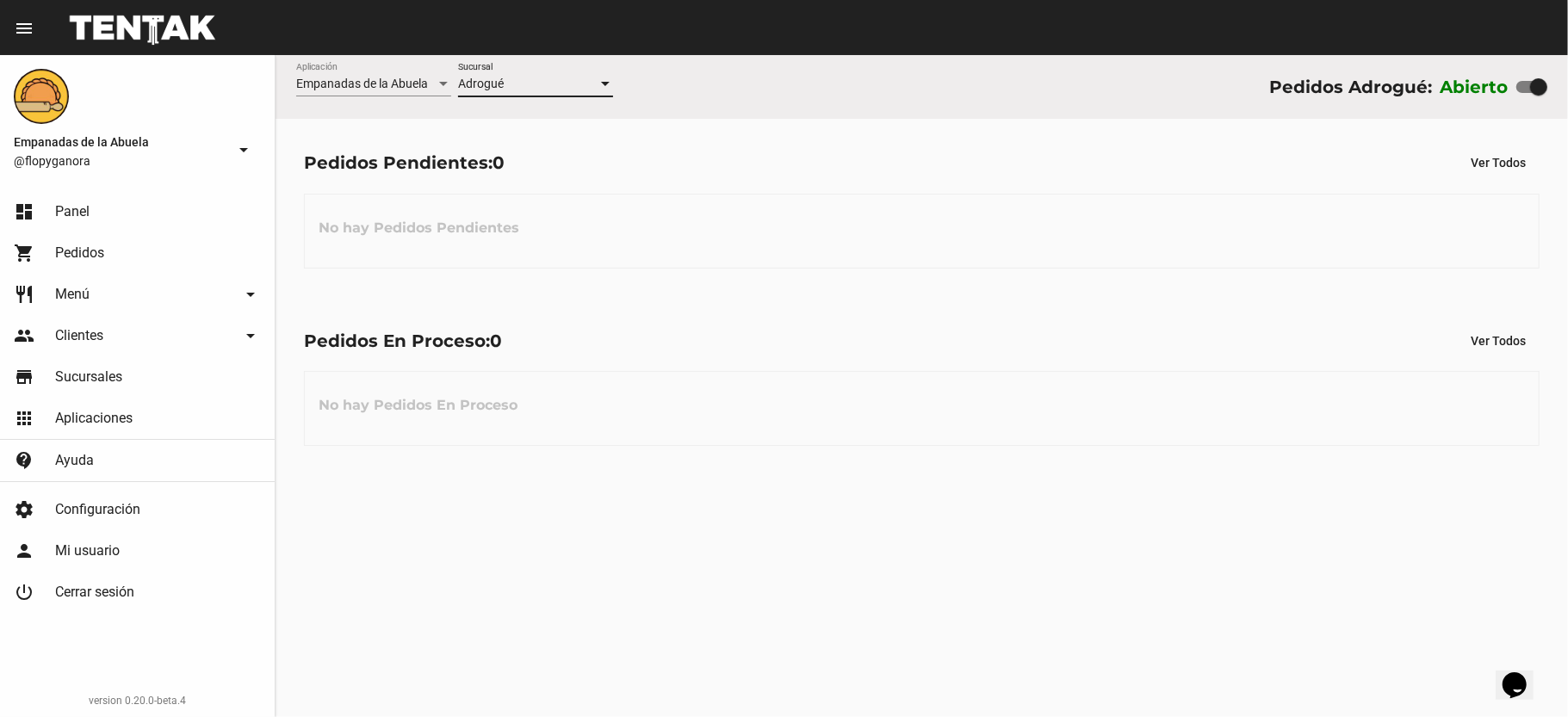 click on "Adrogué" at bounding box center (528, 84) 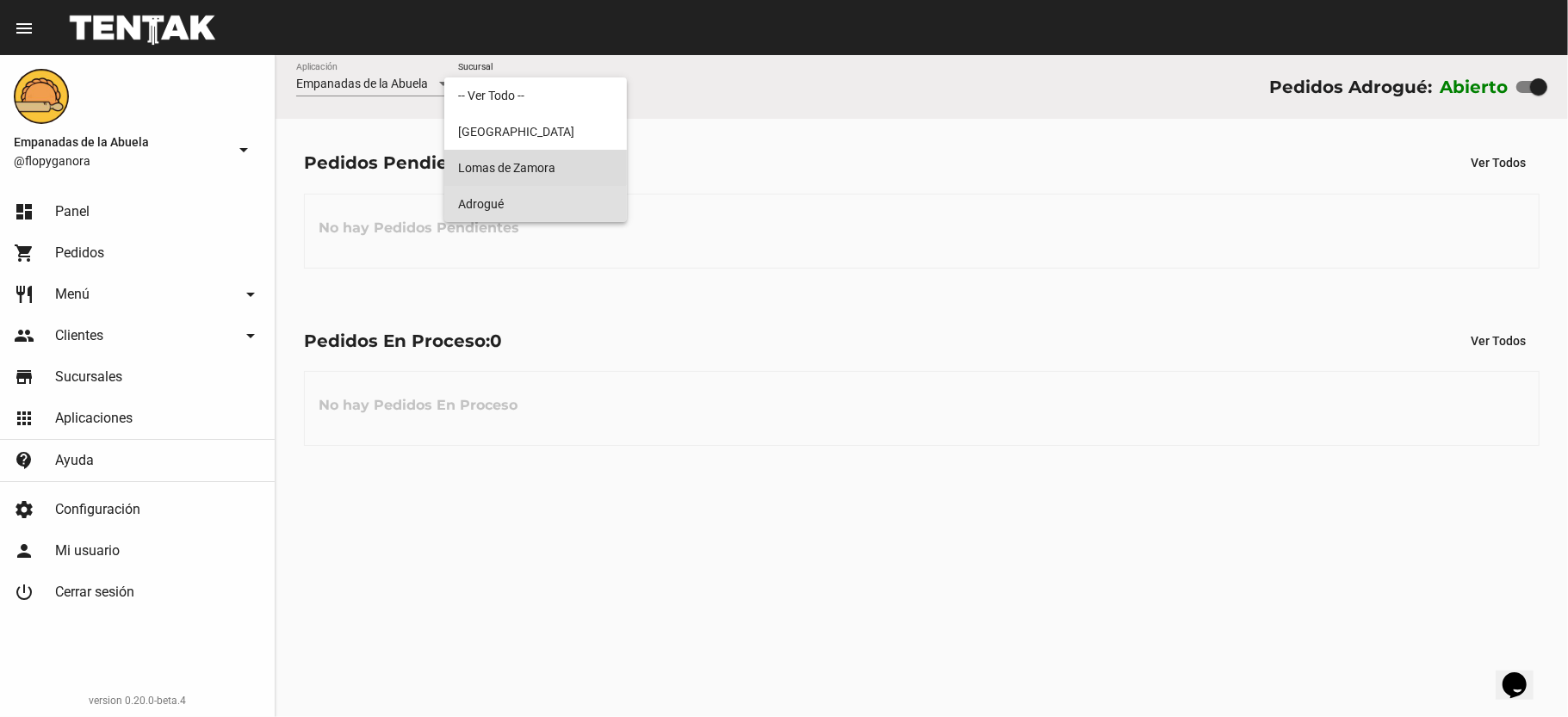 click on "Lomas de Zamora" at bounding box center (536, 168) 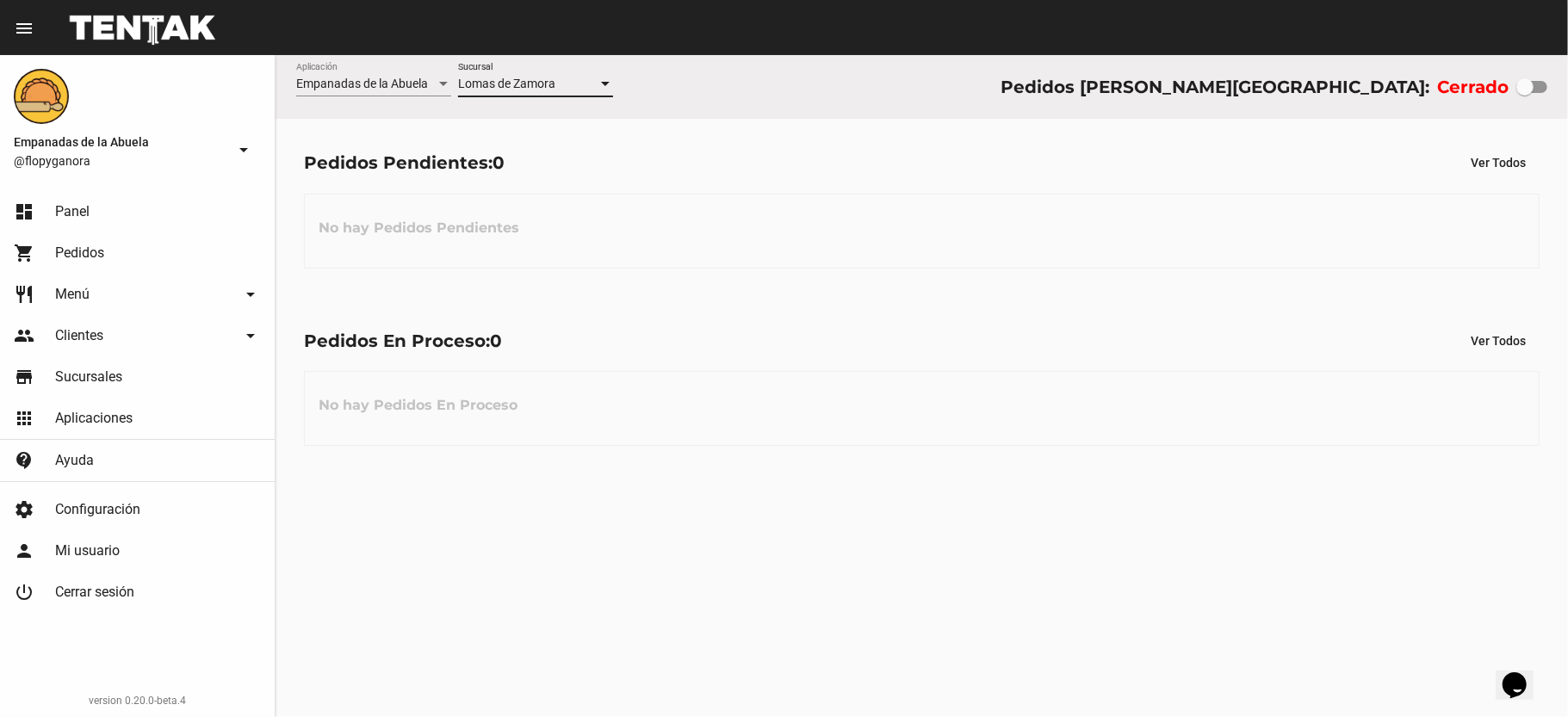 click on "[PERSON_NAME] Sucursal" 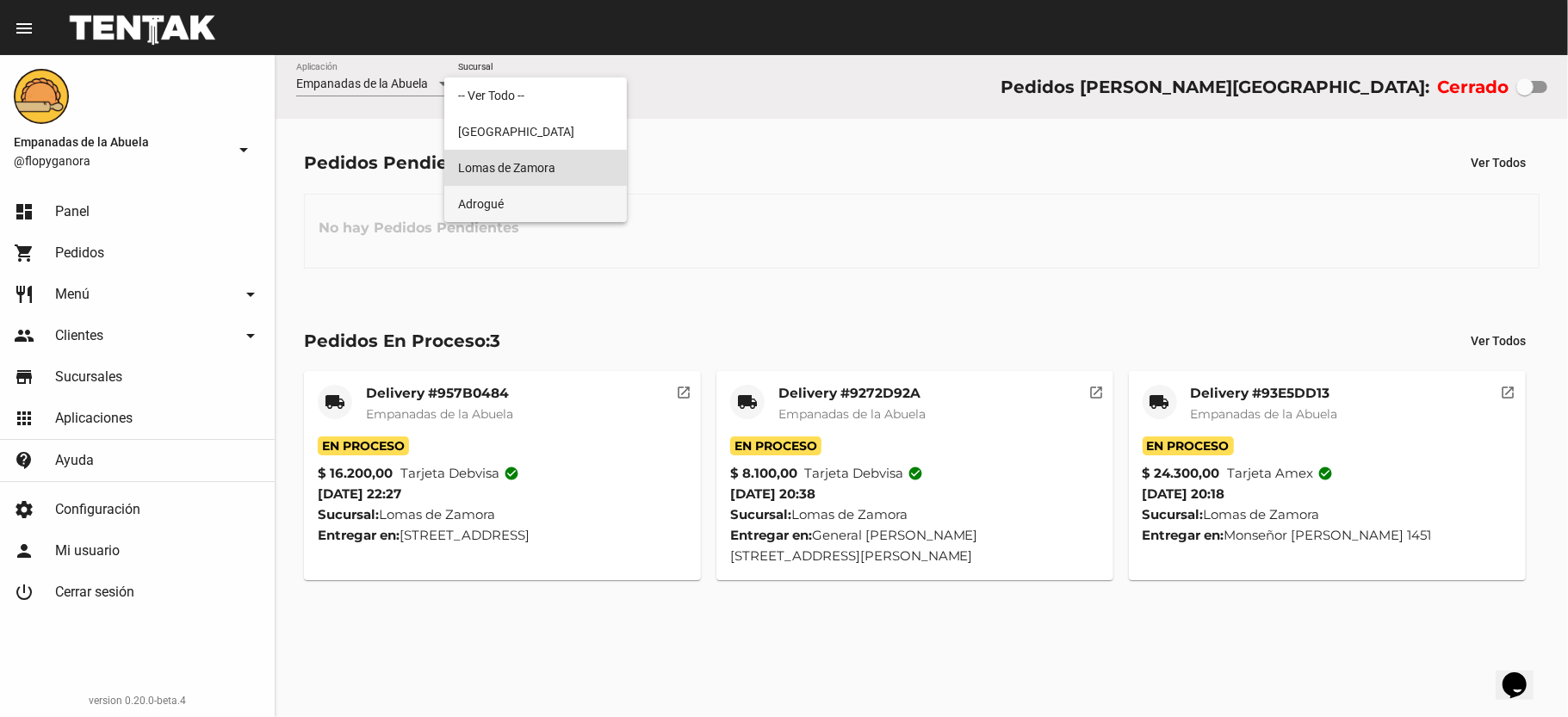 click on "Adrogué" at bounding box center [536, 204] 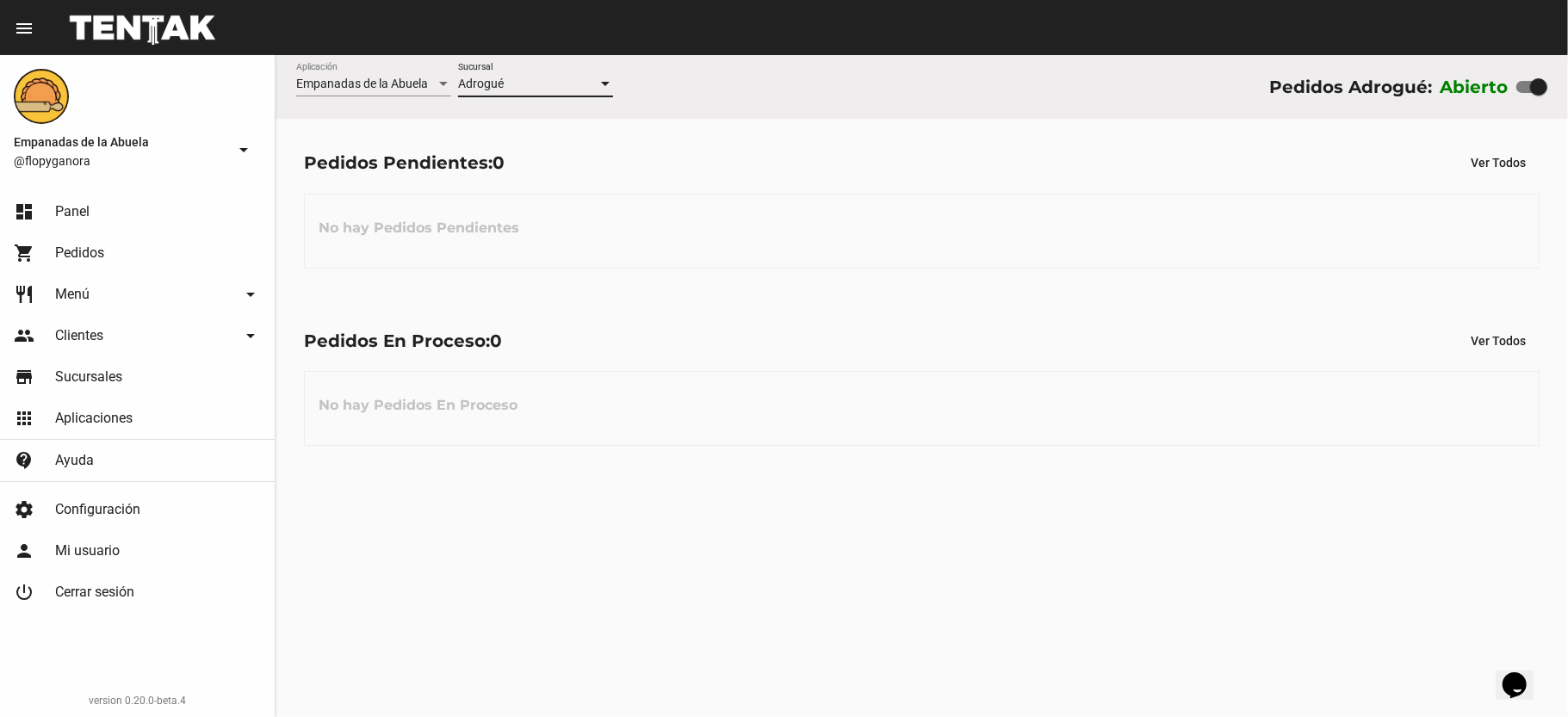 click on "Adrogué" at bounding box center [528, 84] 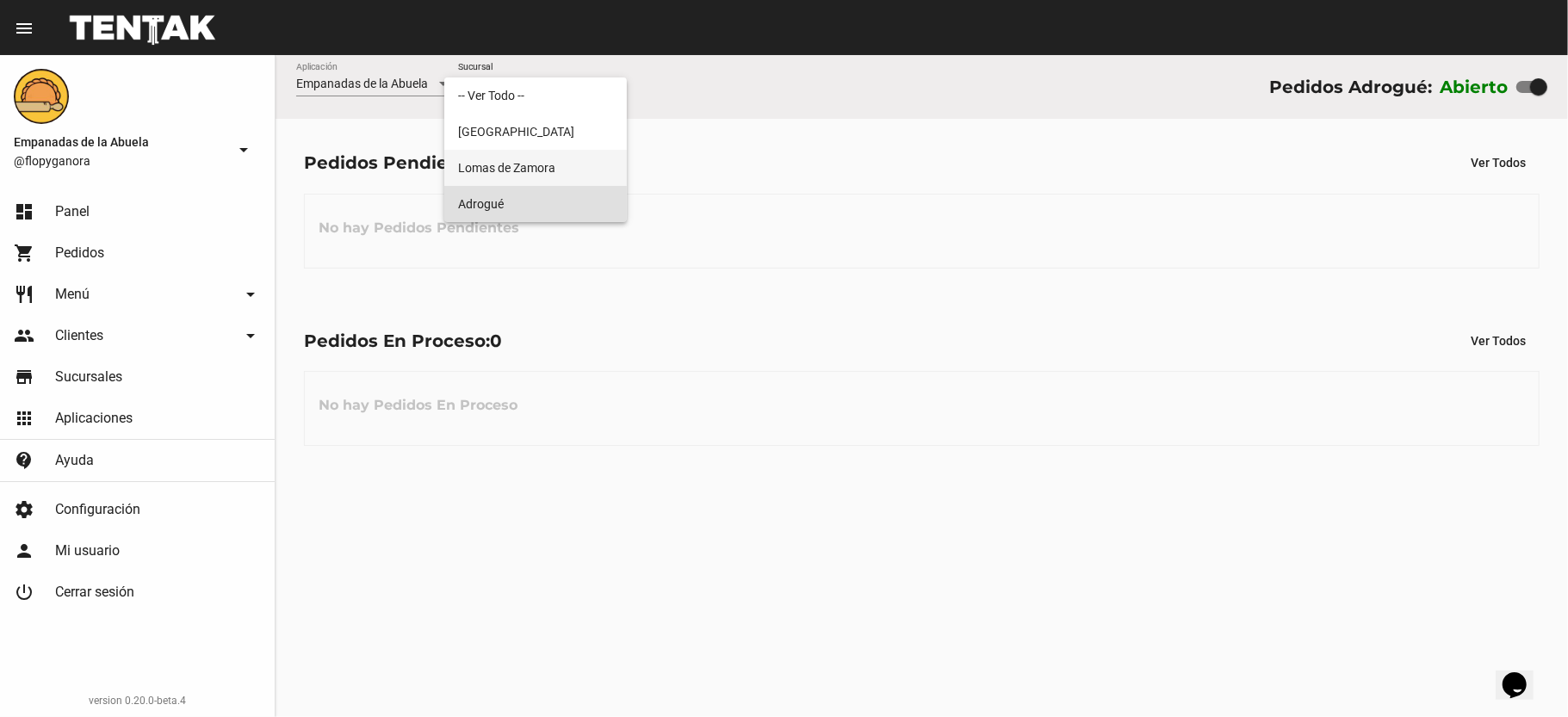 click on "Lomas de Zamora" at bounding box center (536, 168) 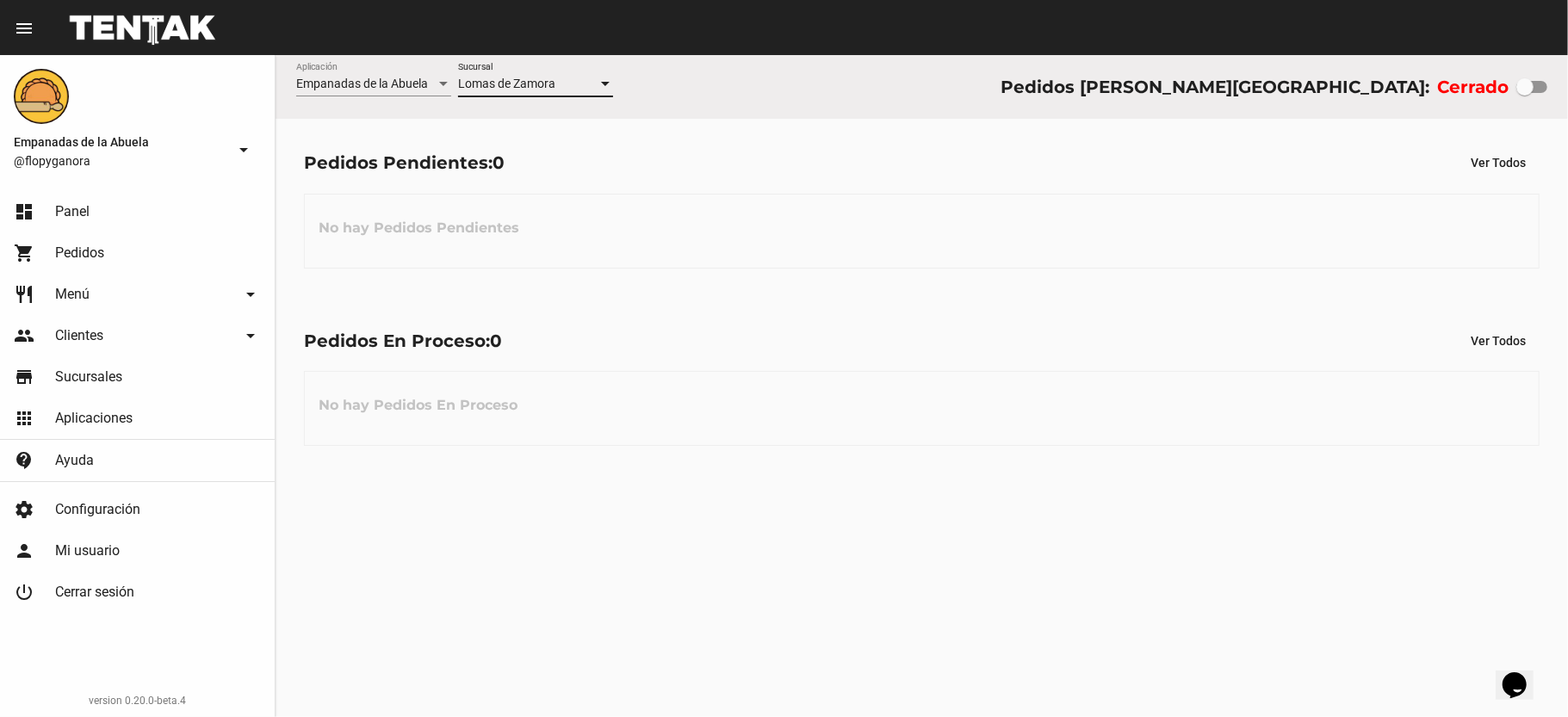 click on "Lomas de Zamora" at bounding box center [506, 83] 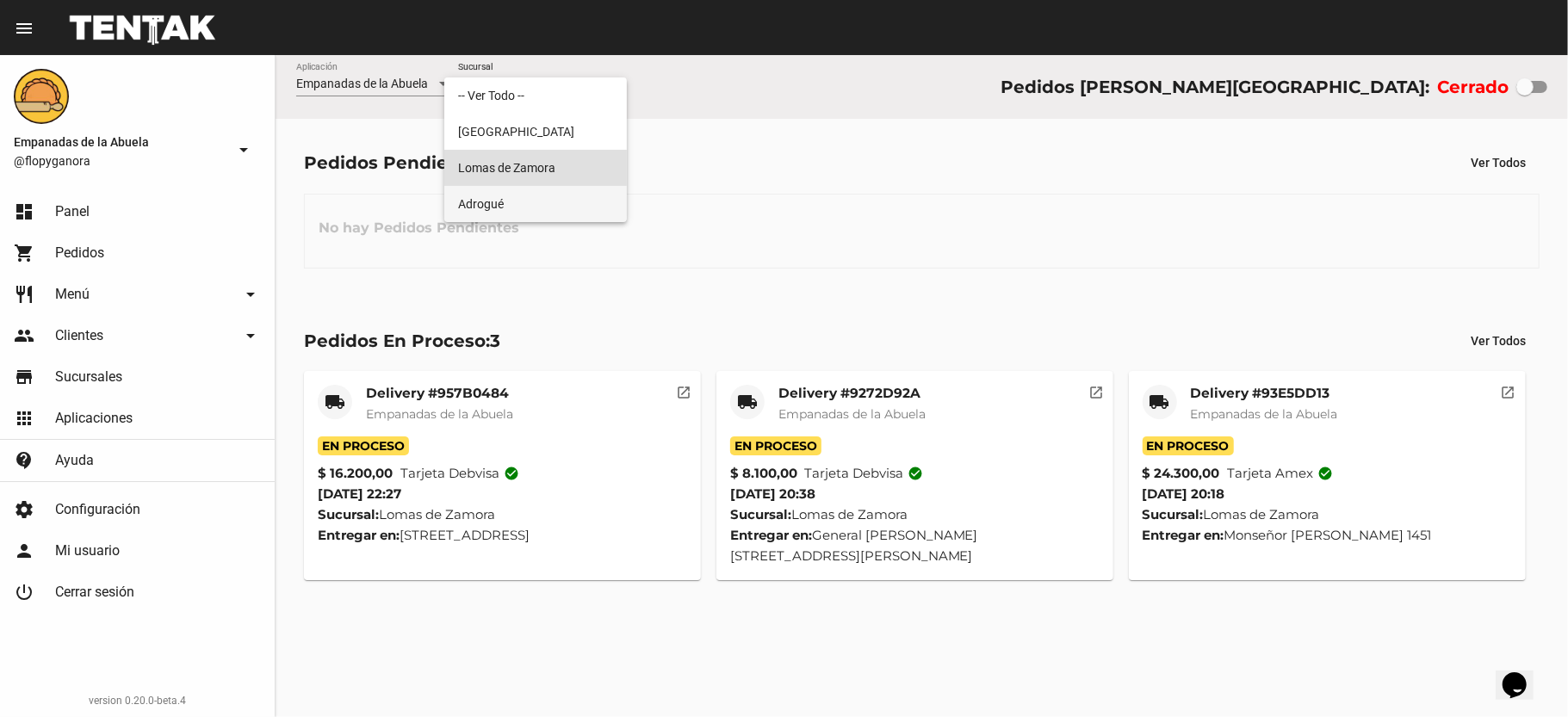 click on "Adrogué" at bounding box center (536, 204) 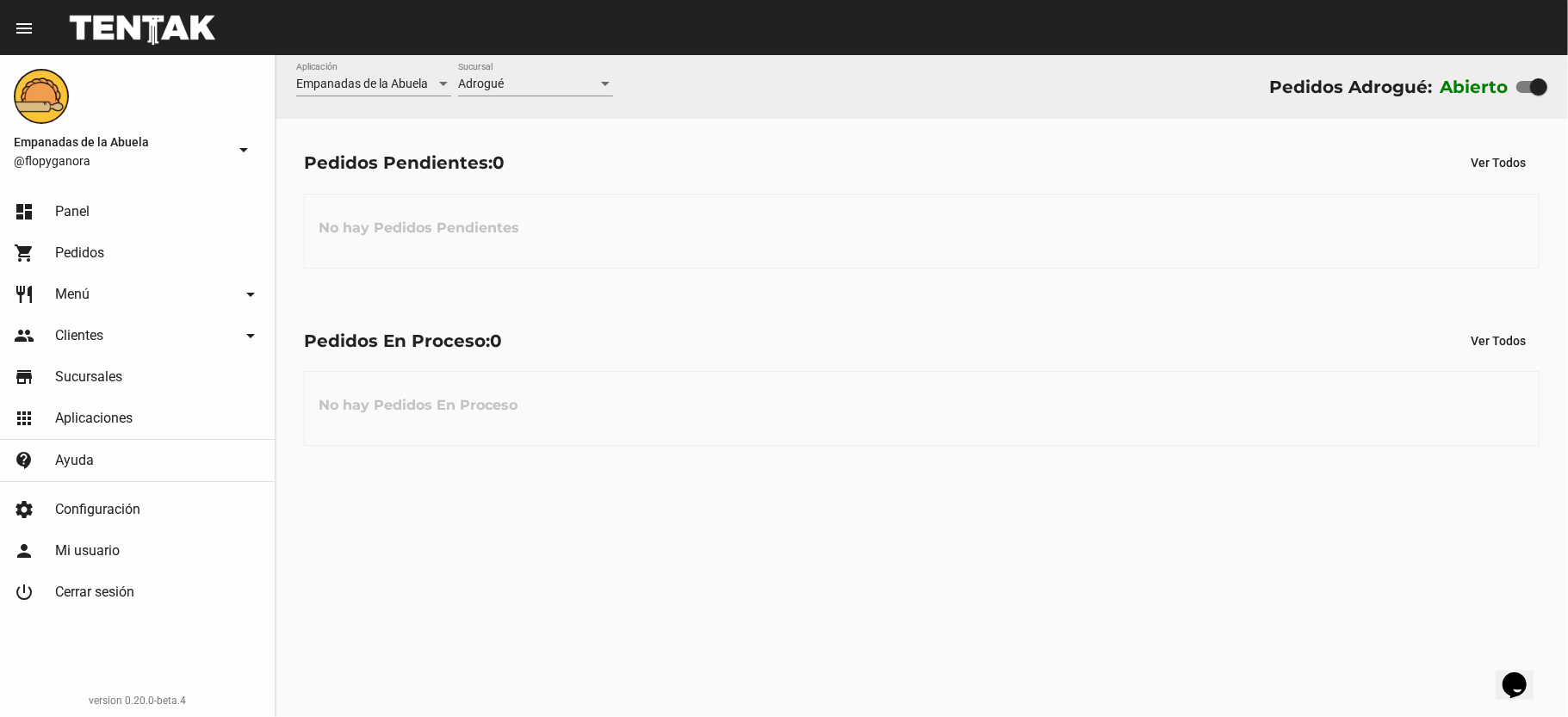 click on "Adrogué Sucursal" 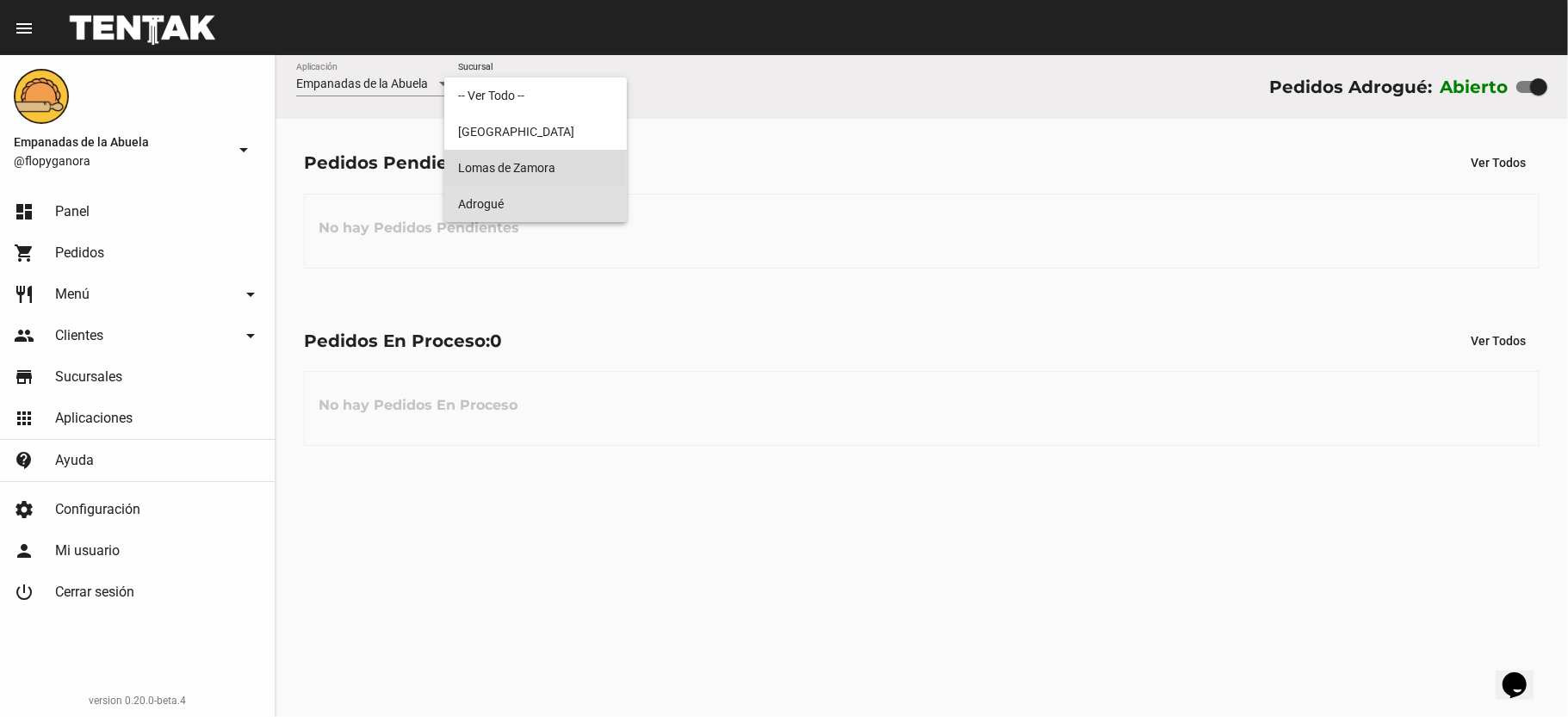 click on "Lomas de Zamora" at bounding box center [536, 168] 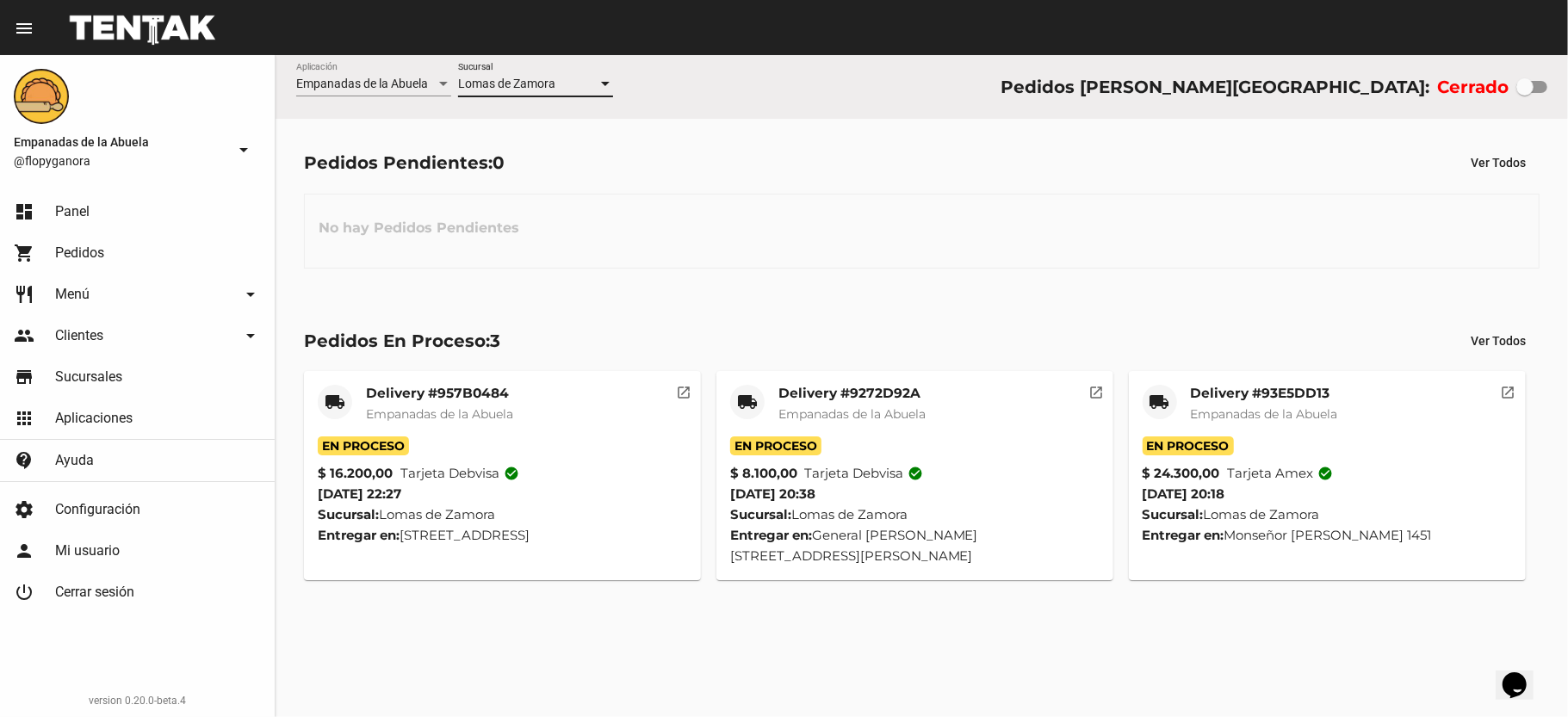 click on "Lomas de Zamora" at bounding box center (528, 84) 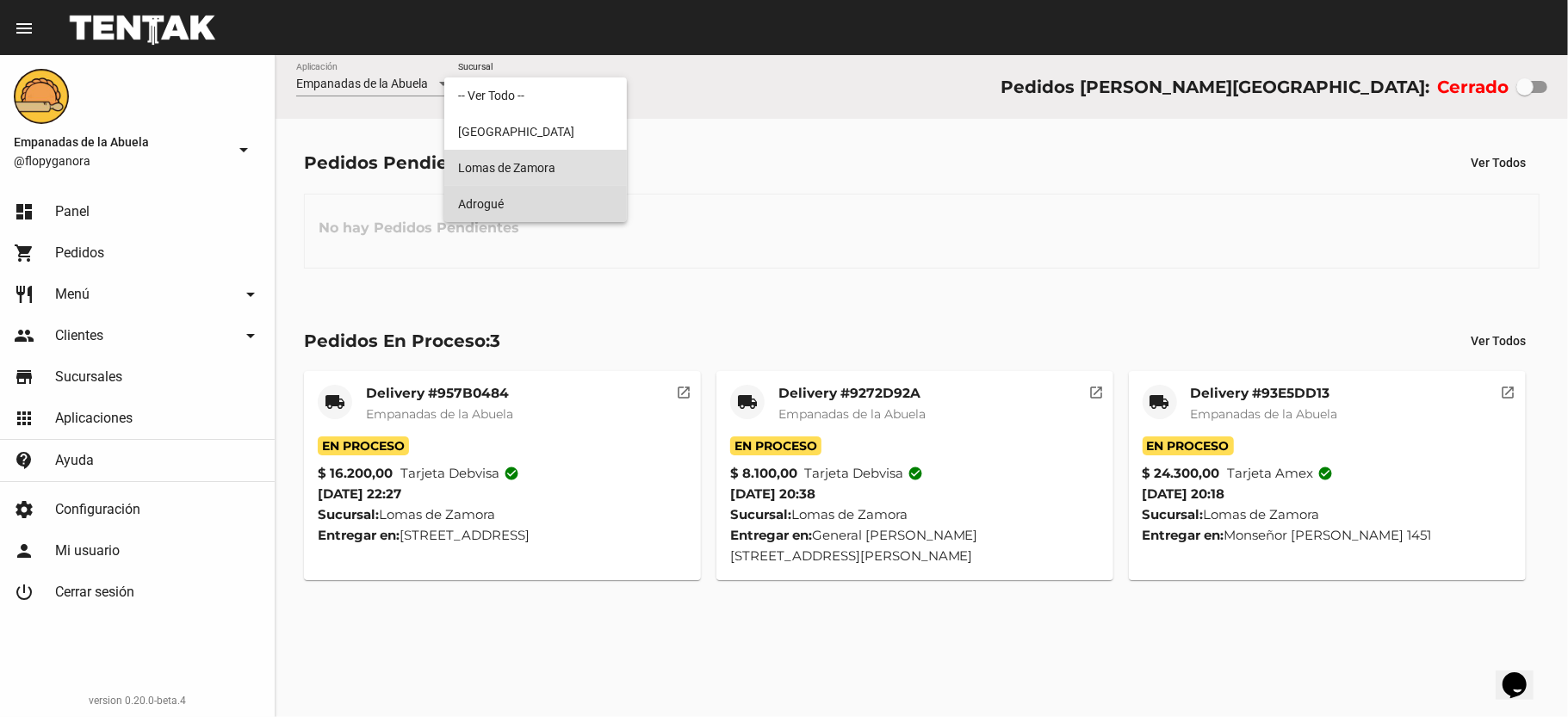 click on "Adrogué" at bounding box center [536, 204] 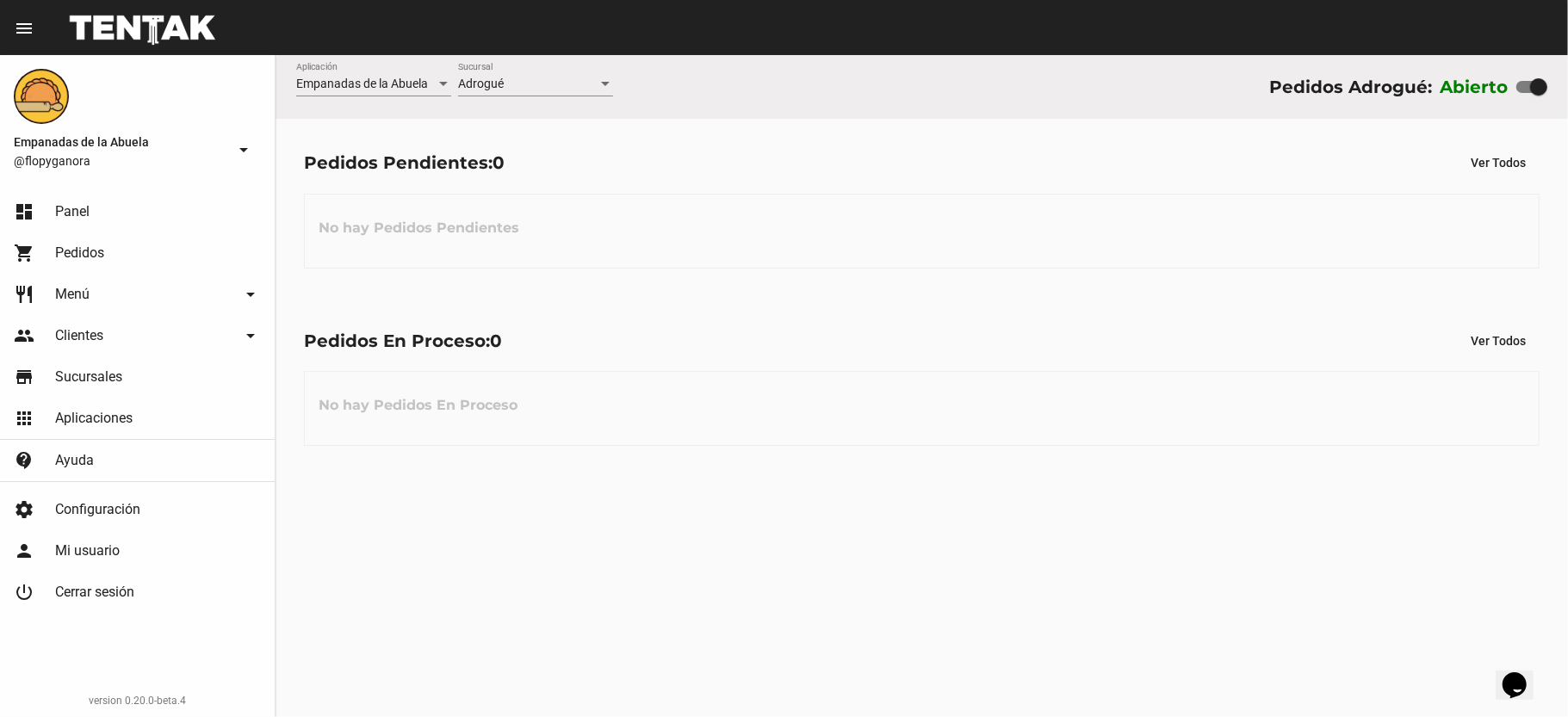 drag, startPoint x: 1543, startPoint y: 73, endPoint x: 1526, endPoint y: 81, distance: 18.788294 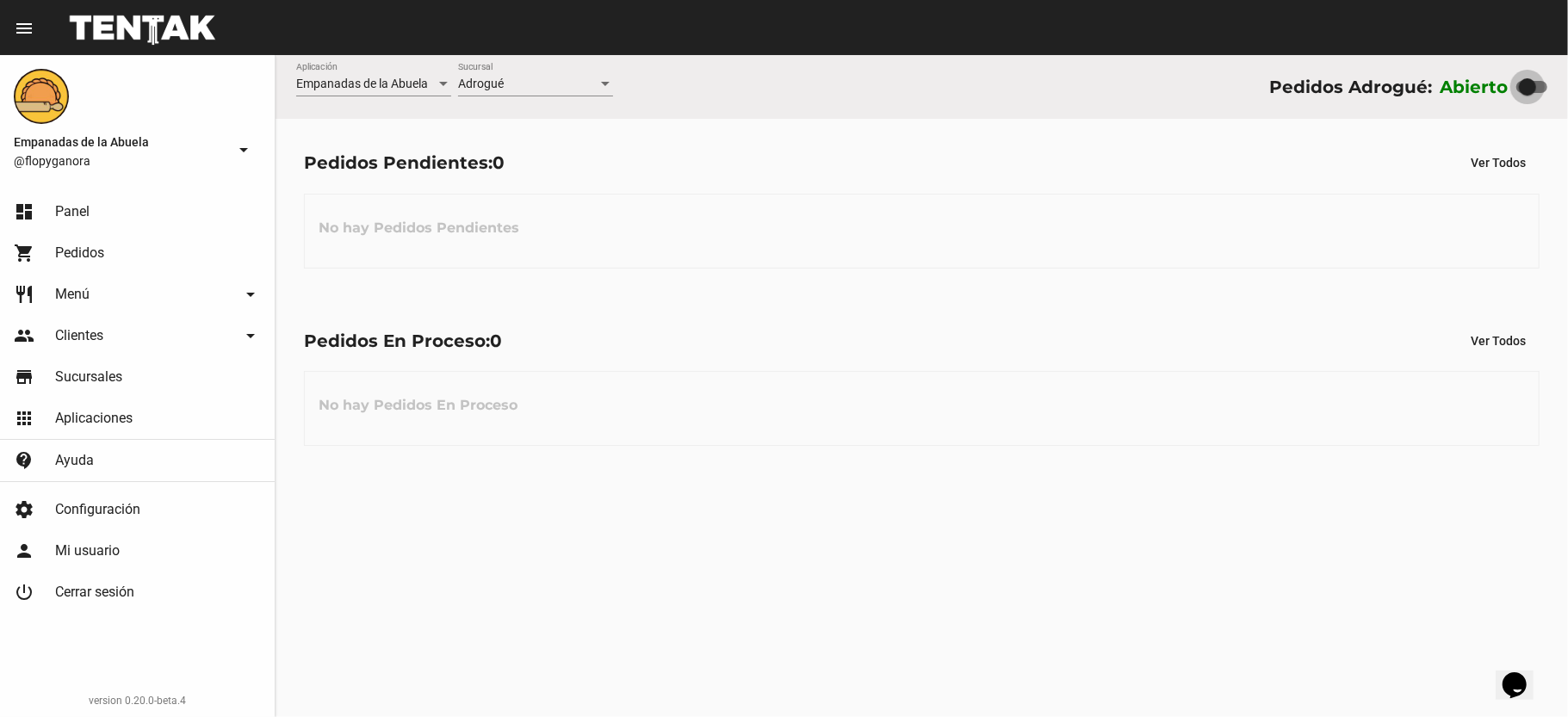 drag, startPoint x: 1534, startPoint y: 80, endPoint x: 955, endPoint y: 215, distance: 594.5301 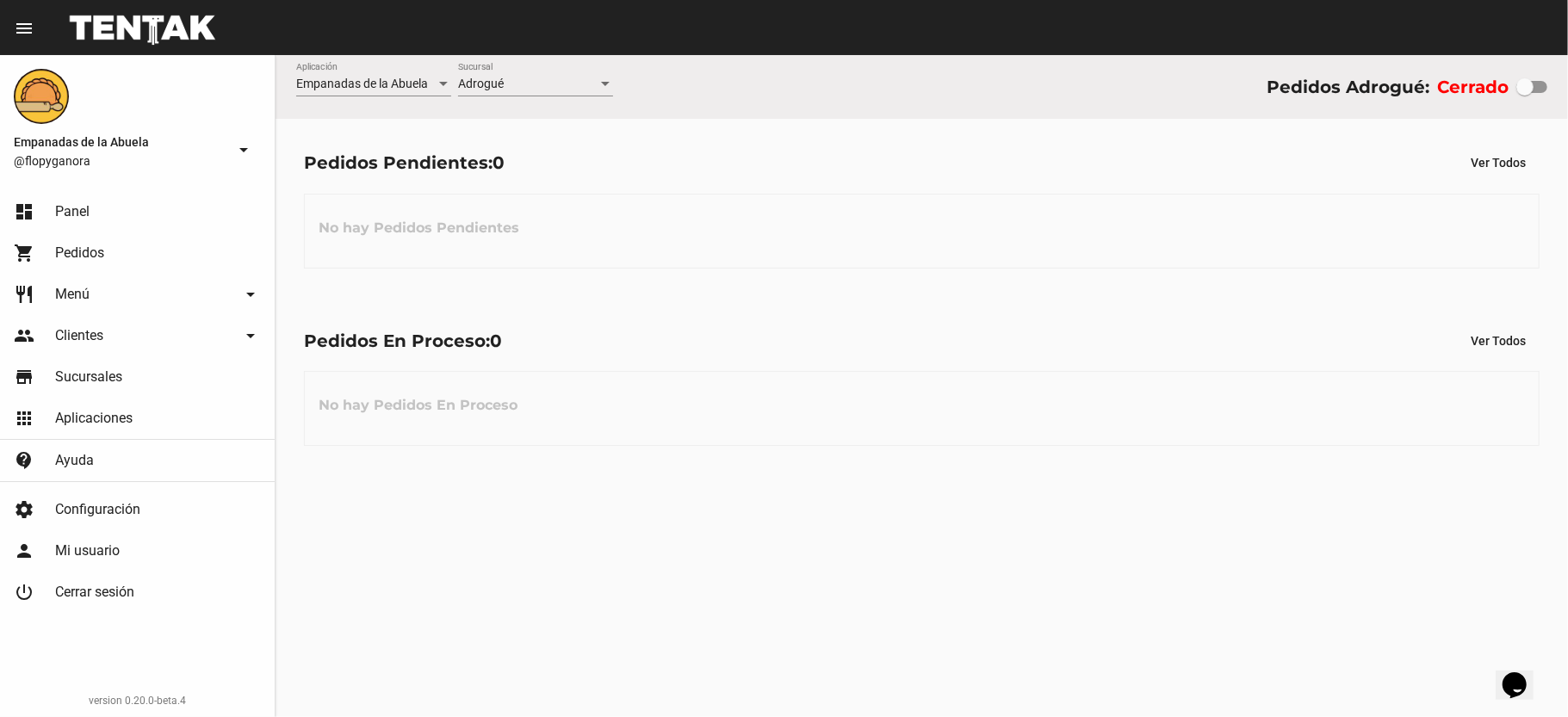 click on "Cerrar sesión" 